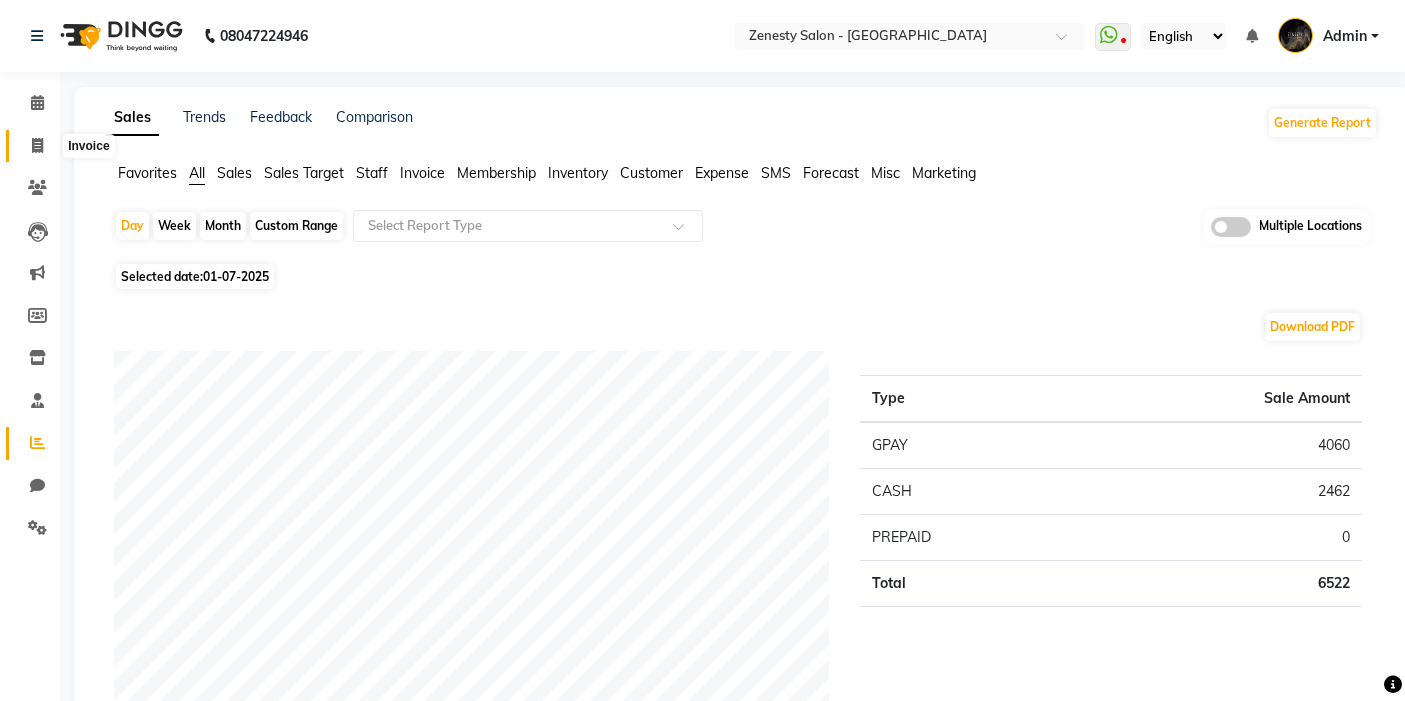 scroll, scrollTop: 0, scrollLeft: 0, axis: both 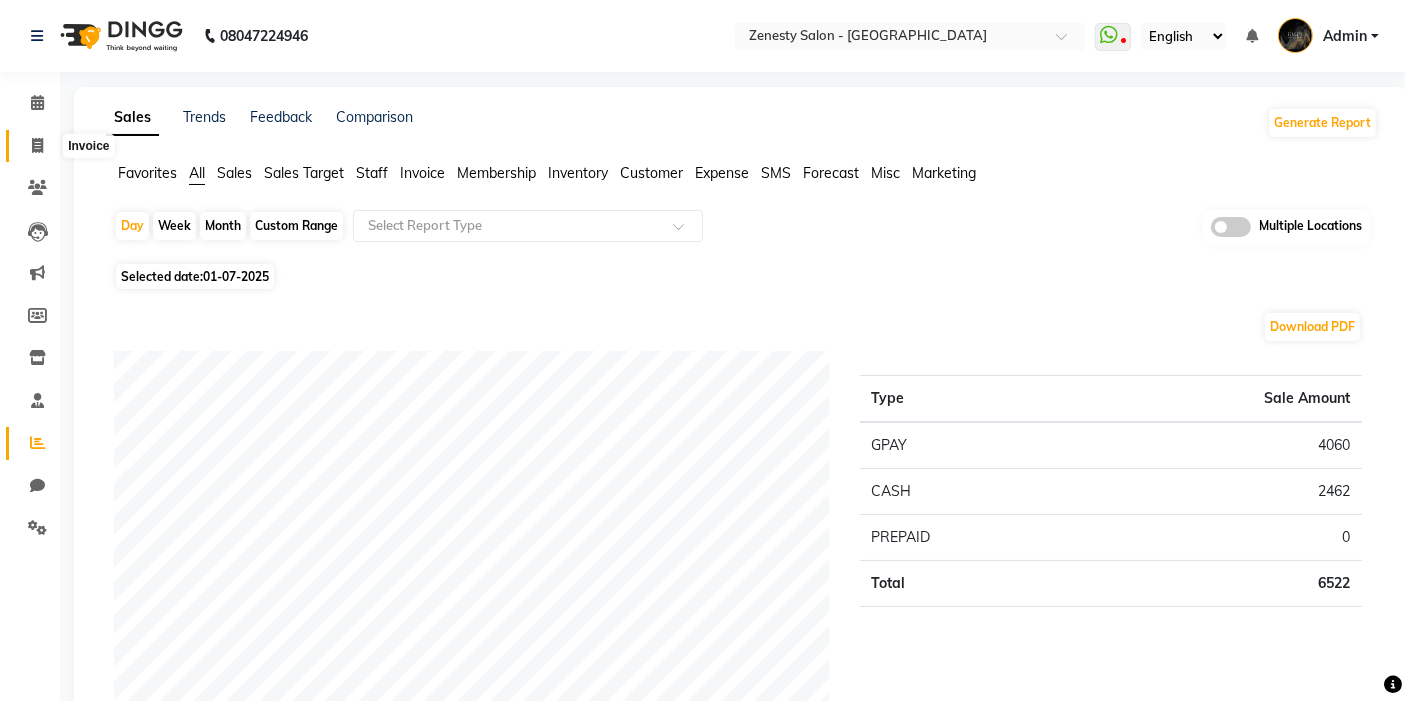 click on "Invoice" 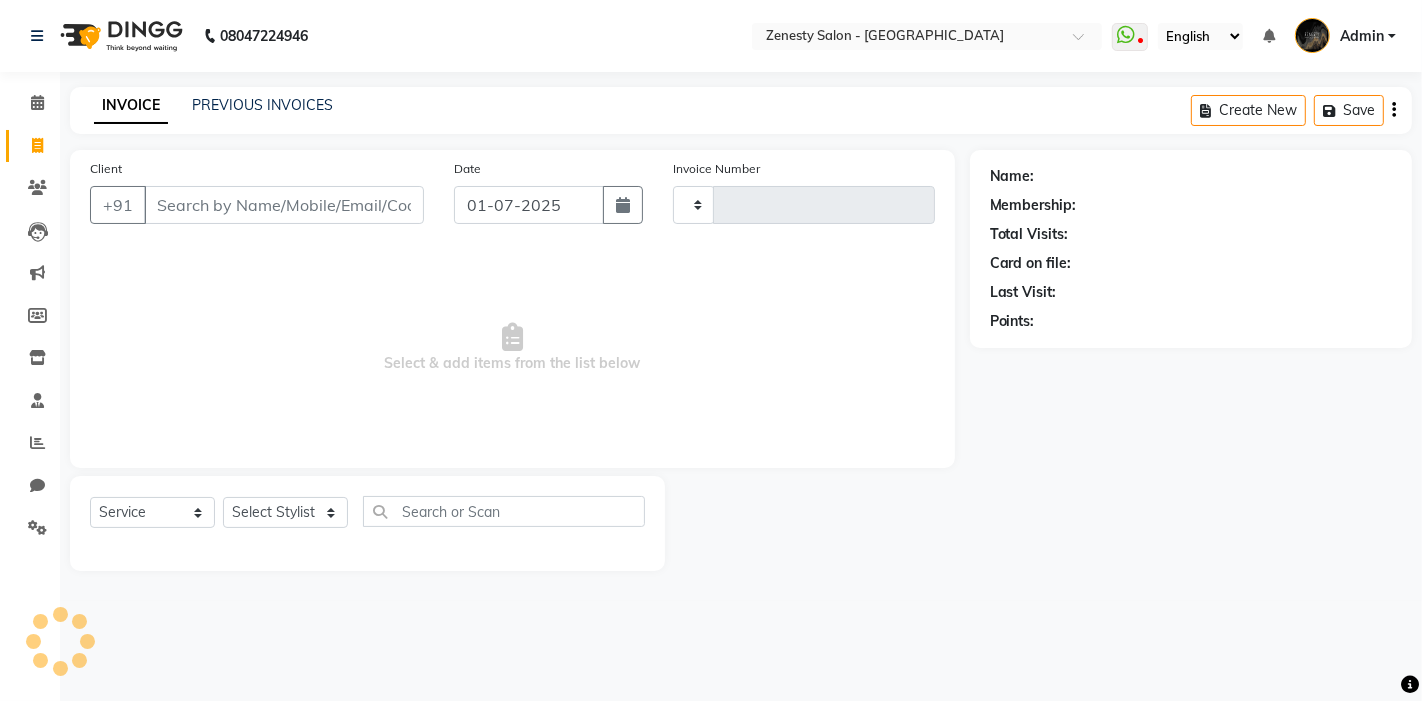 type on "3467" 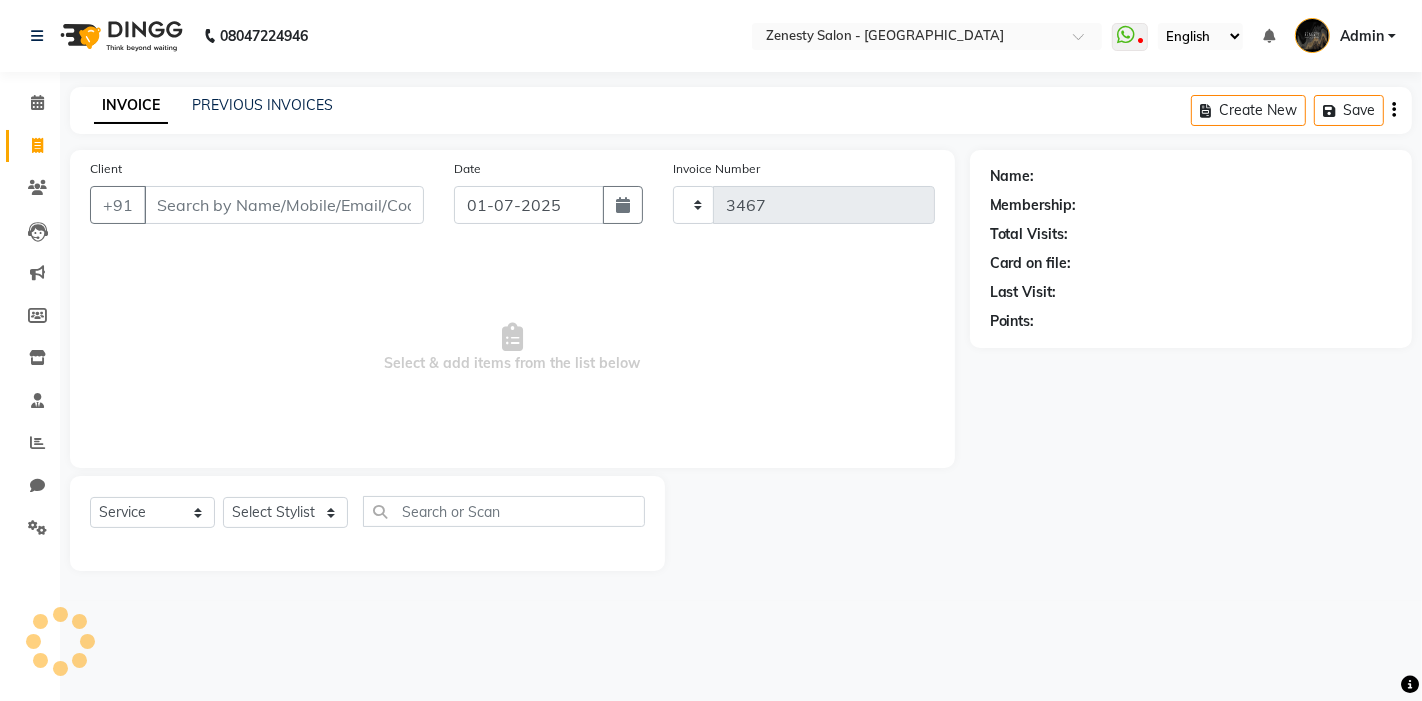 select on "5713" 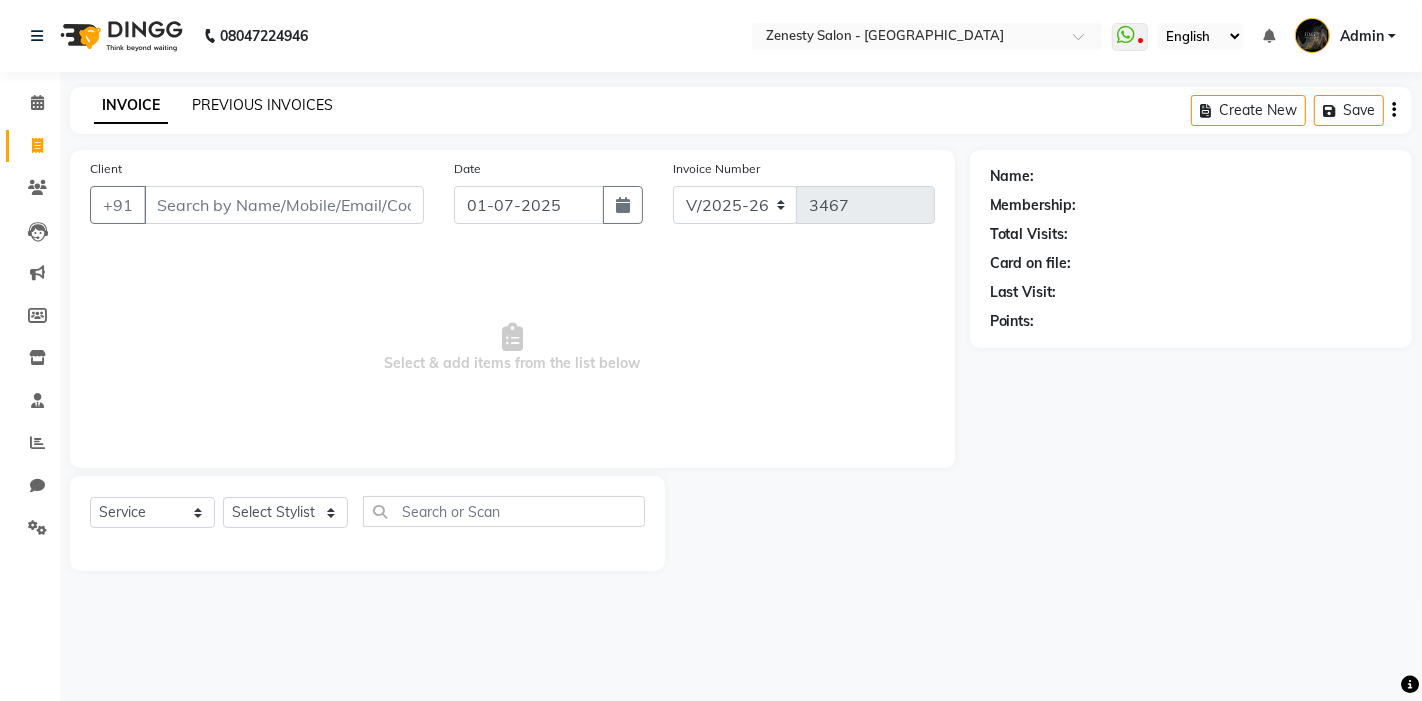 click on "PREVIOUS INVOICES" 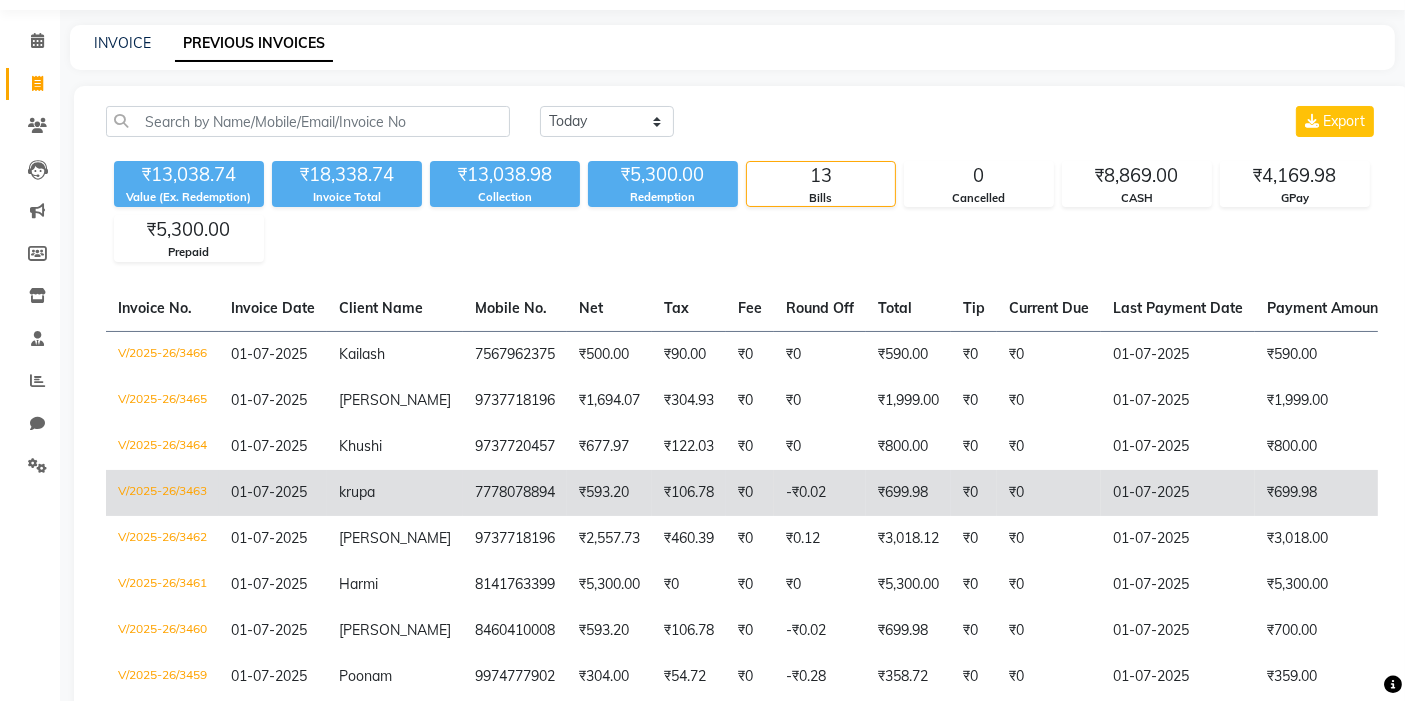 scroll, scrollTop: 0, scrollLeft: 0, axis: both 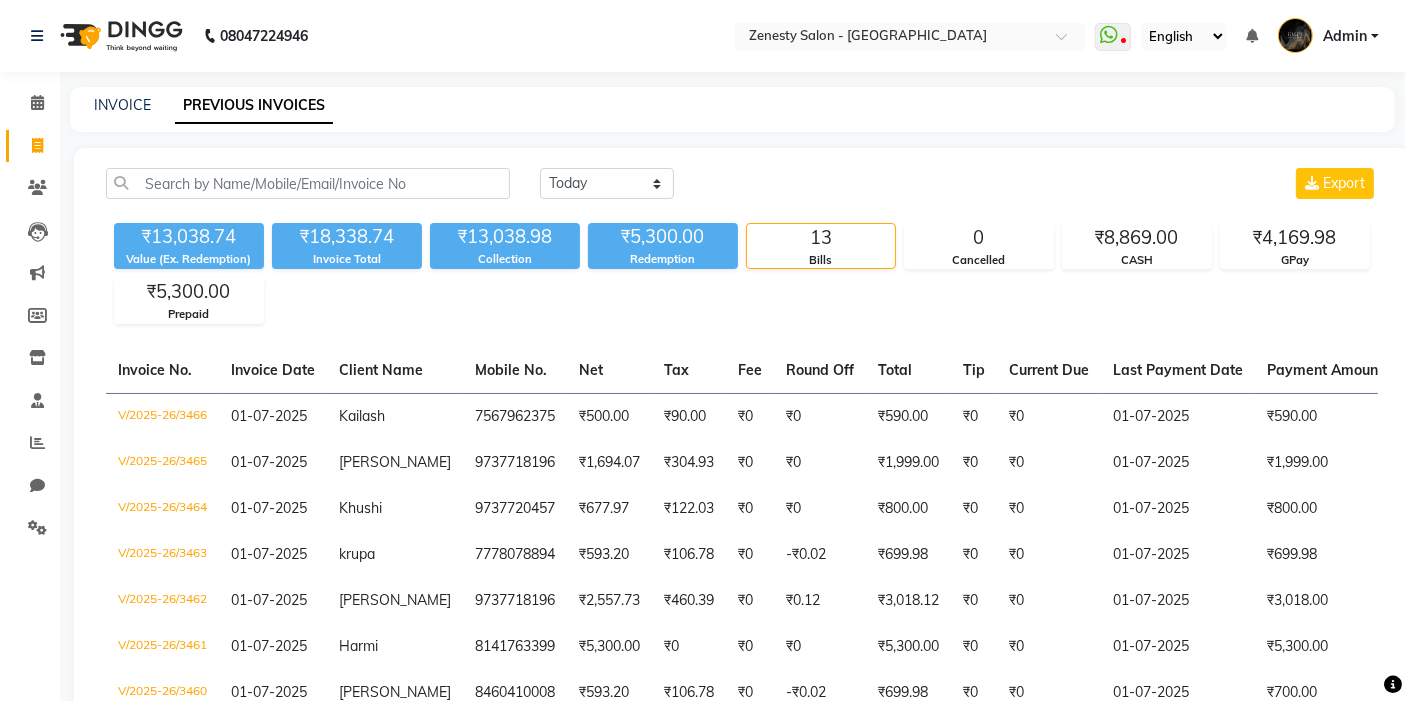 click on "Today Yesterday Custom Range Export" 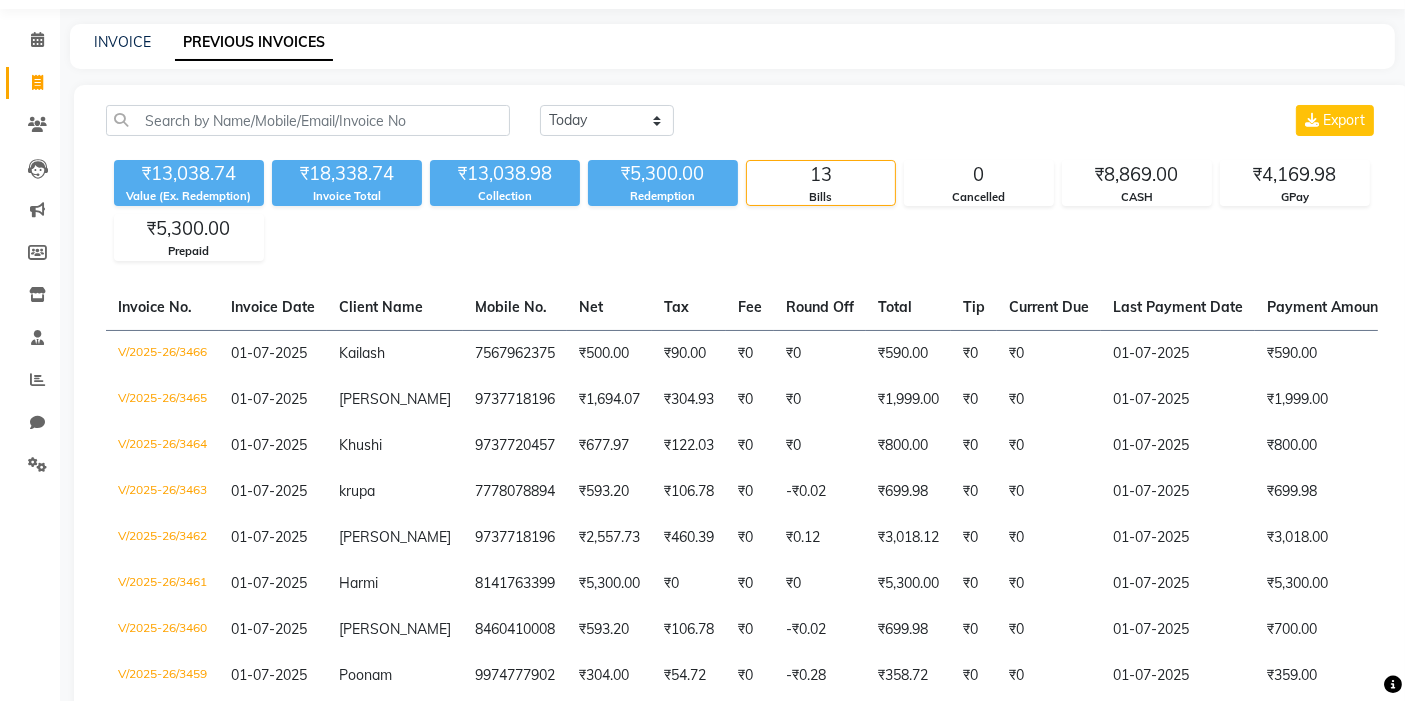 scroll, scrollTop: 111, scrollLeft: 0, axis: vertical 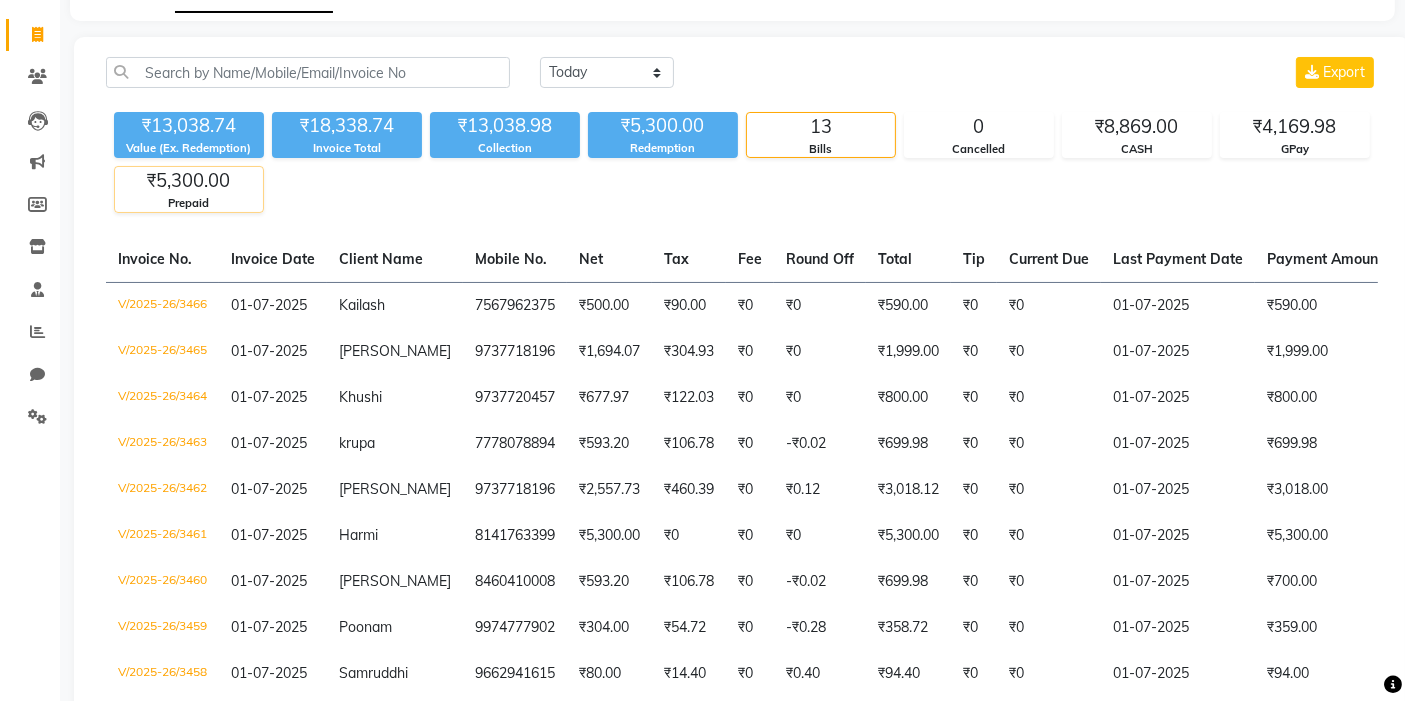 click on "₹5,300.00" 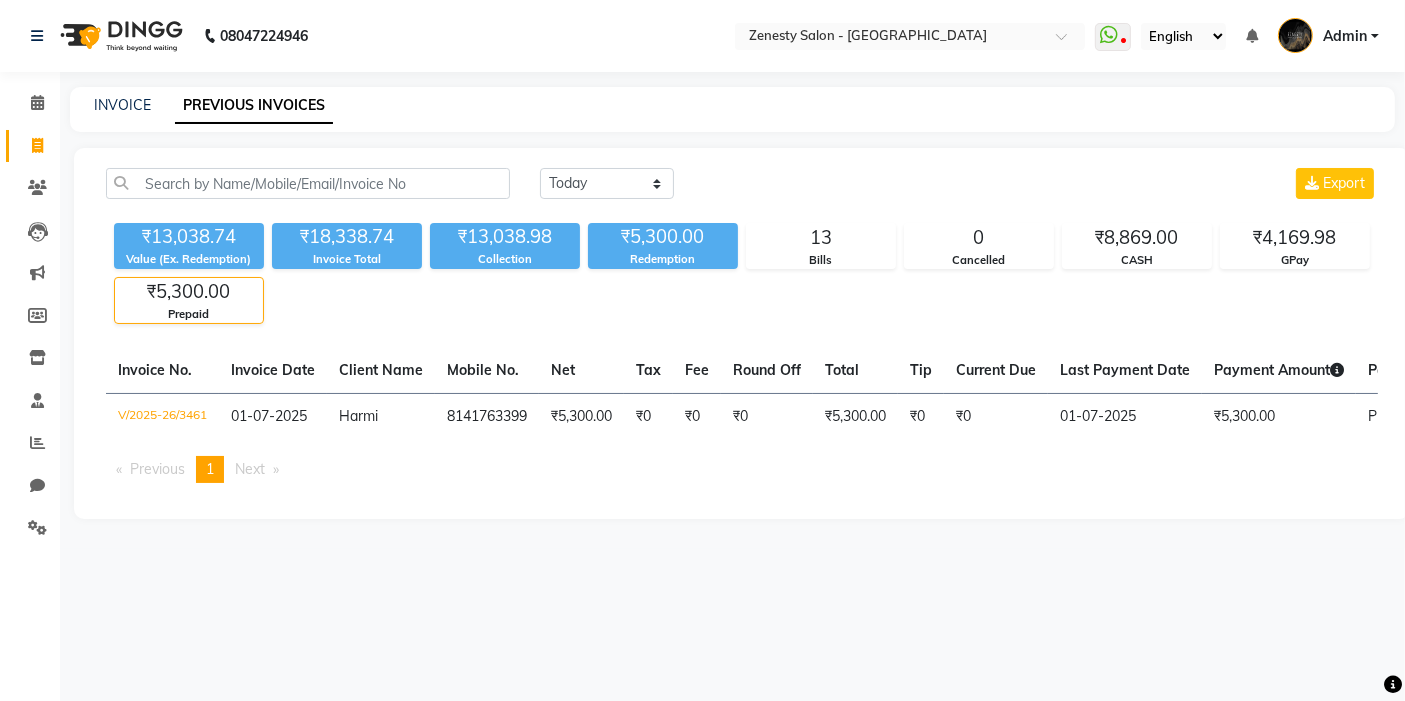 scroll, scrollTop: 0, scrollLeft: 0, axis: both 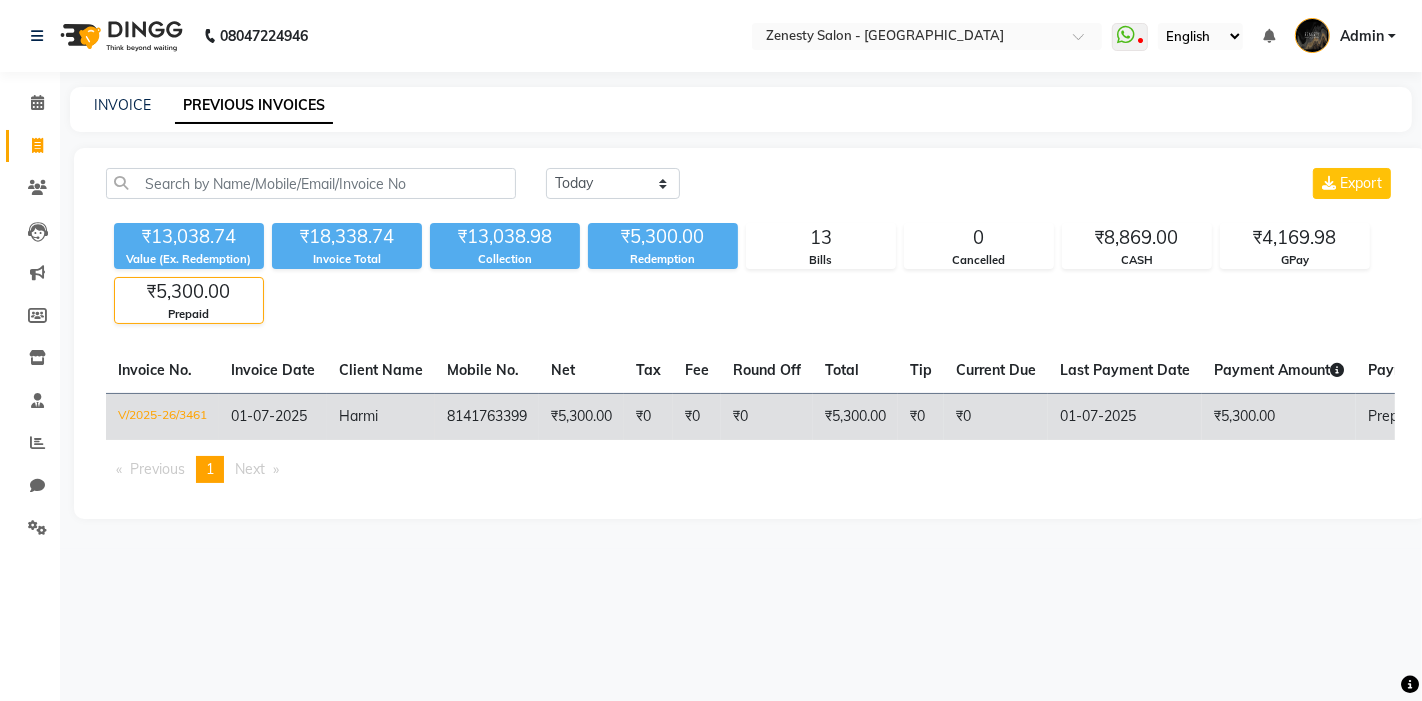 click on "Harmi" 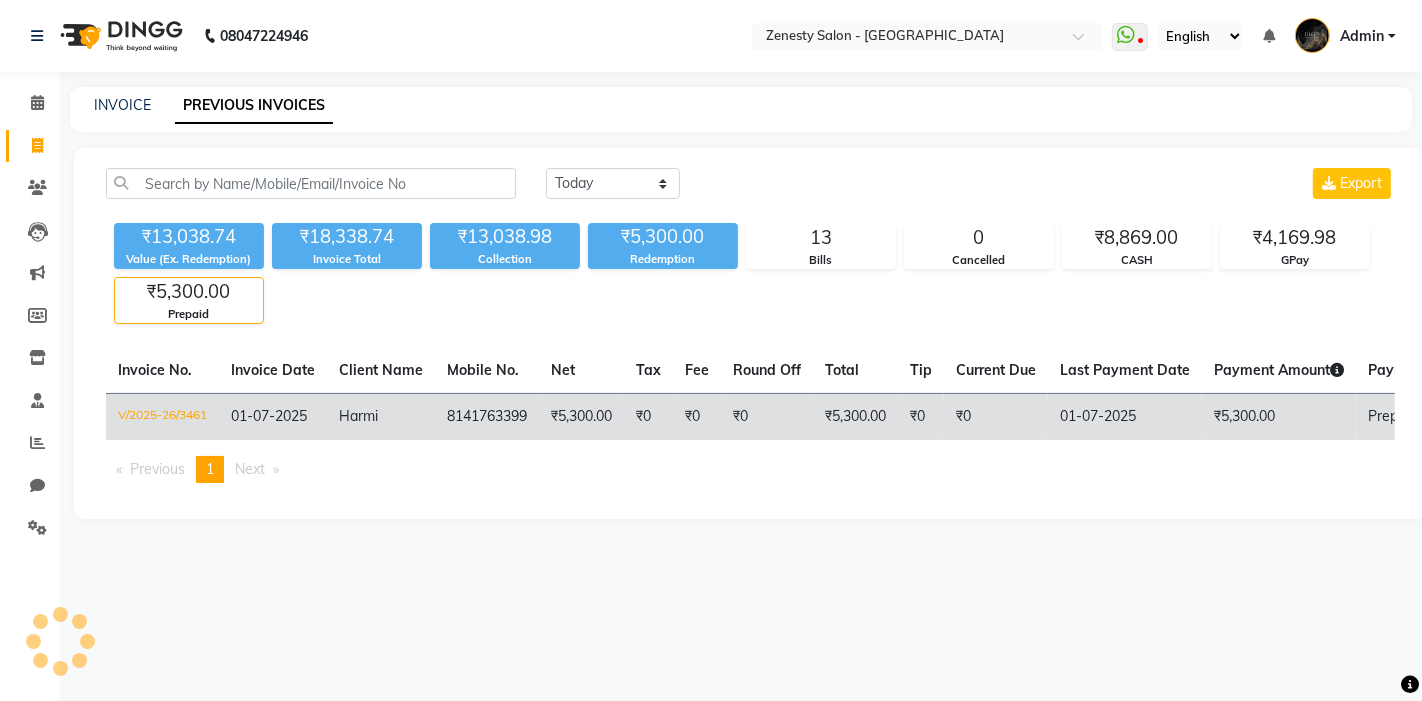 click on "₹0" 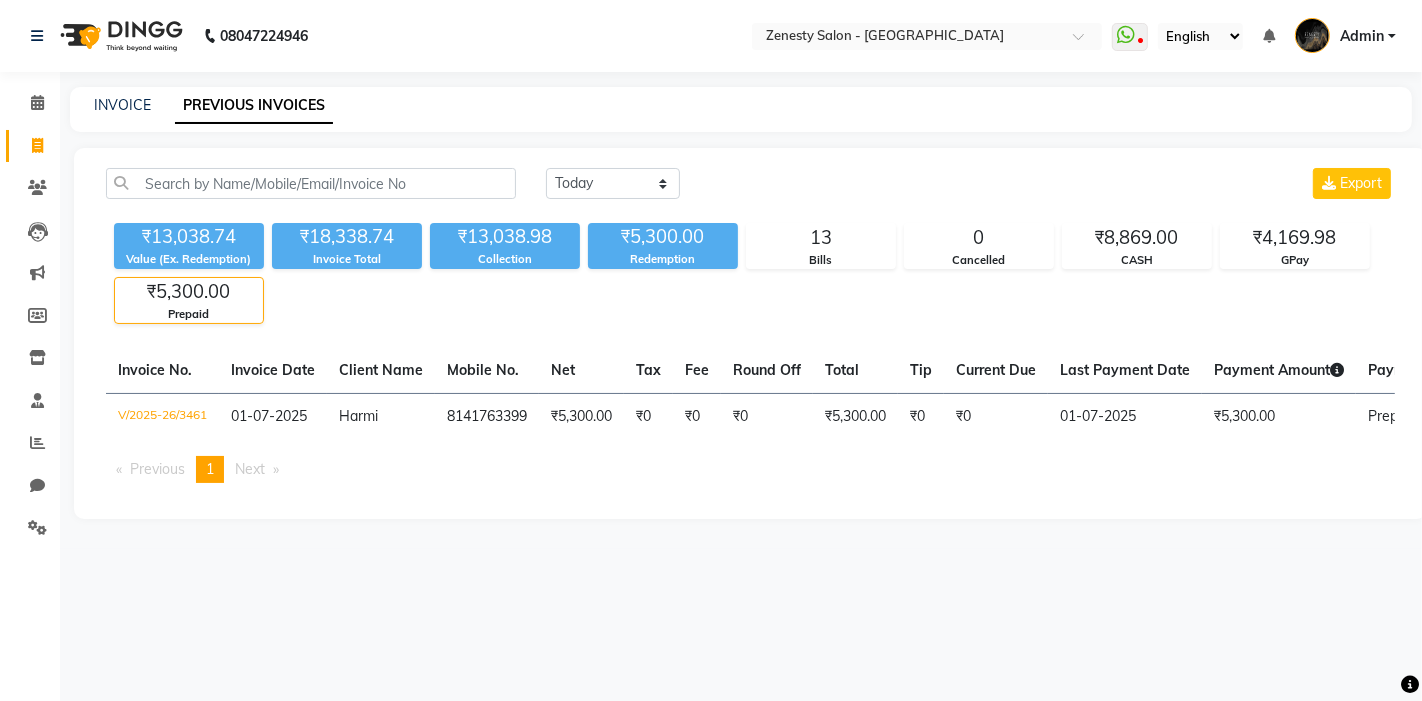 click on "Prepaid" 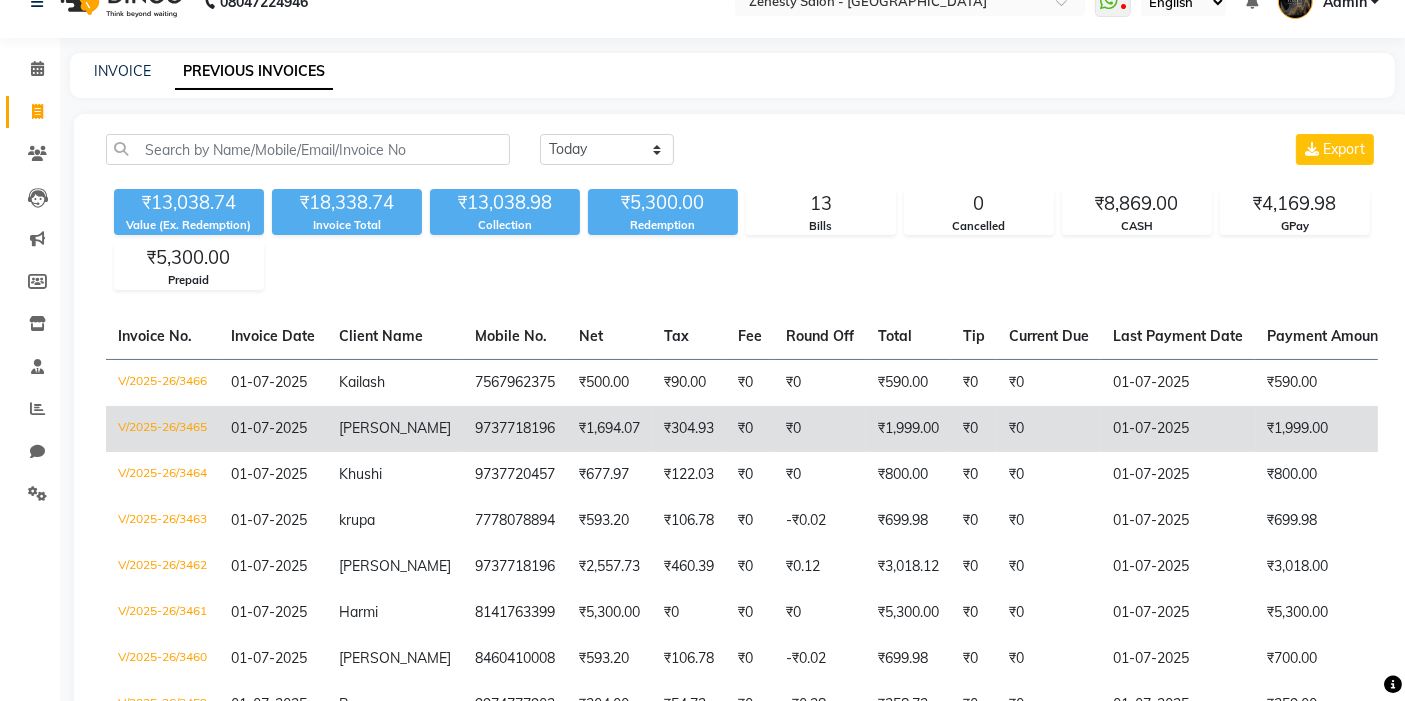scroll, scrollTop: 0, scrollLeft: 0, axis: both 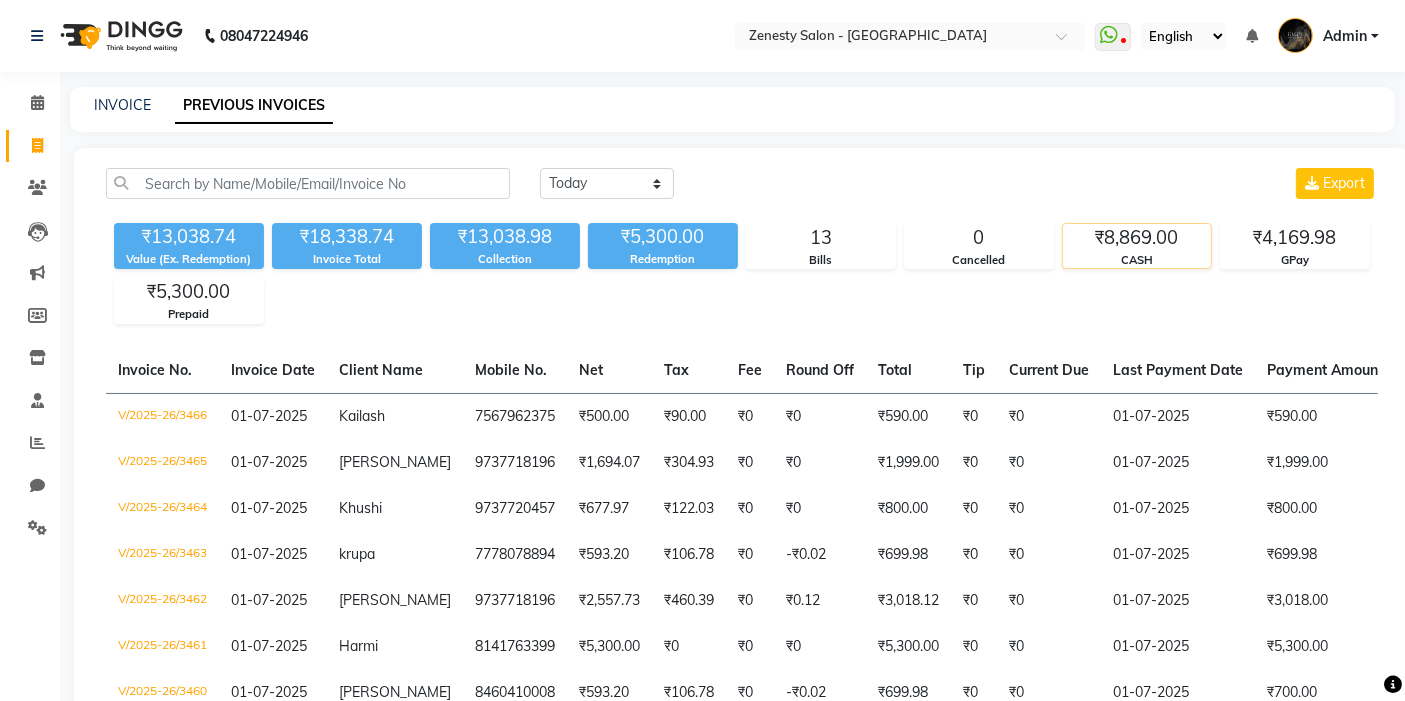 click on "₹8,869.00" 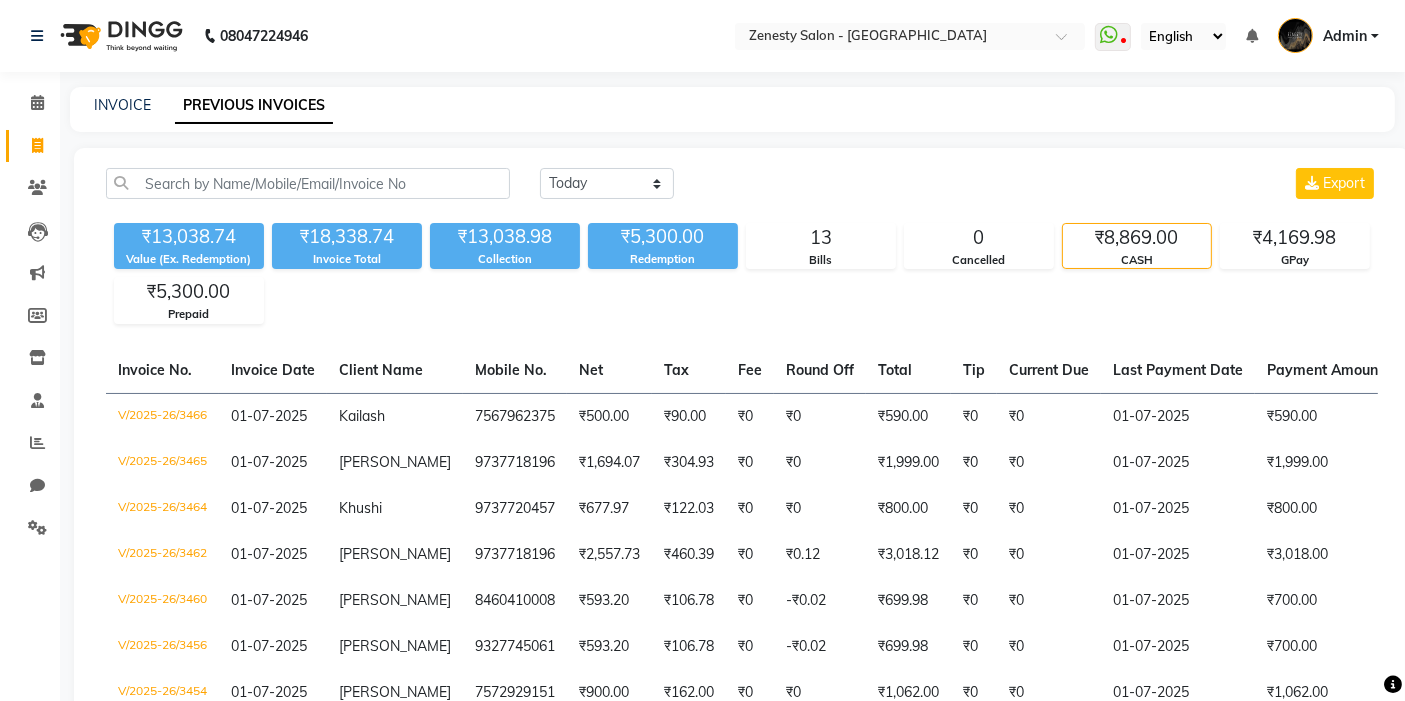 click on "₹8,869.00" 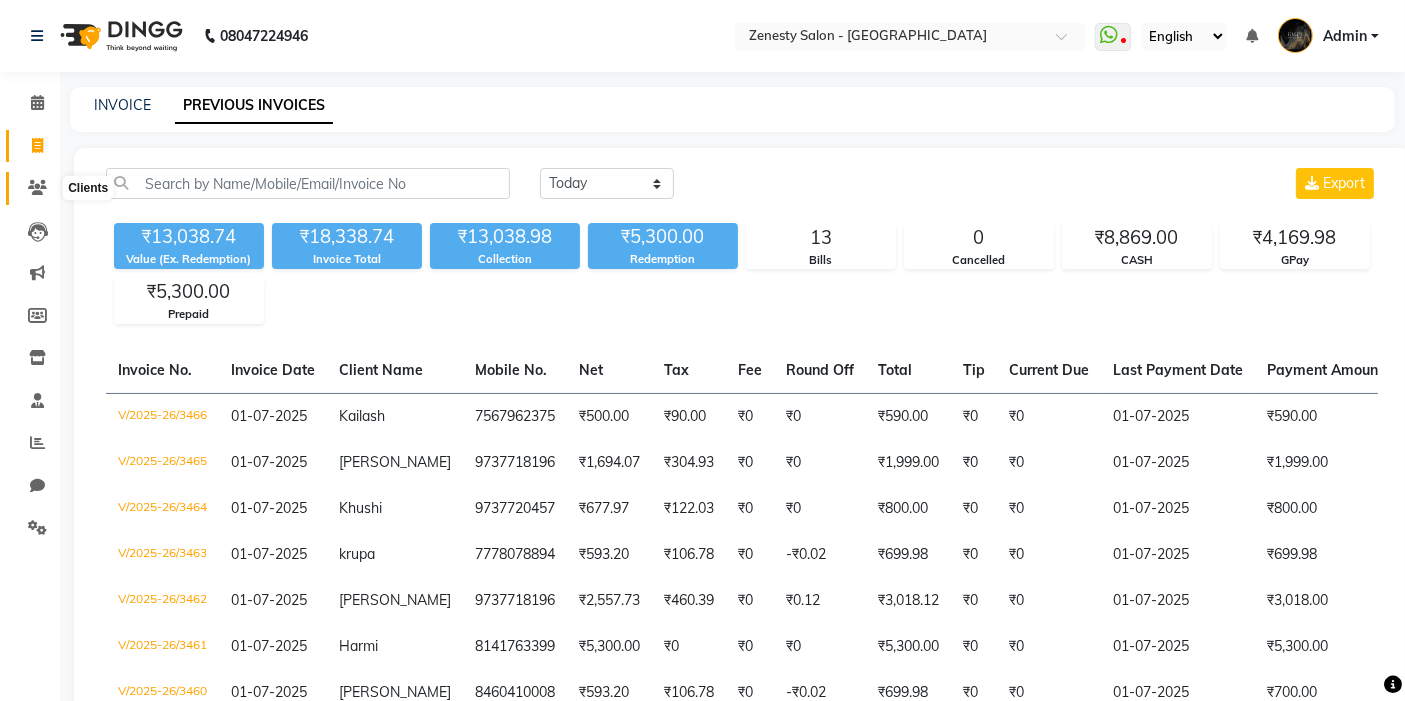 click 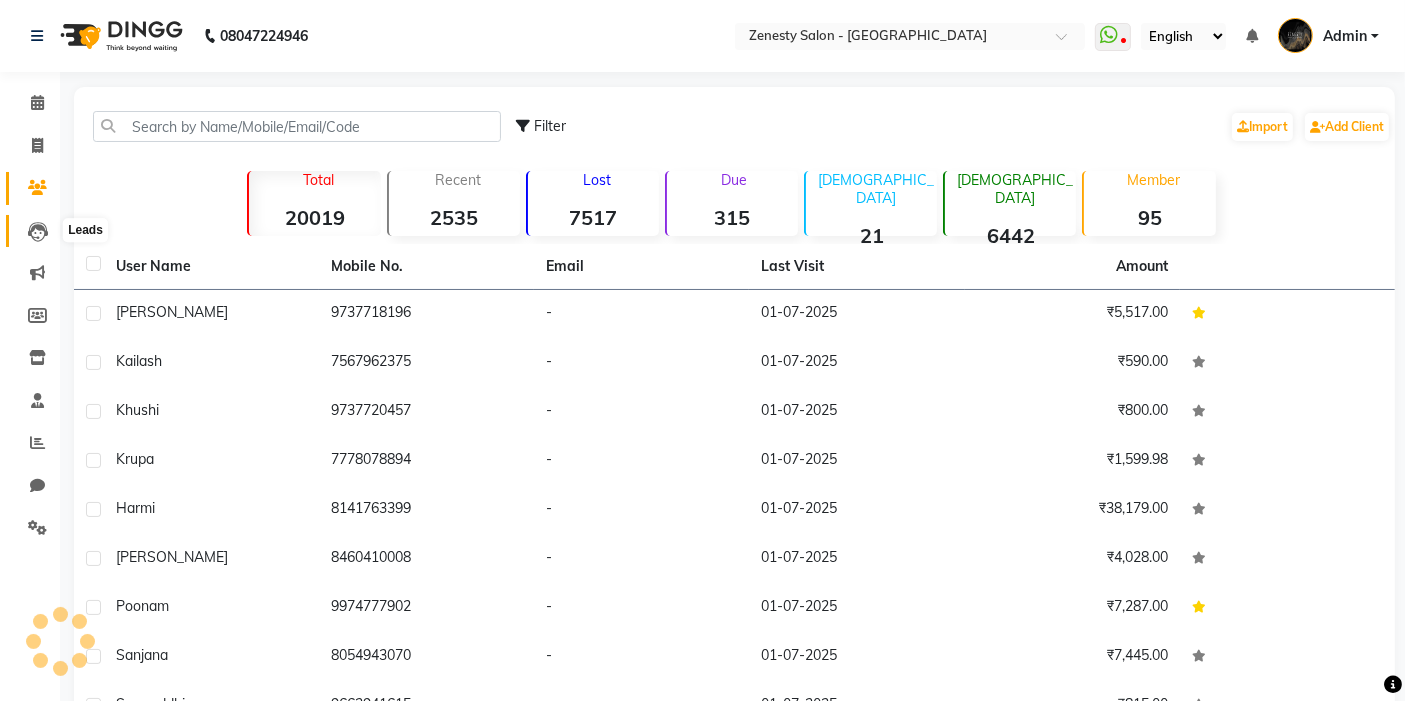 click 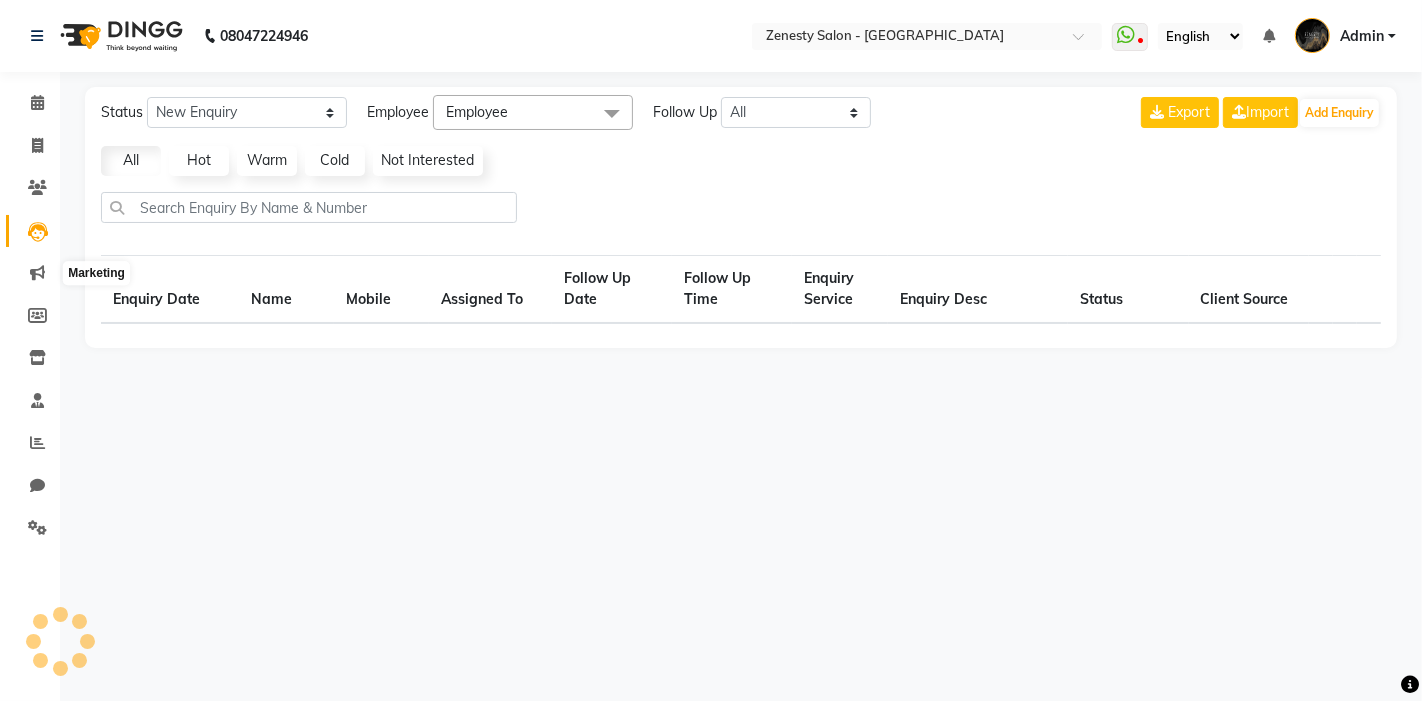 select on "10" 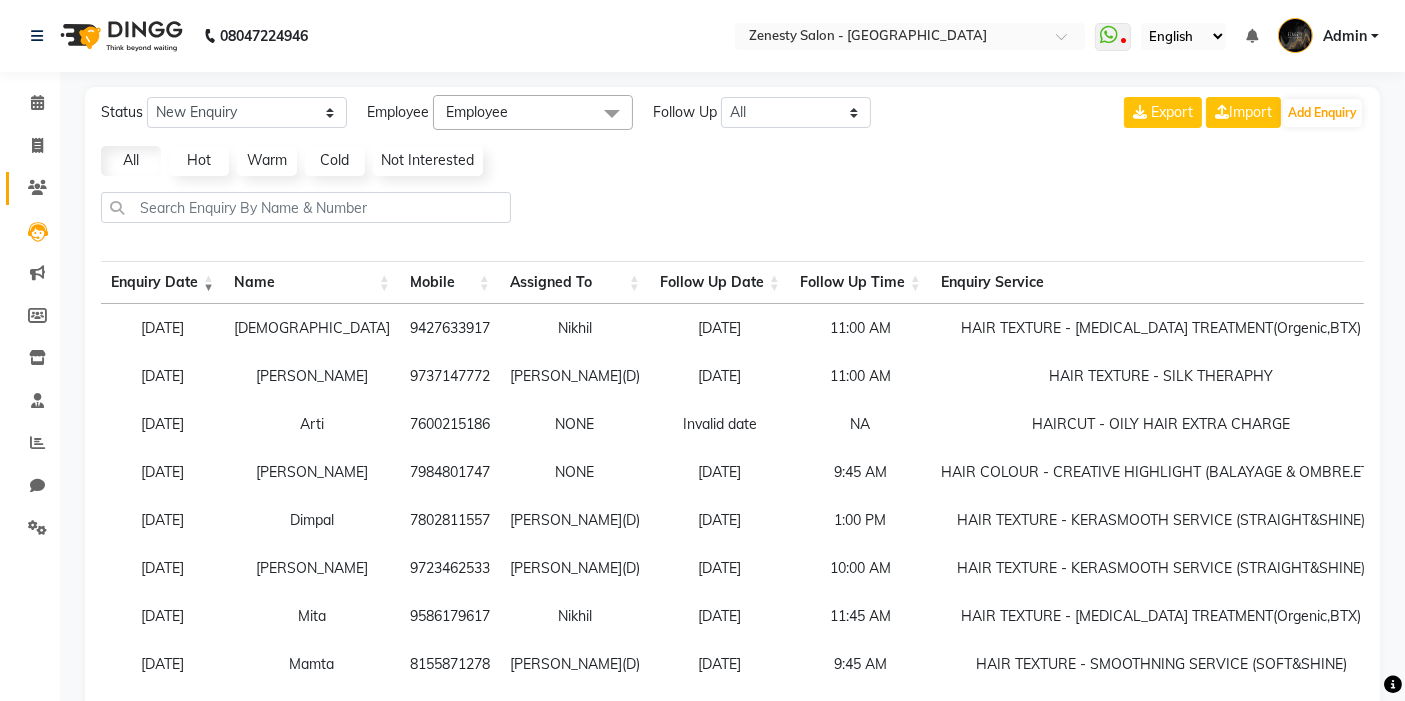 click on "Clients" 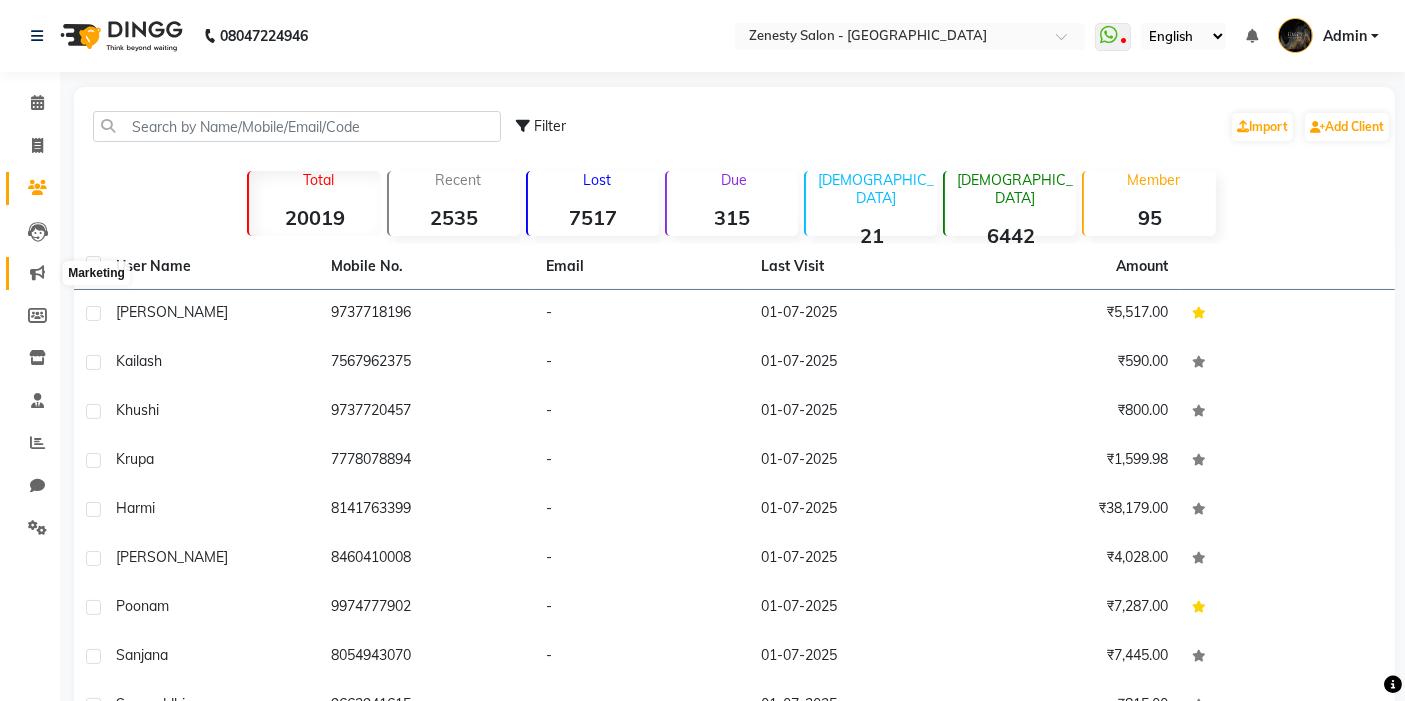 click 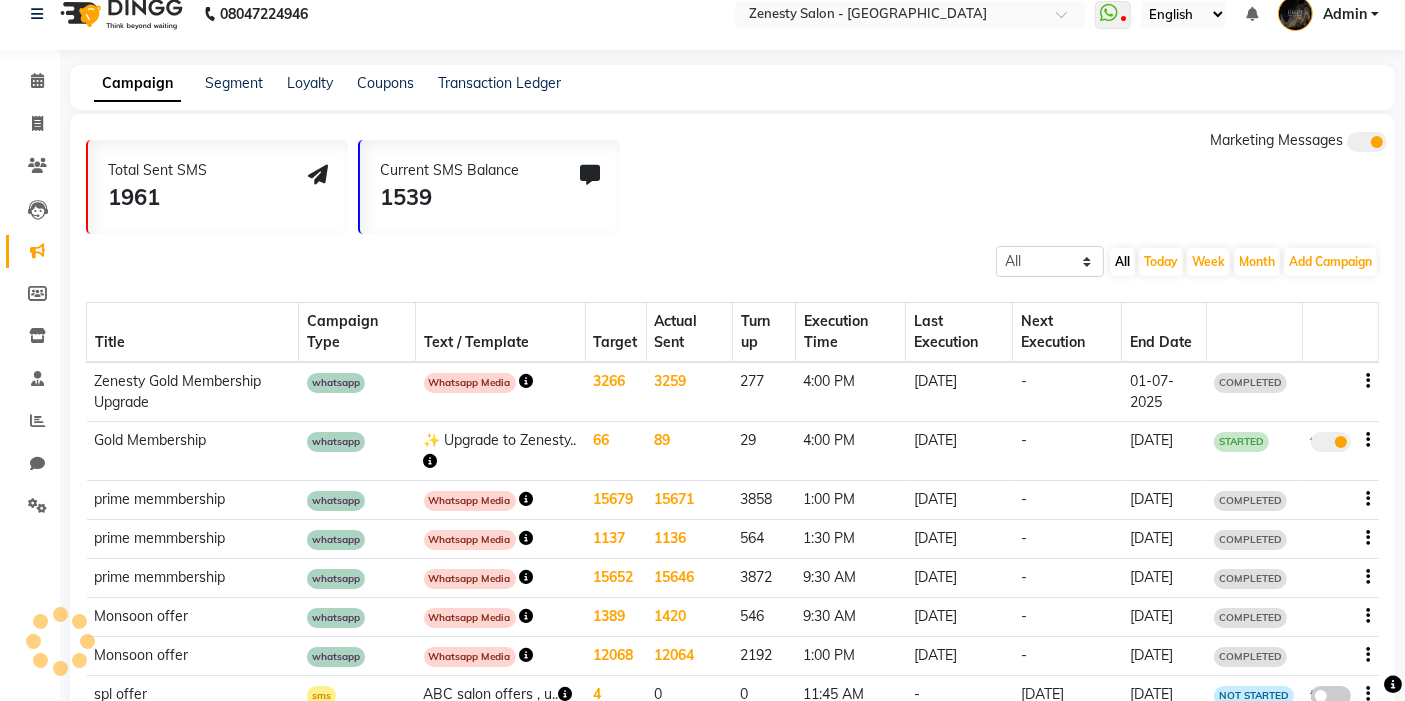 scroll, scrollTop: 0, scrollLeft: 0, axis: both 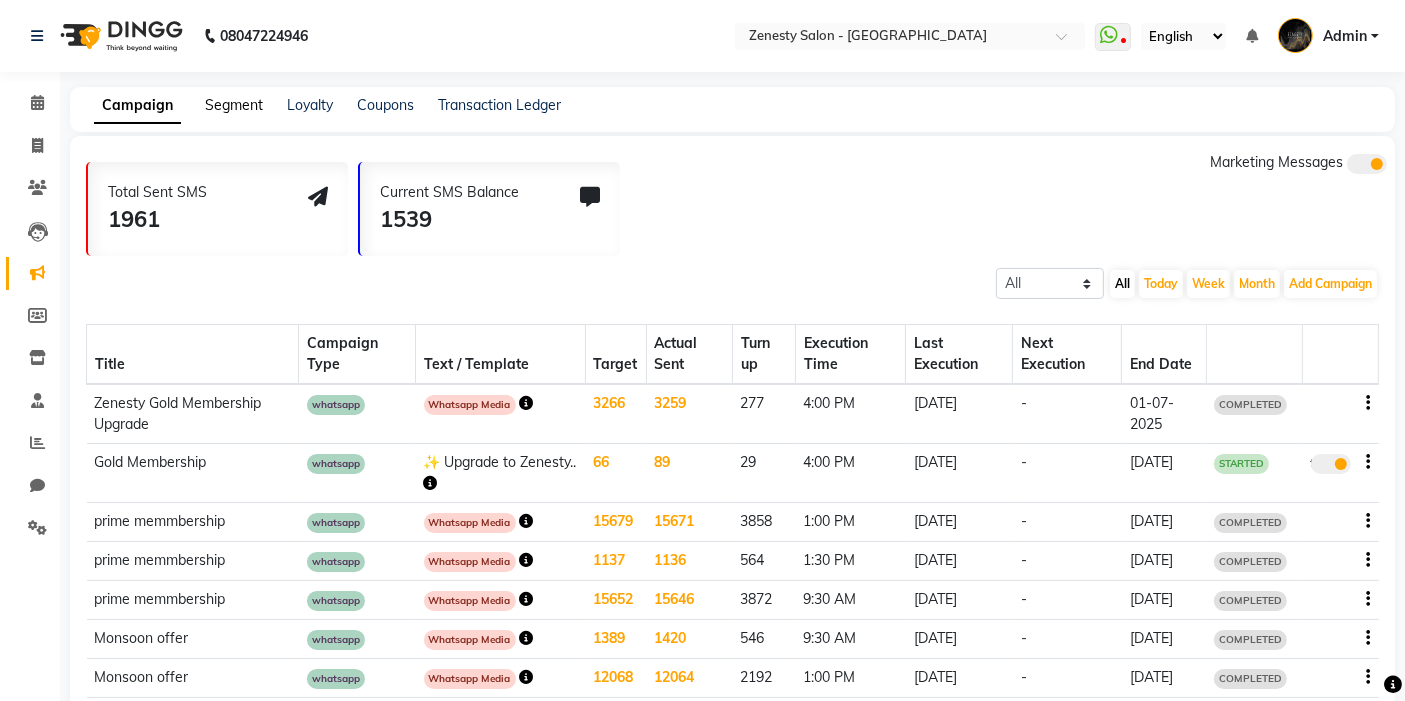 click on "Segment" 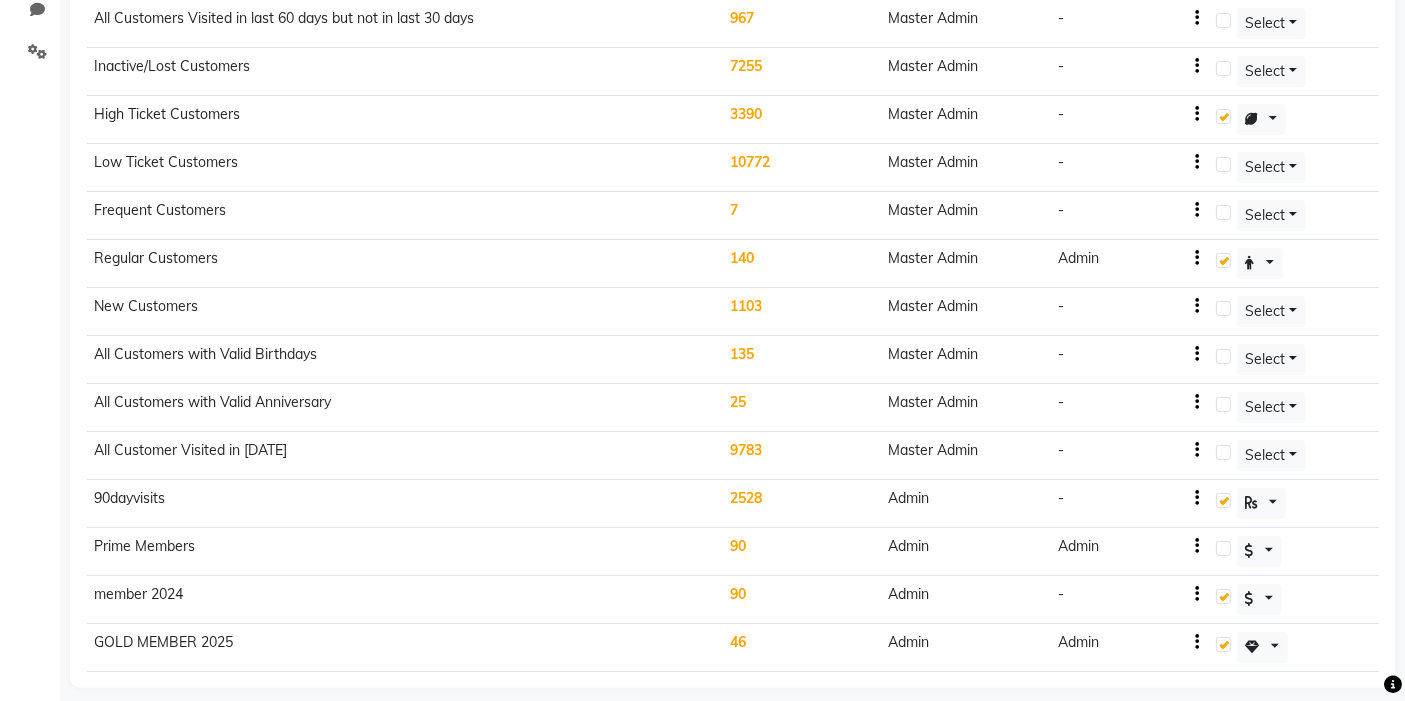 scroll, scrollTop: 0, scrollLeft: 0, axis: both 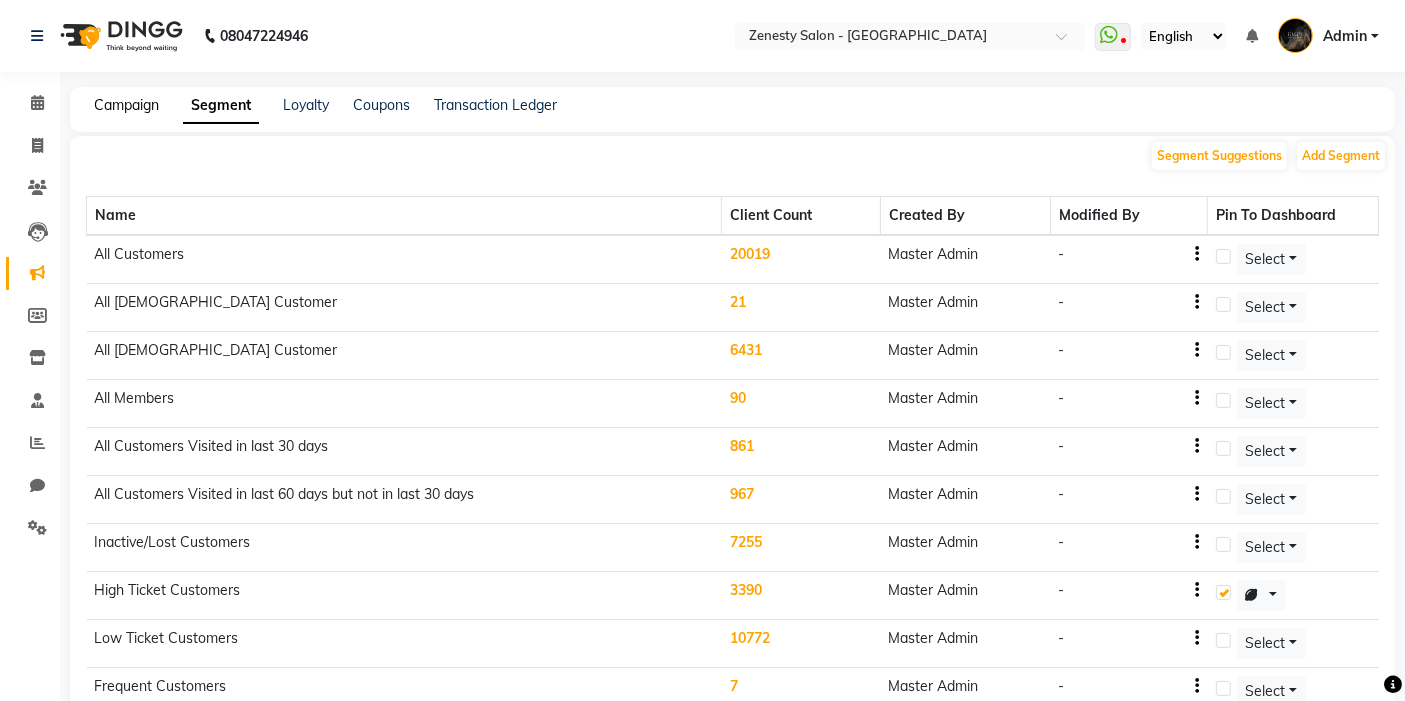 click on "Campaign" 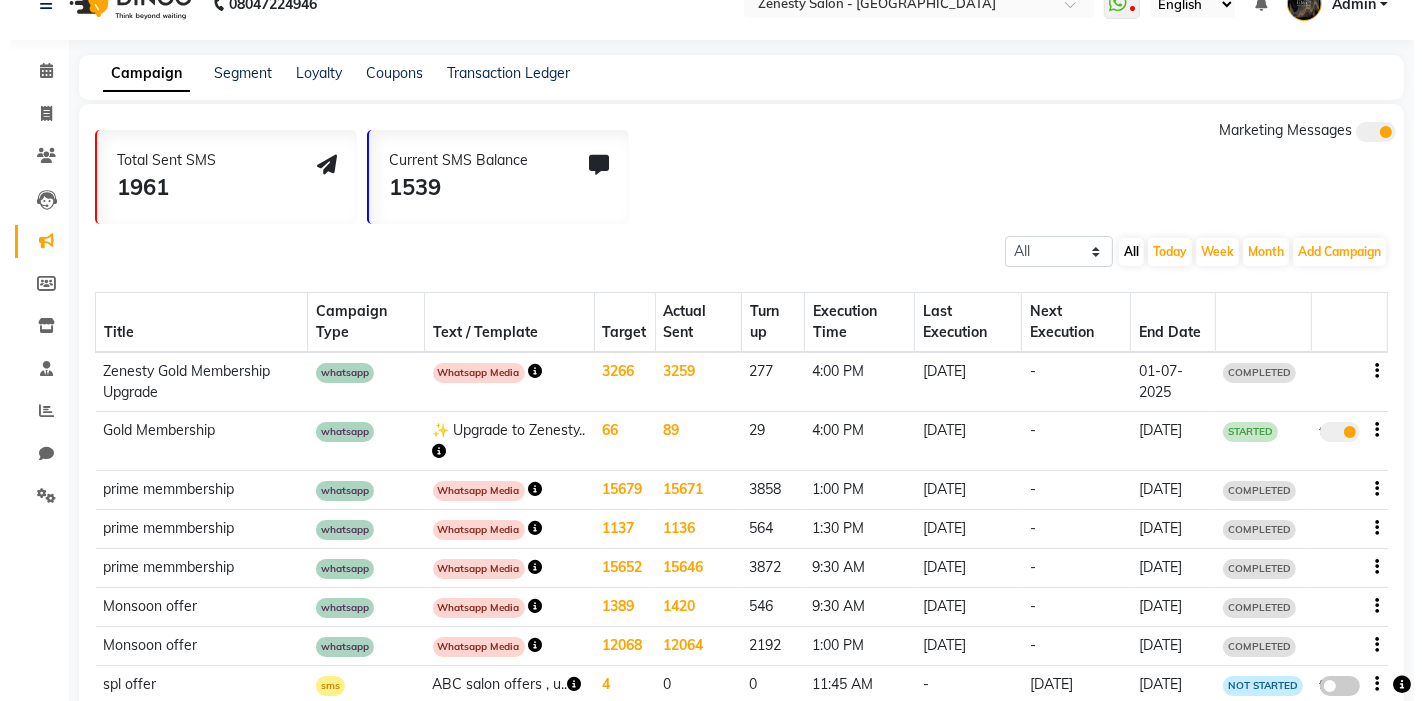 scroll, scrollTop: 0, scrollLeft: 0, axis: both 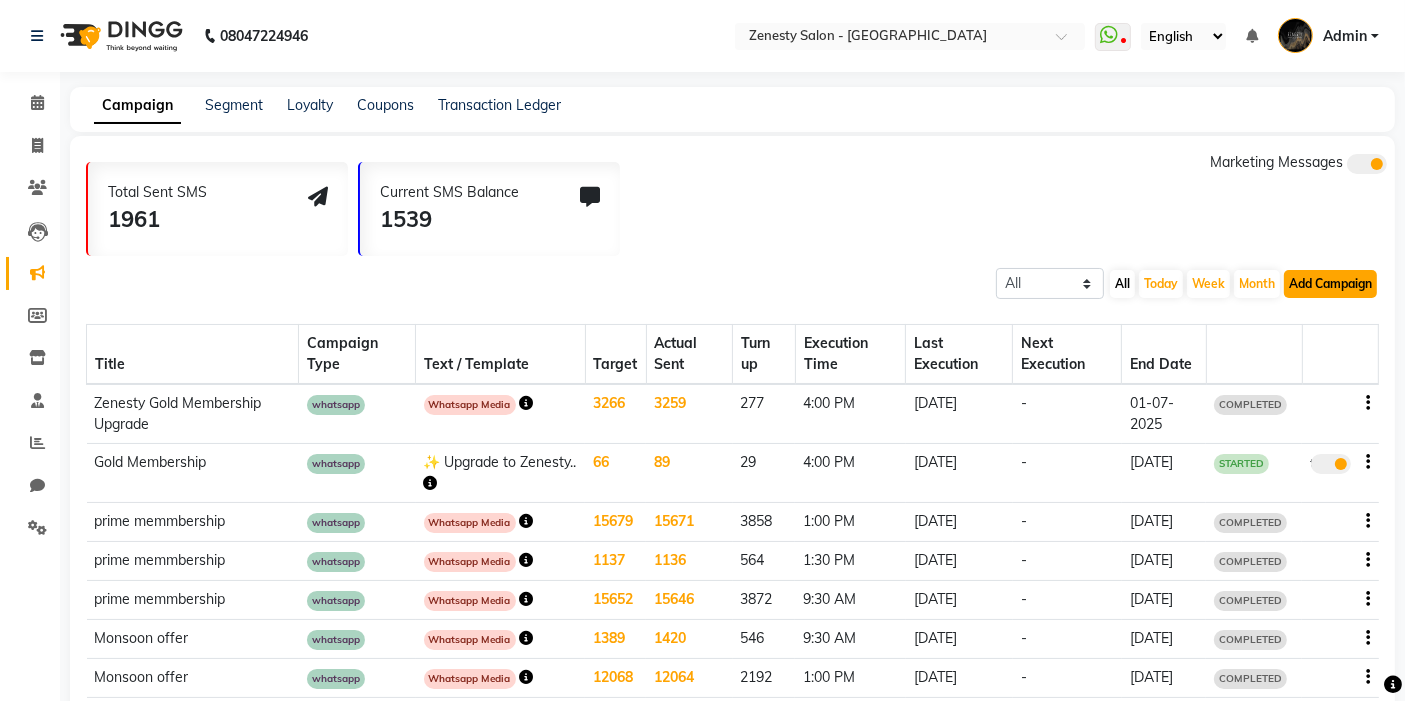 click on "Add Campaign" at bounding box center (1330, 284) 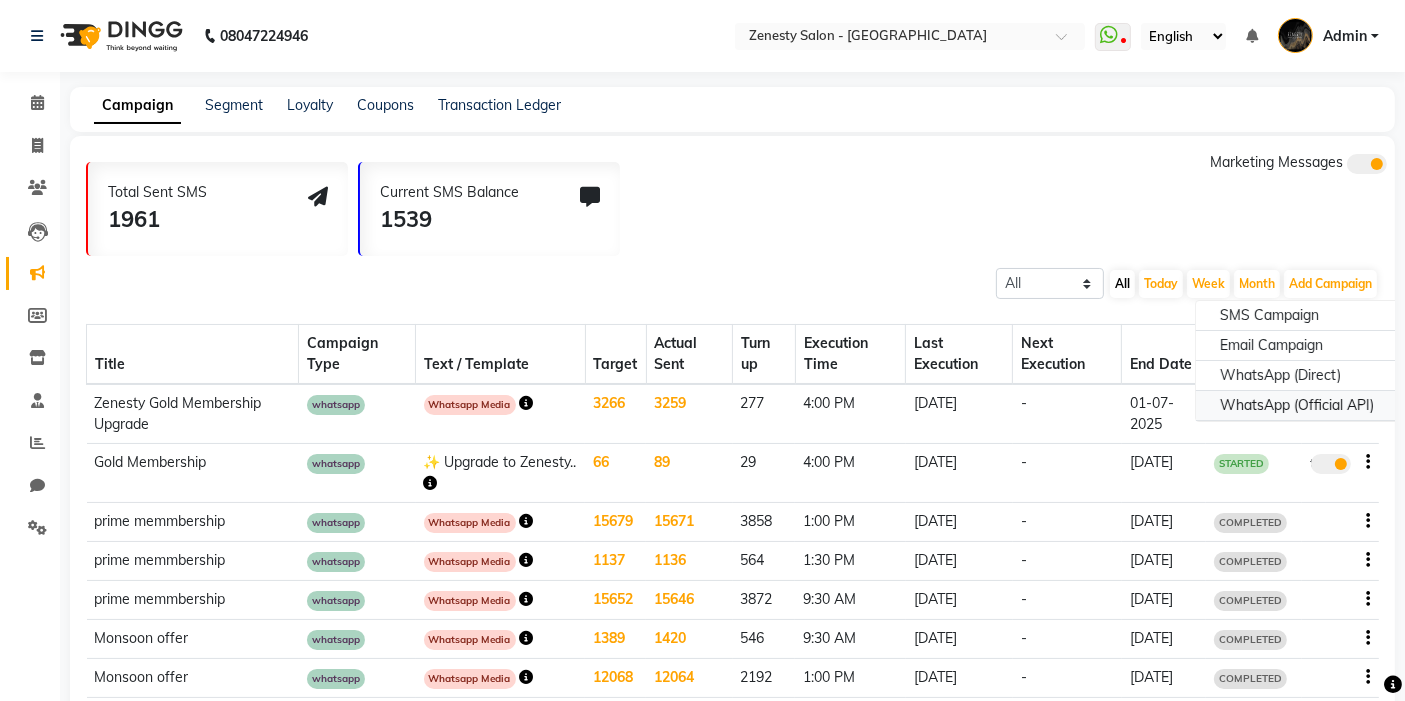 click on "WhatsApp (Official API)" 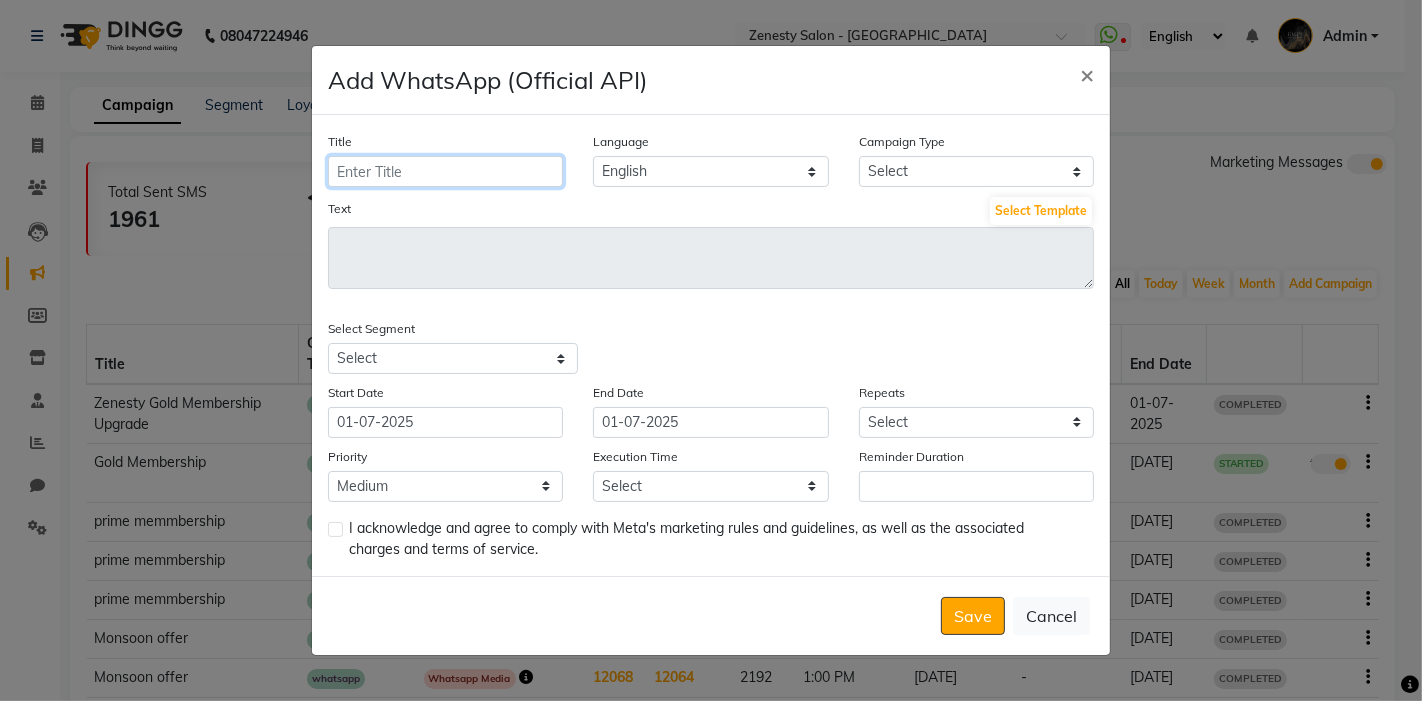 click on "Title" at bounding box center [445, 171] 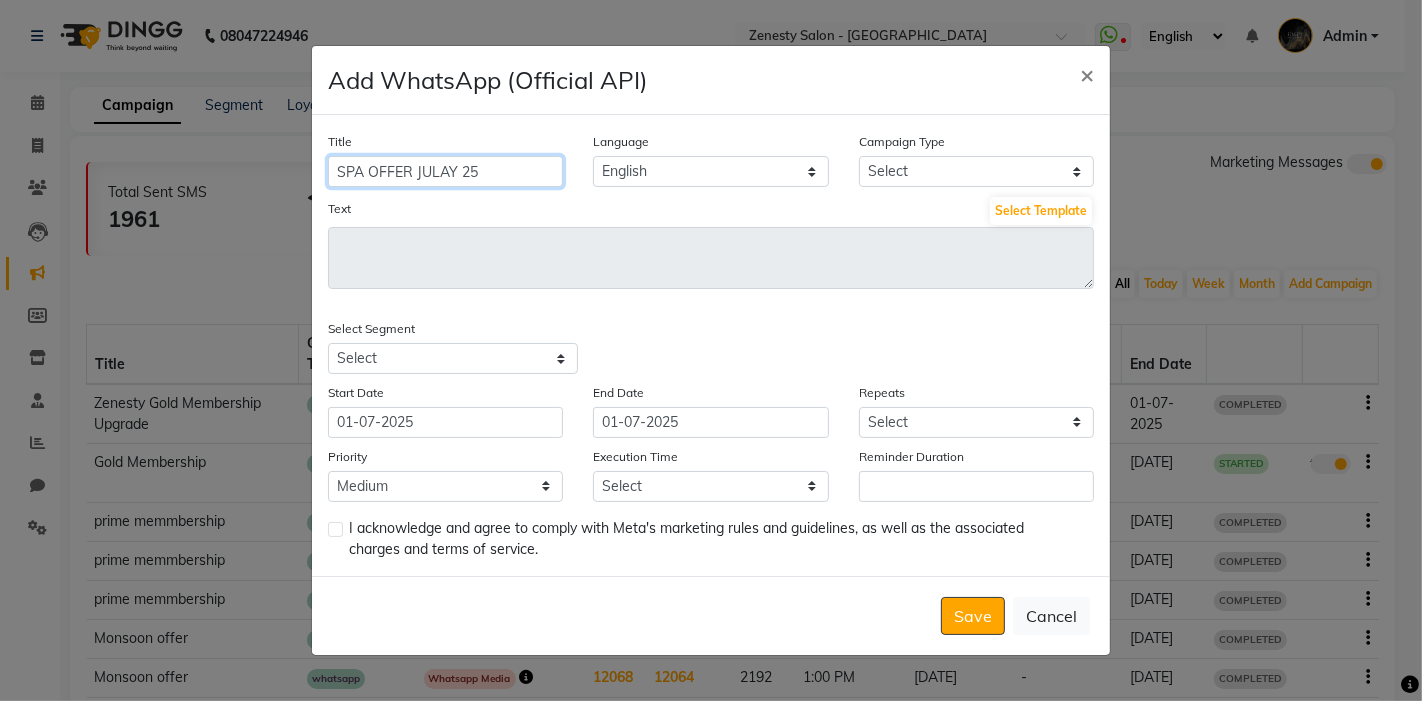 type on "SPA OFFER JULAY 25" 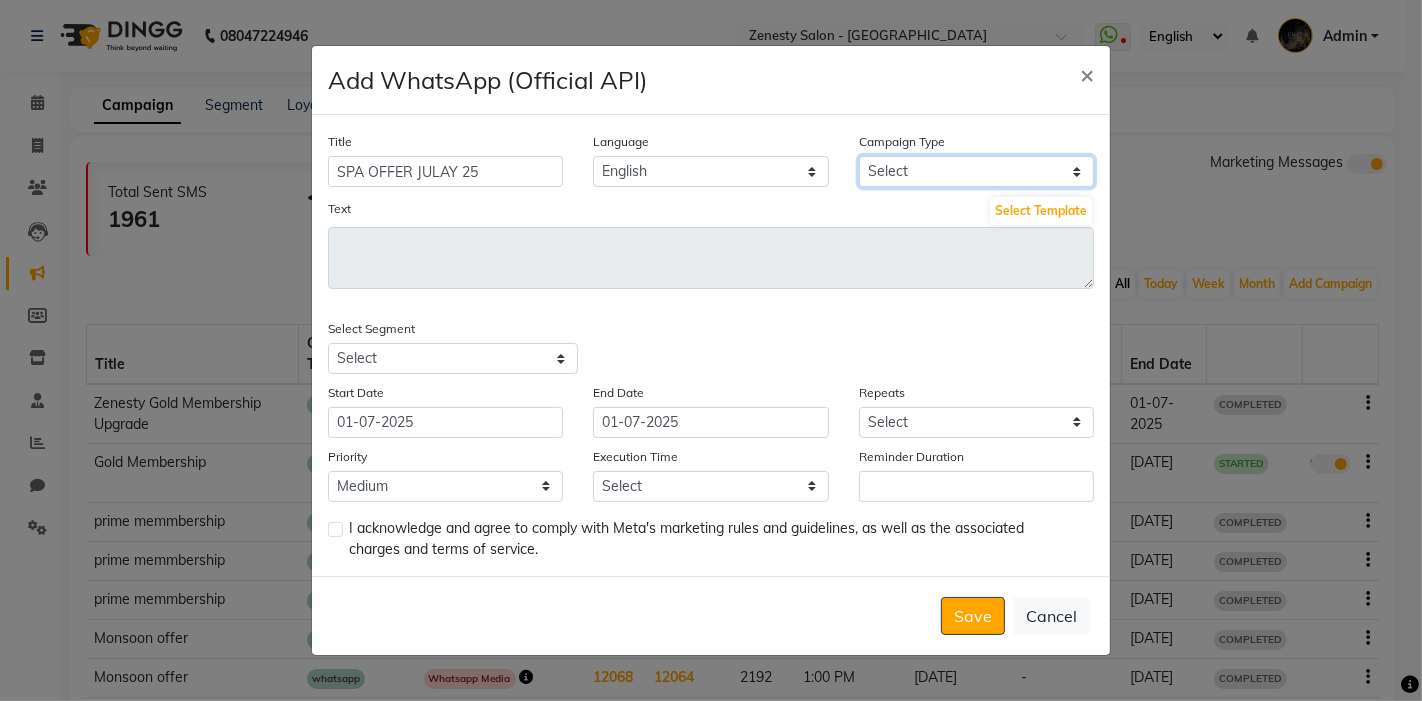 click on "Select Birthday Anniversary Promotional Service reminder" at bounding box center [976, 171] 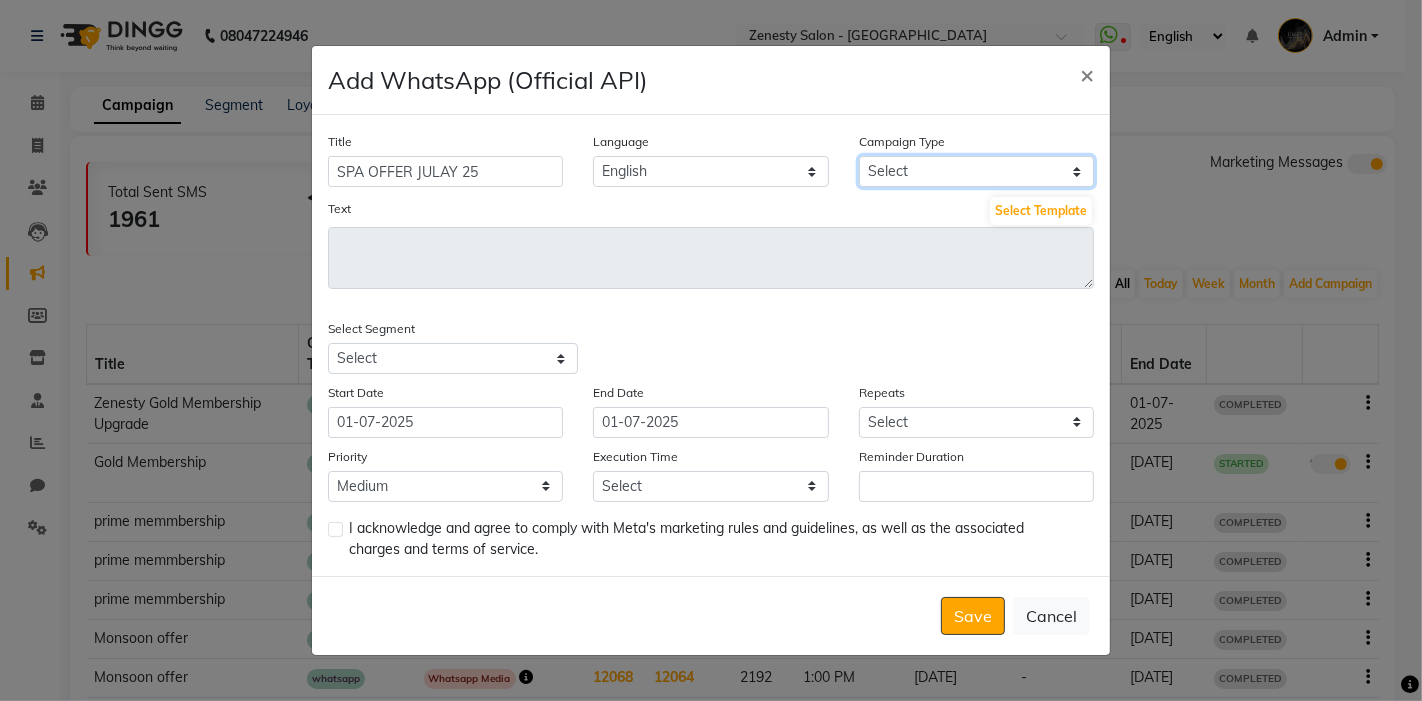 select on "3" 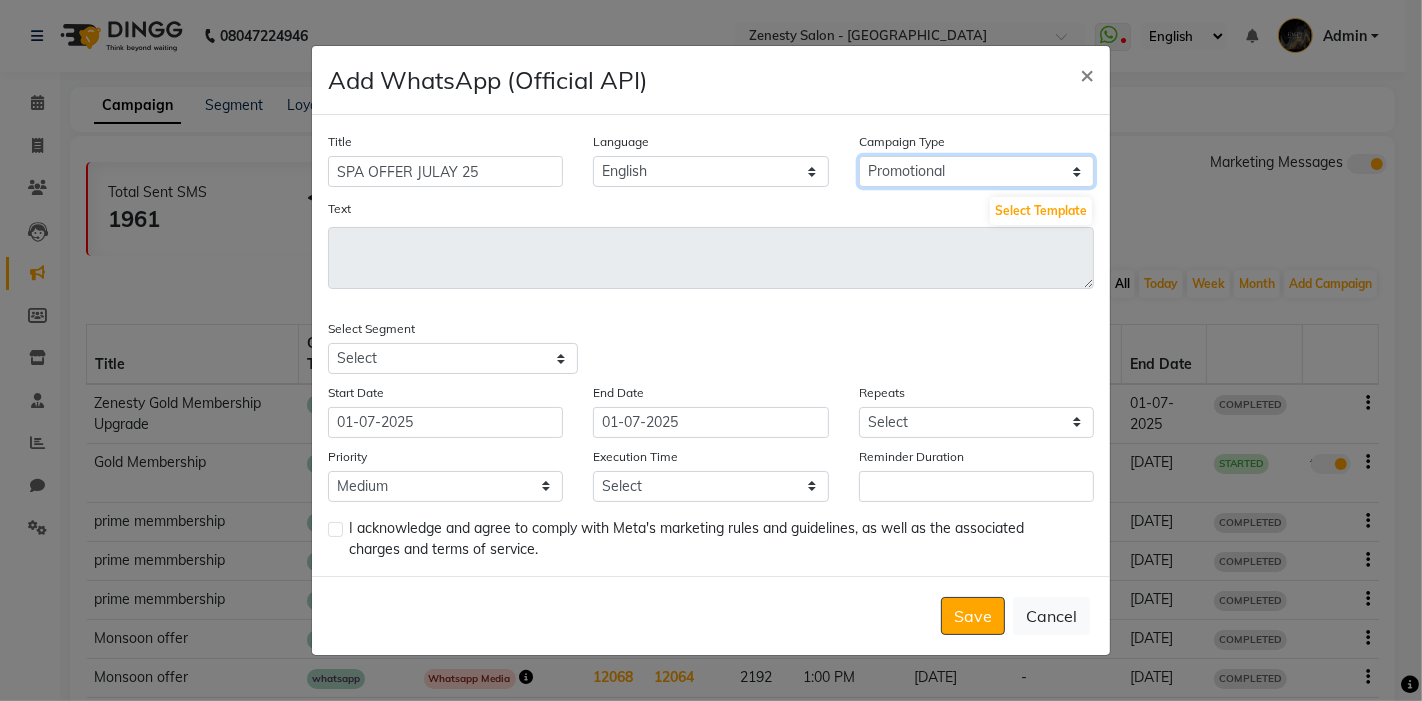 click on "Select Birthday Anniversary Promotional Service reminder" at bounding box center (976, 171) 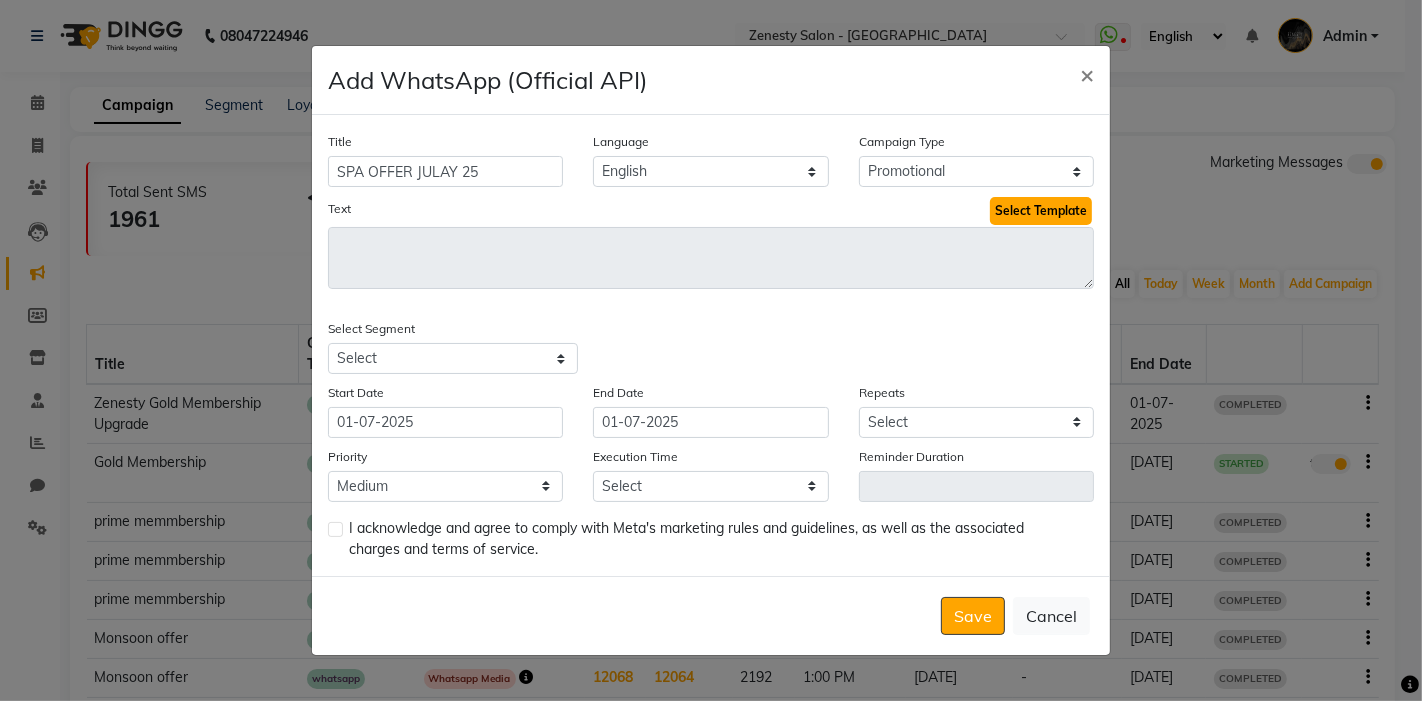 click on "Select Template" 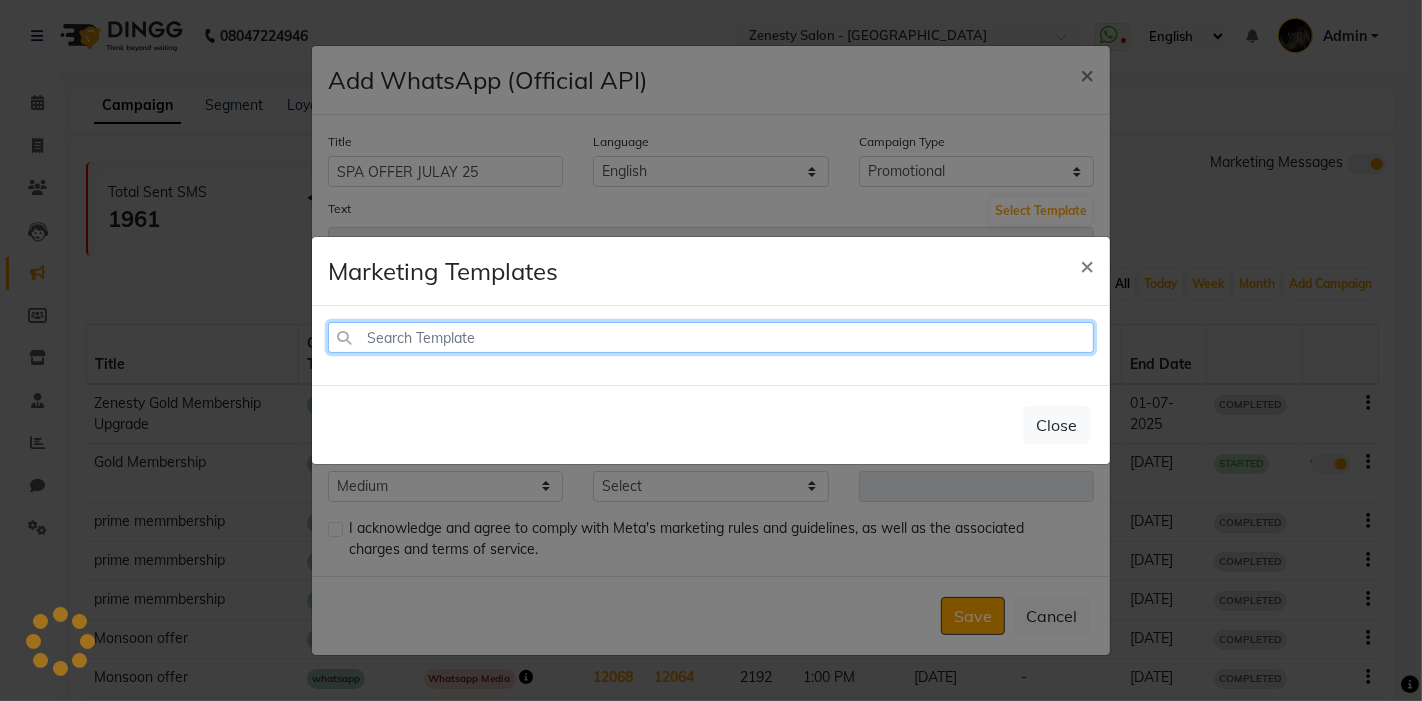 click 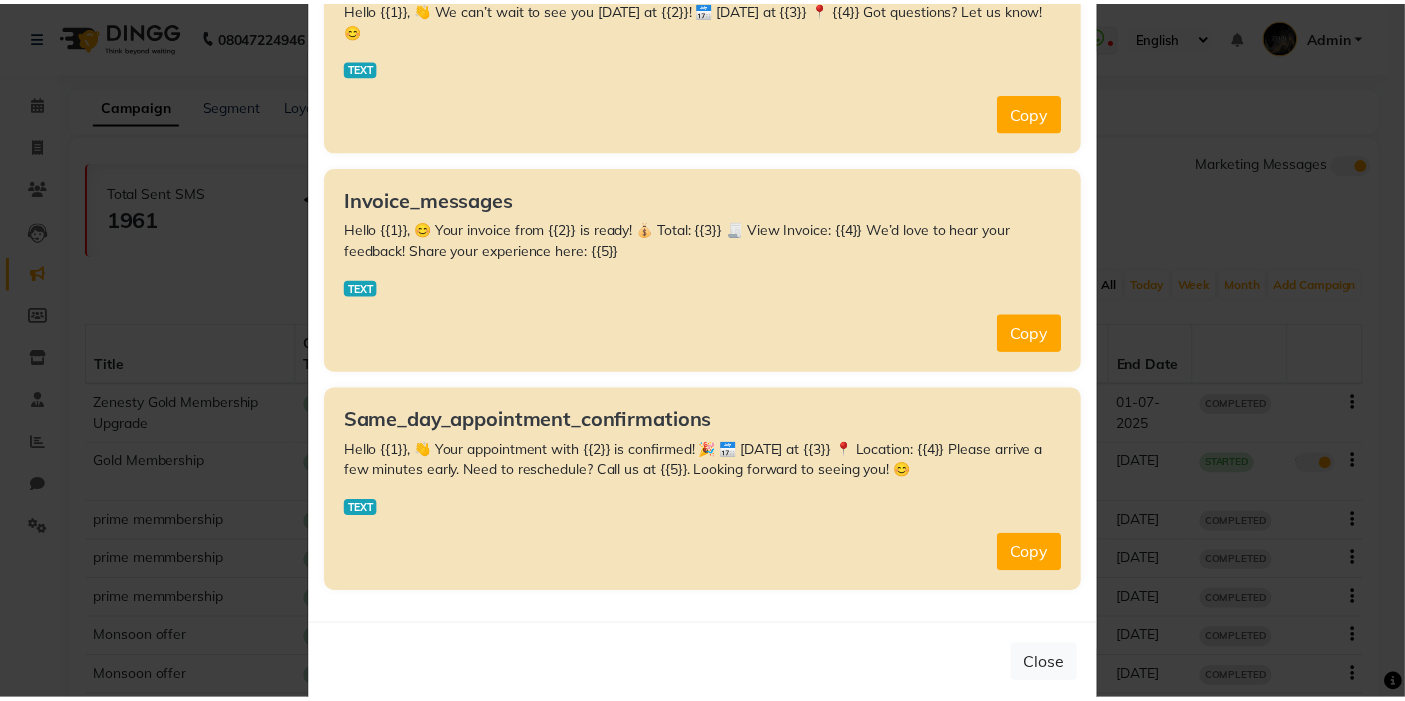 scroll, scrollTop: 1891, scrollLeft: 0, axis: vertical 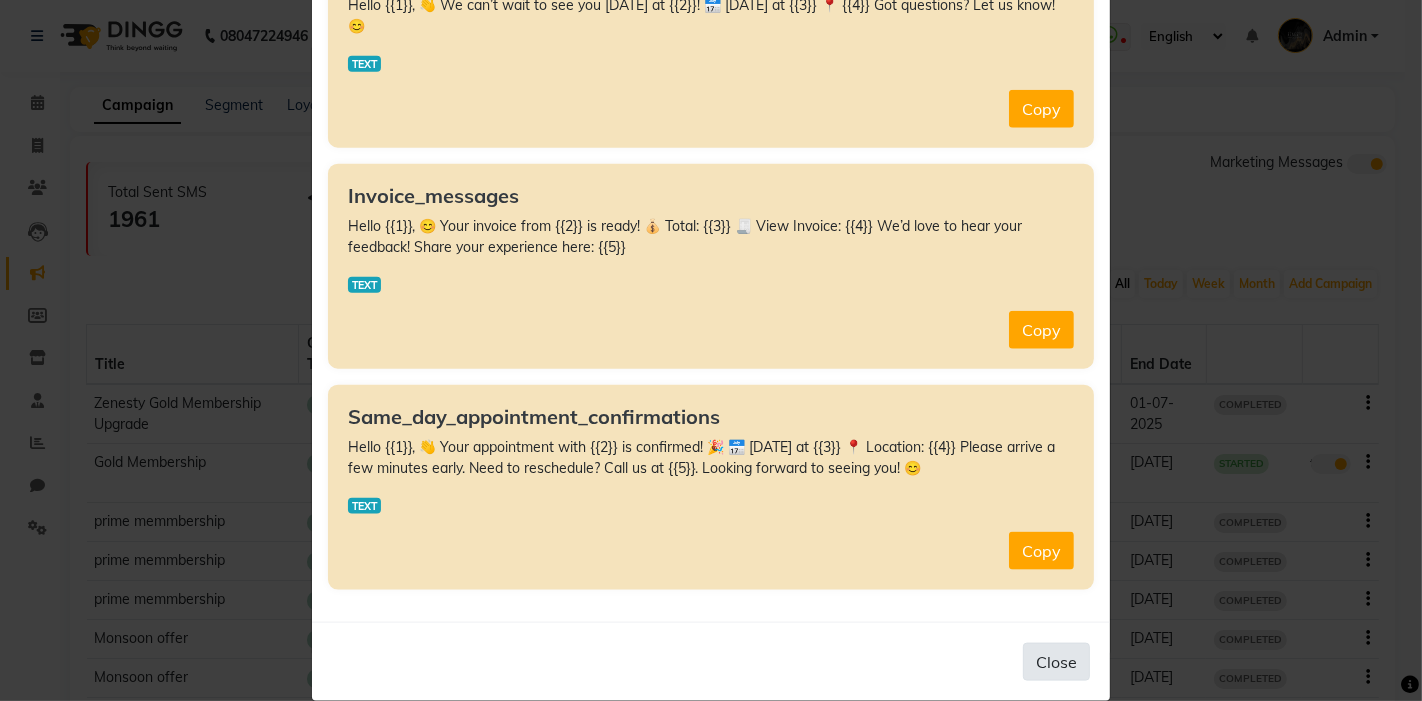click on "Close" 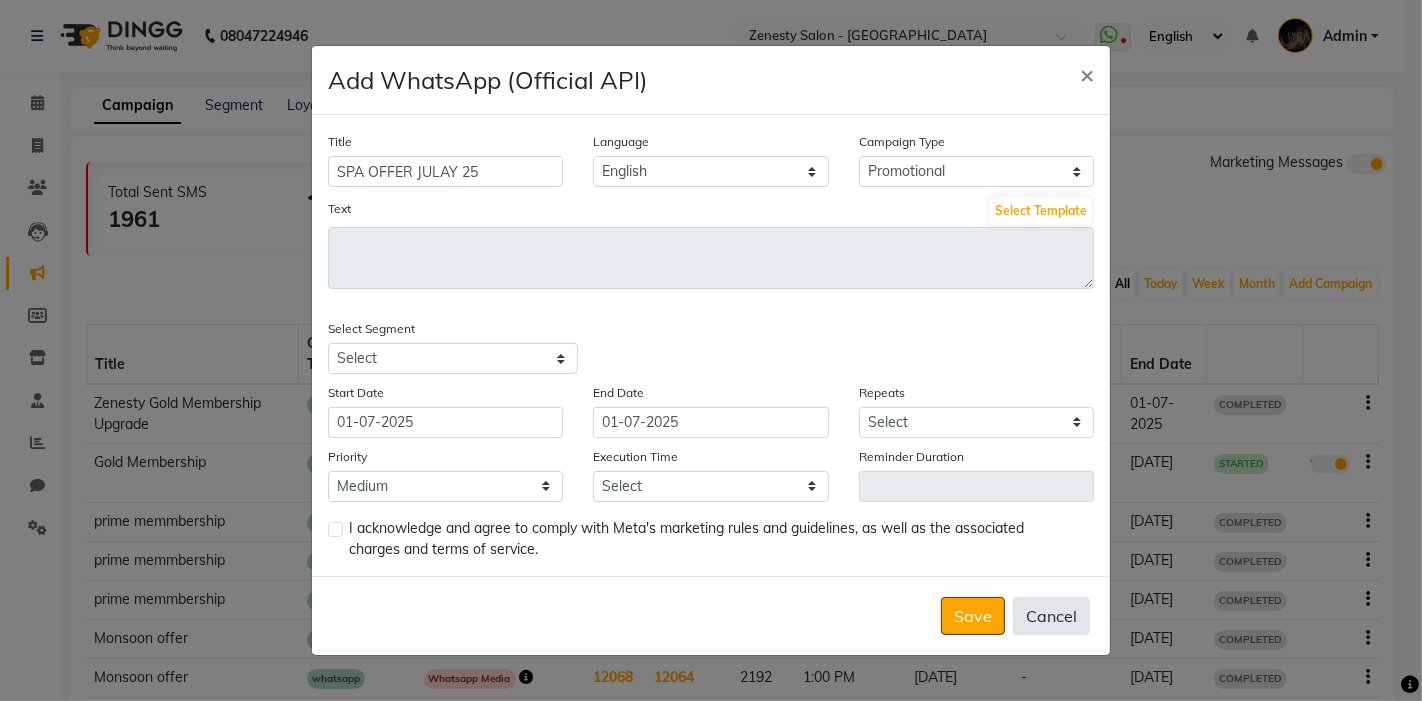 click on "Cancel" 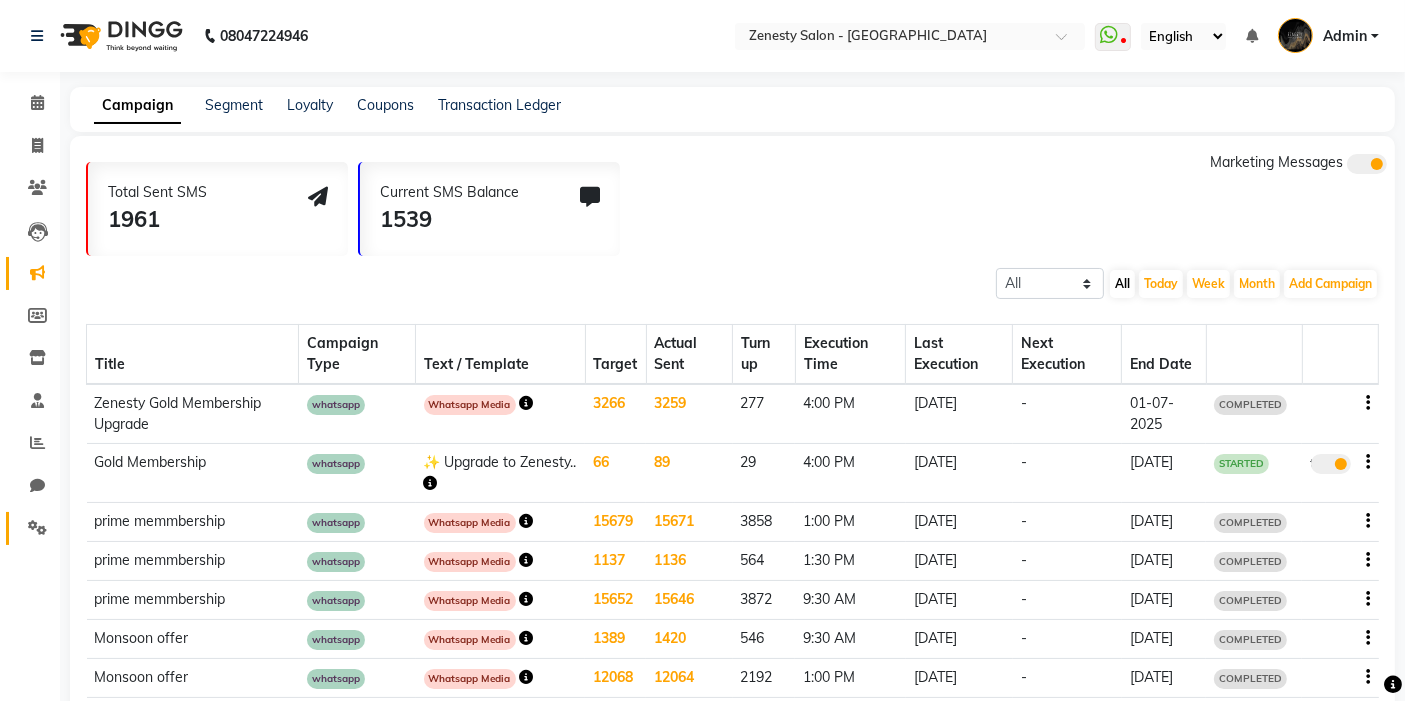 click on "Settings" 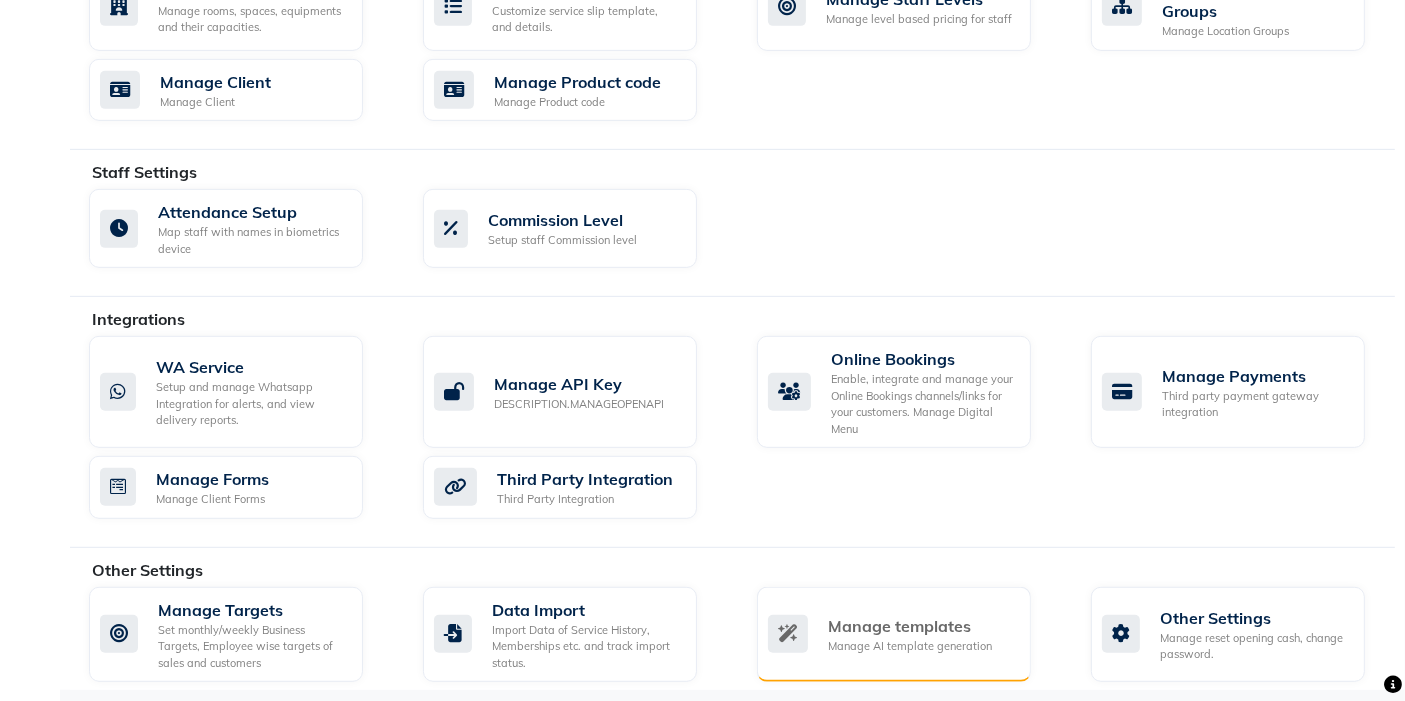 scroll, scrollTop: 957, scrollLeft: 0, axis: vertical 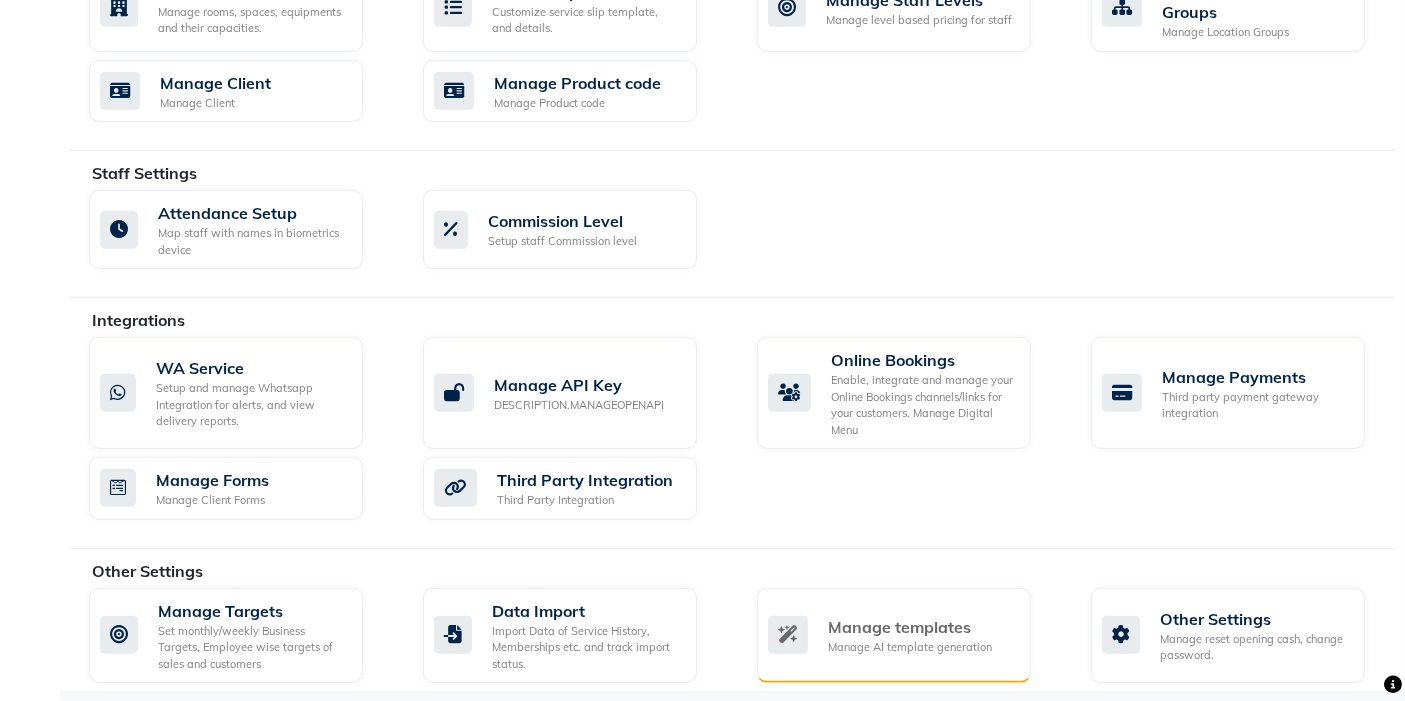 click on "Manage templates Manage AI template generation" 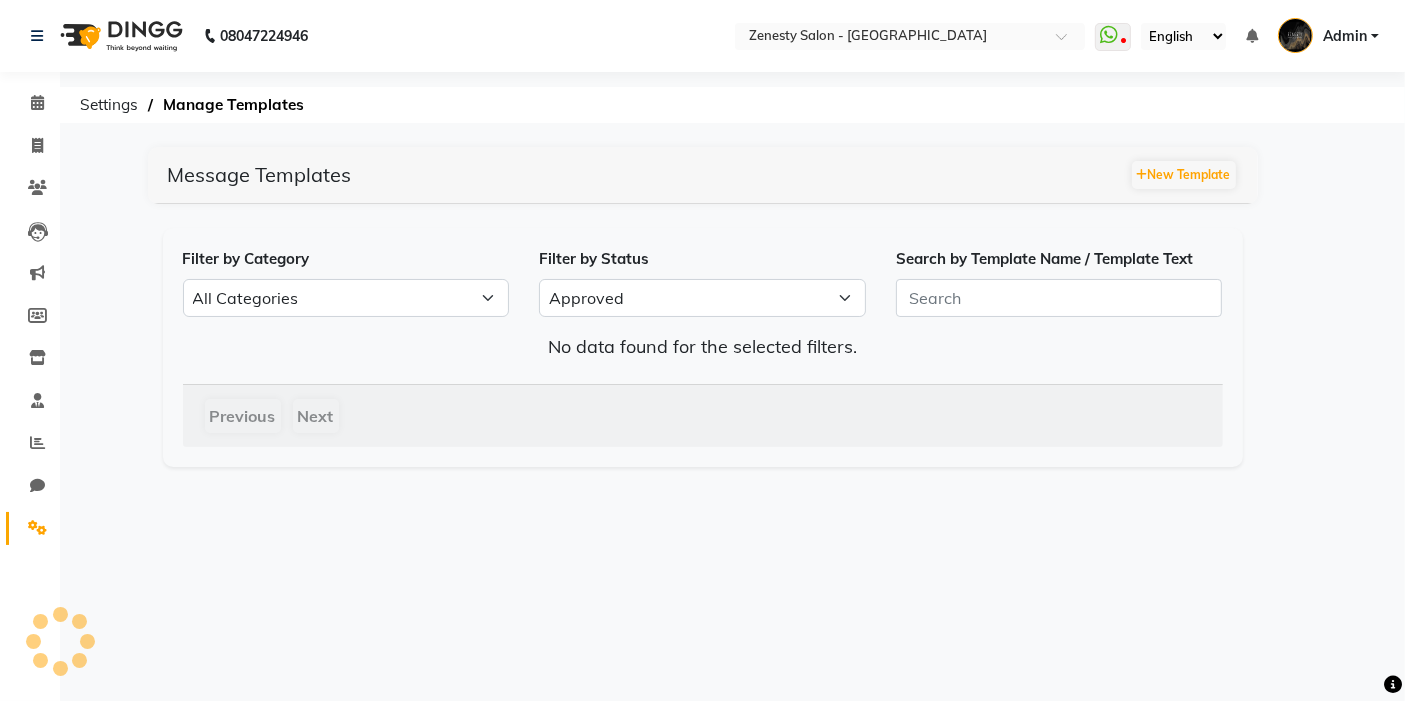 scroll, scrollTop: 0, scrollLeft: 0, axis: both 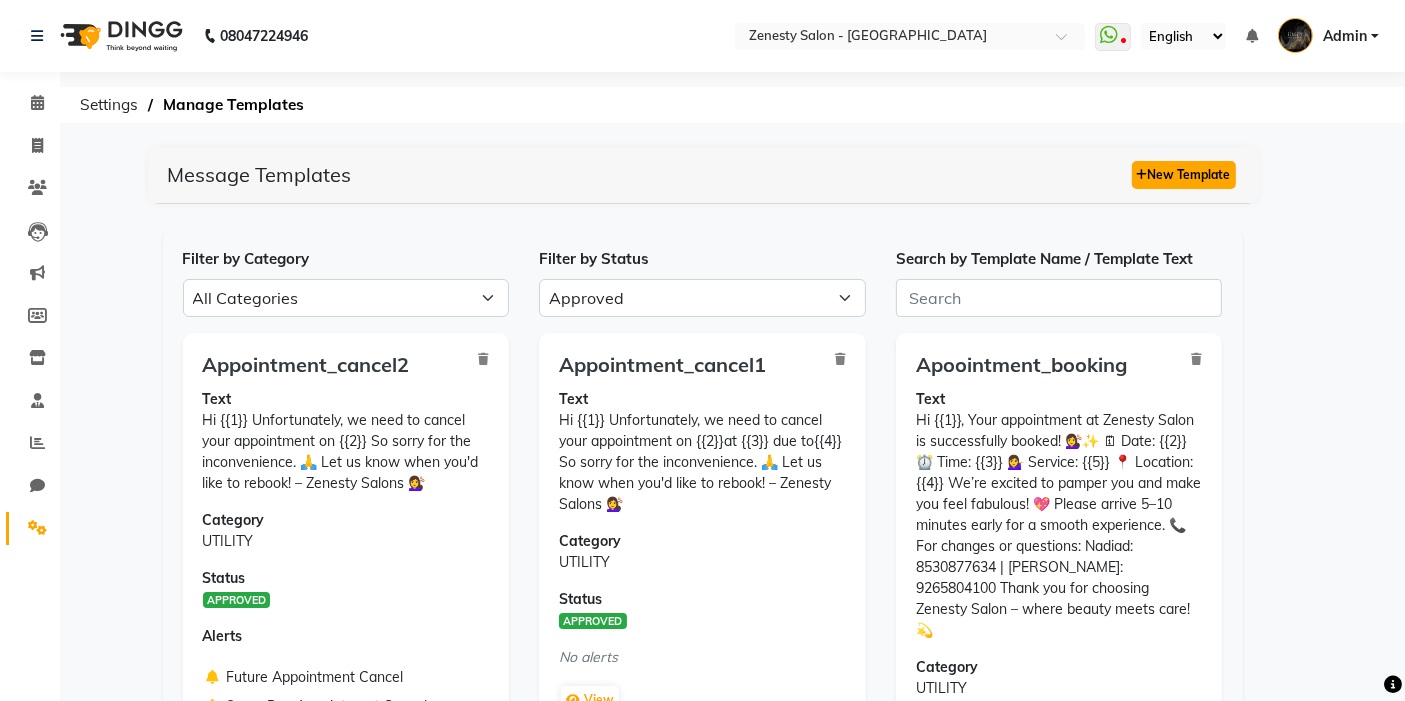 click on "New Template" 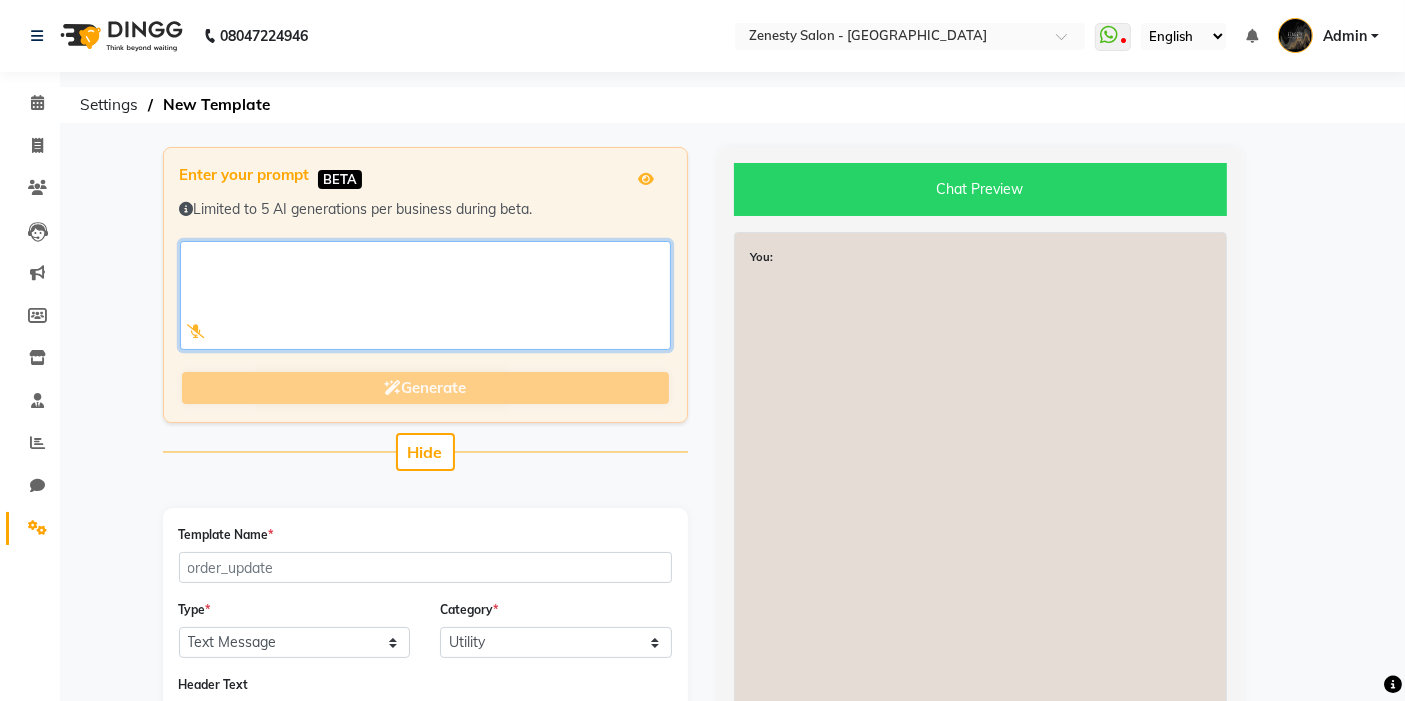 click 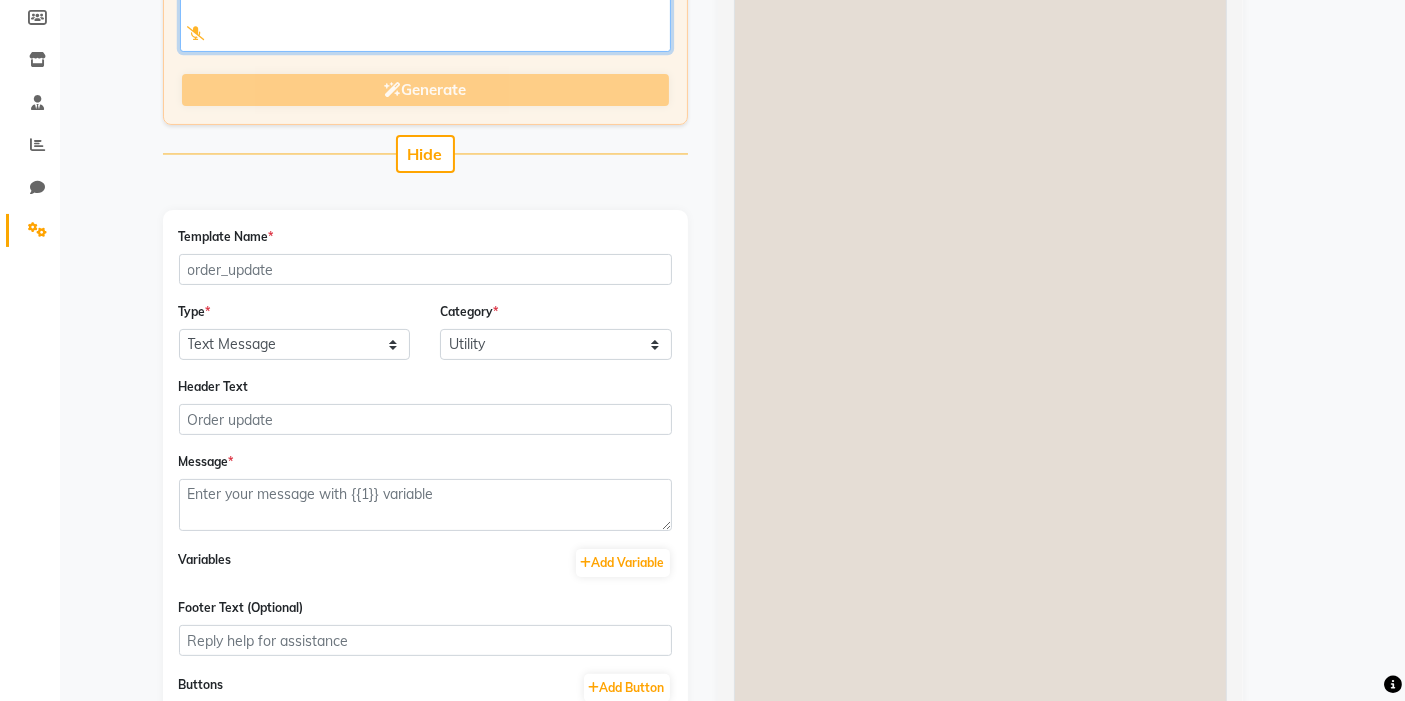 scroll, scrollTop: 333, scrollLeft: 0, axis: vertical 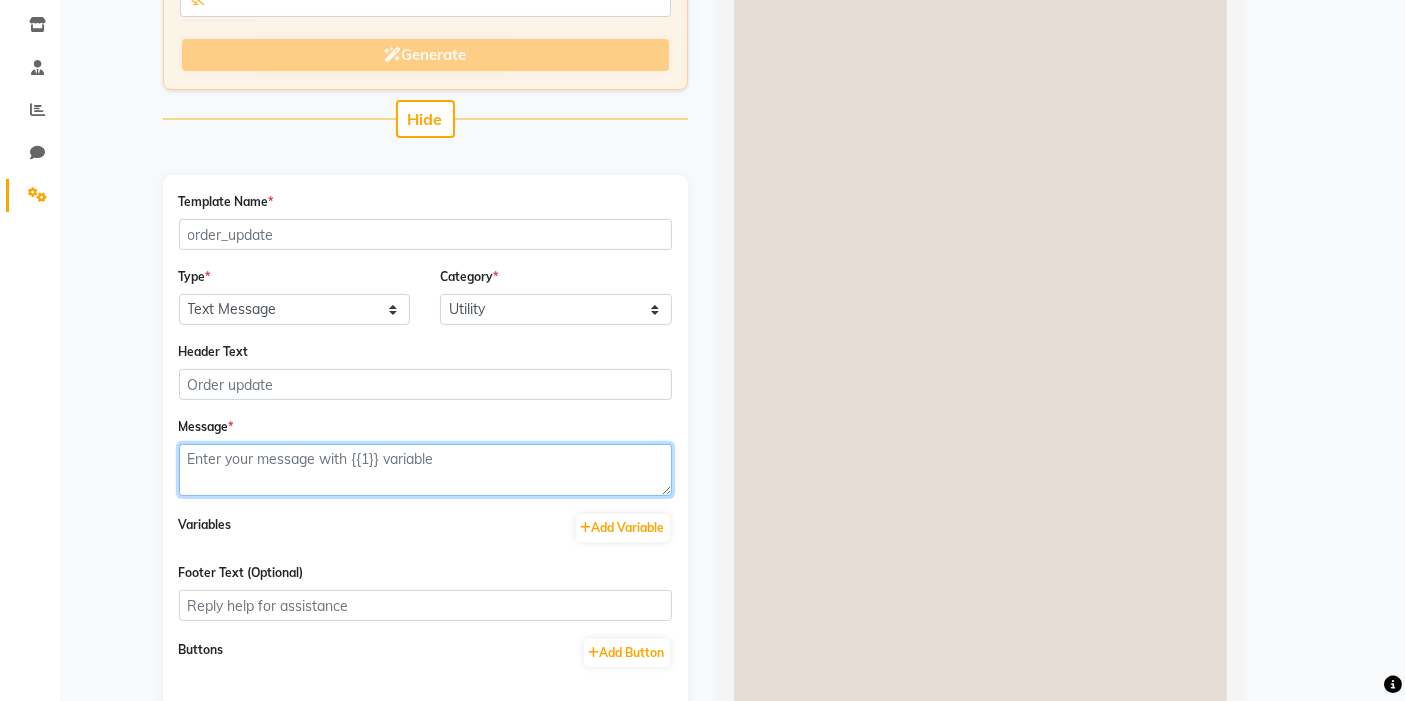 click at bounding box center [425, 470] 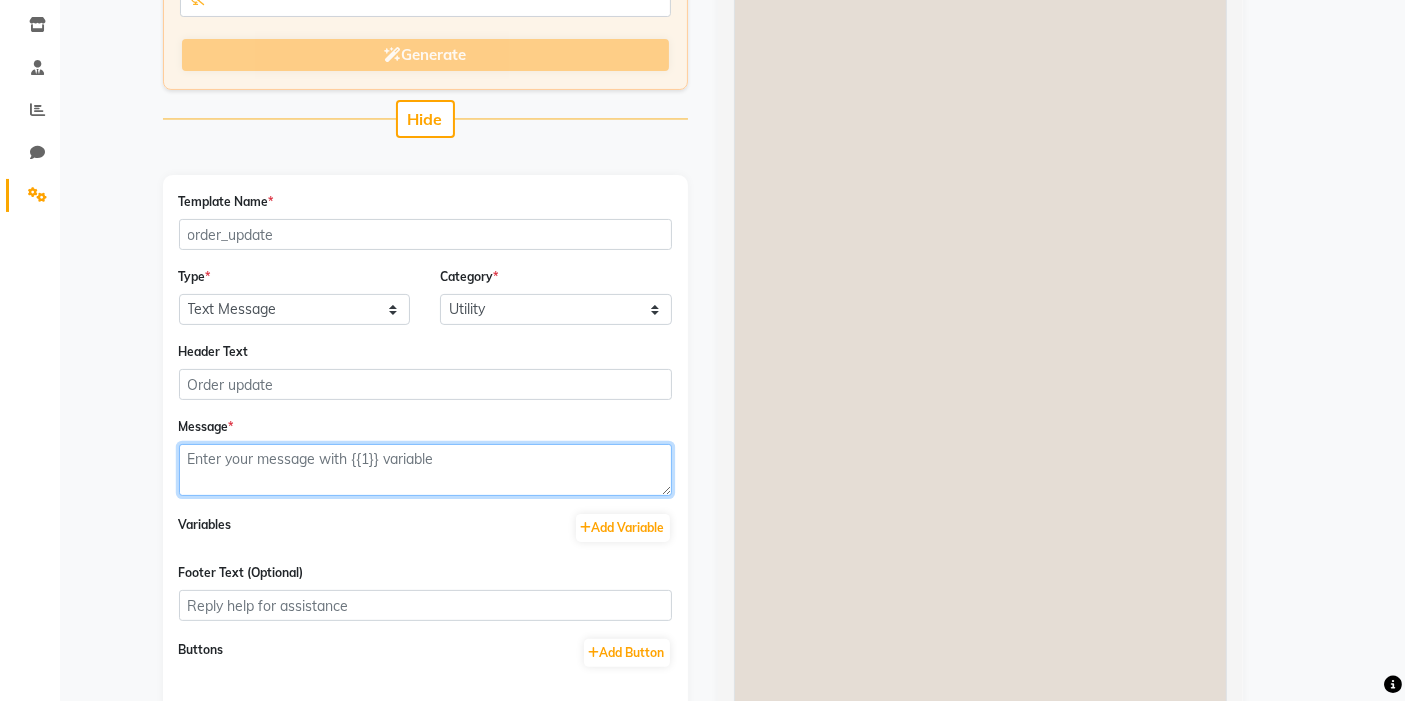 paste on "🌧️ MONSOON SPECIAL ALERT! 🌧️
Get 40% OFF on HAIR SPA ✨
At Zenesty Salon – [PERSON_NAME] & [PERSON_NAME] 💇‍♀️
Let your hair soak in the goodness this monsoon with our luxurious hair spa treatments – now at an unbeatable price!
📍 [PERSON_NAME] & Anand
📞 Call now to book your appointment: 85308 77634 | 92658 04100
📅 Limited time offer – Don’t miss out!" 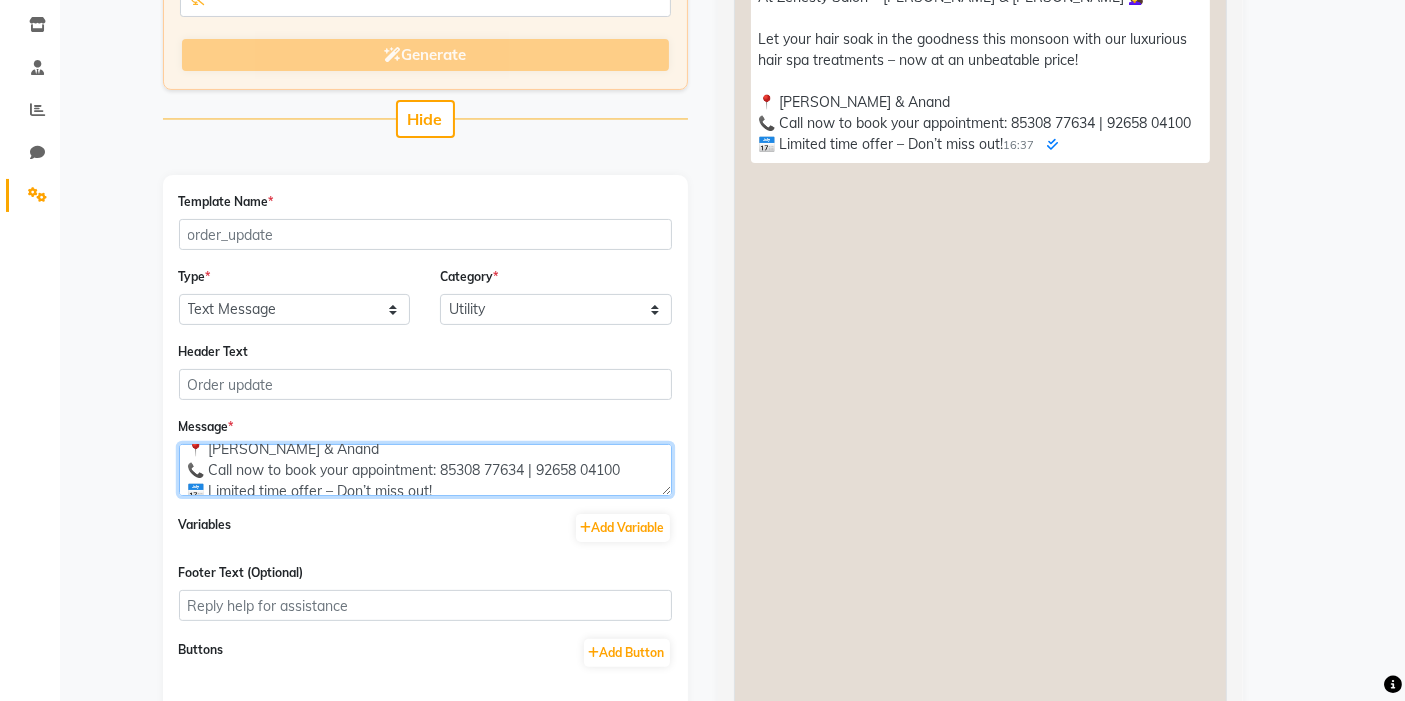 scroll, scrollTop: 168, scrollLeft: 0, axis: vertical 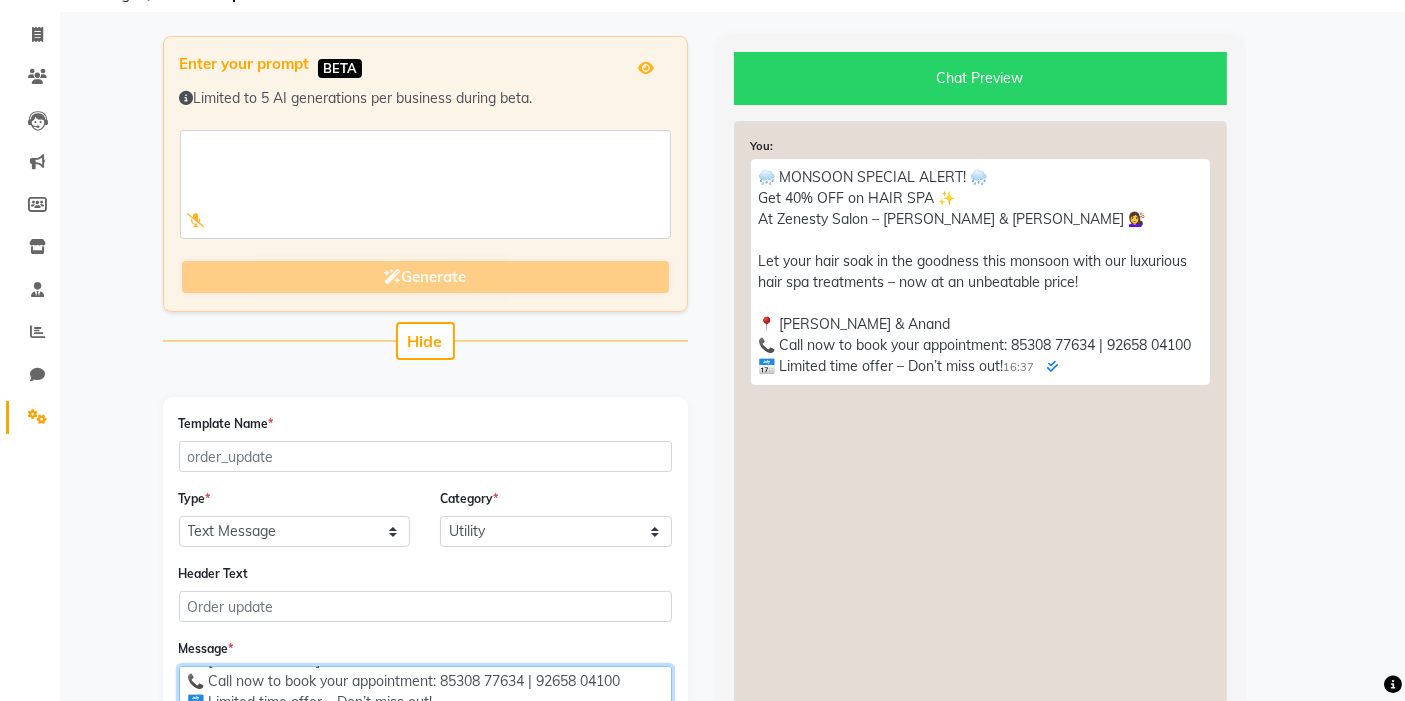 type on "🌧️ MONSOON SPECIAL ALERT! 🌧️
Get 40% OFF on HAIR SPA ✨
At Zenesty Salon – [PERSON_NAME] & [PERSON_NAME] 💇‍♀️
Let your hair soak in the goodness this monsoon with our luxurious hair spa treatments – now at an unbeatable price!
📍 [PERSON_NAME] & Anand
📞 Call now to book your appointment: 85308 77634 | 92658 04100
📅 Limited time offer – Don’t miss out!" 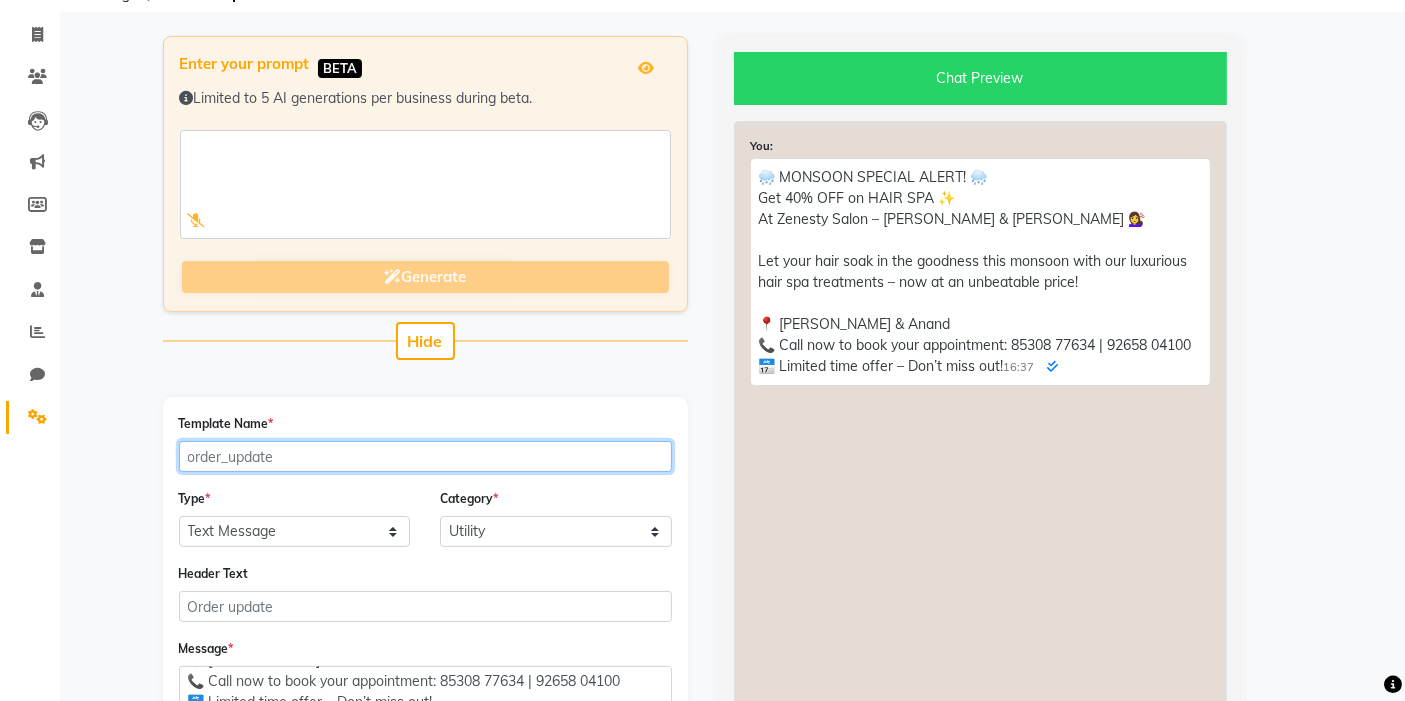 click on "Template Name  *" at bounding box center [425, 456] 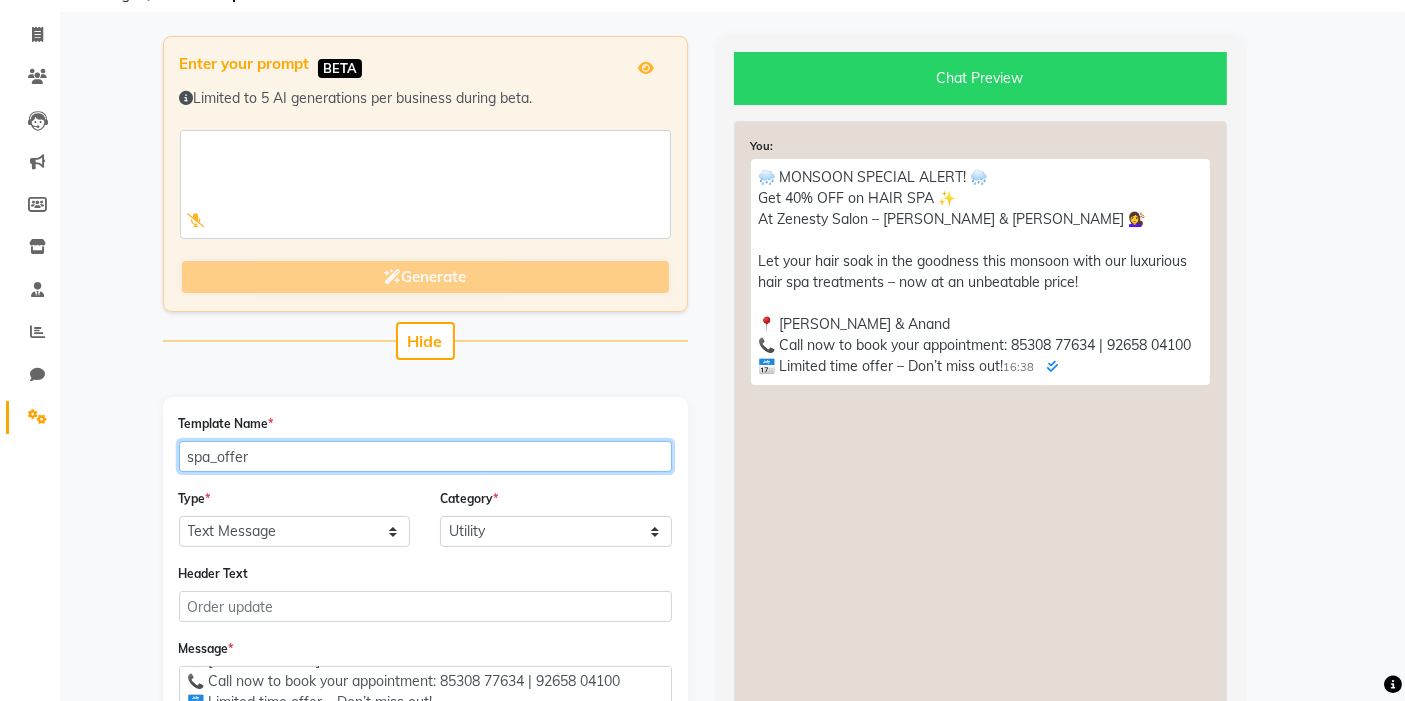 type on "spa_offer" 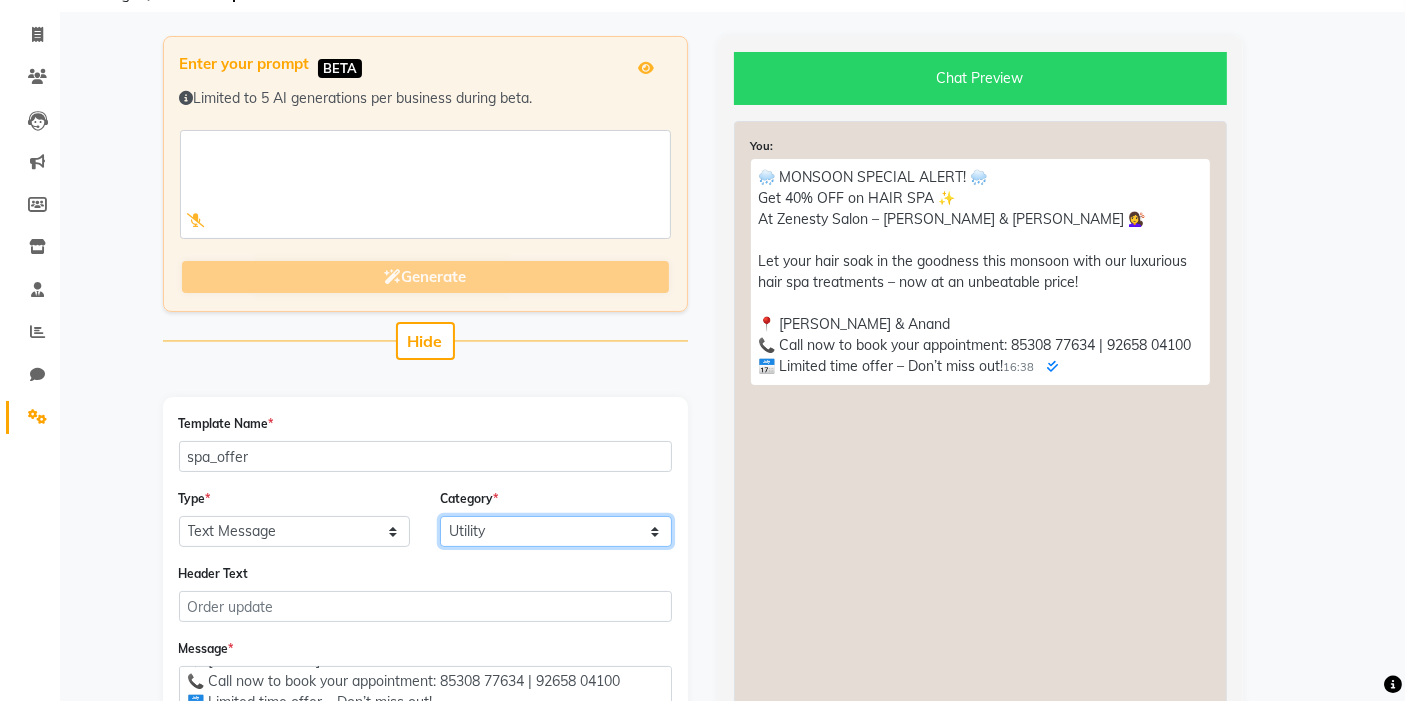 click on "Utility Marketing" 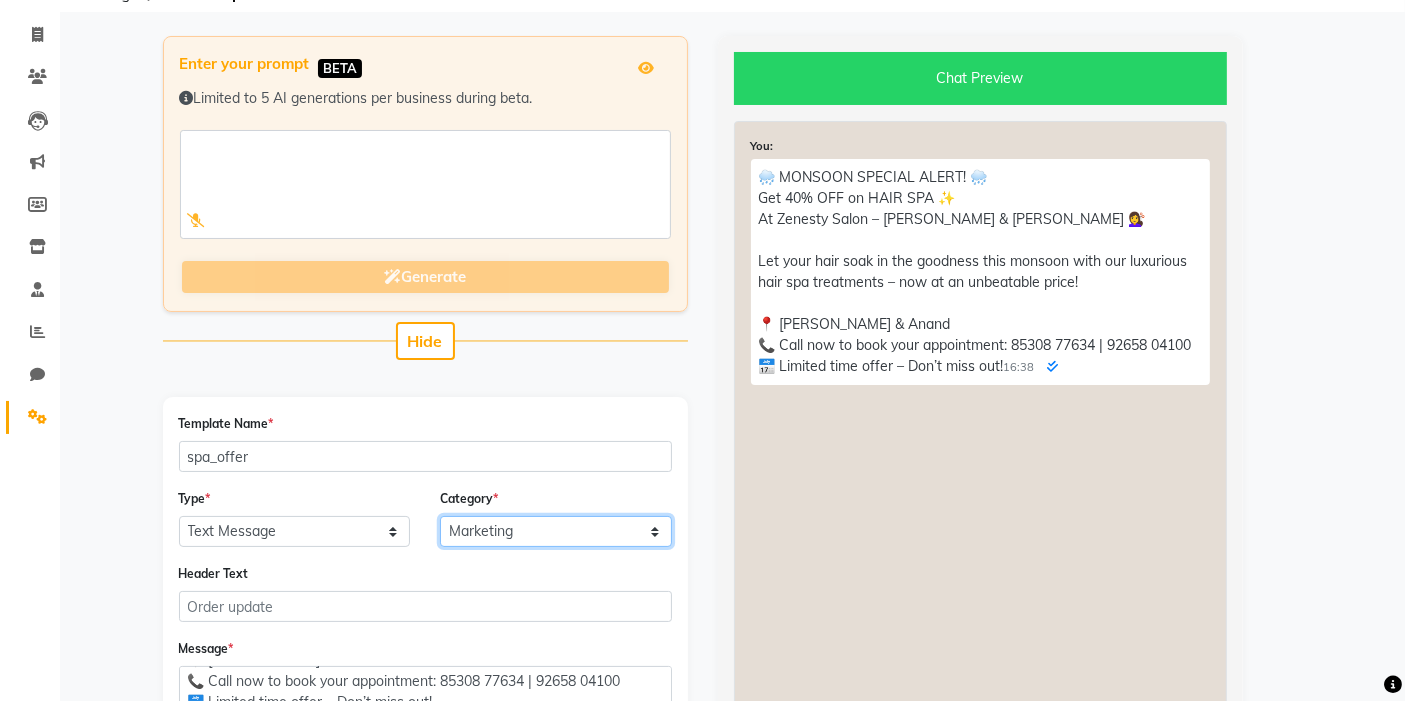 click on "Utility Marketing" 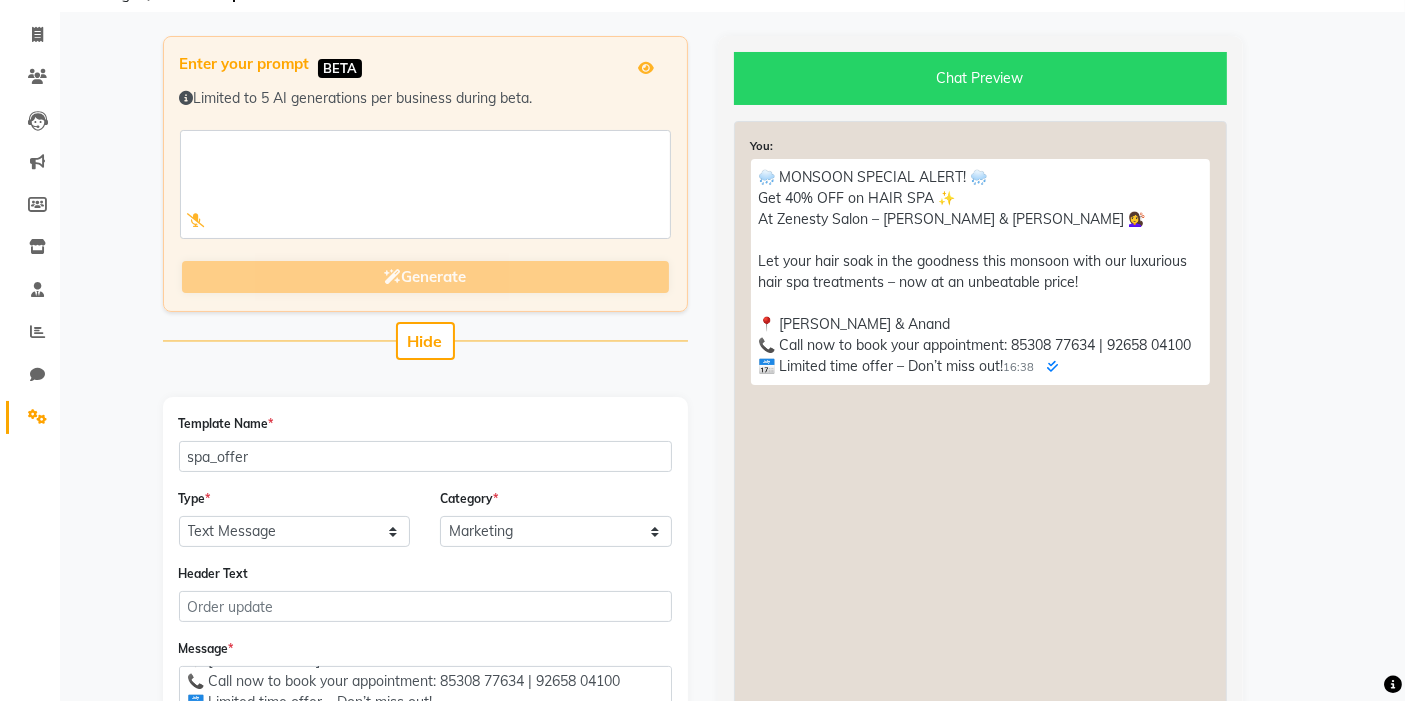 click on "Header Text" 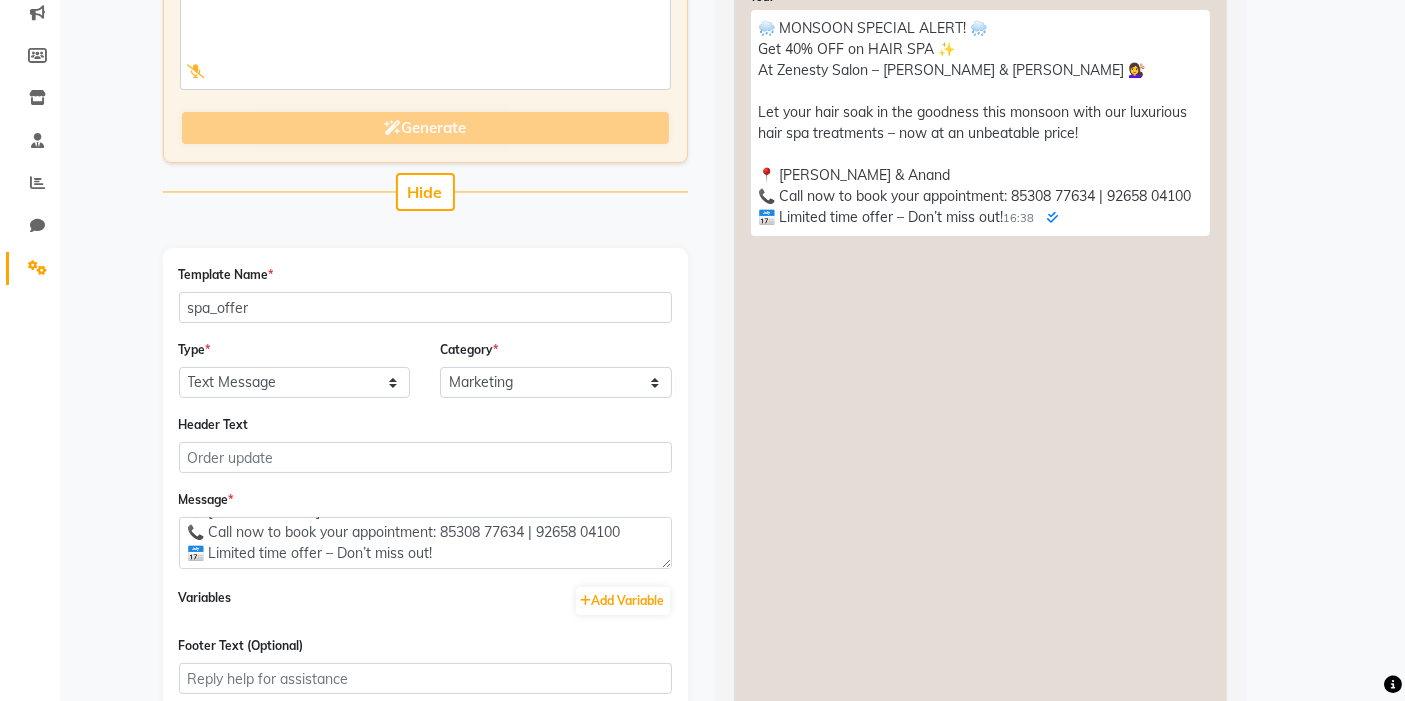 scroll, scrollTop: 333, scrollLeft: 0, axis: vertical 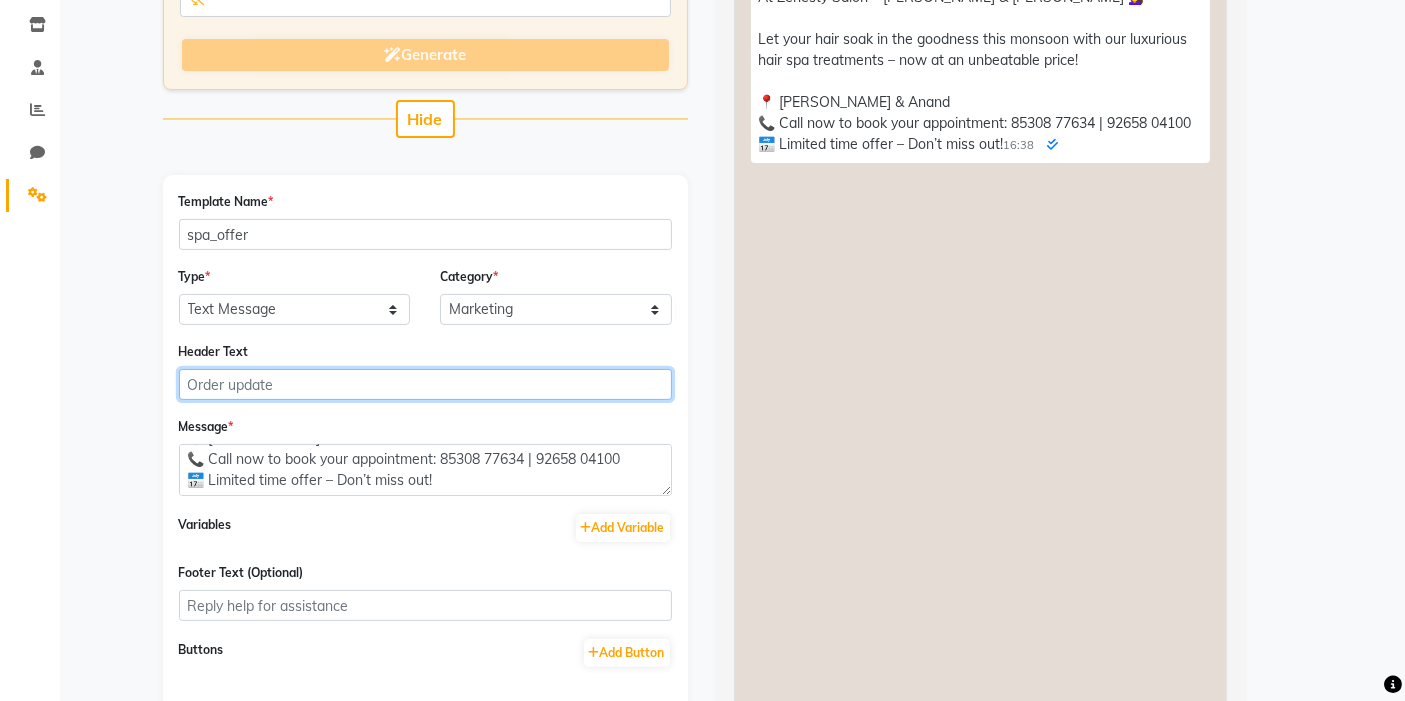 click on "Header Text" at bounding box center (425, 384) 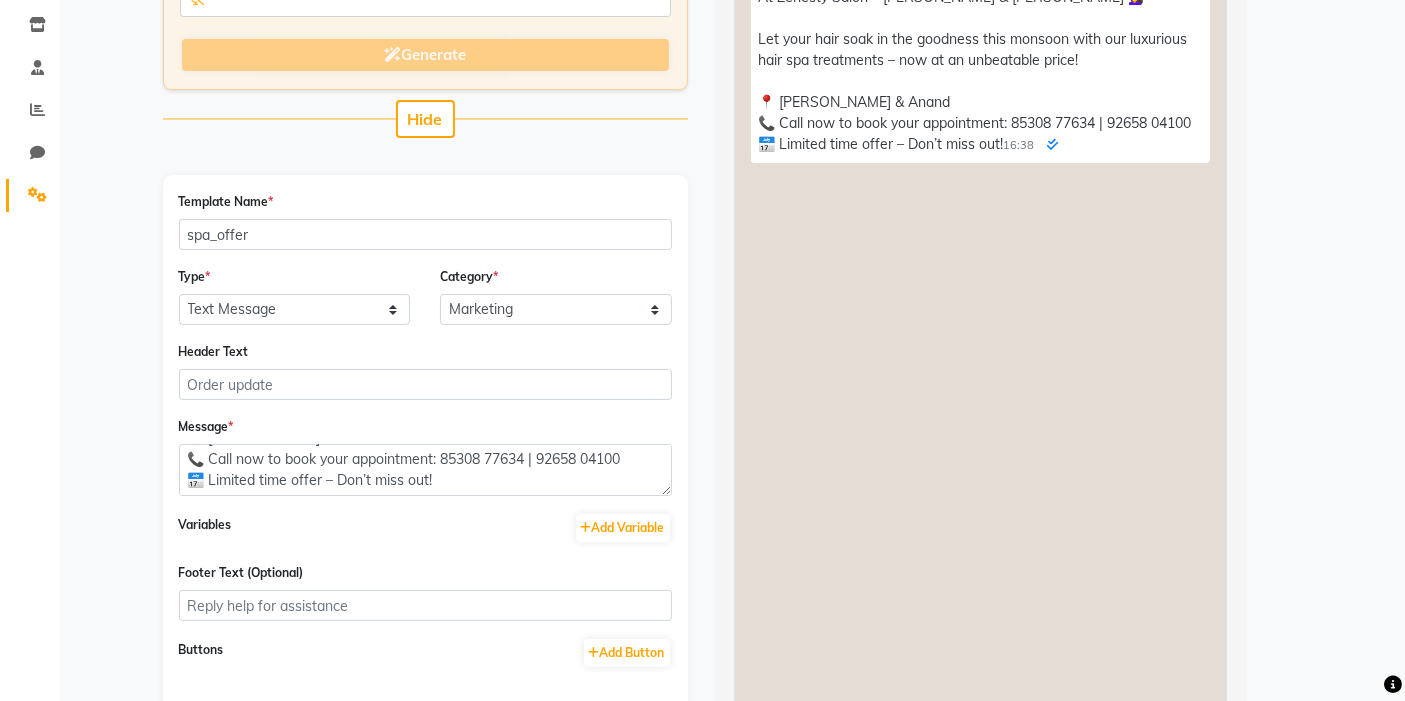 click on "Header Text" 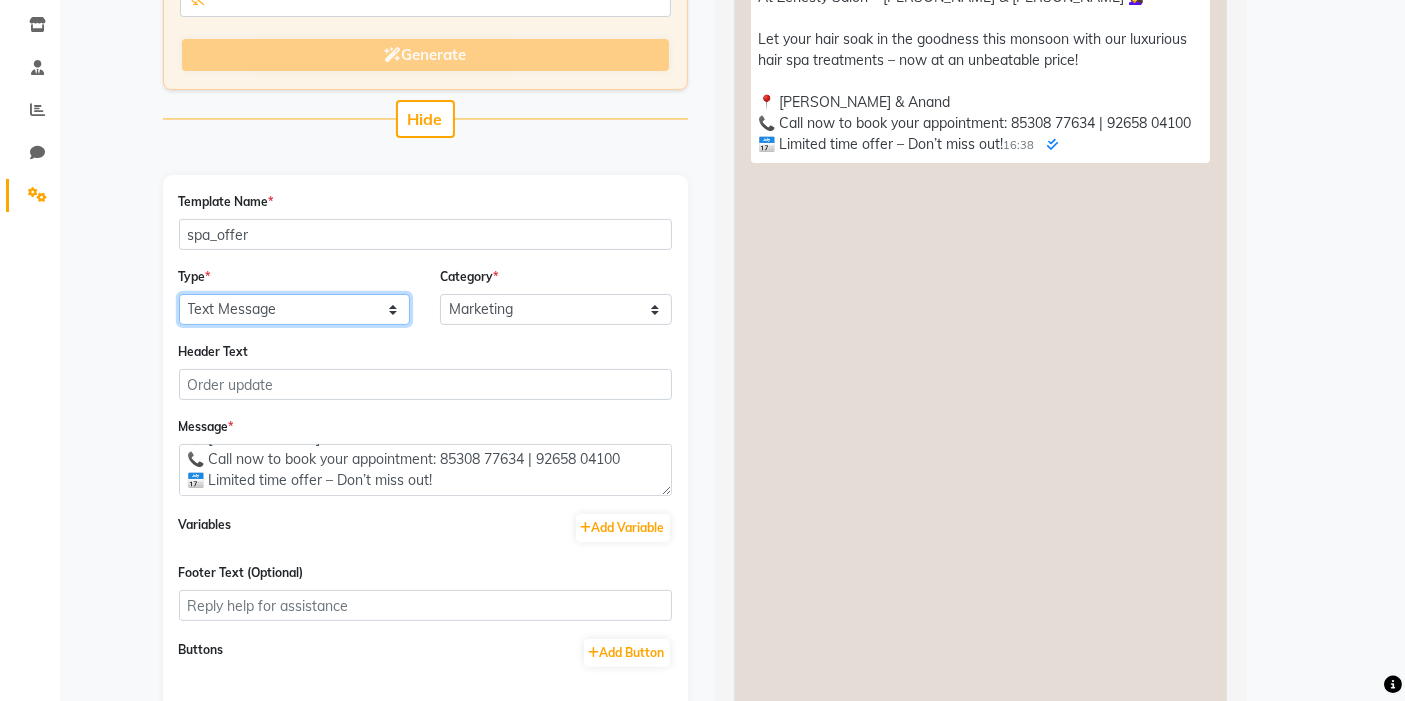 click on "Text Message Image with Text" 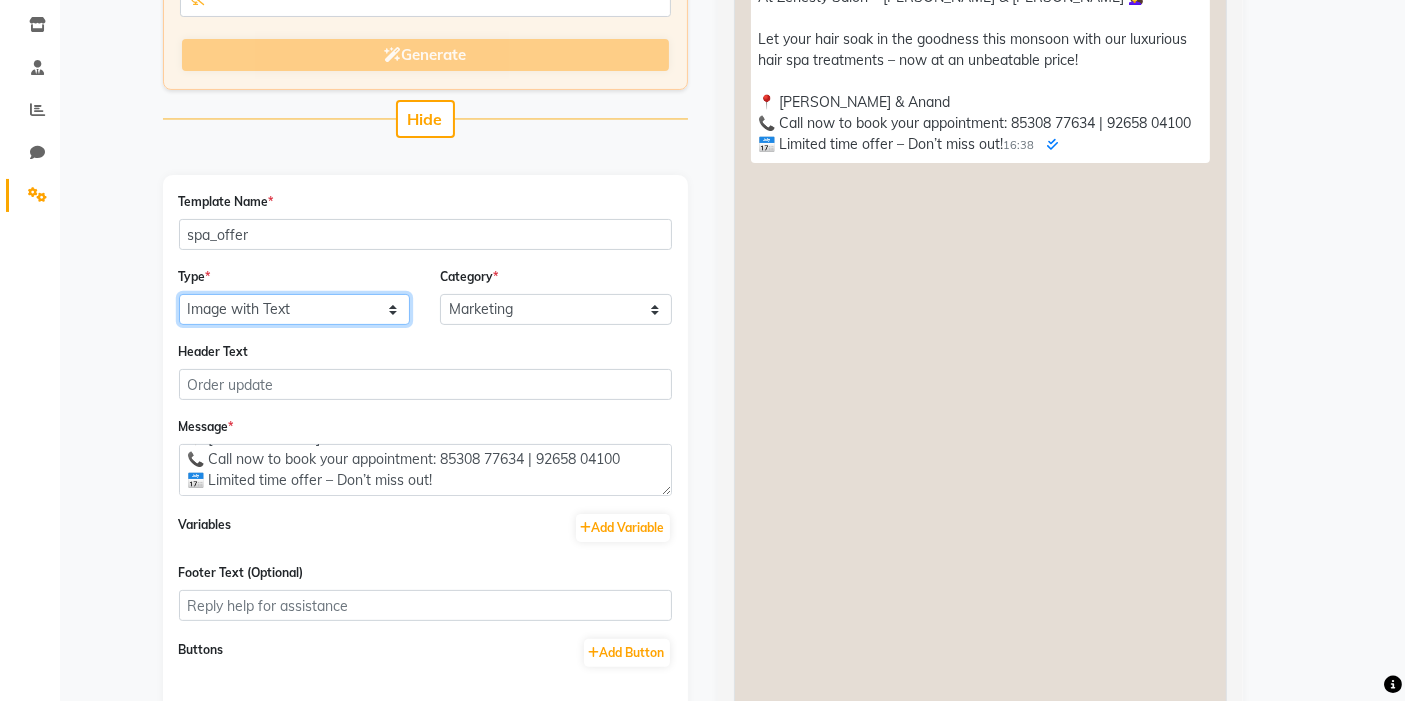 click on "Text Message Image with Text" 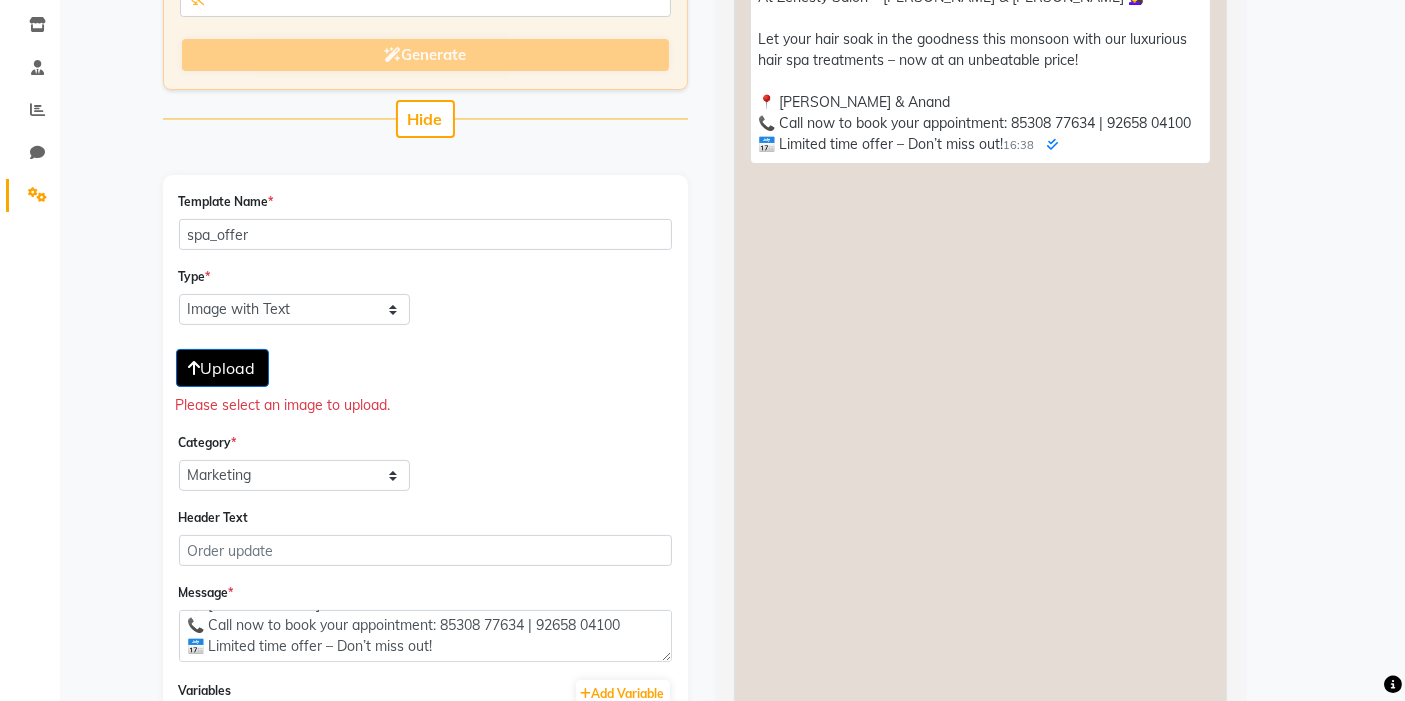 click on "Upload" 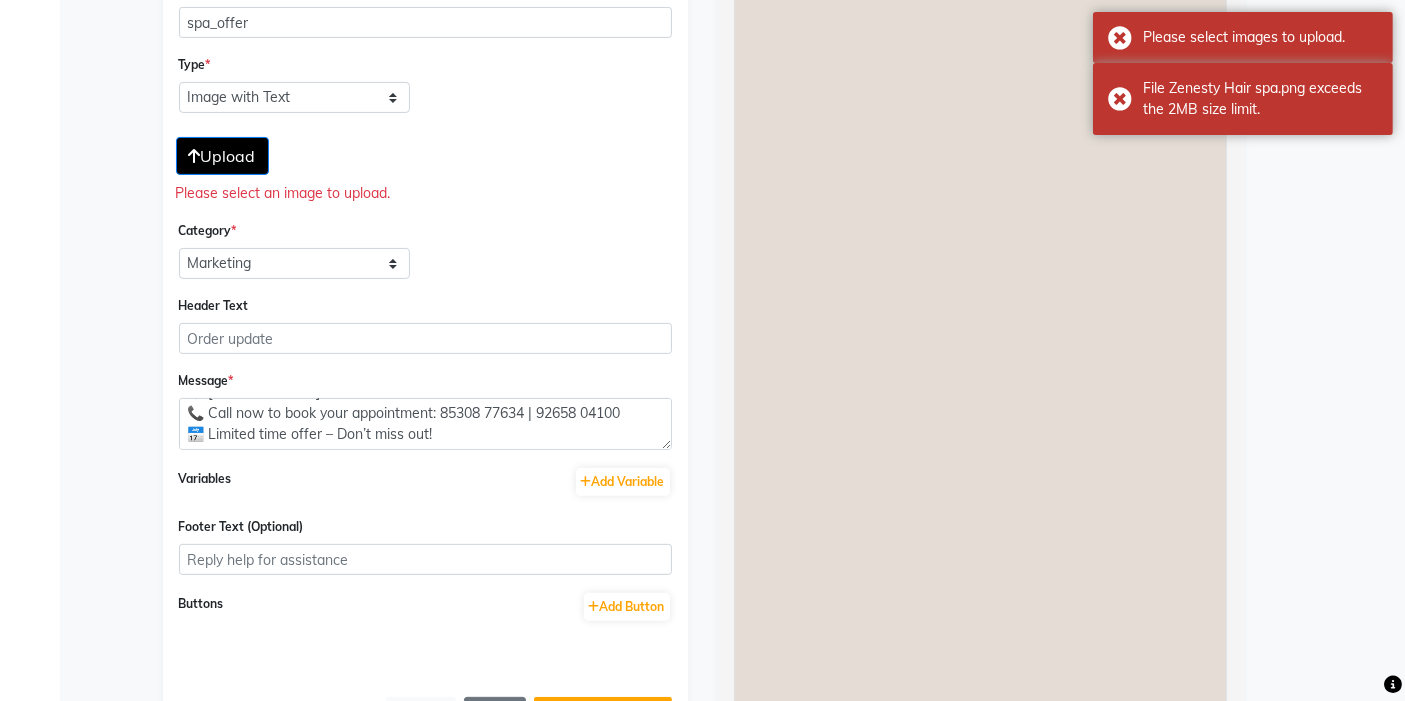 scroll, scrollTop: 555, scrollLeft: 0, axis: vertical 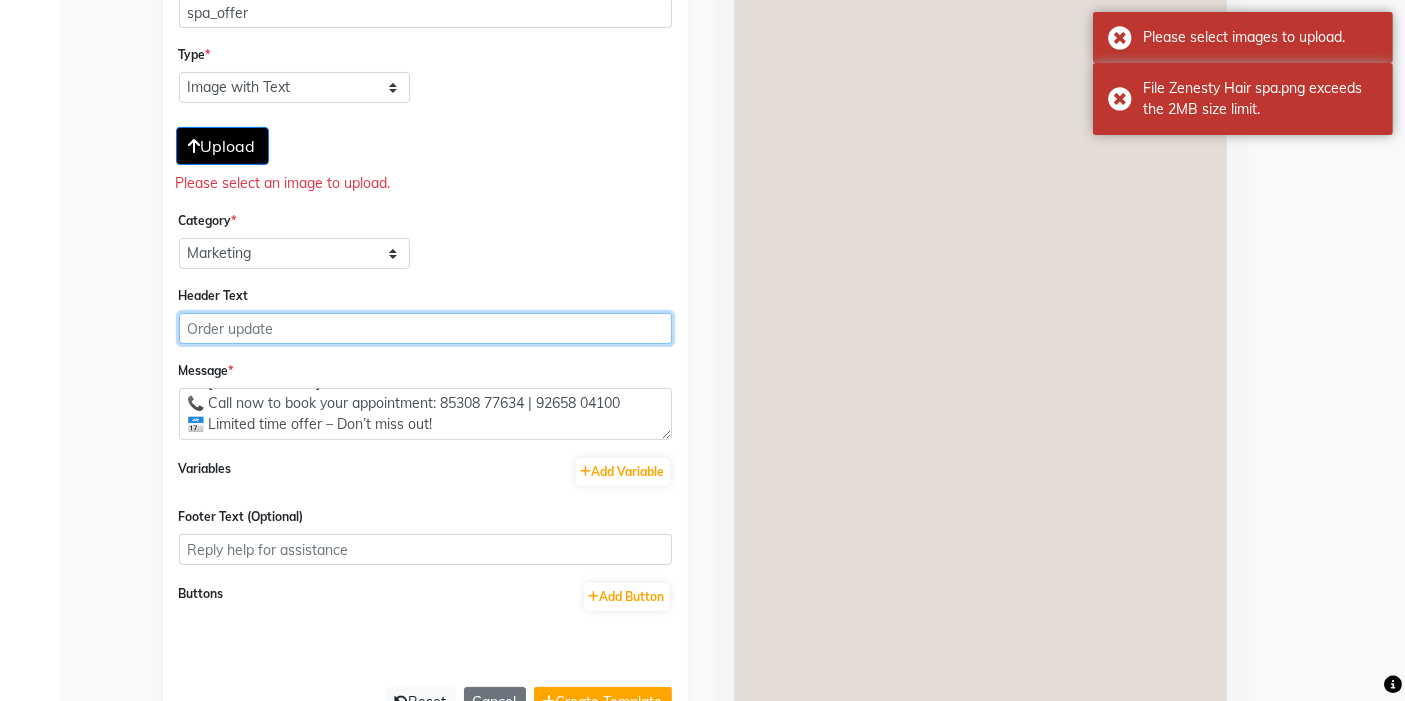 click on "Header Text" at bounding box center (425, 328) 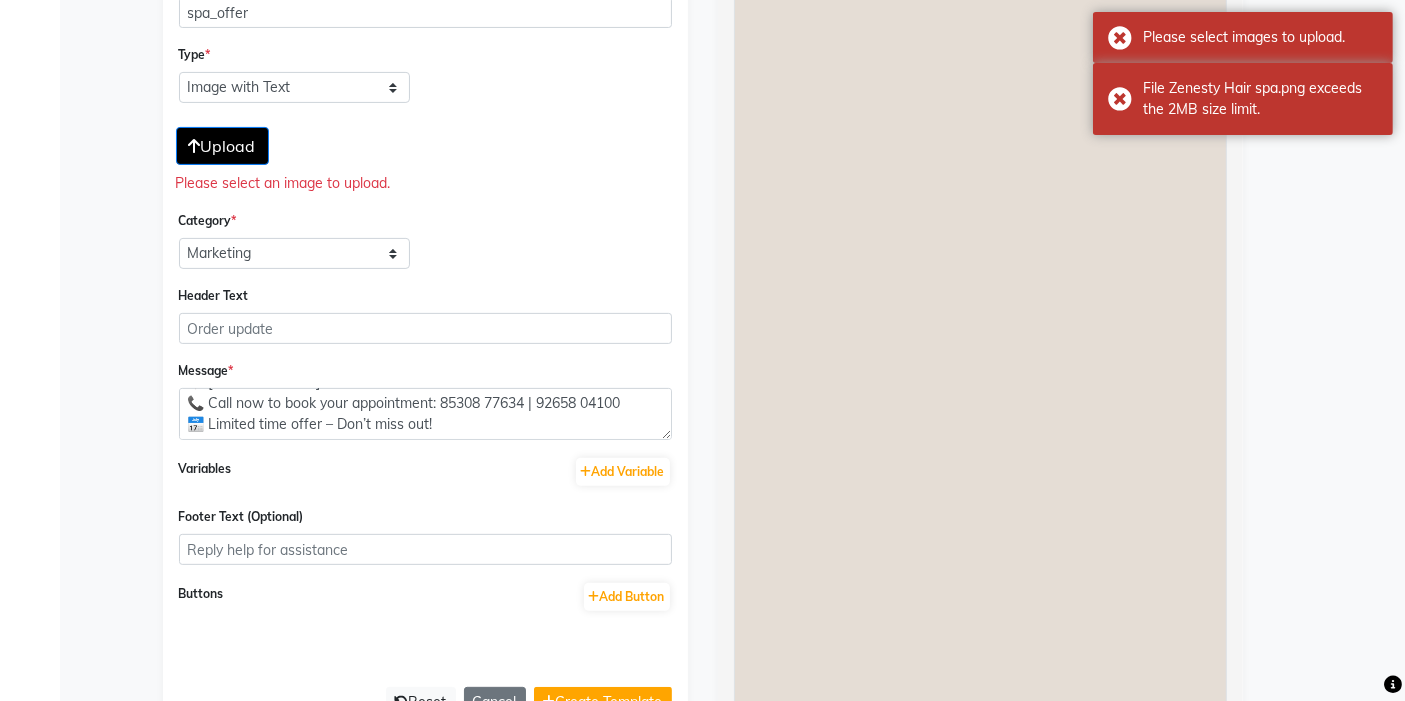 click on "Header Text" 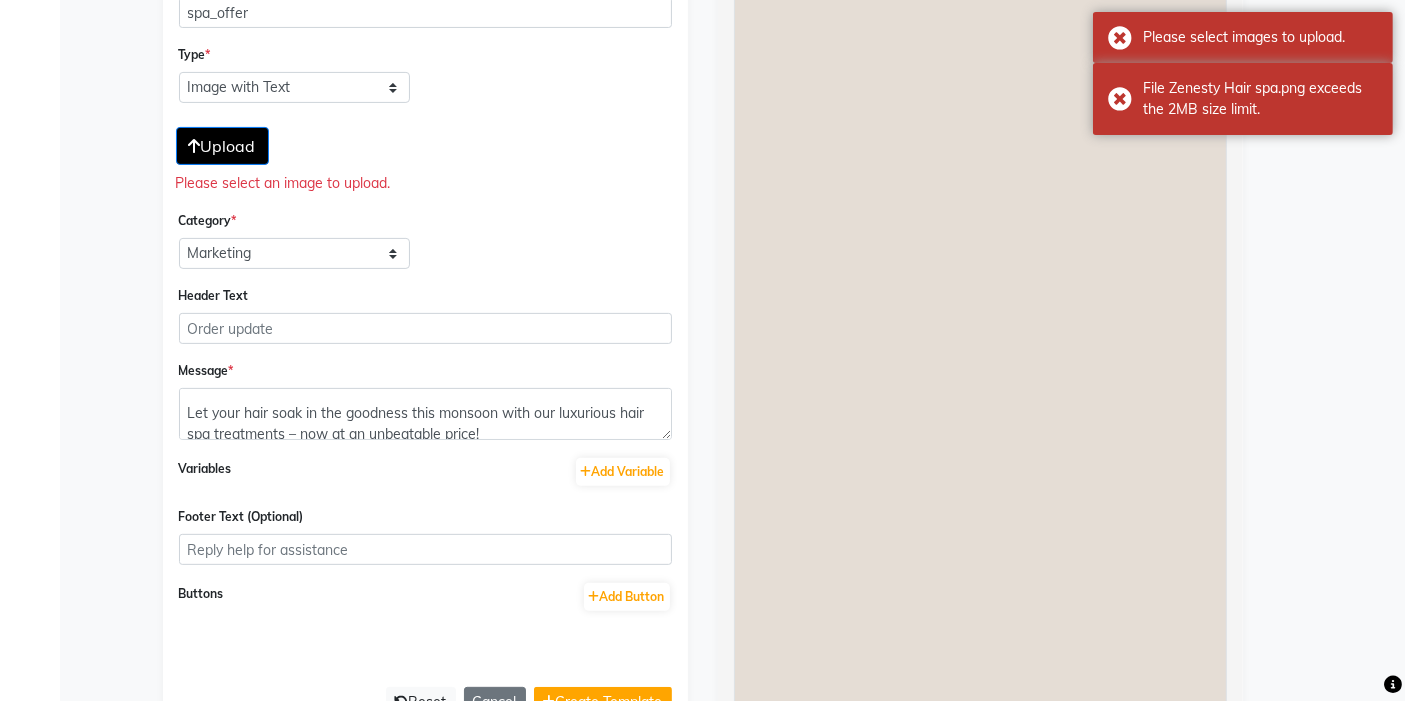 scroll, scrollTop: 111, scrollLeft: 0, axis: vertical 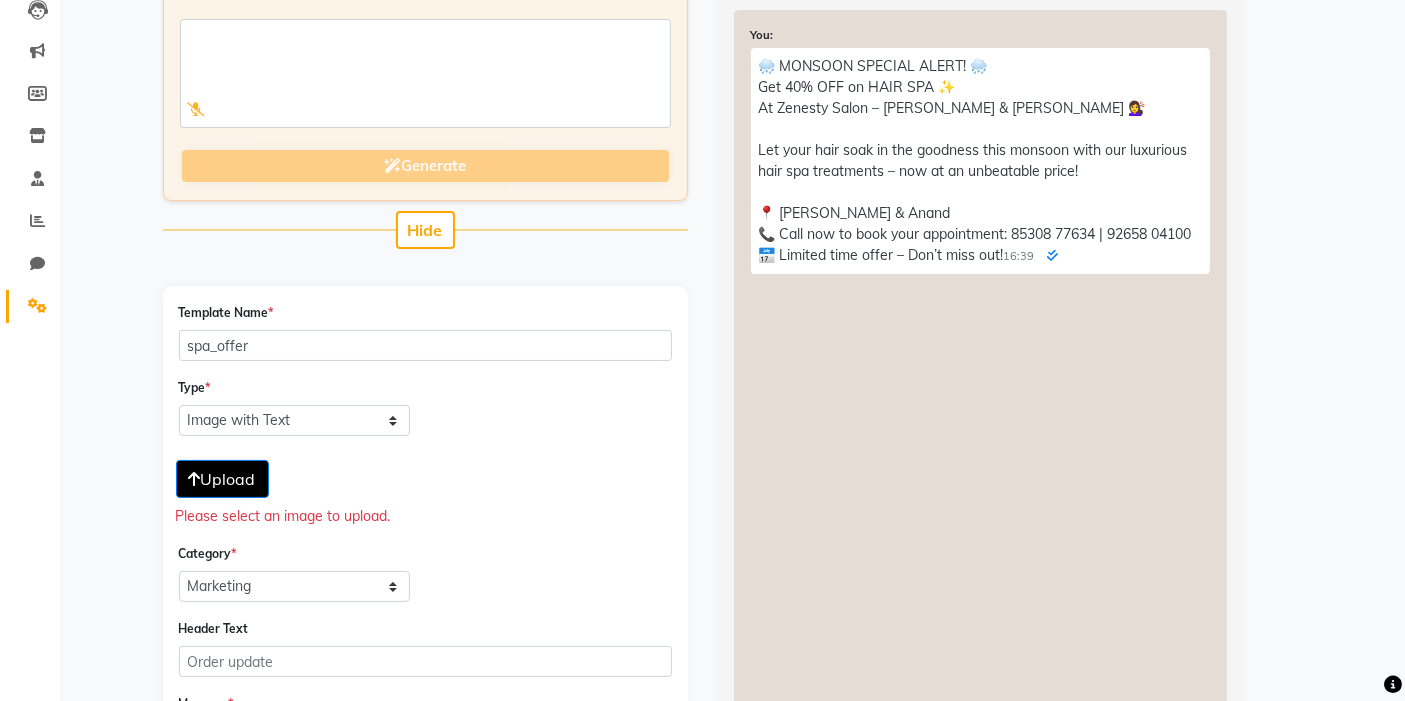 click on "Enter your prompt BETA  Limited to 5 AI generations per business during beta.            Generate Hide" 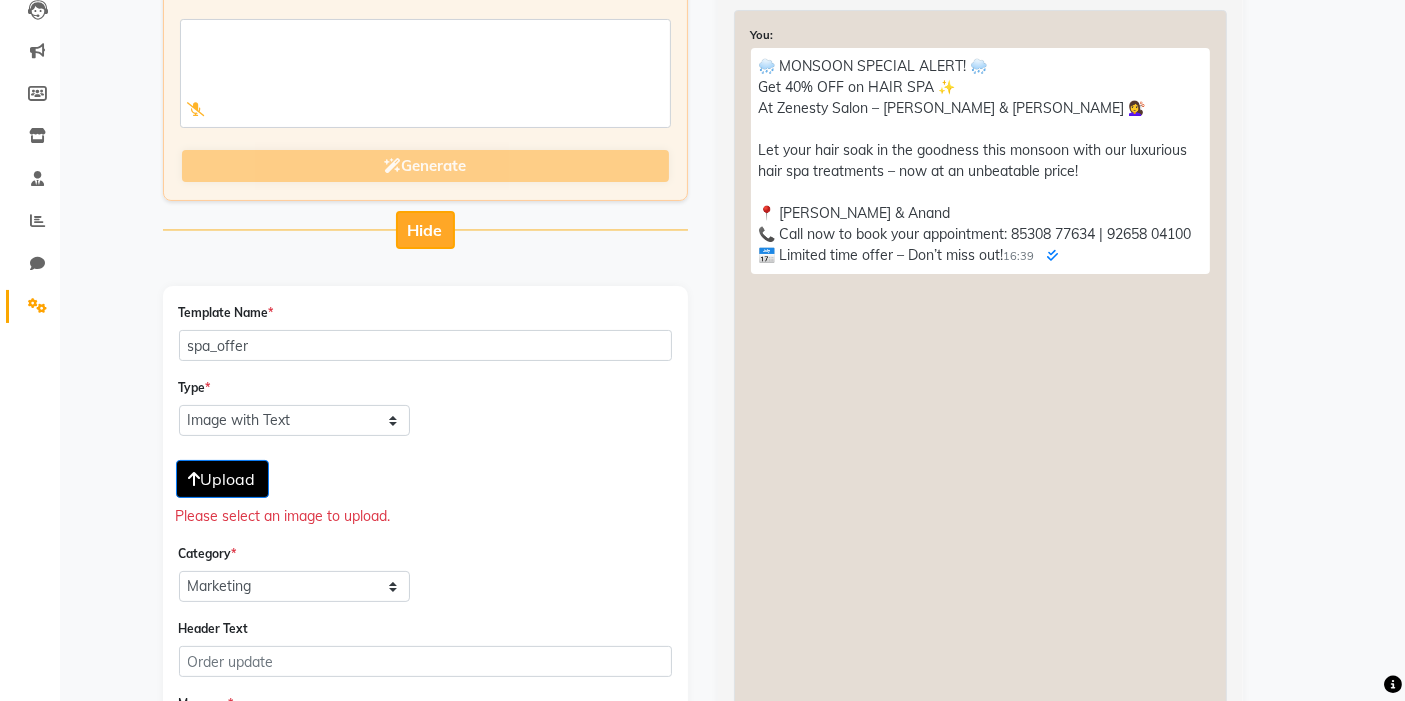 click on "Hide" 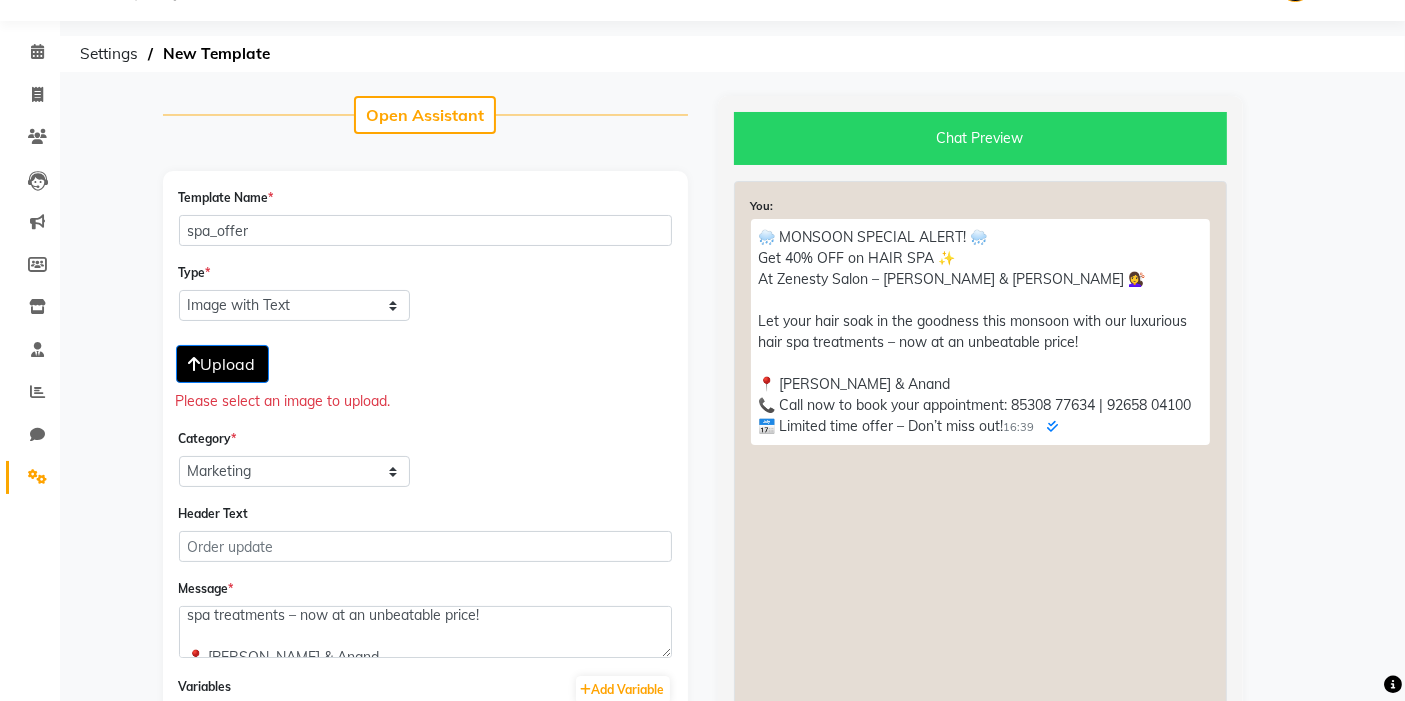 scroll, scrollTop: 0, scrollLeft: 0, axis: both 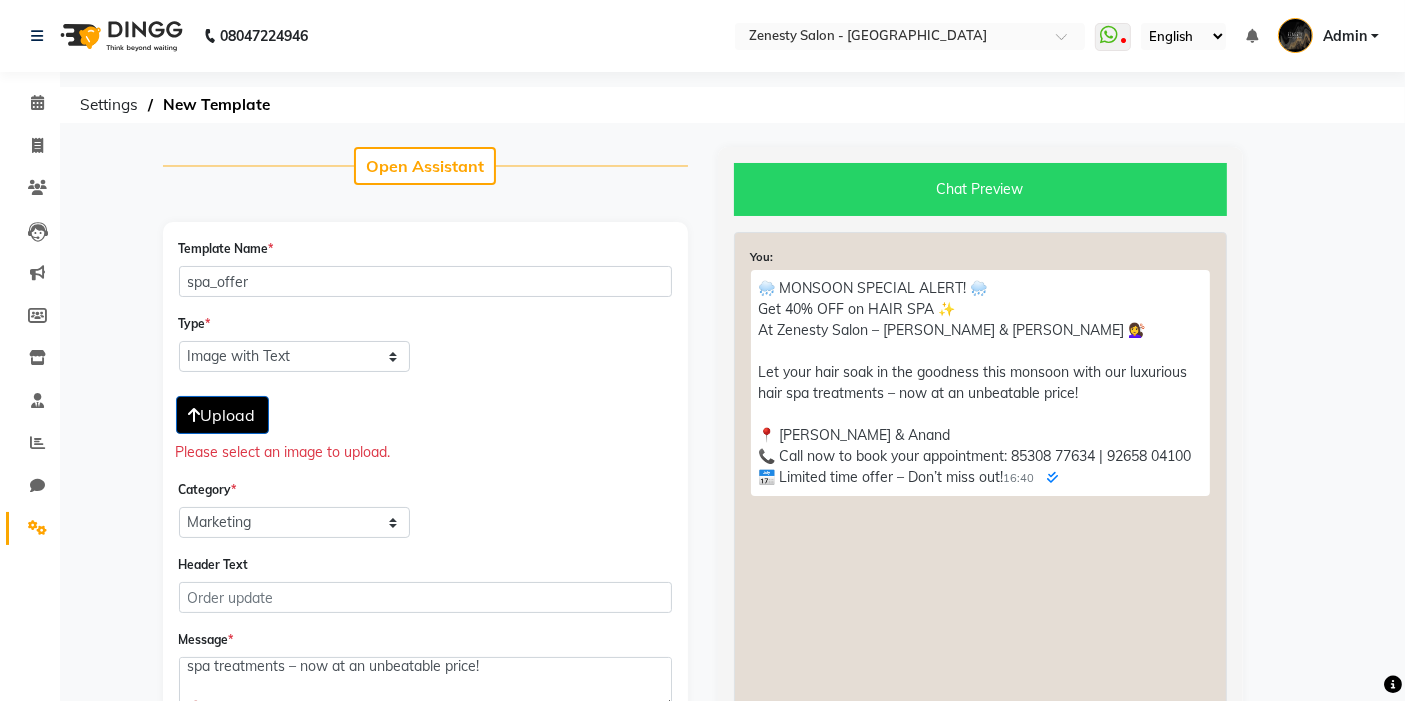 click 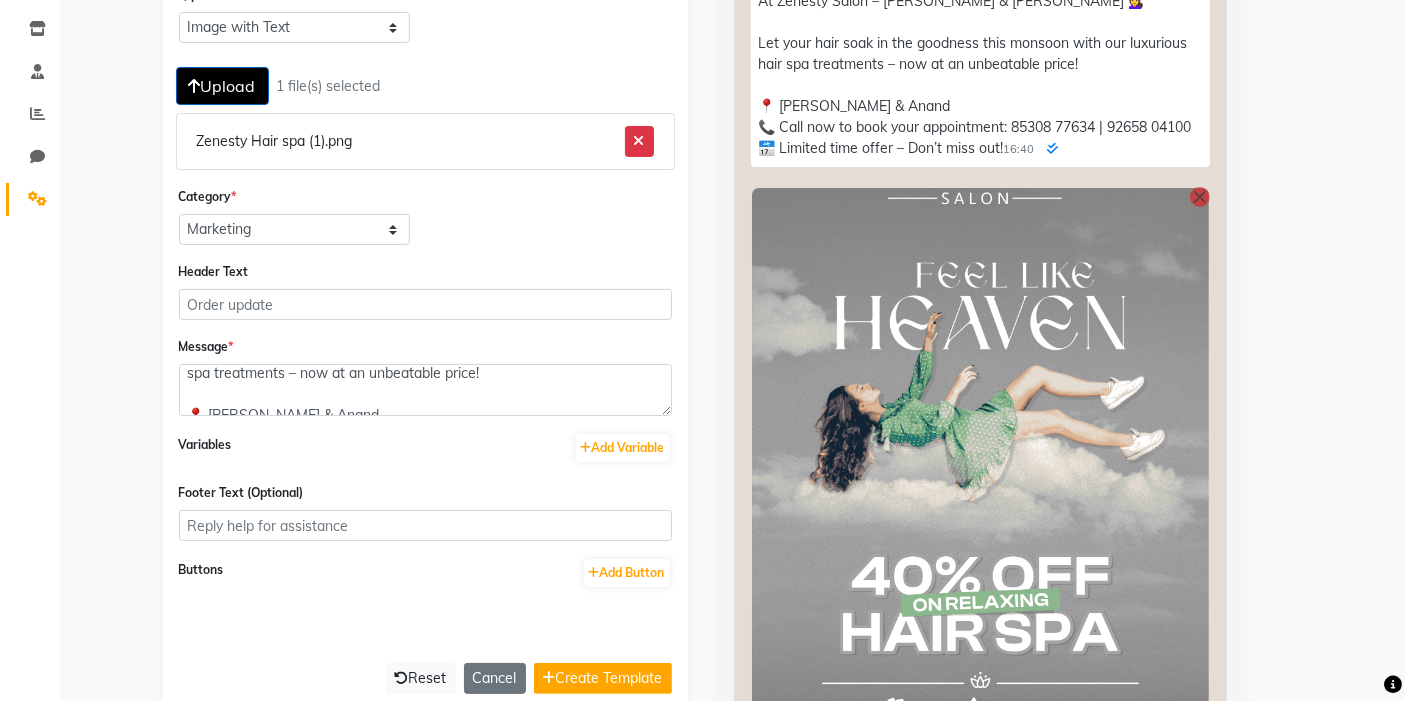 scroll, scrollTop: 283, scrollLeft: 0, axis: vertical 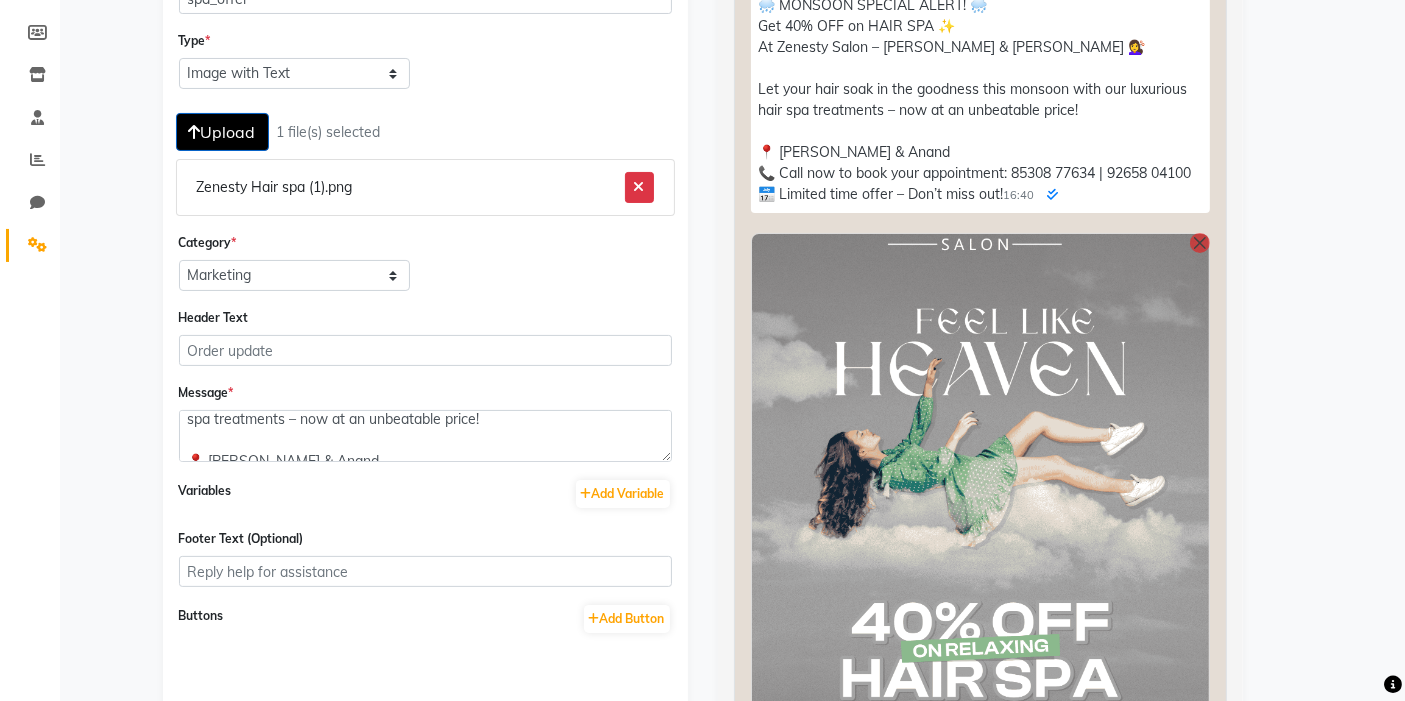 click 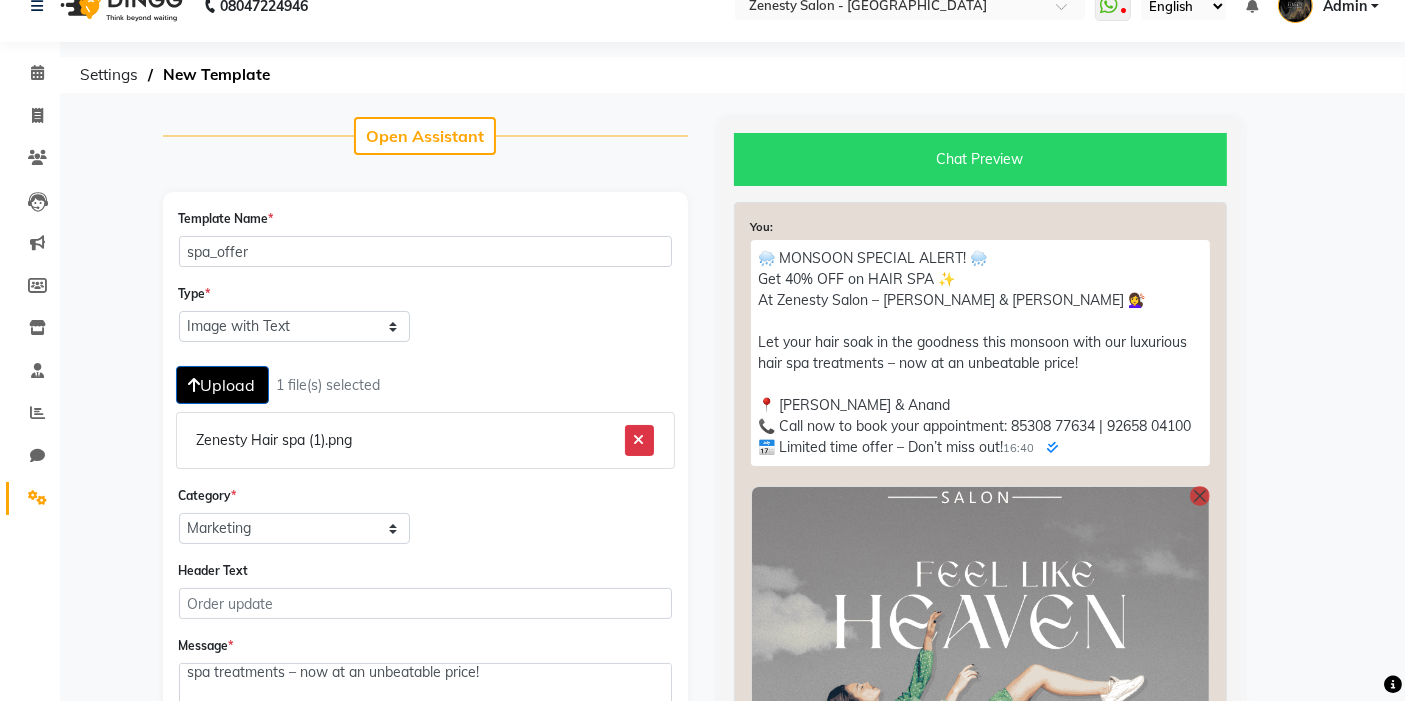 scroll, scrollTop: 0, scrollLeft: 0, axis: both 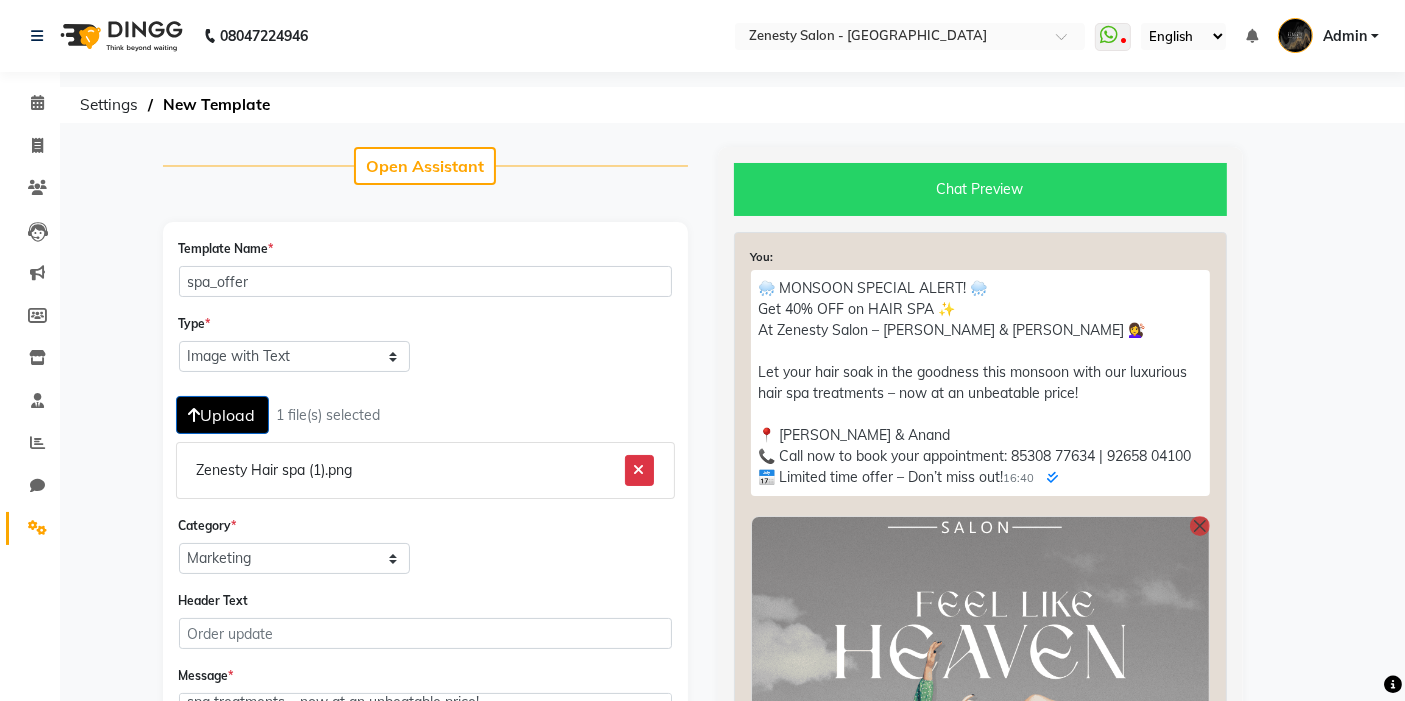 click on "Chat Preview" 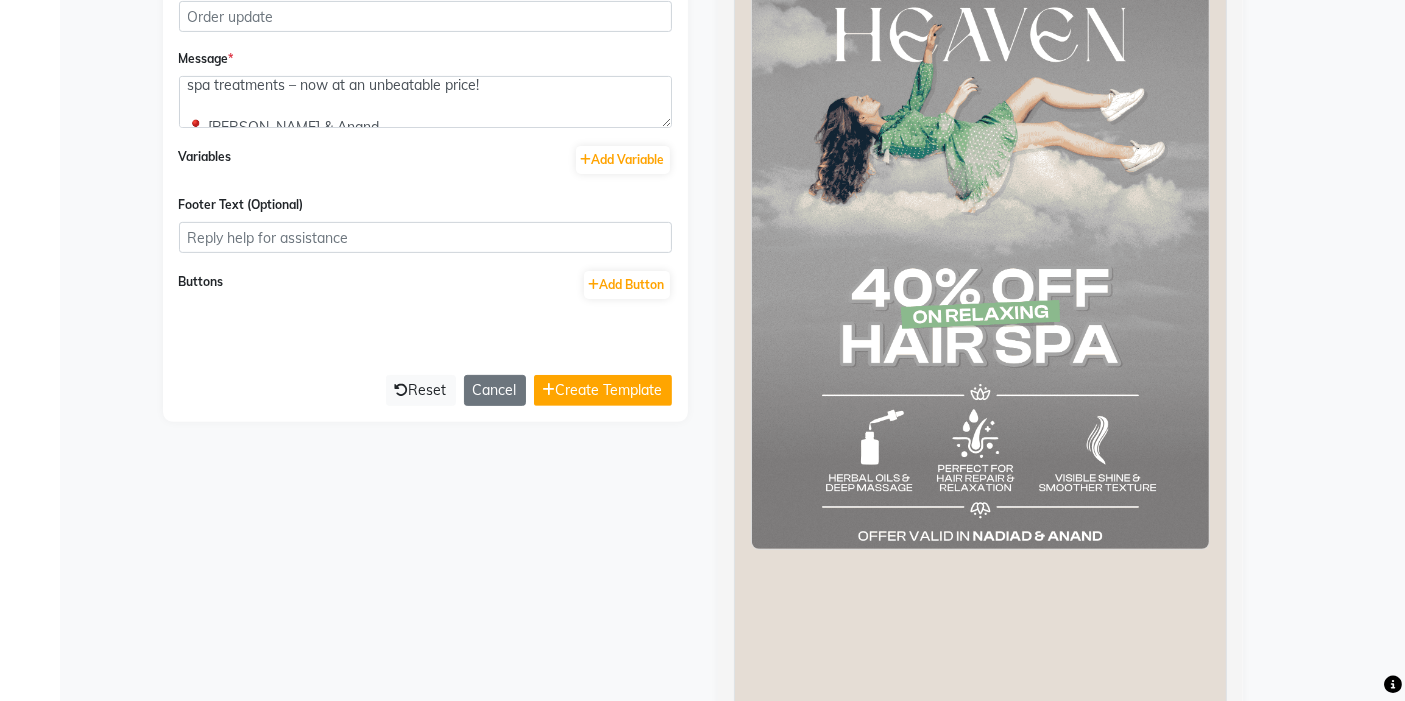 scroll, scrollTop: 666, scrollLeft: 0, axis: vertical 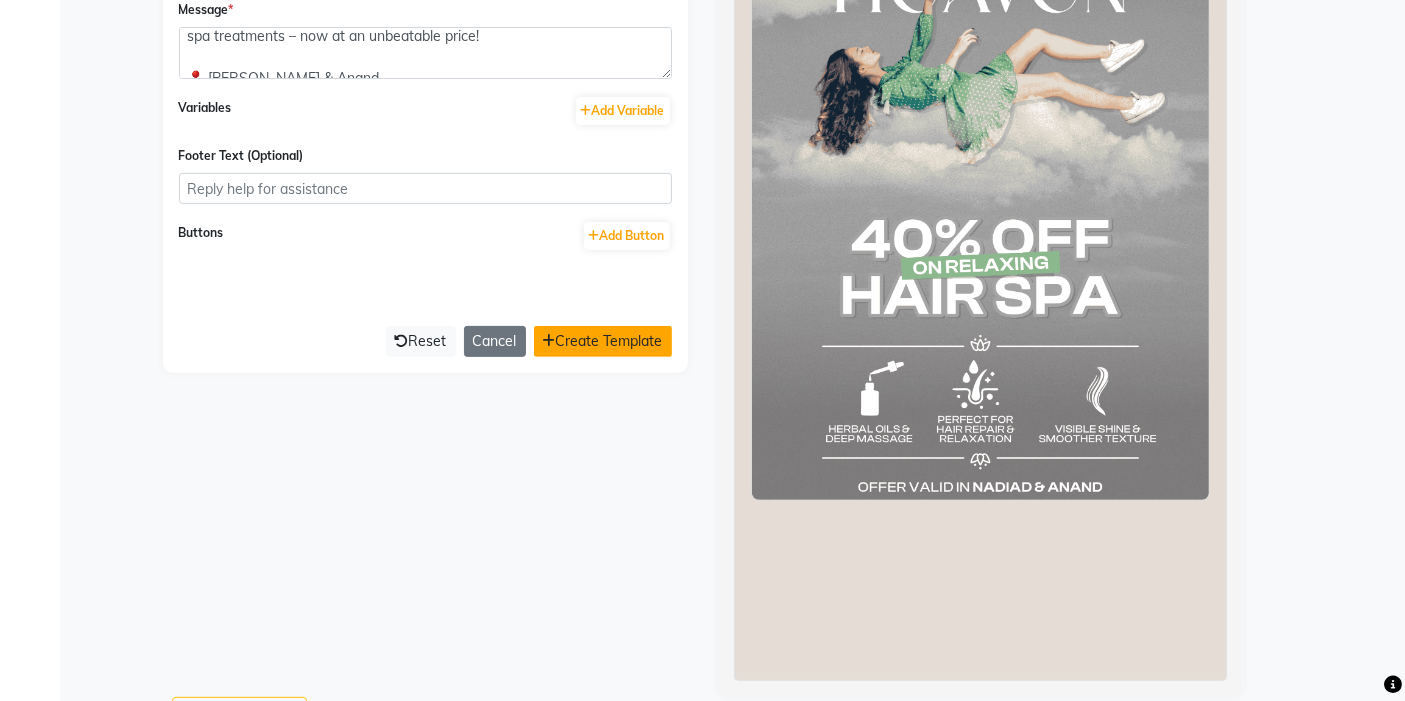click on "Create Template" 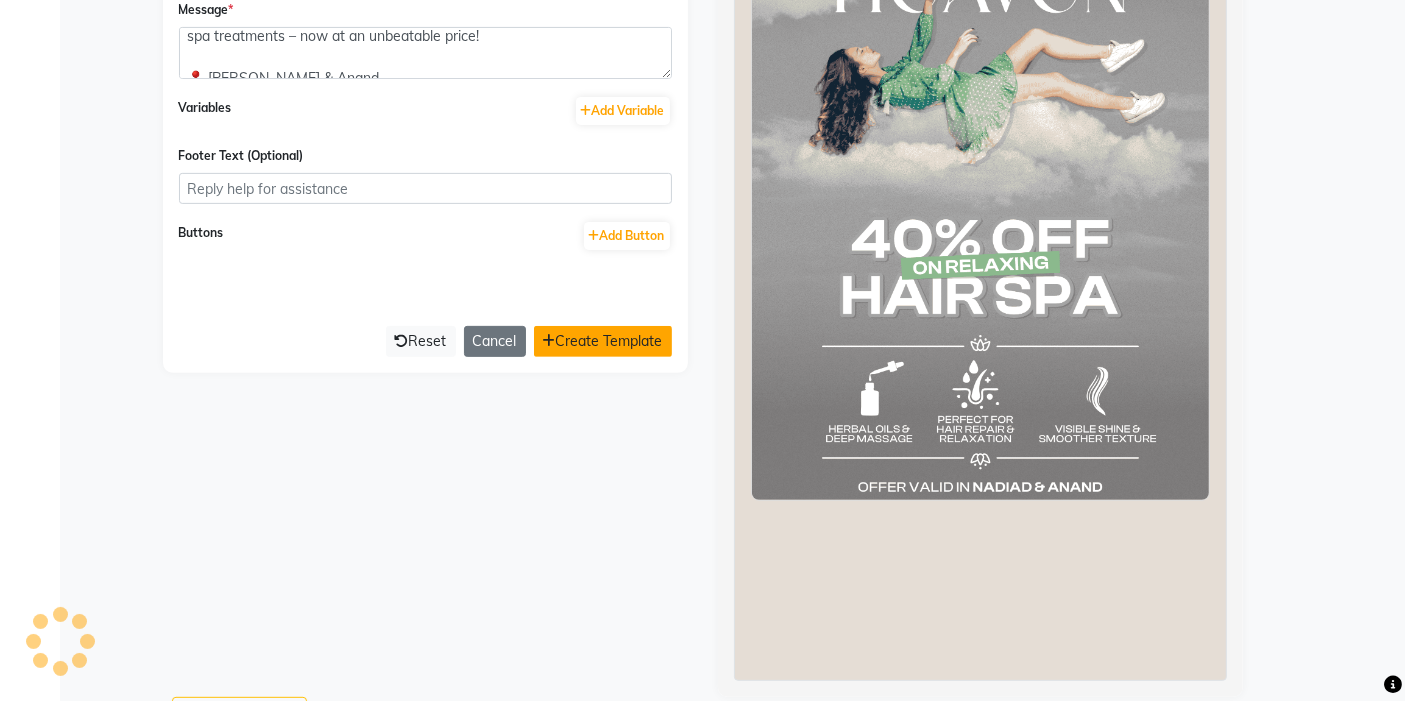scroll, scrollTop: 0, scrollLeft: 0, axis: both 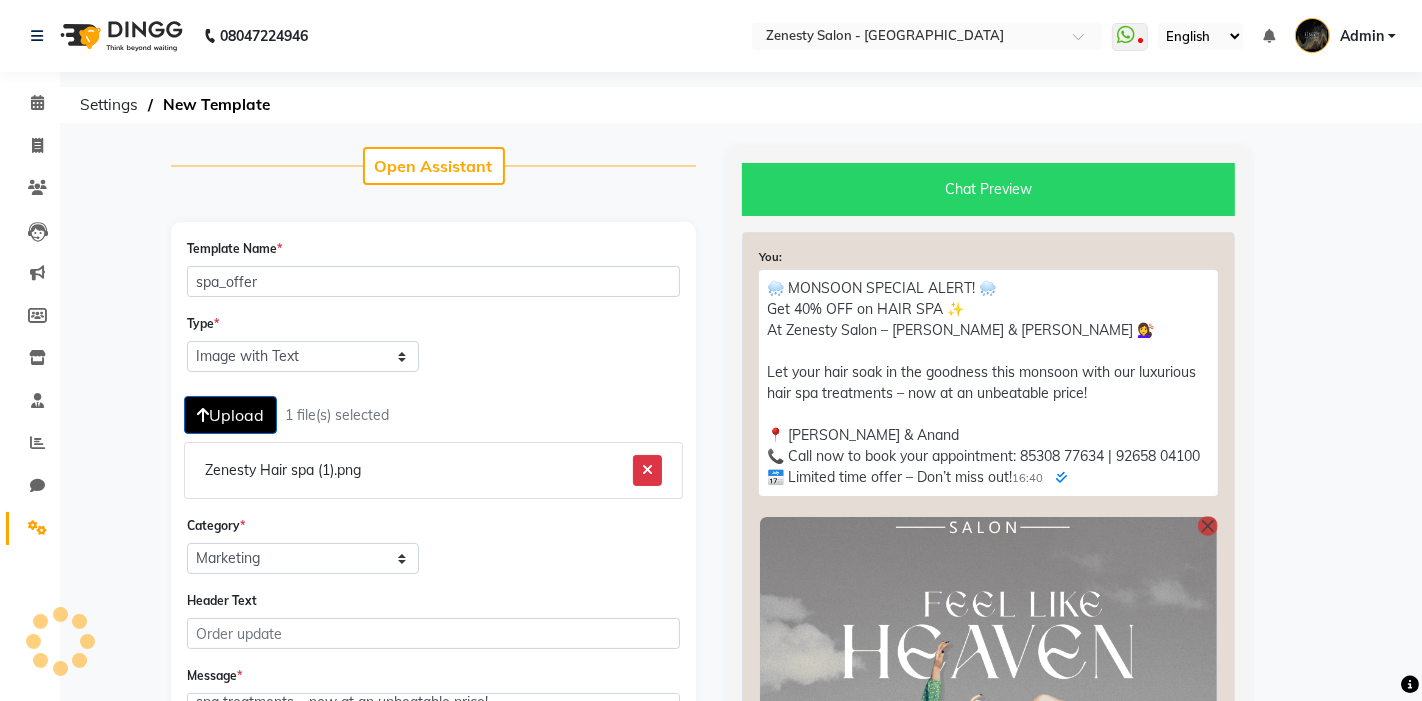 select on "APPROVED" 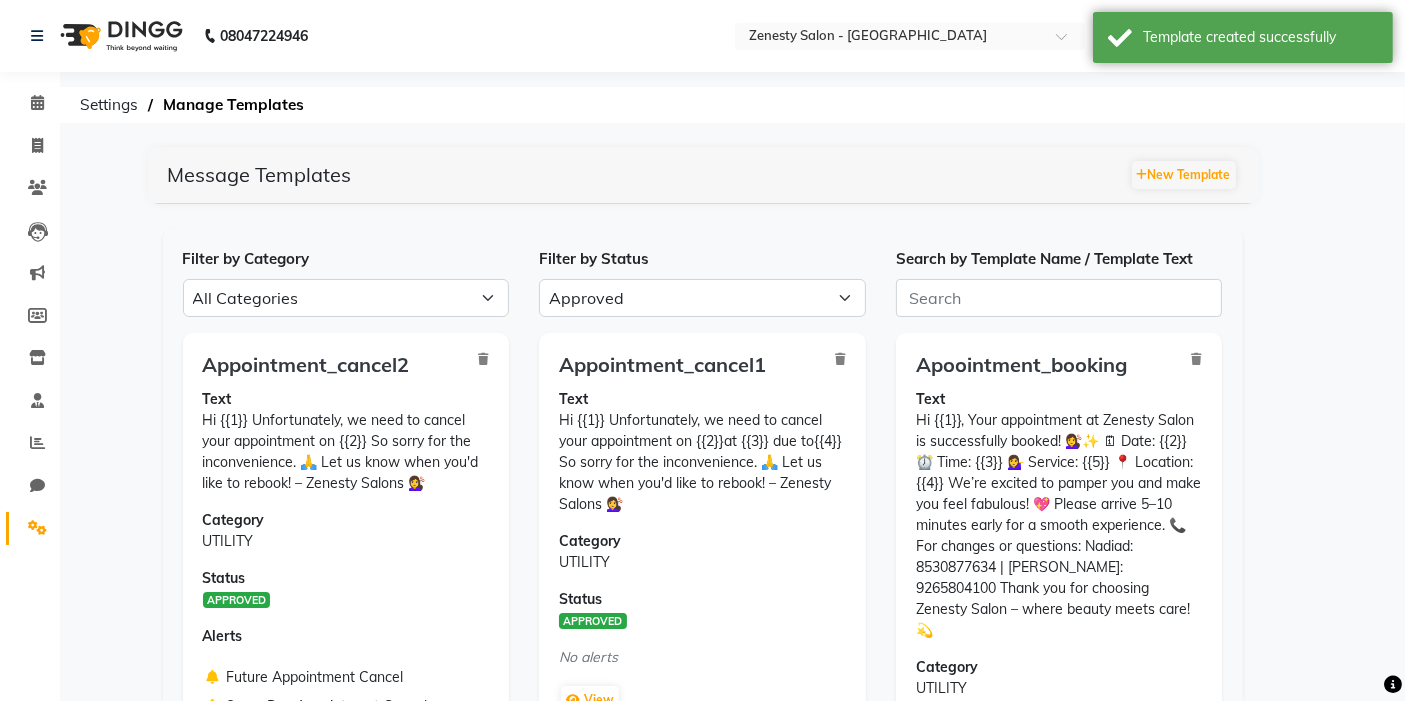 scroll, scrollTop: 111, scrollLeft: 0, axis: vertical 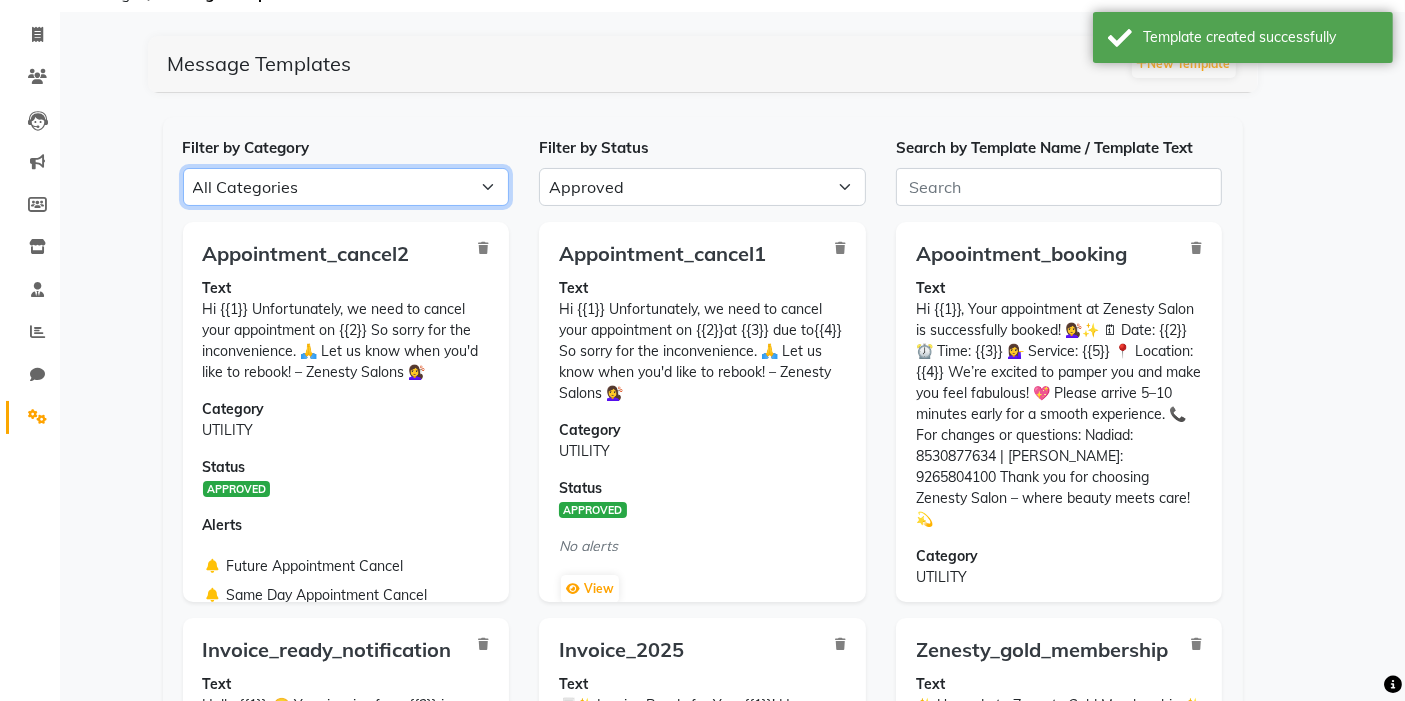 click on "All Categories Utility Marketing Authentication" at bounding box center [346, 187] 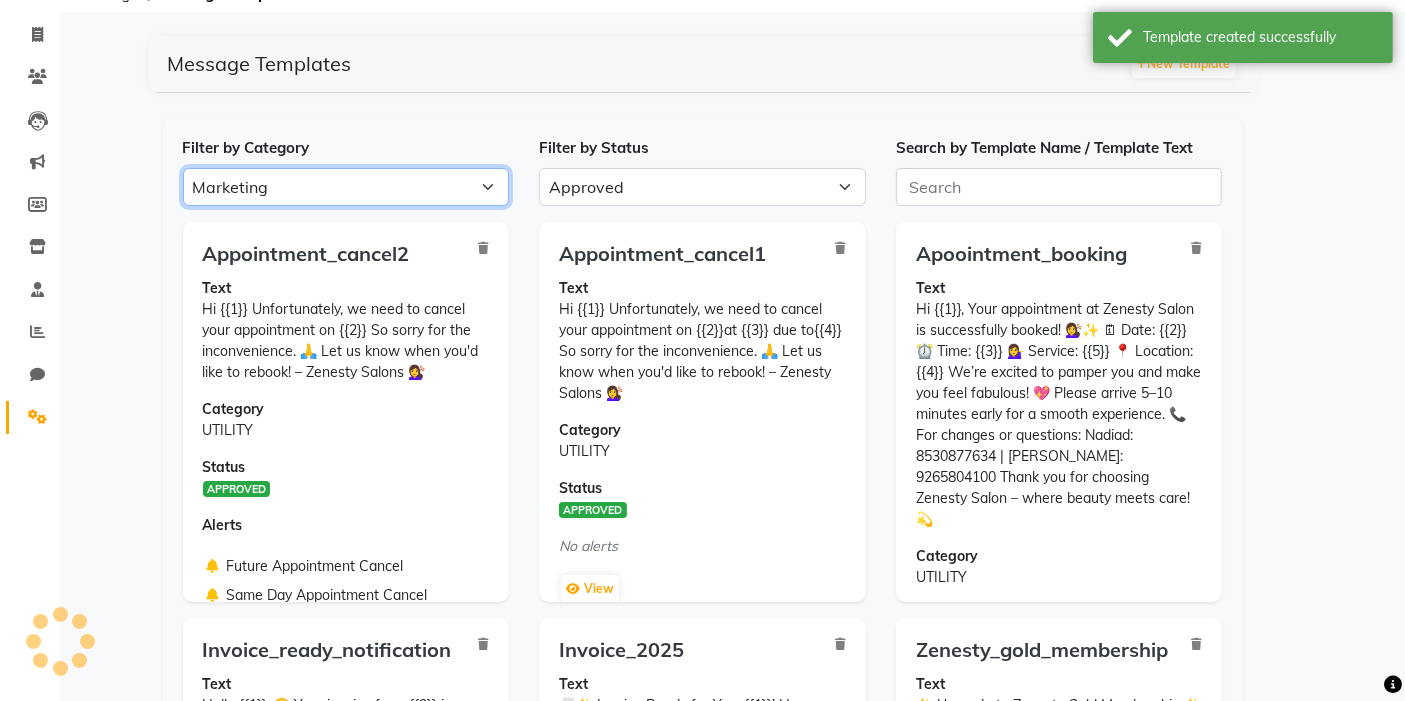click on "All Categories Utility Marketing Authentication" at bounding box center [346, 187] 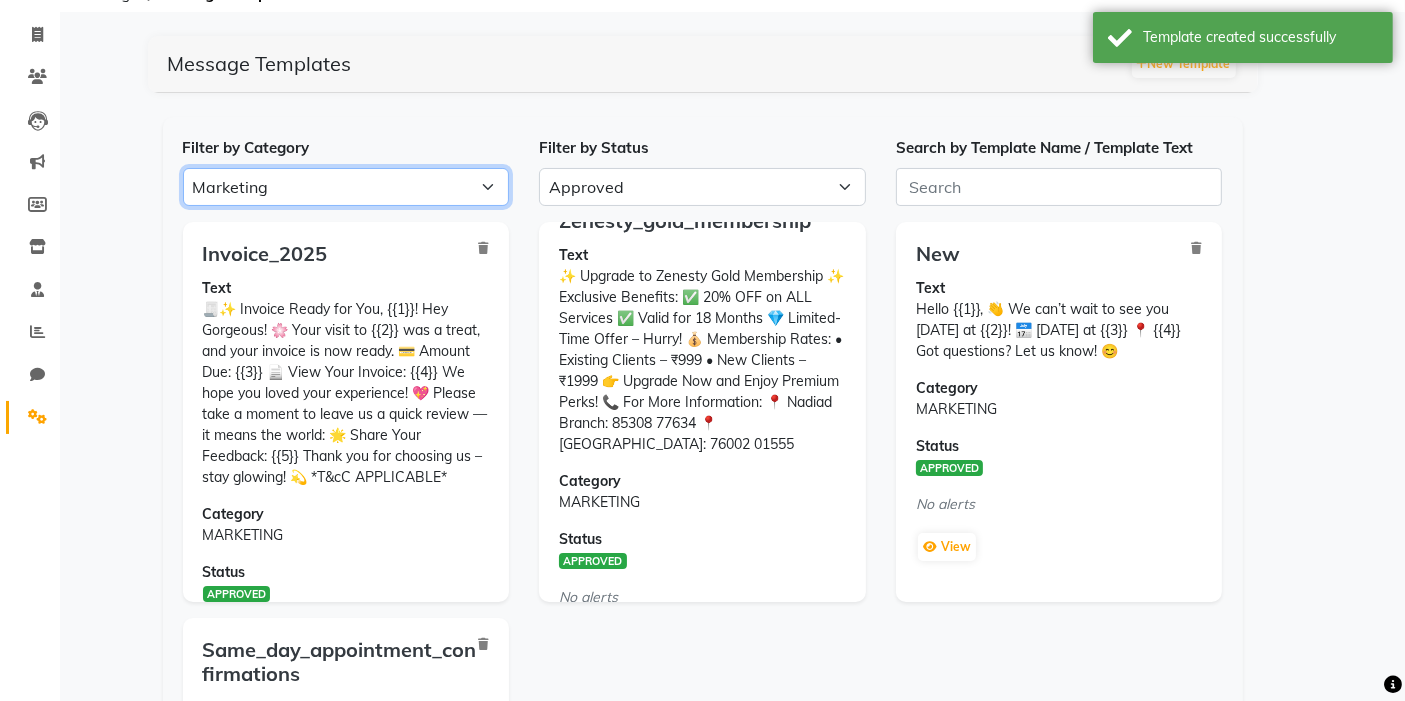 scroll, scrollTop: 0, scrollLeft: 0, axis: both 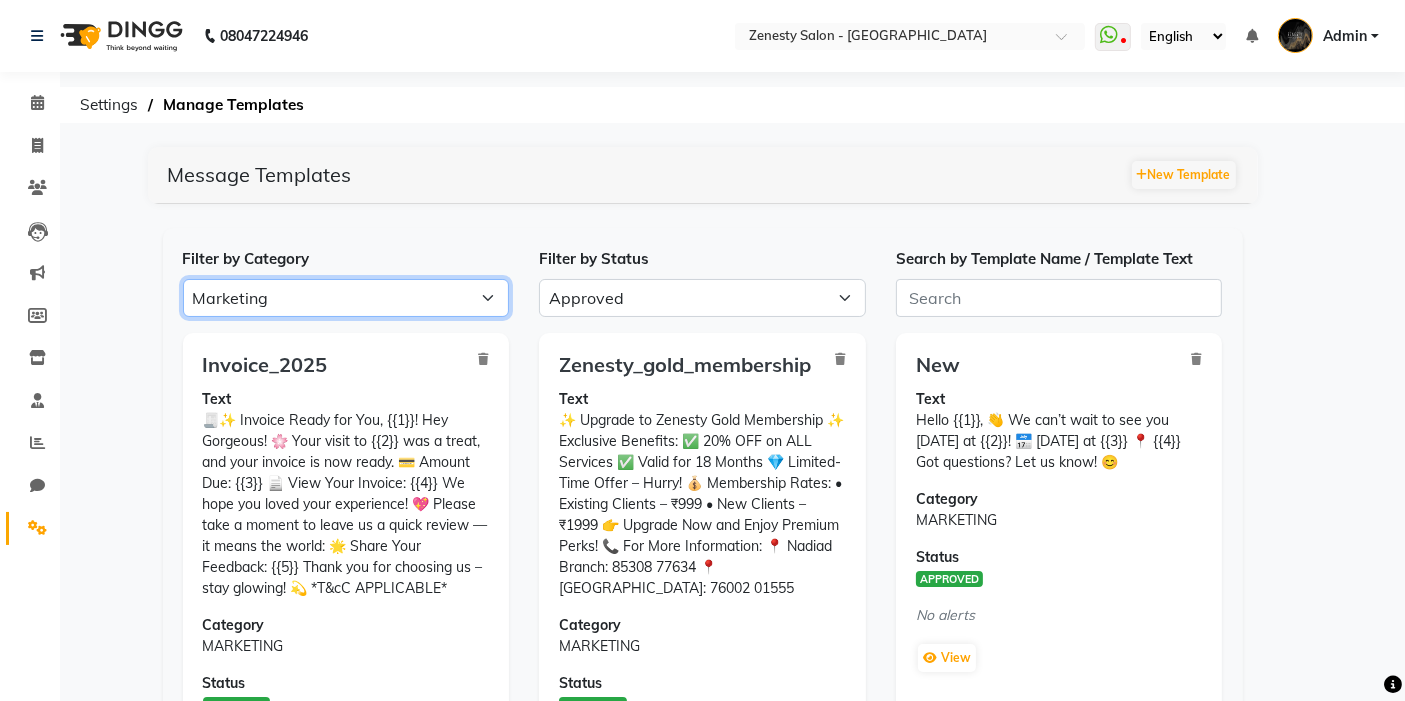 drag, startPoint x: 287, startPoint y: 294, endPoint x: 291, endPoint y: 308, distance: 14.56022 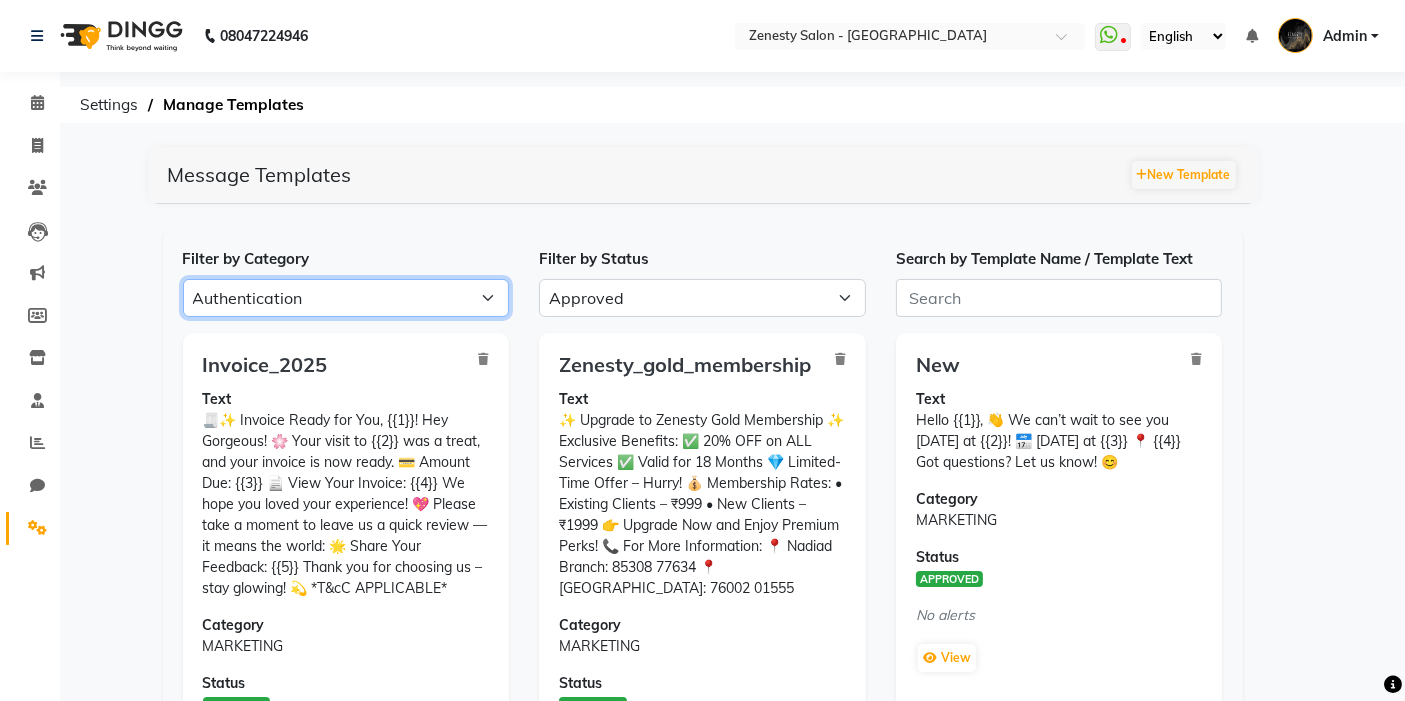 click on "All Categories Utility Marketing Authentication" at bounding box center [346, 298] 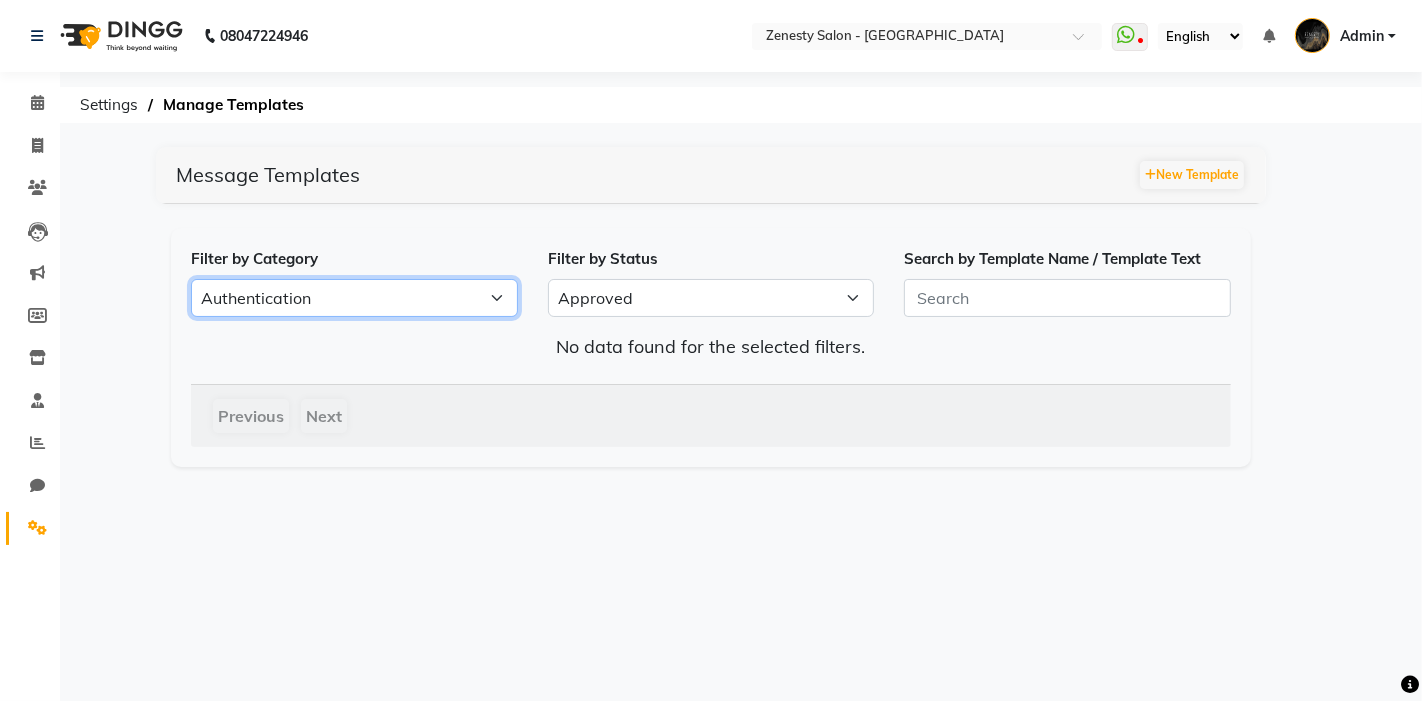 click on "All Categories Utility Marketing Authentication" at bounding box center (354, 298) 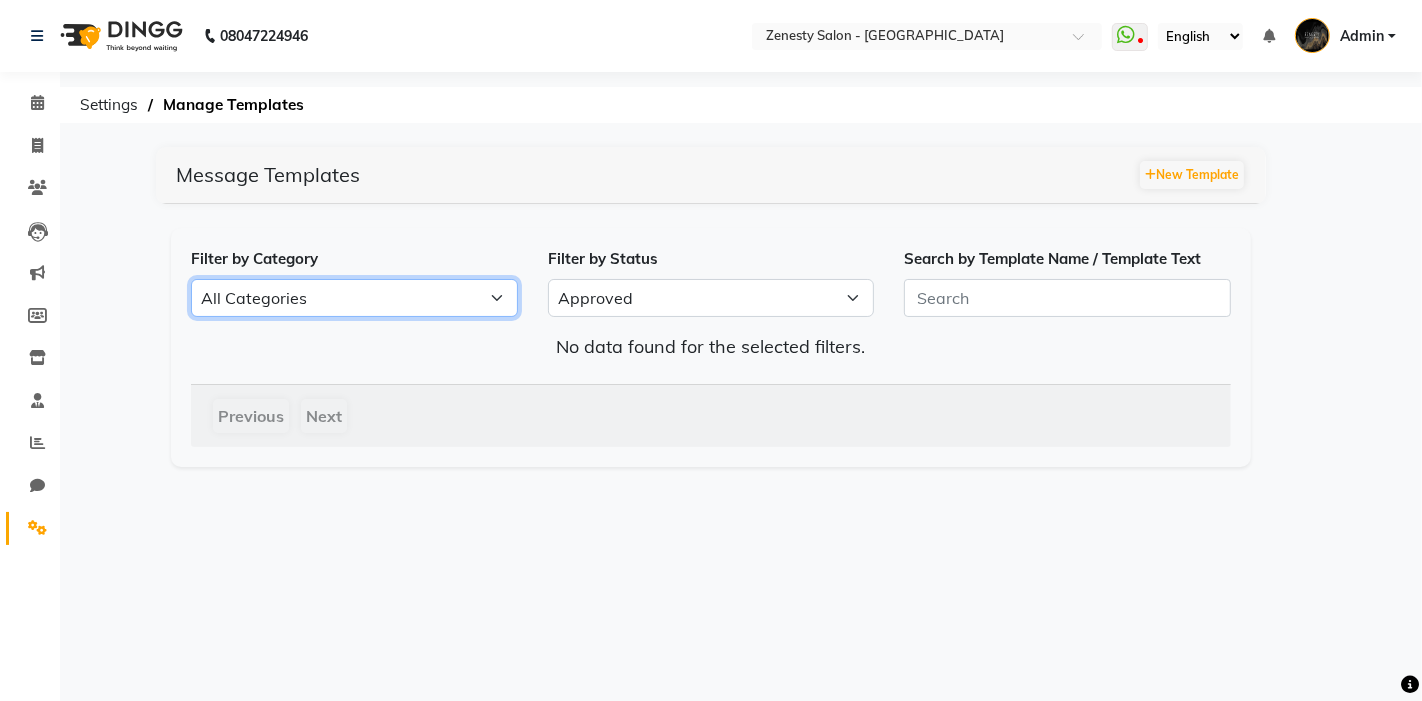 click on "All Categories Utility Marketing Authentication" at bounding box center [354, 298] 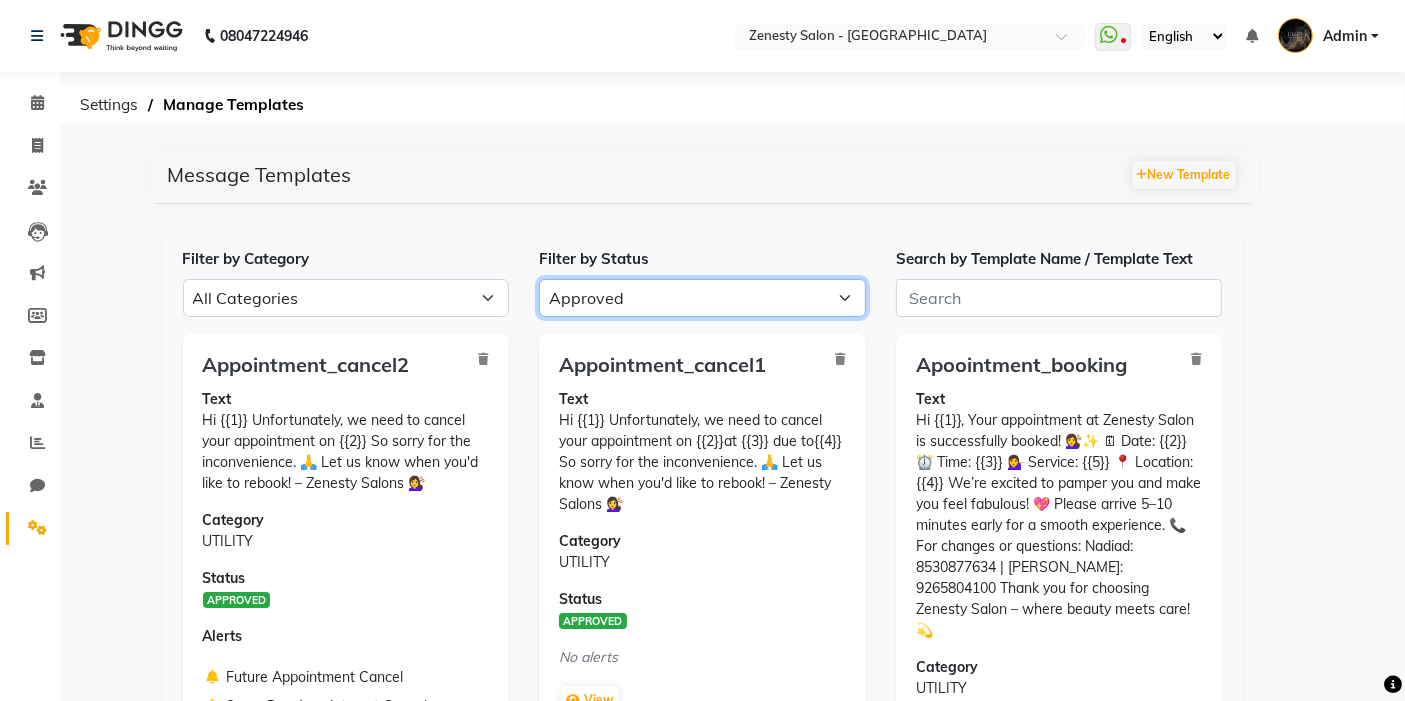 click on "All Approved Rejected Failed Pending" at bounding box center (702, 298) 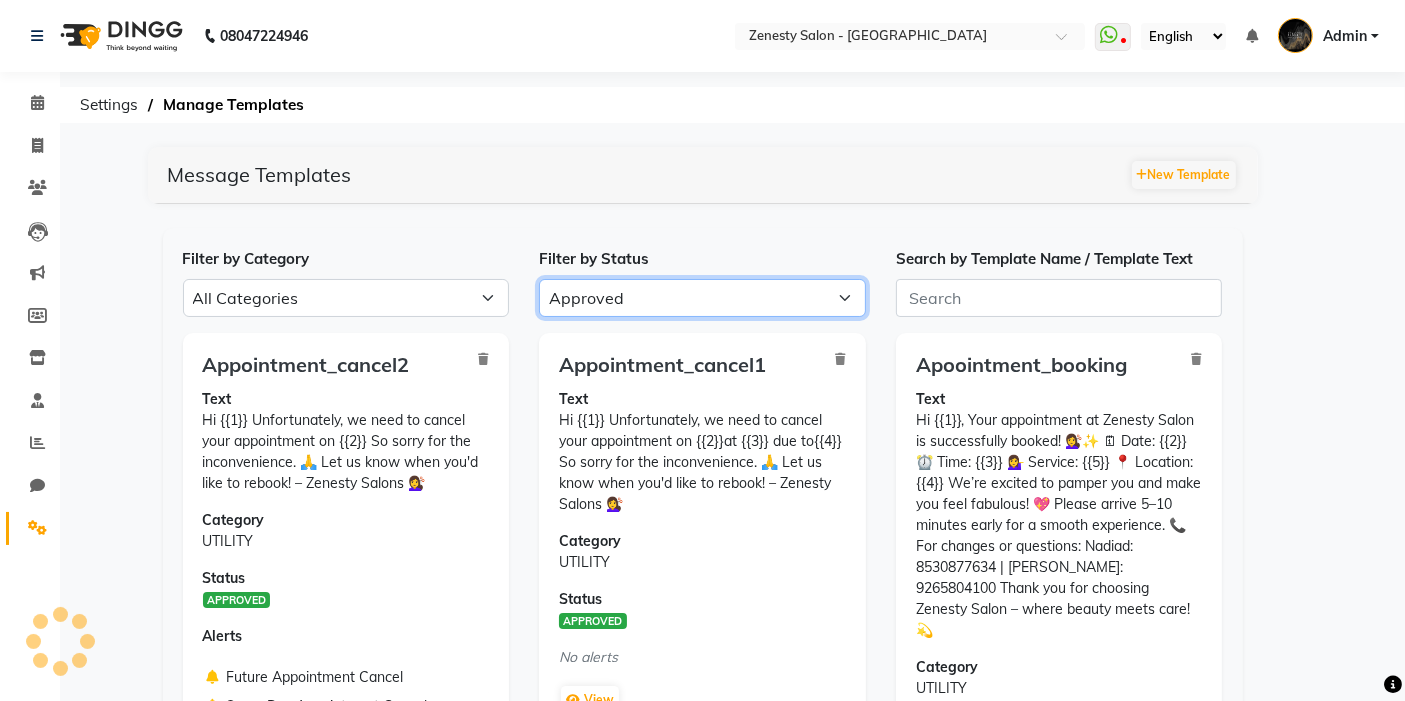 select 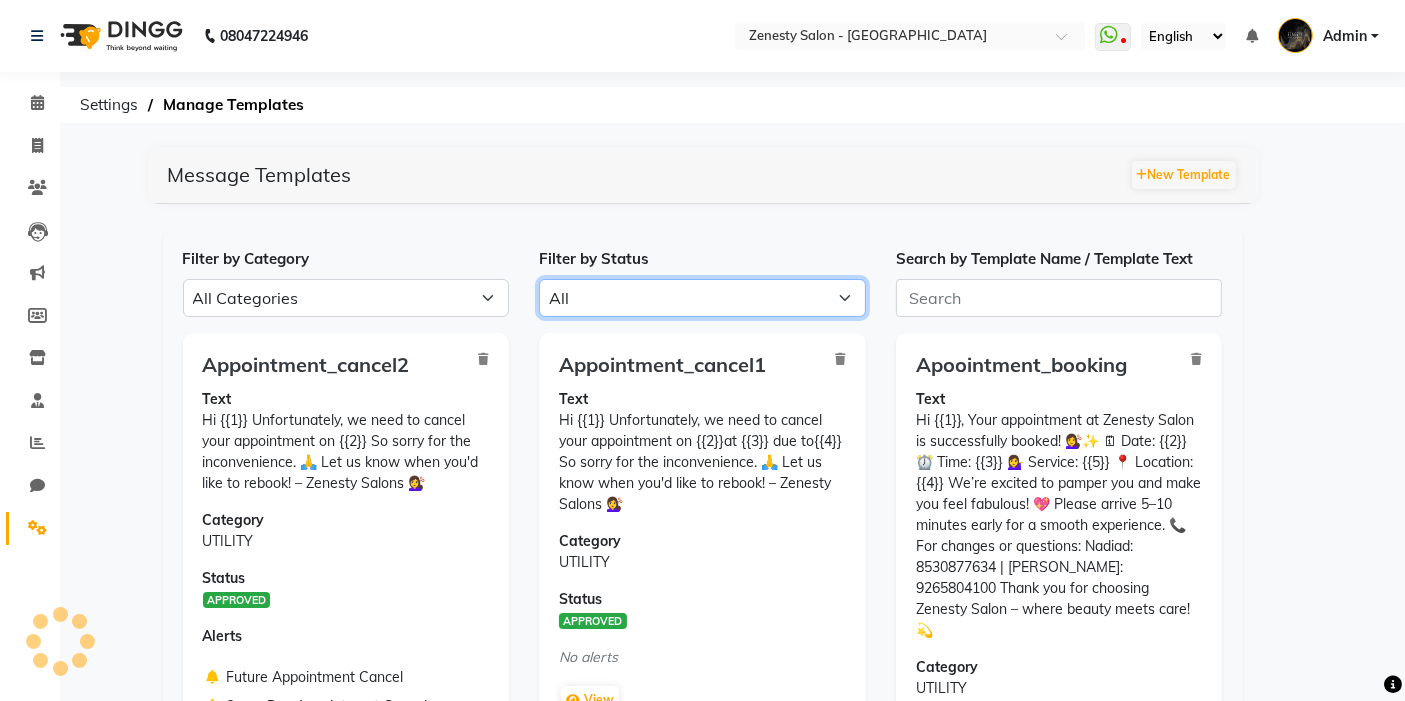 click on "All Approved Rejected Failed Pending" at bounding box center (702, 298) 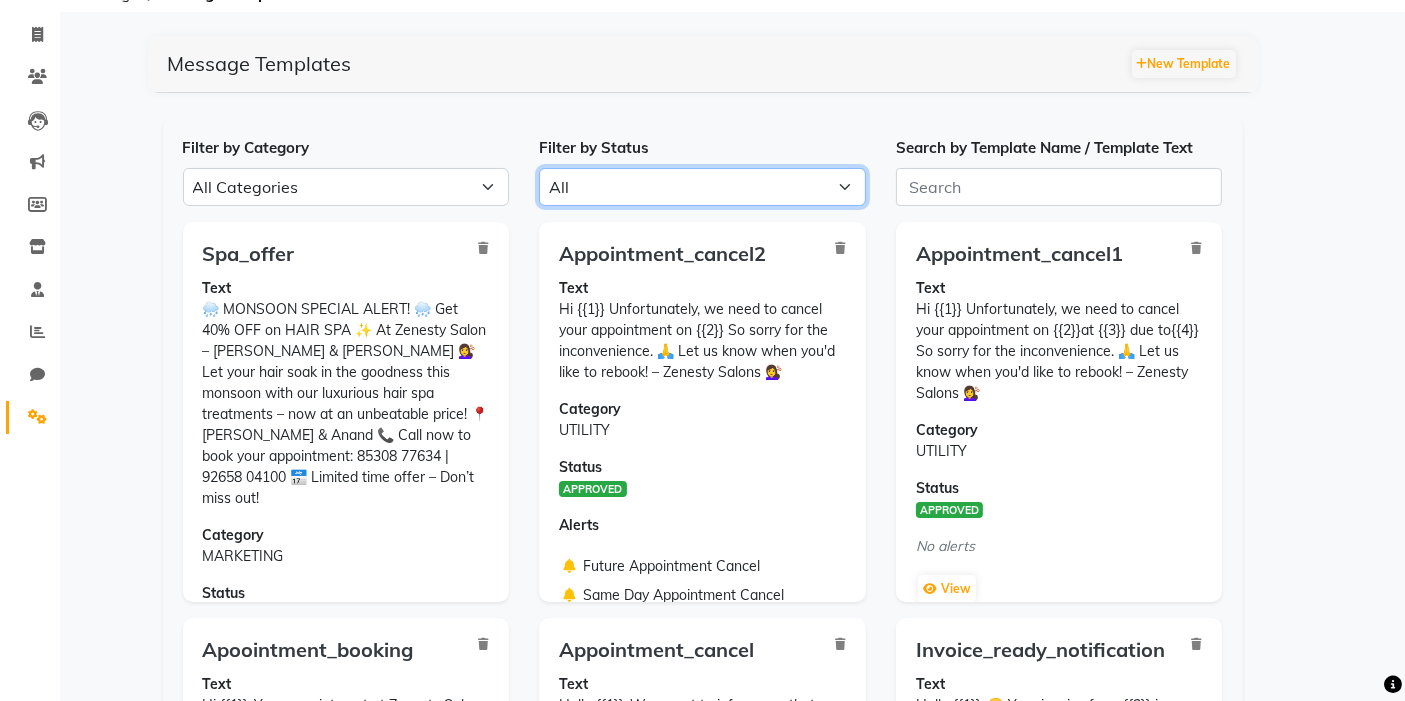 scroll, scrollTop: 222, scrollLeft: 0, axis: vertical 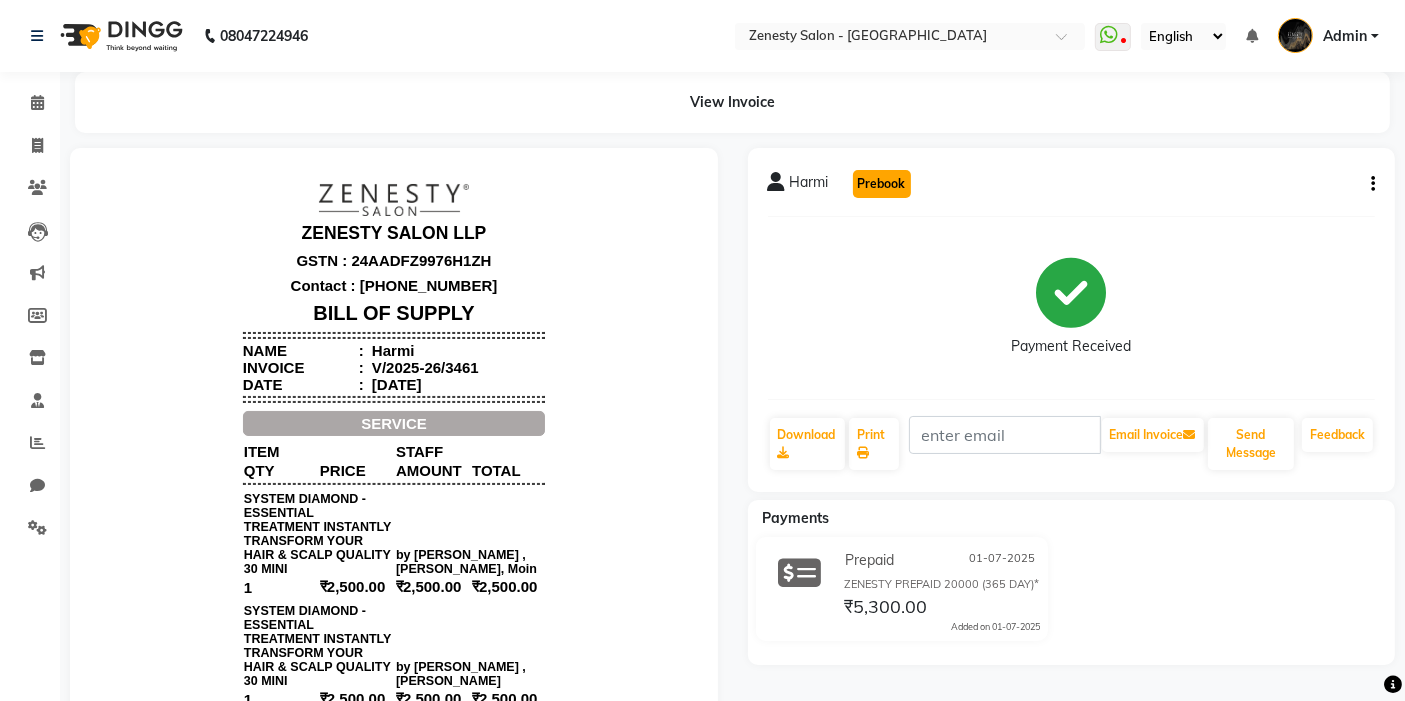 click on "Prebook" 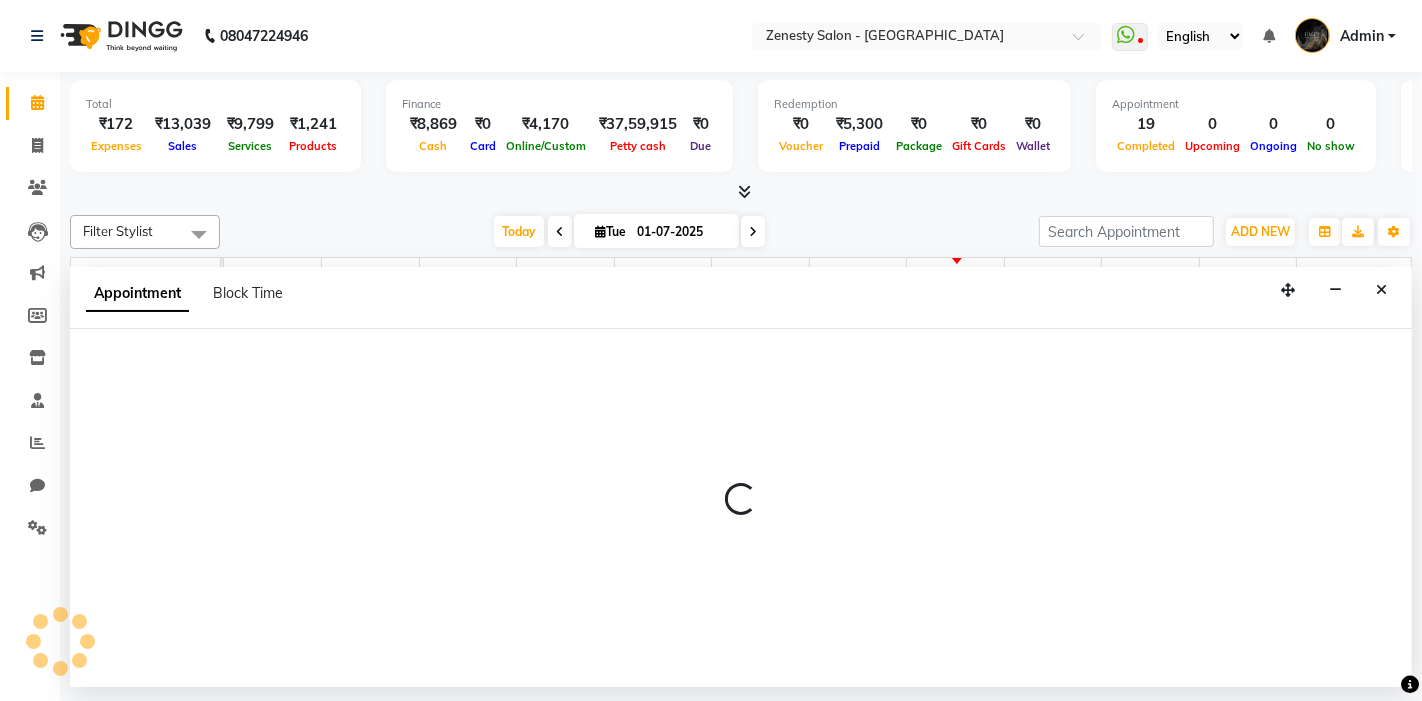 select on "55258" 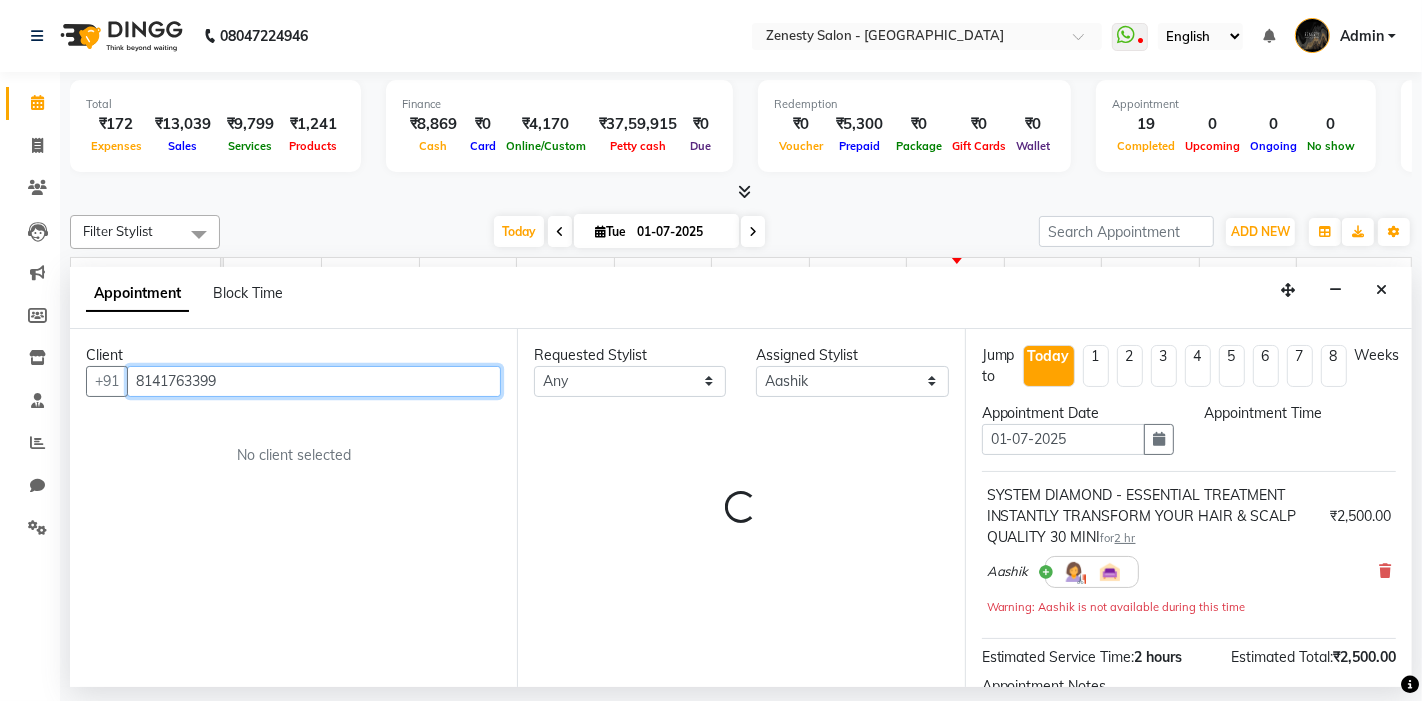select on "600" 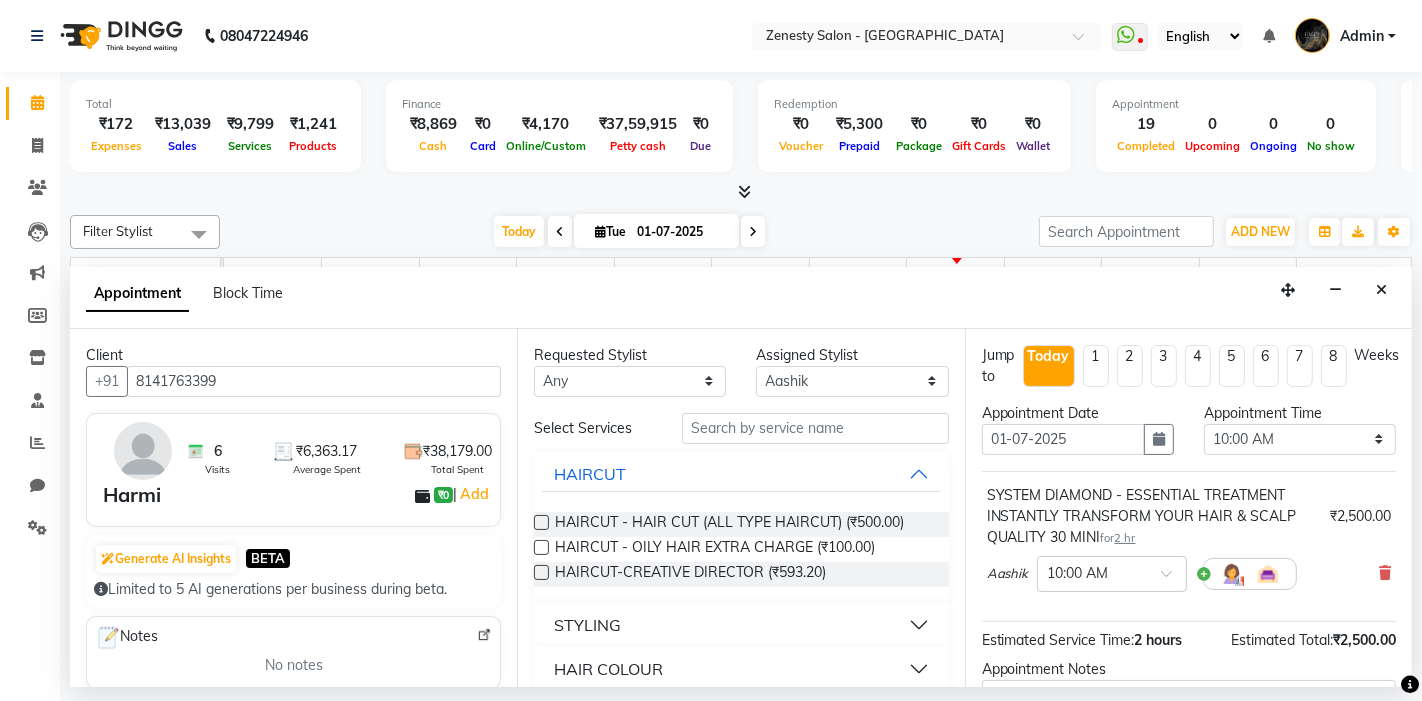 click at bounding box center (143, 451) 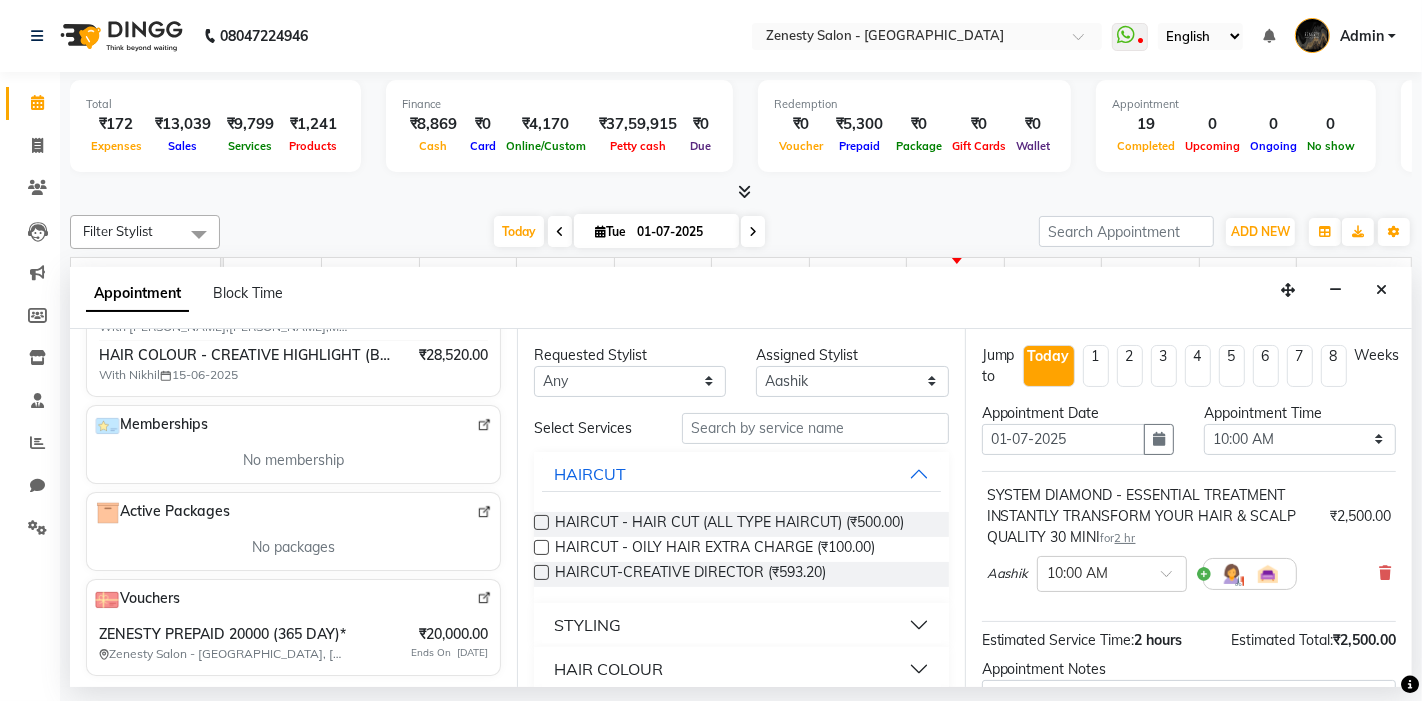 scroll, scrollTop: 0, scrollLeft: 0, axis: both 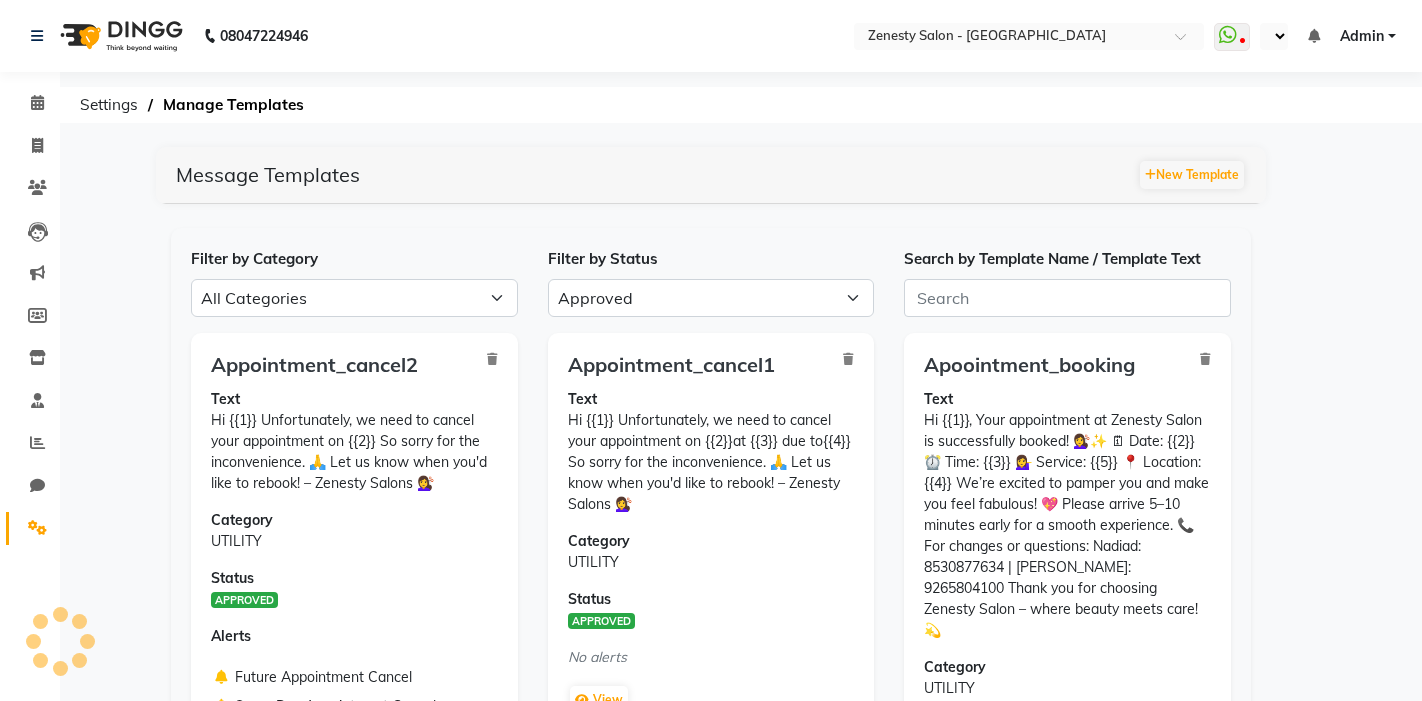 select on "APPROVED" 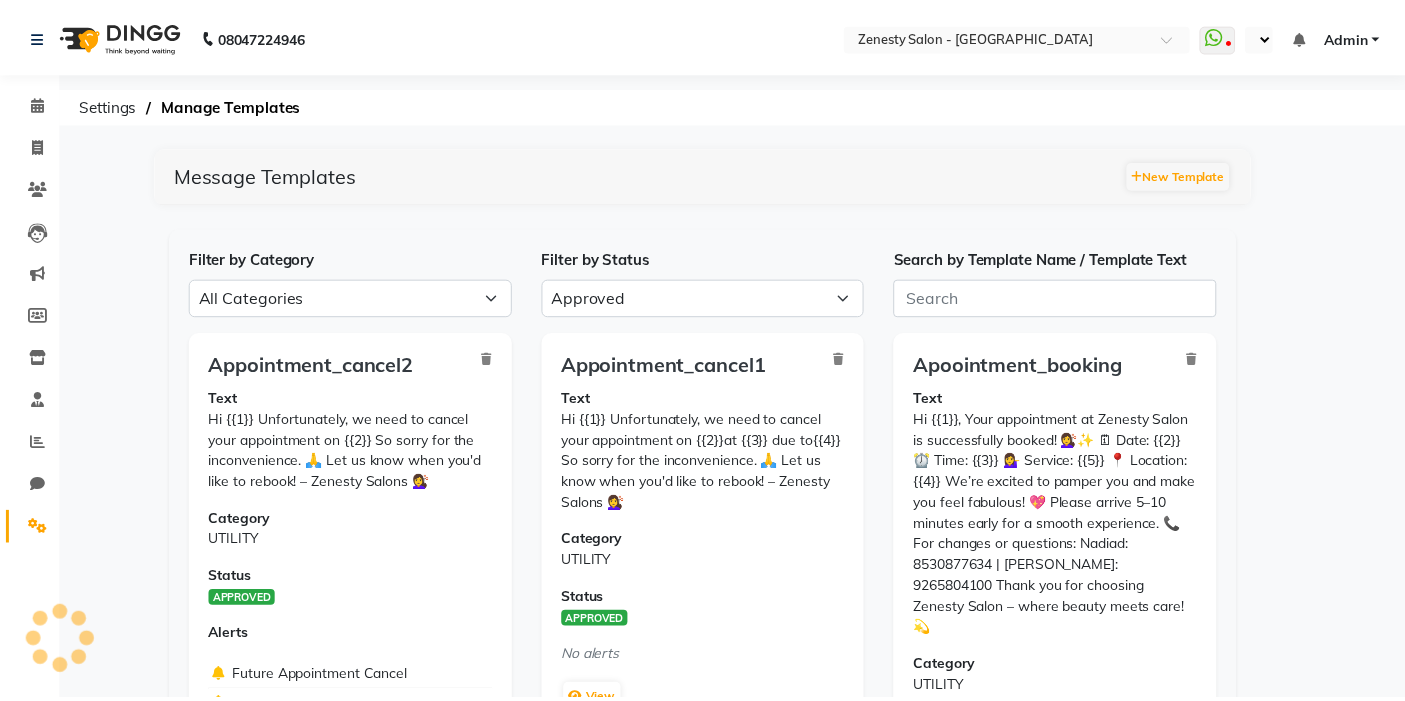 scroll, scrollTop: 0, scrollLeft: 0, axis: both 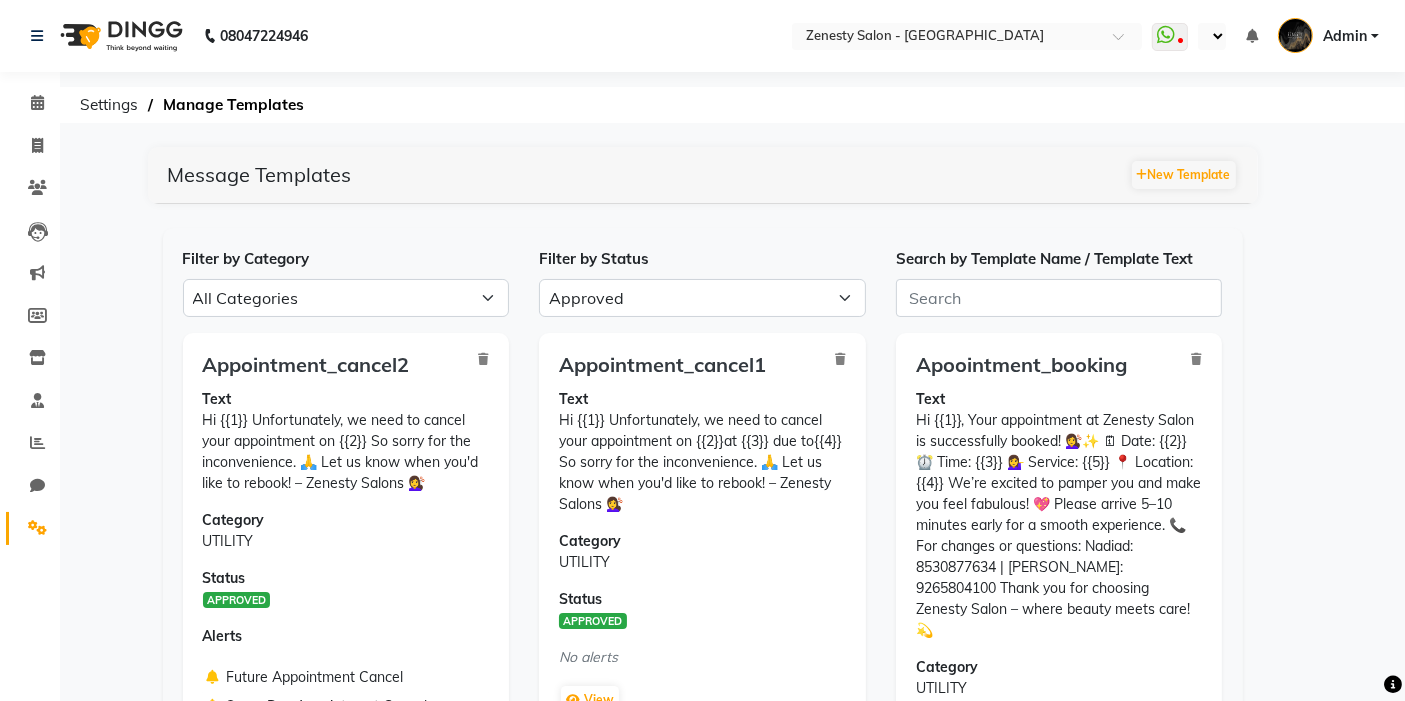 click on "Filter by Category All Categories Utility Marketing Authentication Filter by Status All Approved Rejected Failed Pending Search by Template Name / Template Text  Appointment_cancel2  Text Hi  {{1}}
Unfortunately, we need to cancel your appointment on  {{2}}
So sorry for the inconvenience.                                                                       🙏 Let us know when you'd like to rebook! – Zenesty Salons 💇‍♀️  Category UTILITY Status  APPROVED  Alerts Future Appointment Cancel  Same Day Appointment Cancel   View   Appointment_cancel1  Text Hi {{1}}                                                                          Unfortunately, we need to cancel your appointment on {{2}}at {{3}} due to{{4}}
So sorry for the inconvenience.
🙏 Let us know when you'd like to rebook!
– Zenesty Salons 💇‍♀️  Category UTILITY Status  APPROVED  No alerts  View  Text Category" 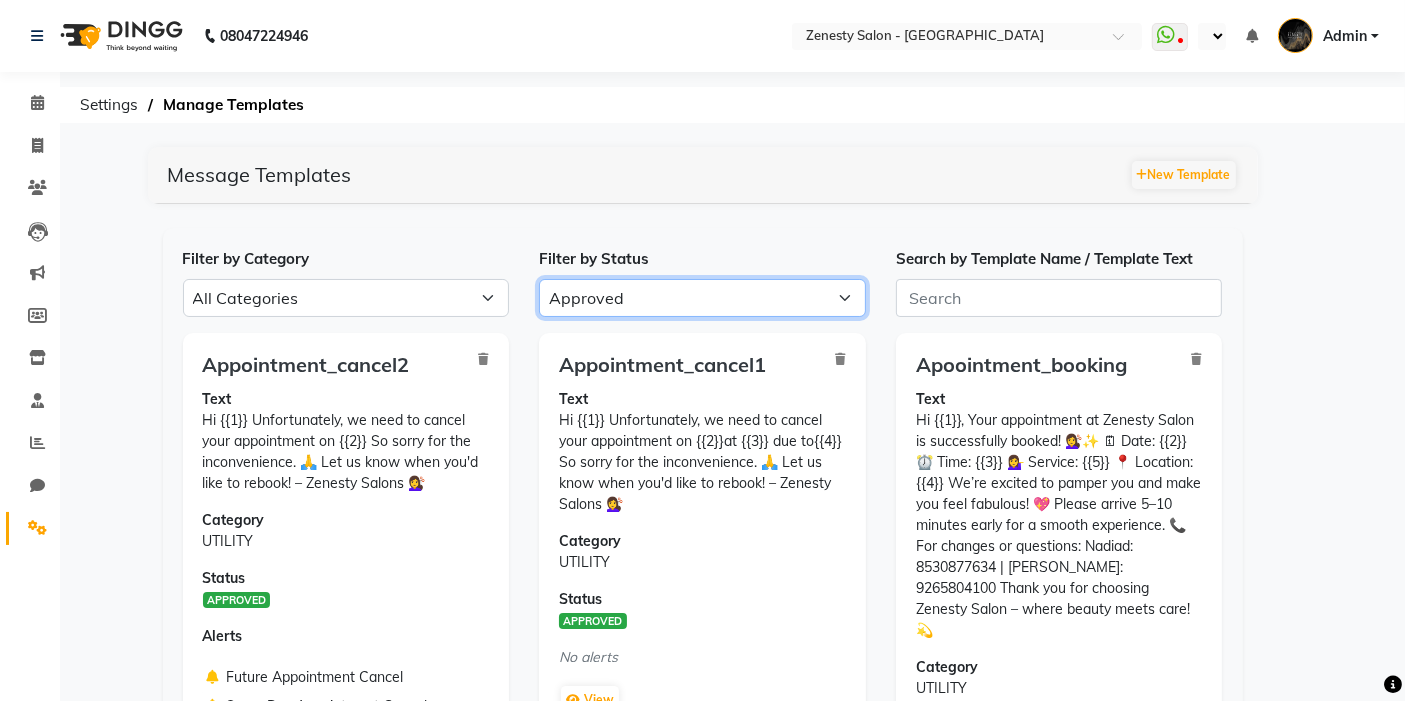 click on "All Approved Rejected Failed Pending" at bounding box center (702, 298) 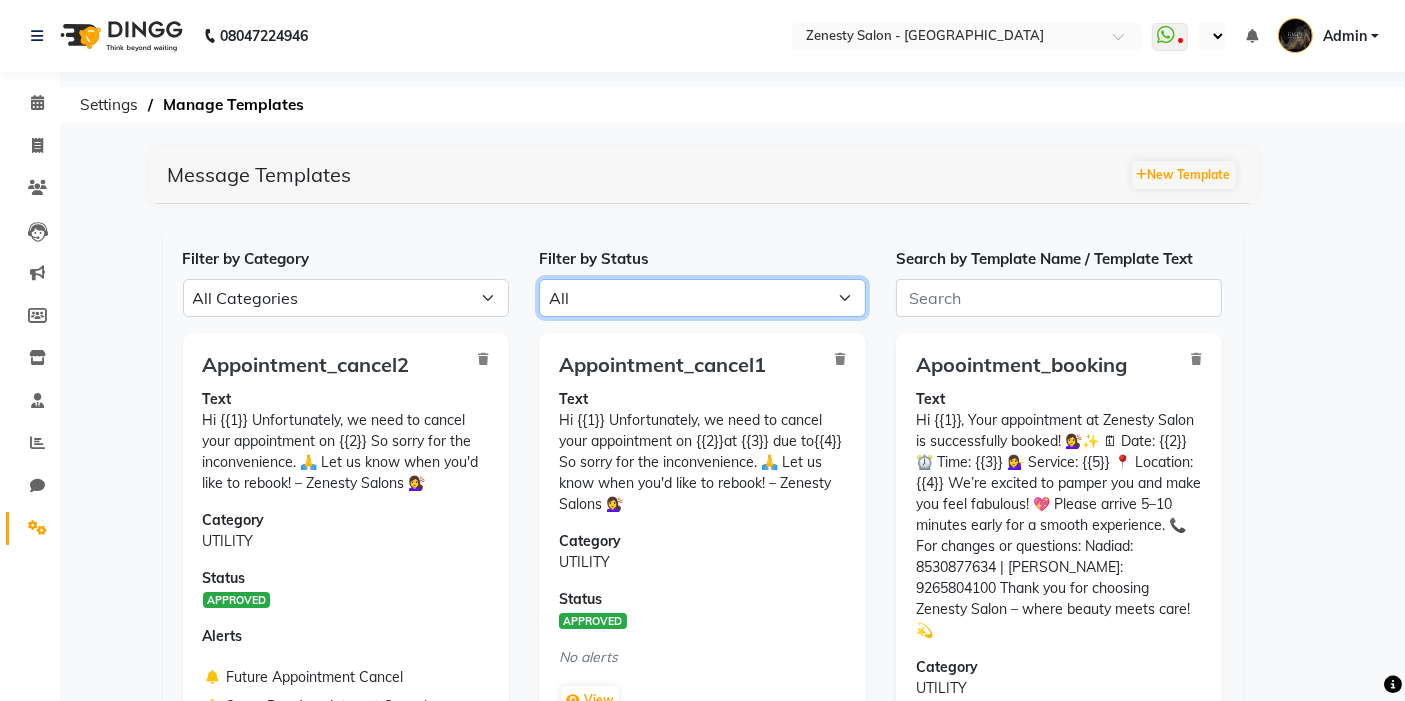 click on "All Approved Rejected Failed Pending" at bounding box center (702, 298) 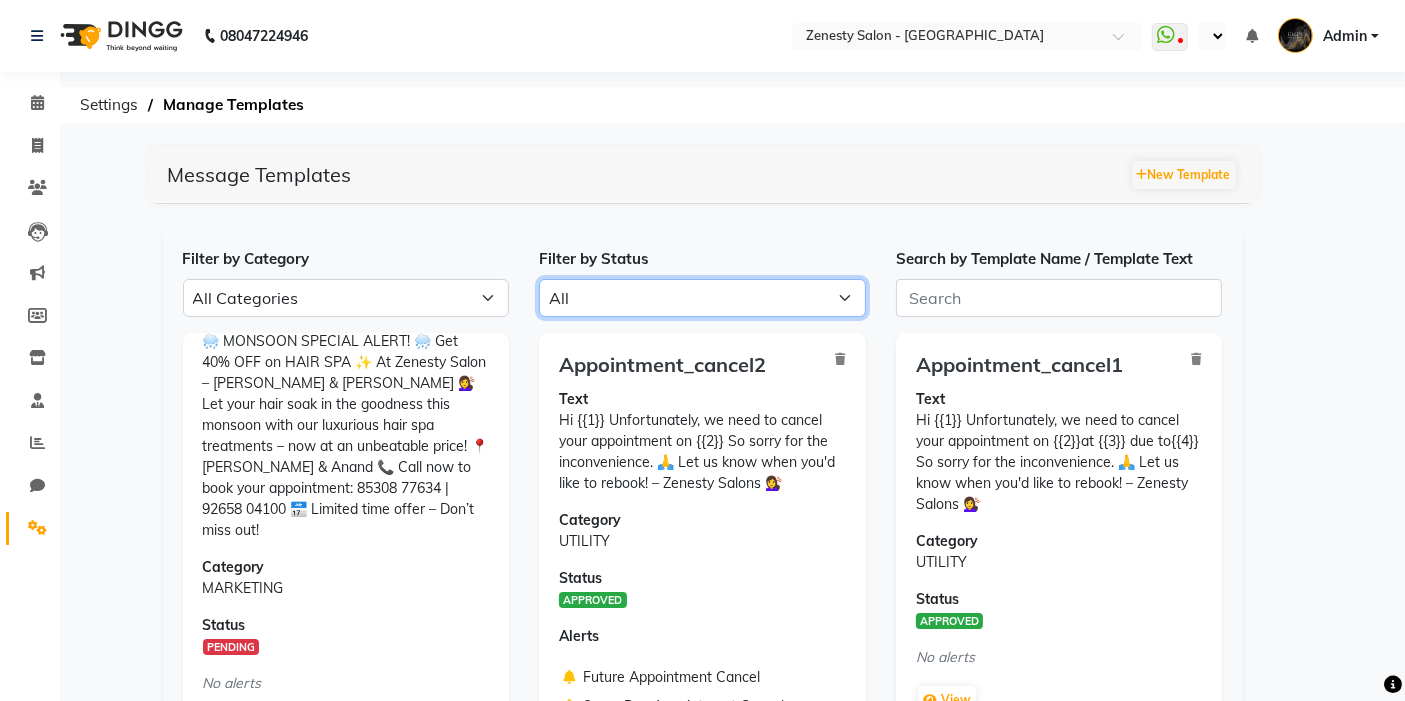scroll, scrollTop: 128, scrollLeft: 0, axis: vertical 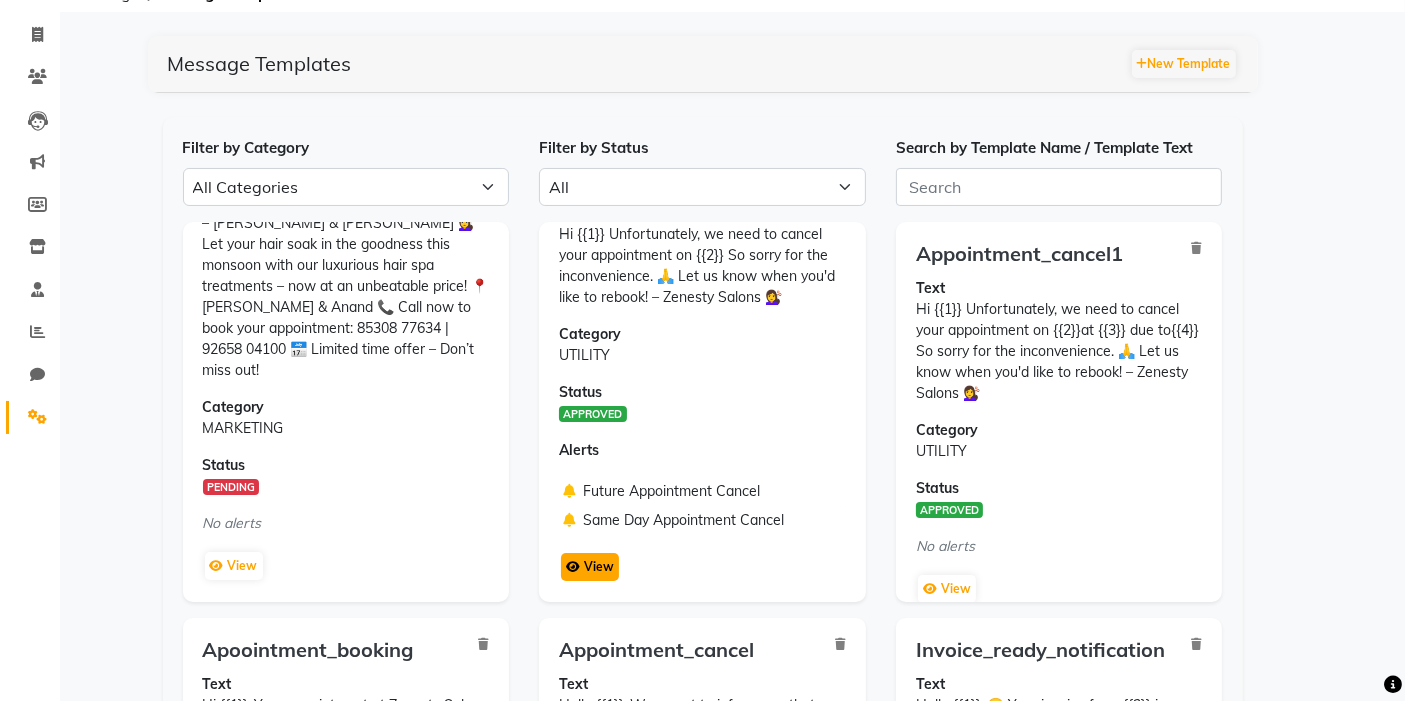 click on "View" 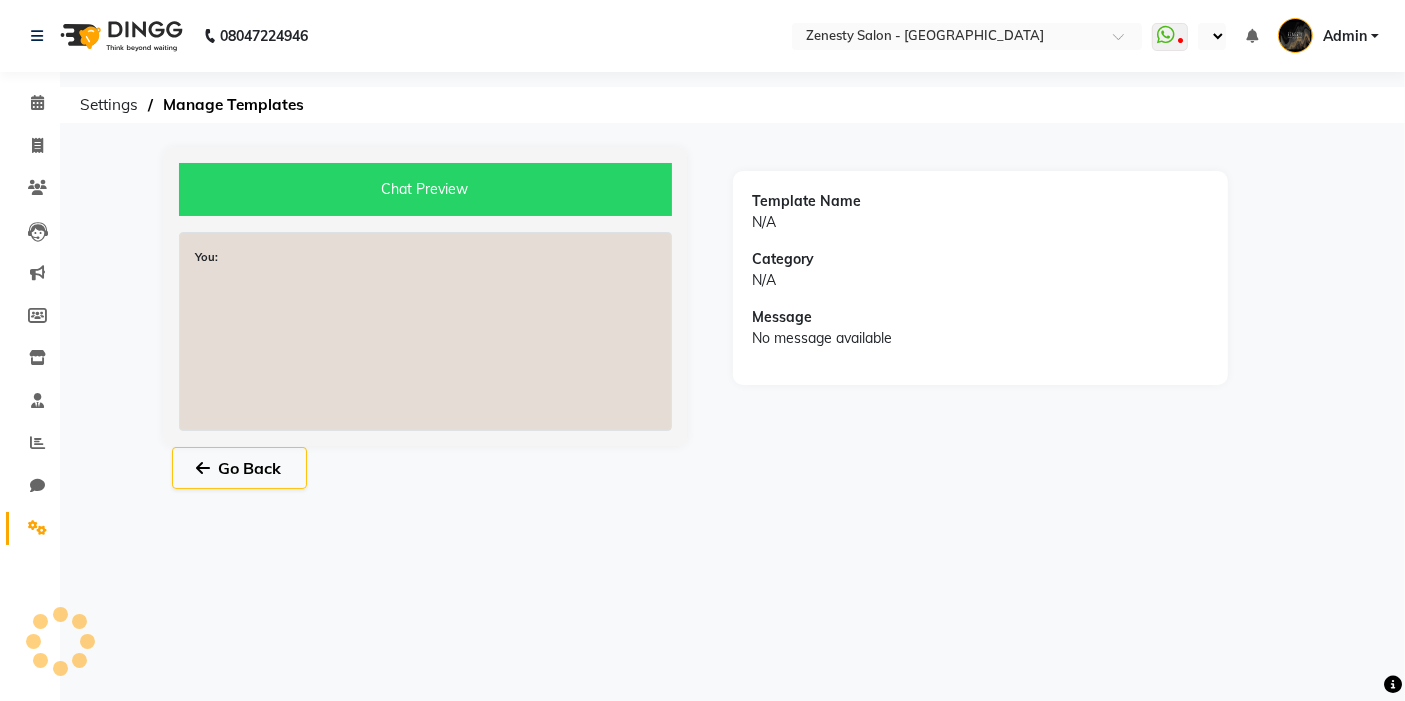 scroll, scrollTop: 0, scrollLeft: 0, axis: both 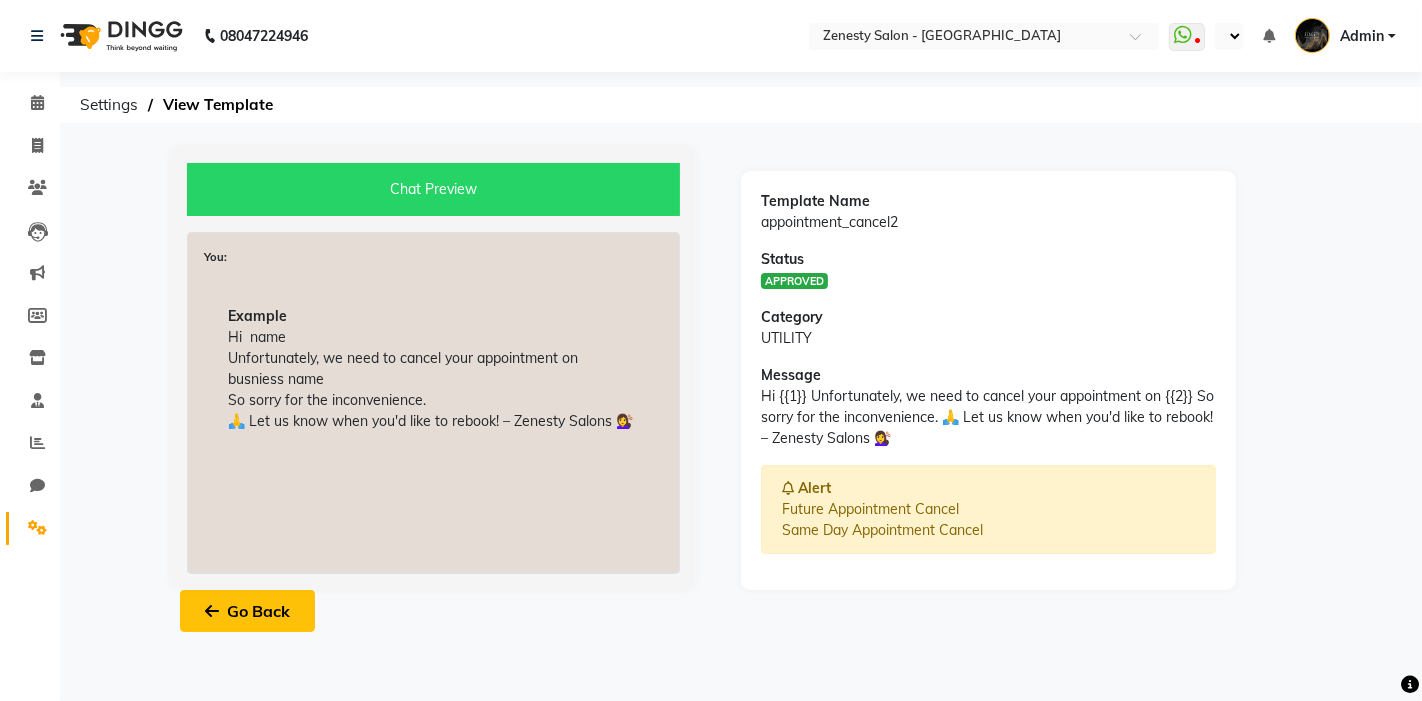 click on "Go Back" 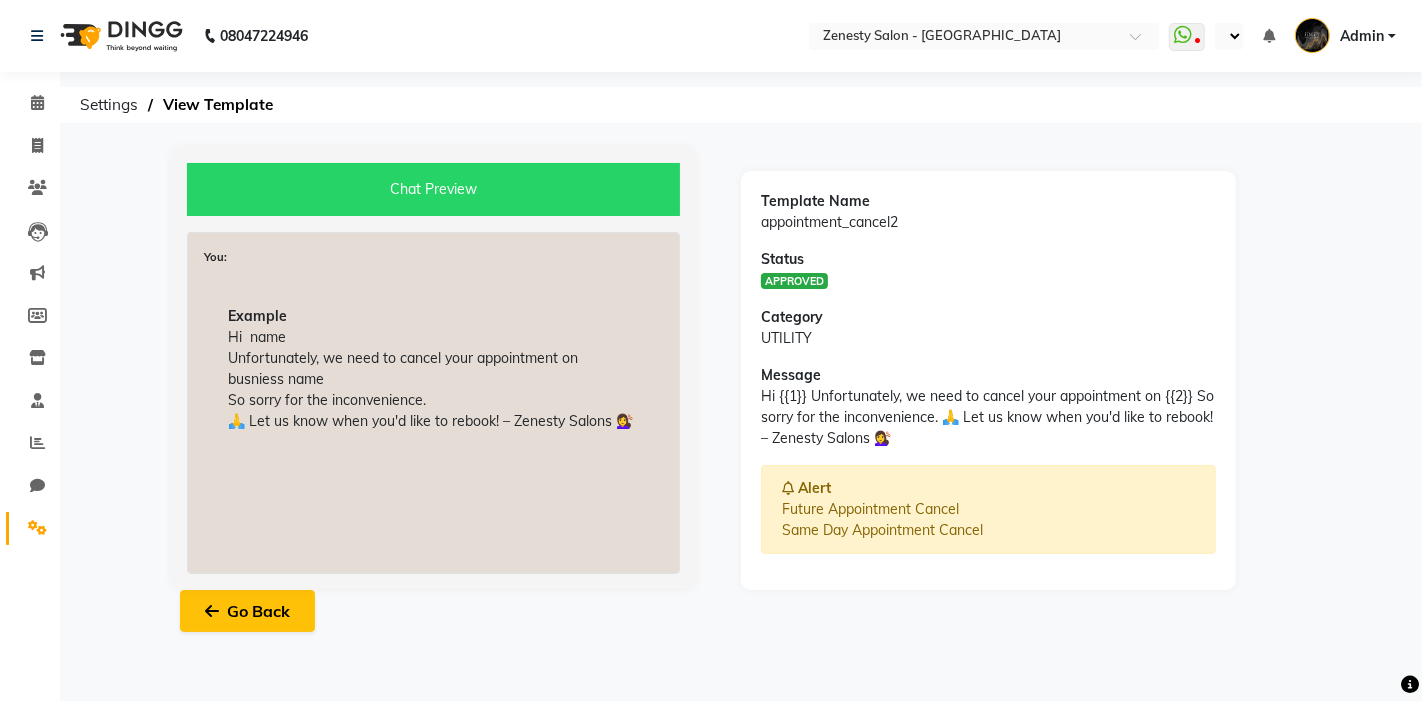 select on "APPROVED" 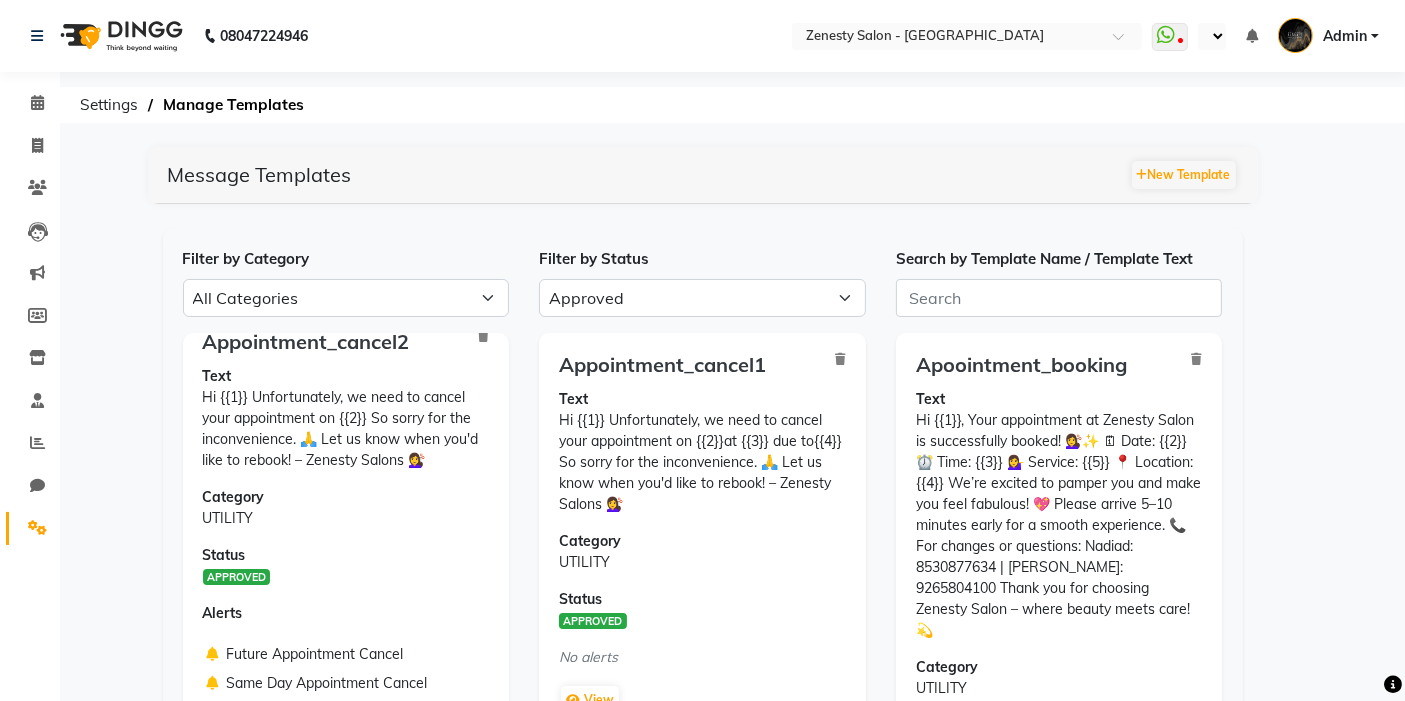 scroll, scrollTop: 0, scrollLeft: 0, axis: both 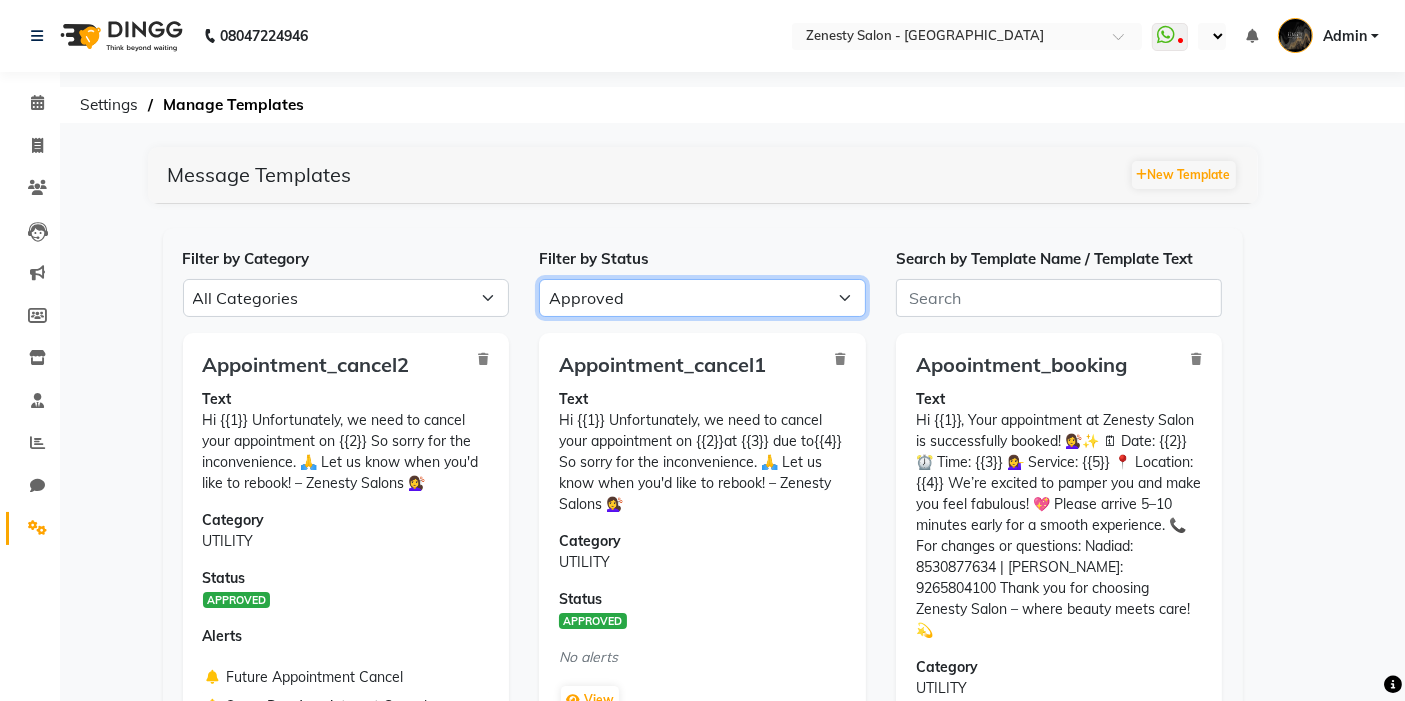 drag, startPoint x: 591, startPoint y: 298, endPoint x: 584, endPoint y: 312, distance: 15.652476 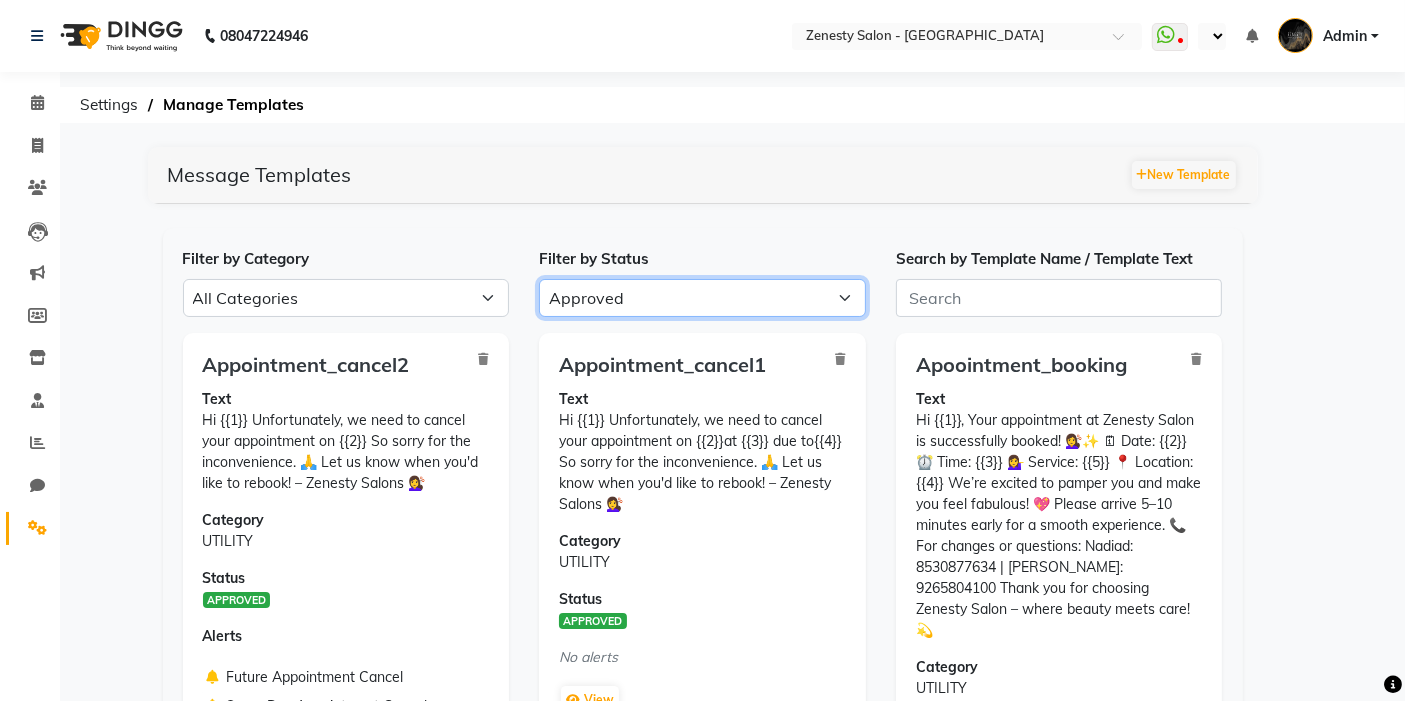 select 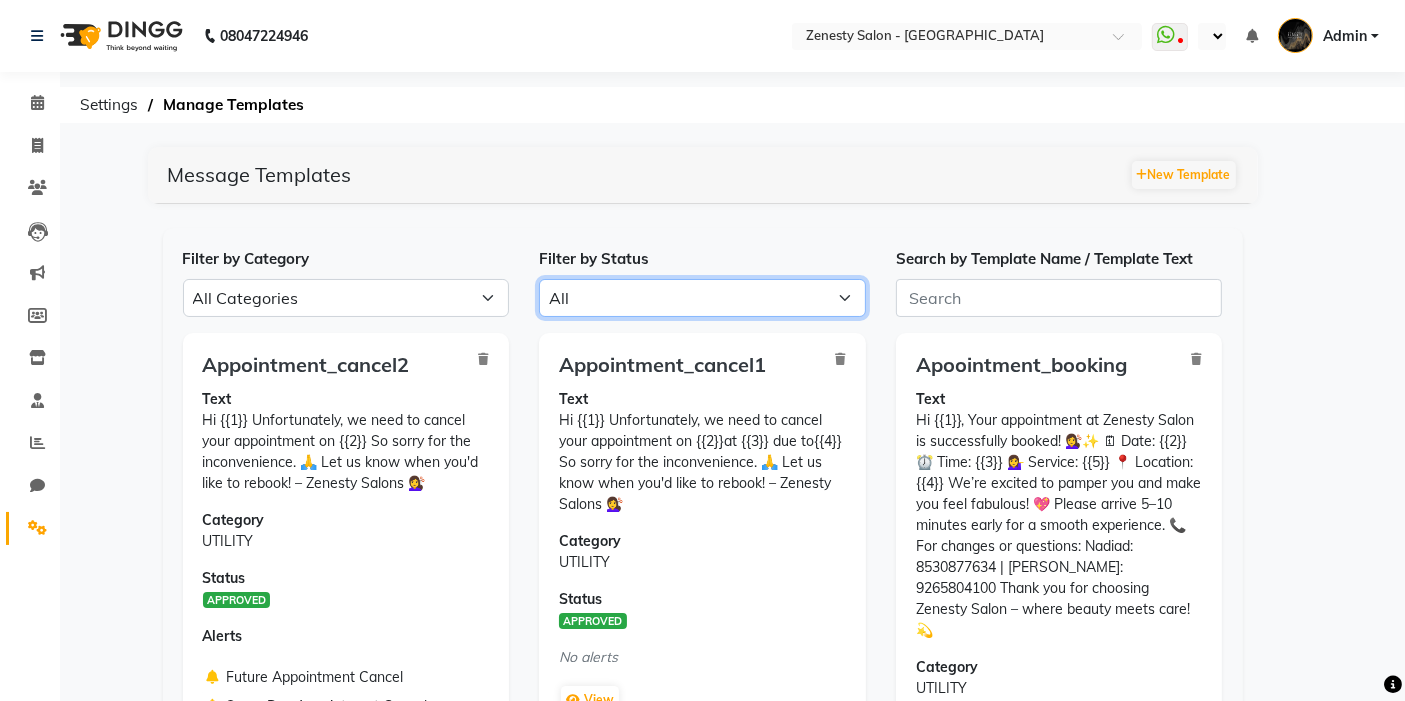 click on "All Approved Rejected Failed Pending" at bounding box center [702, 298] 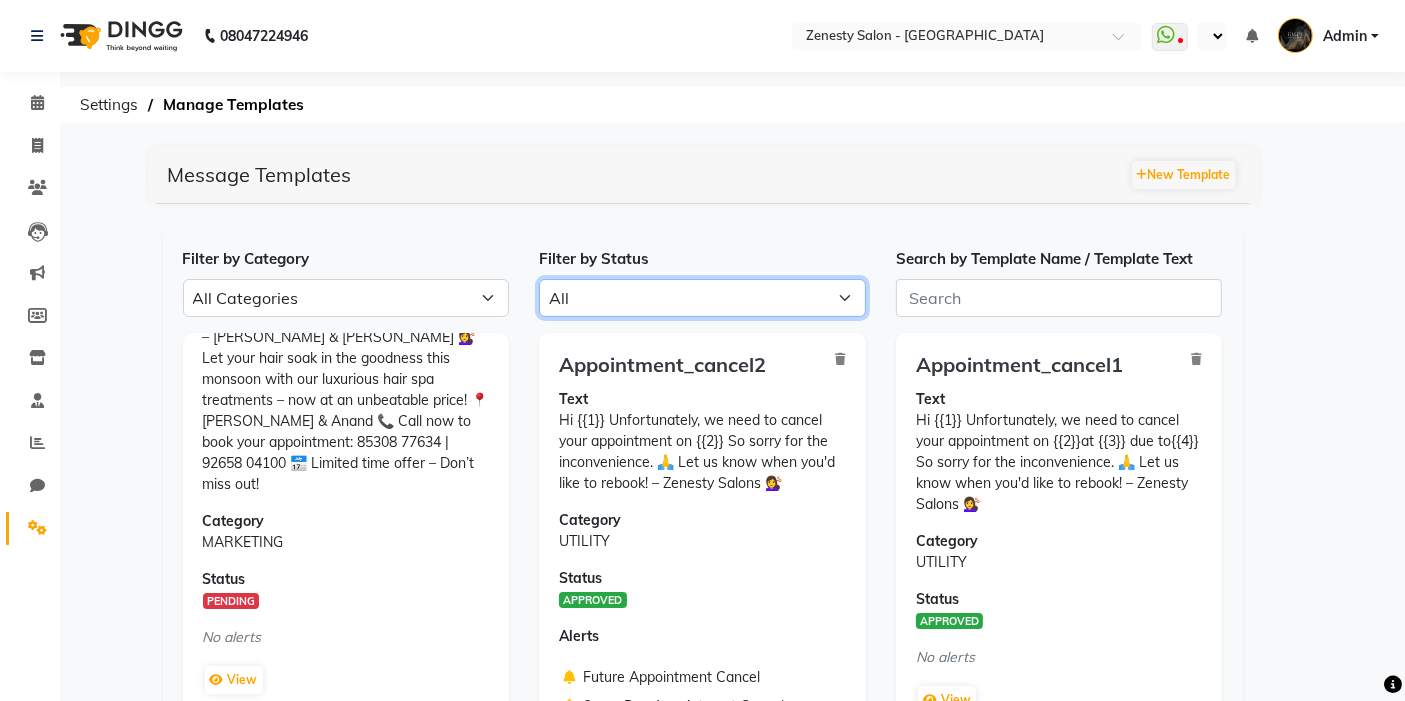 scroll, scrollTop: 128, scrollLeft: 0, axis: vertical 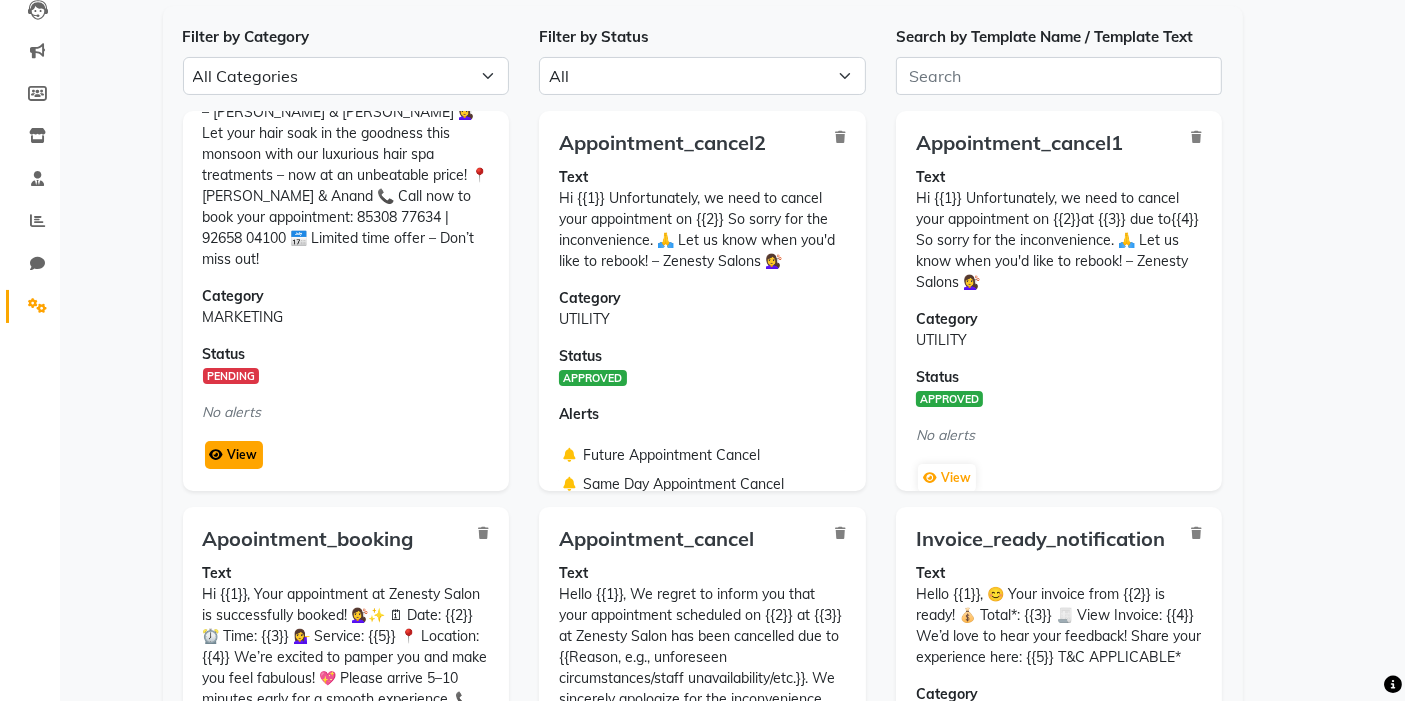 click on "View" 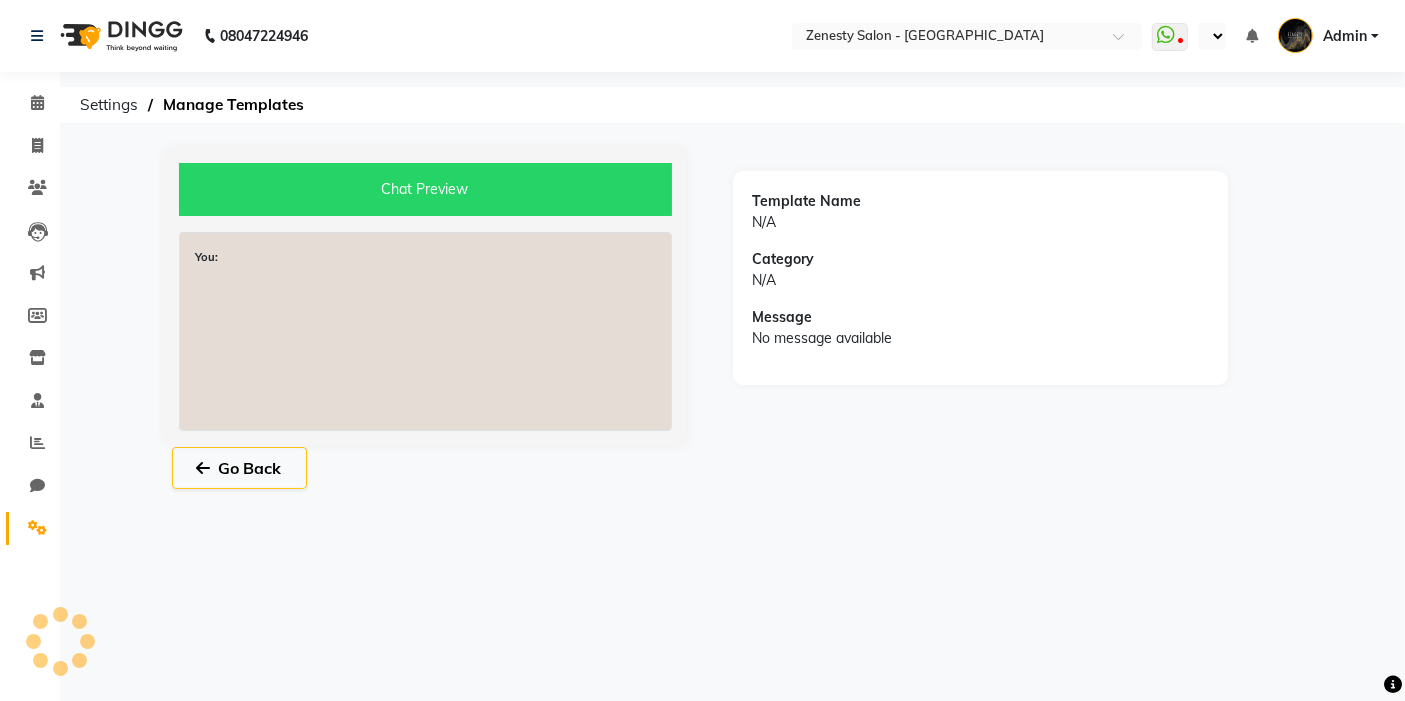 scroll, scrollTop: 0, scrollLeft: 0, axis: both 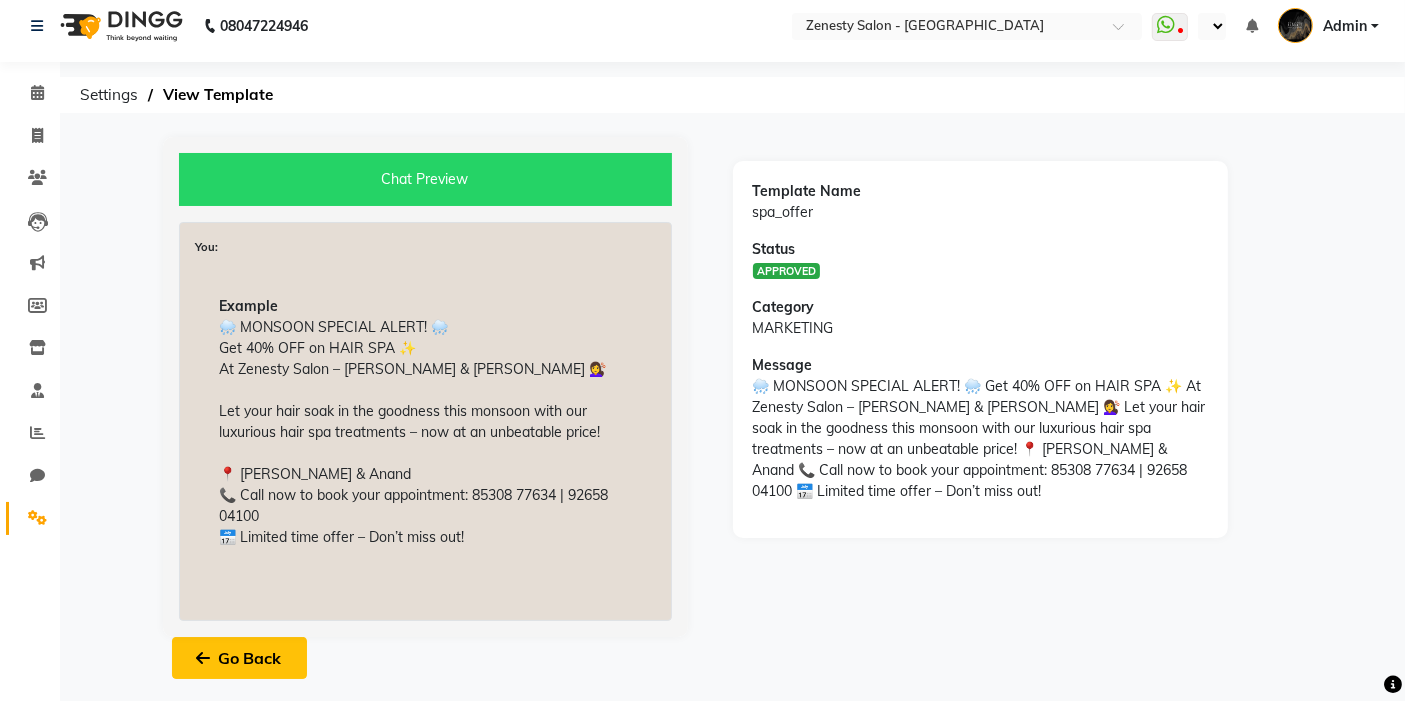 click on "Go Back" 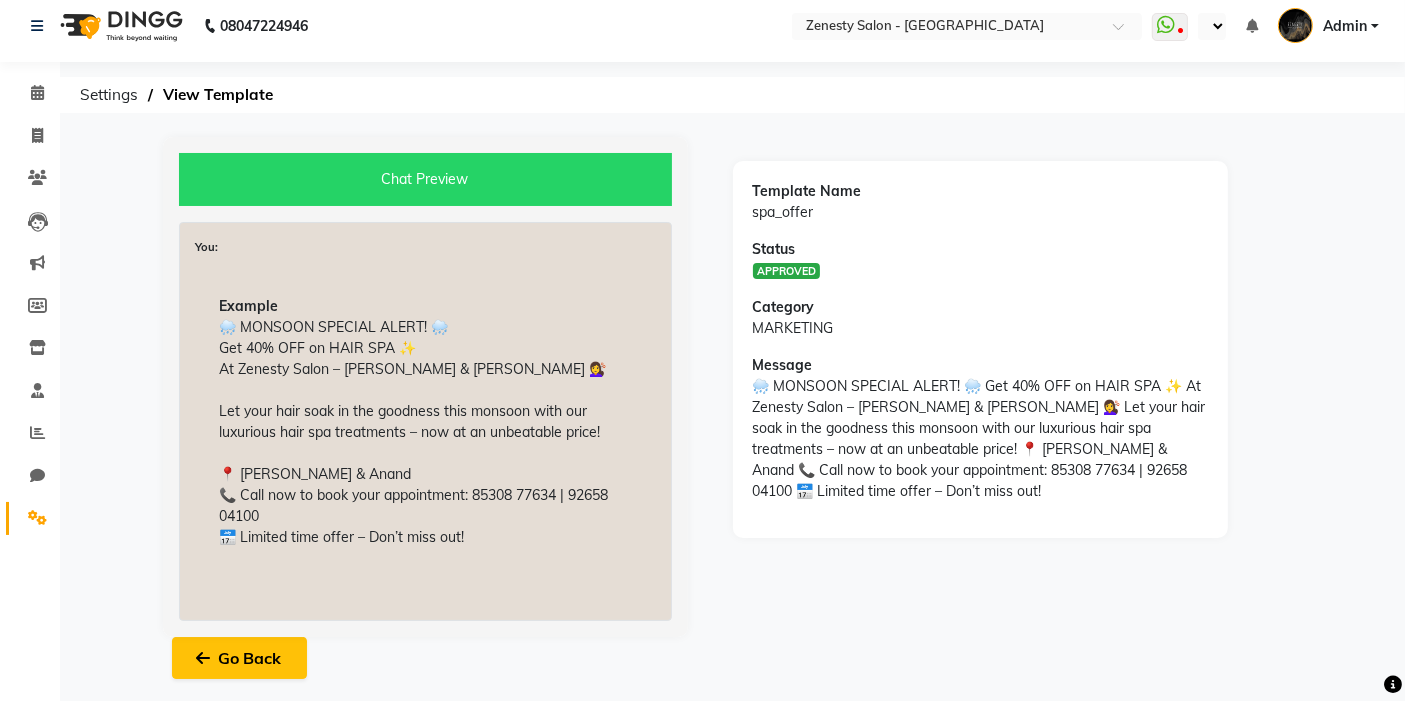 scroll, scrollTop: 0, scrollLeft: 0, axis: both 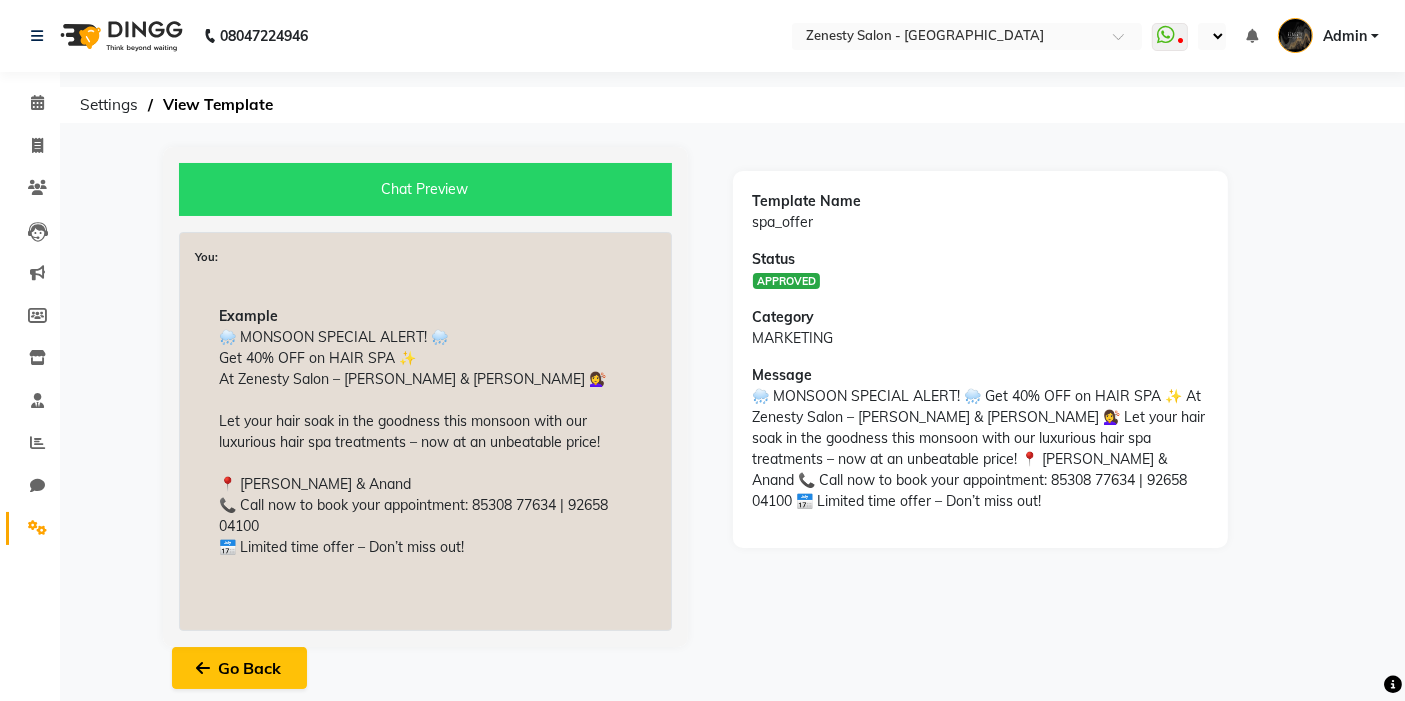 select on "APPROVED" 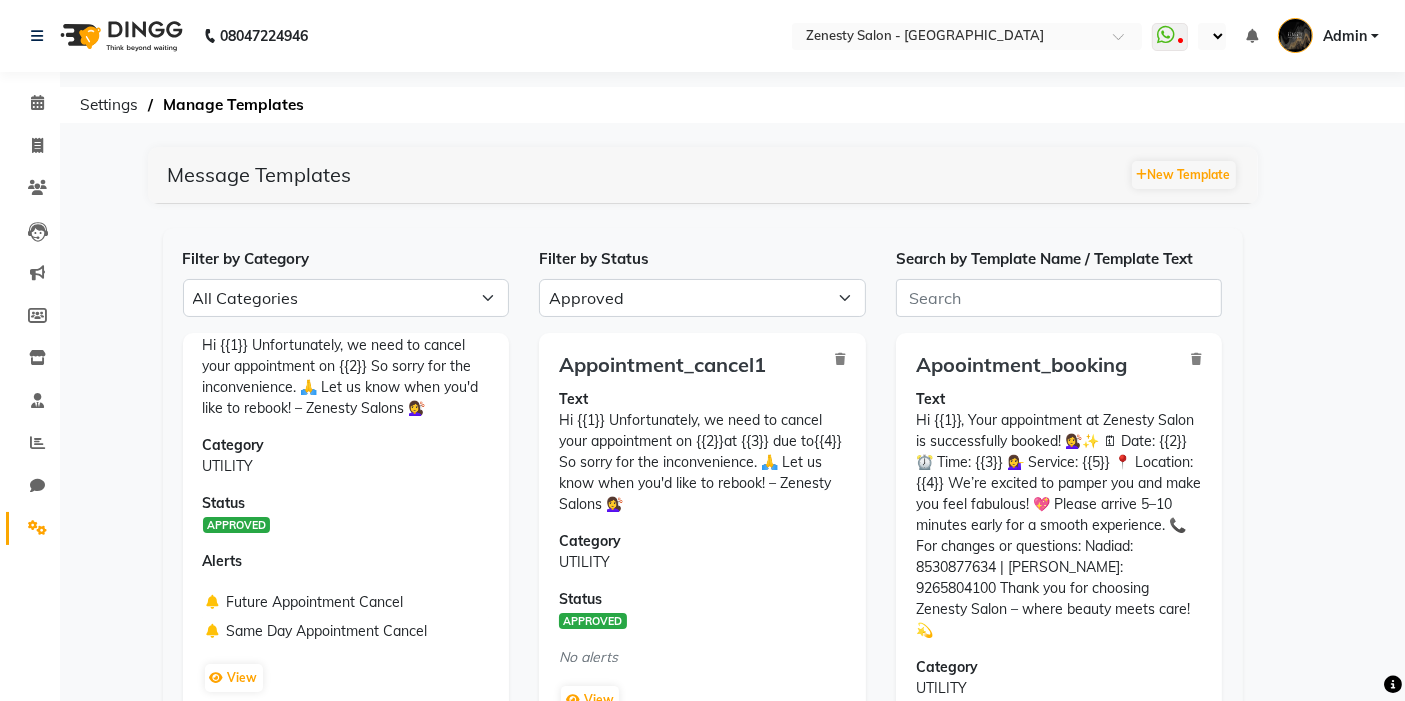 scroll, scrollTop: 0, scrollLeft: 0, axis: both 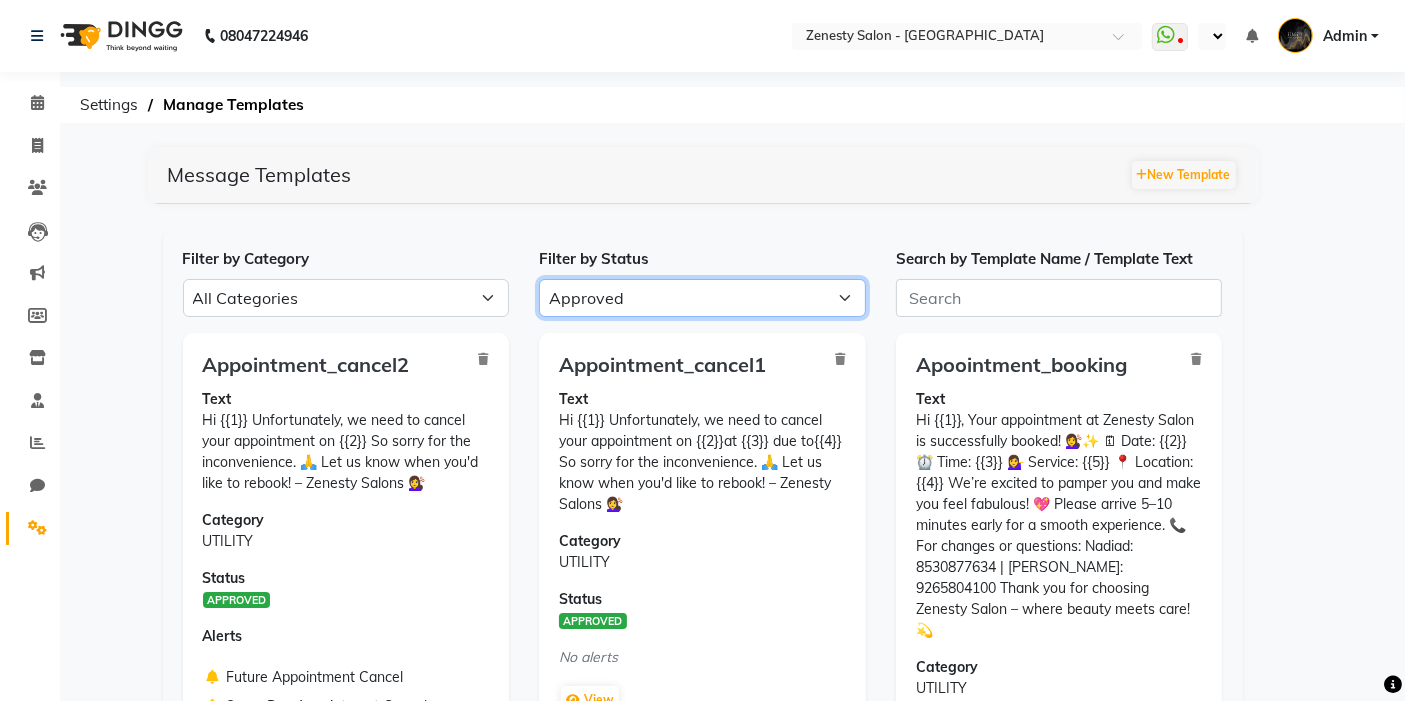 click on "All Approved Rejected Failed Pending" at bounding box center (702, 298) 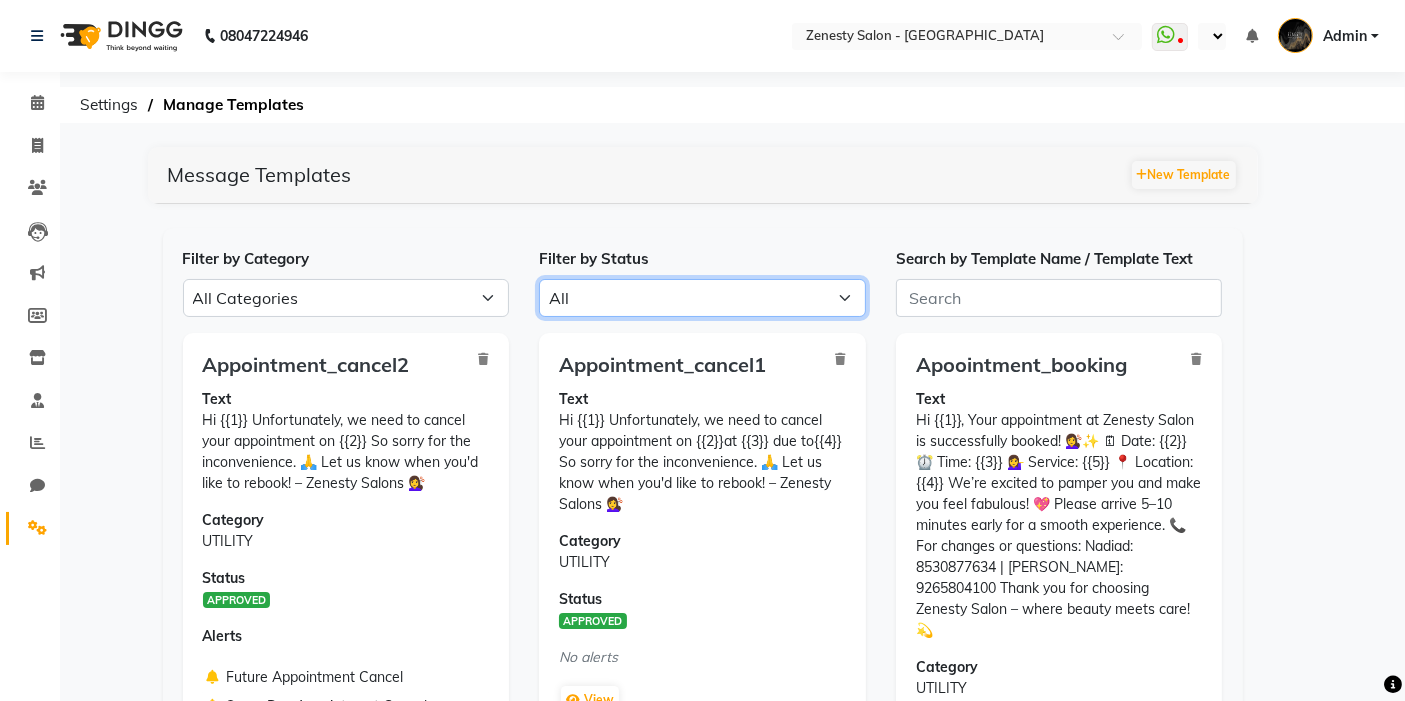click on "All Approved Rejected Failed Pending" at bounding box center (702, 298) 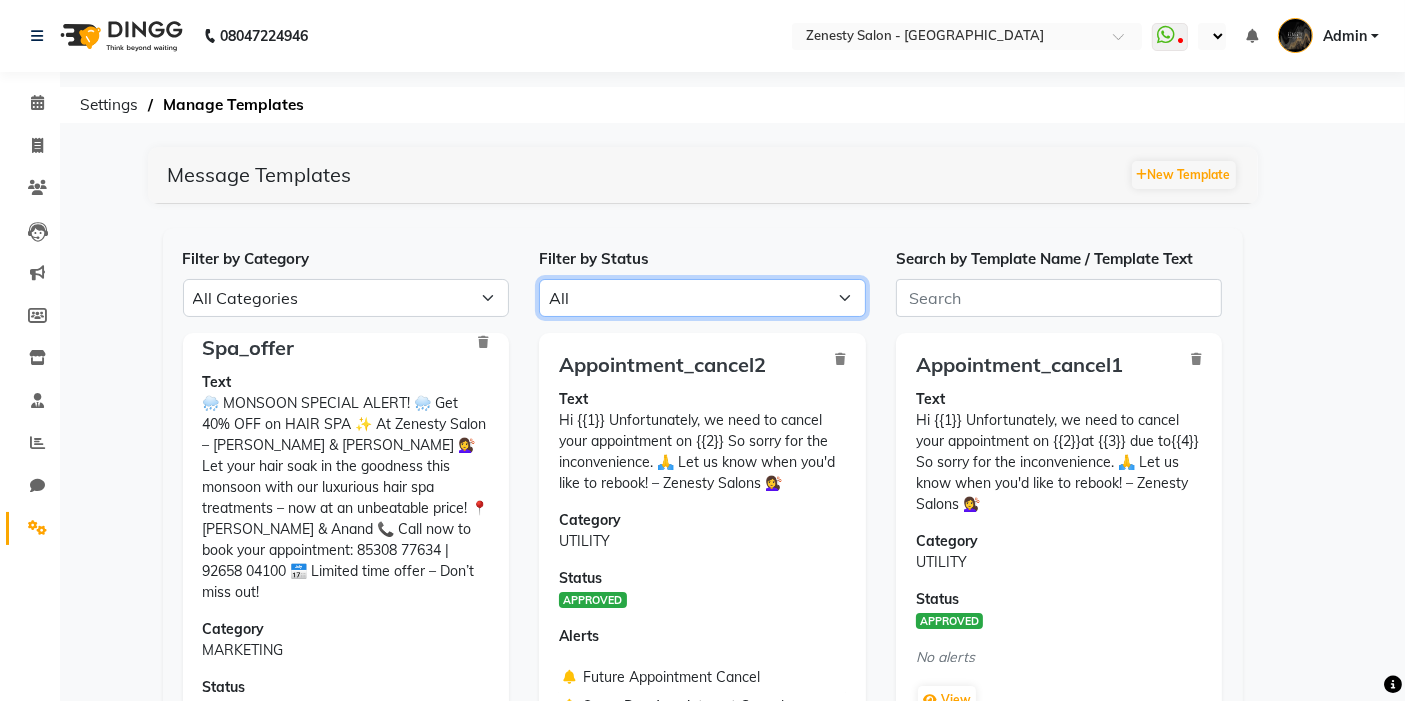 scroll, scrollTop: 128, scrollLeft: 0, axis: vertical 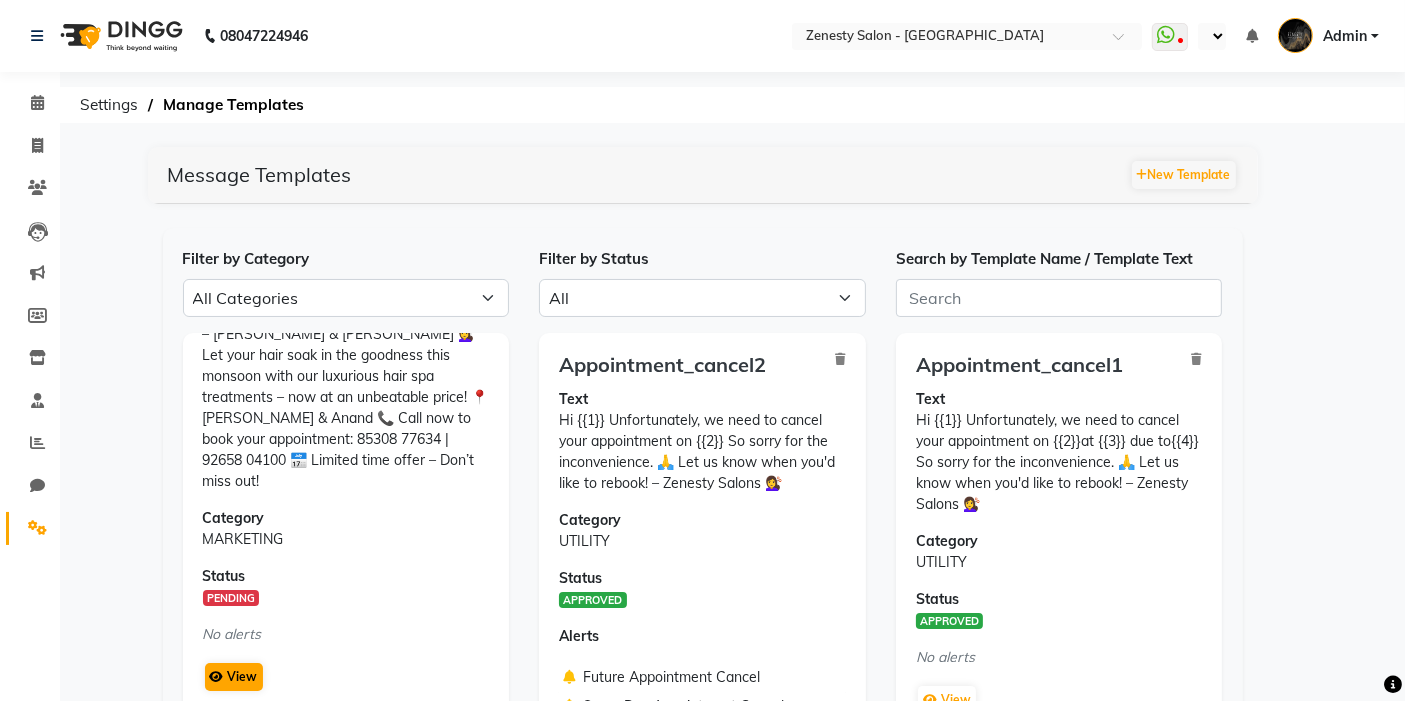 click on "View" 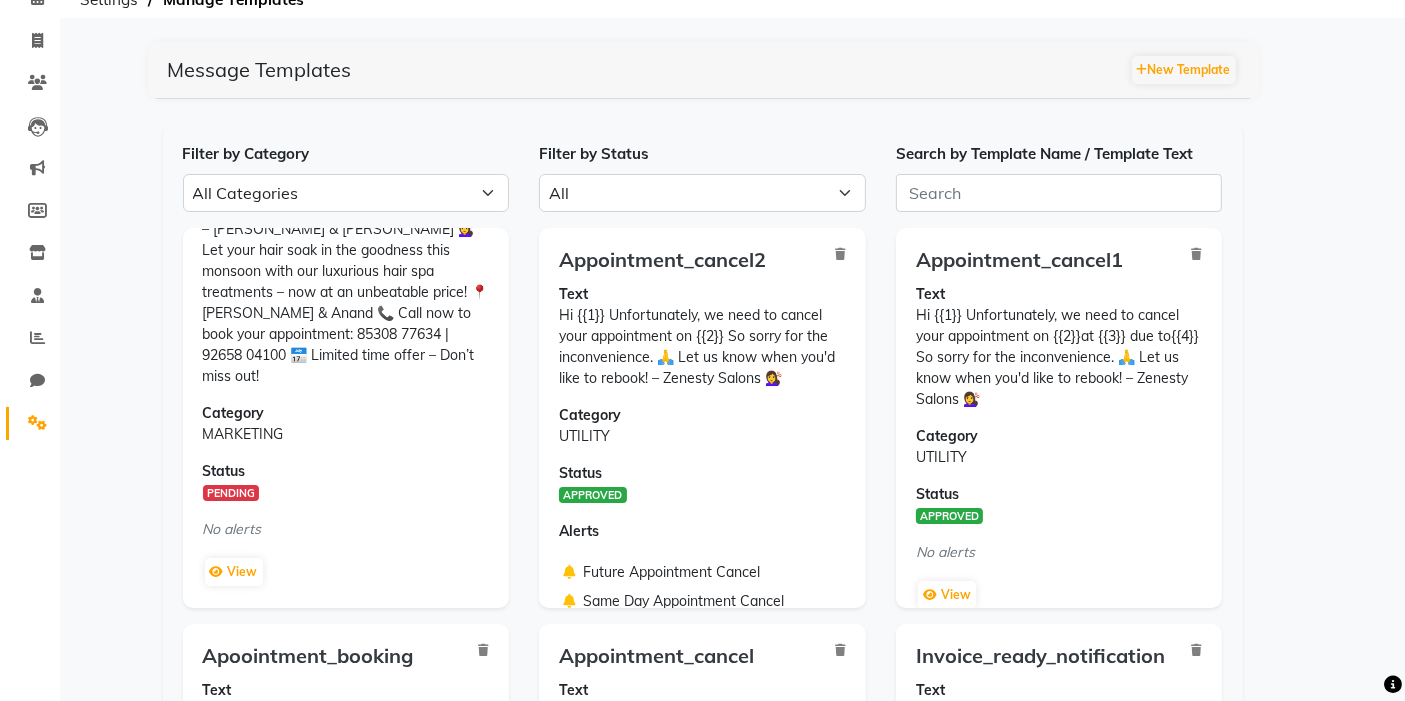 scroll, scrollTop: 222, scrollLeft: 0, axis: vertical 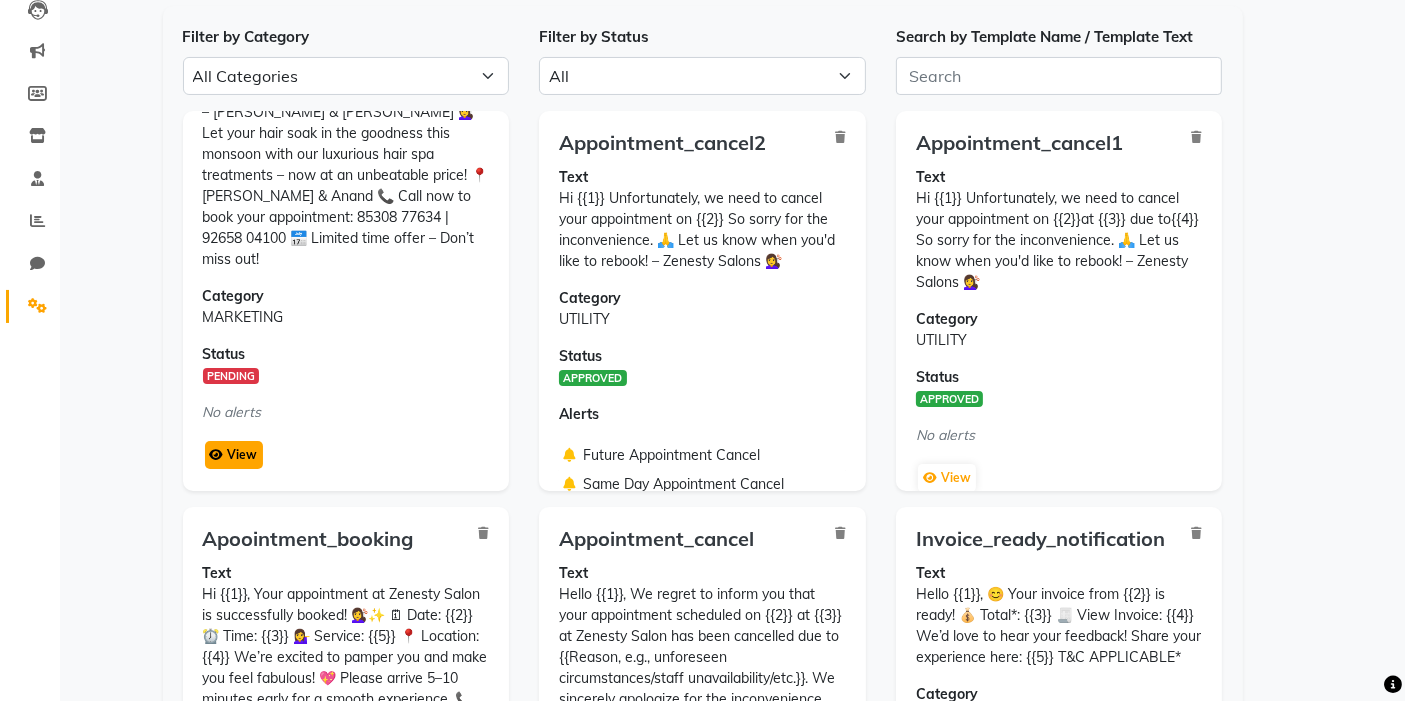 click on "View" 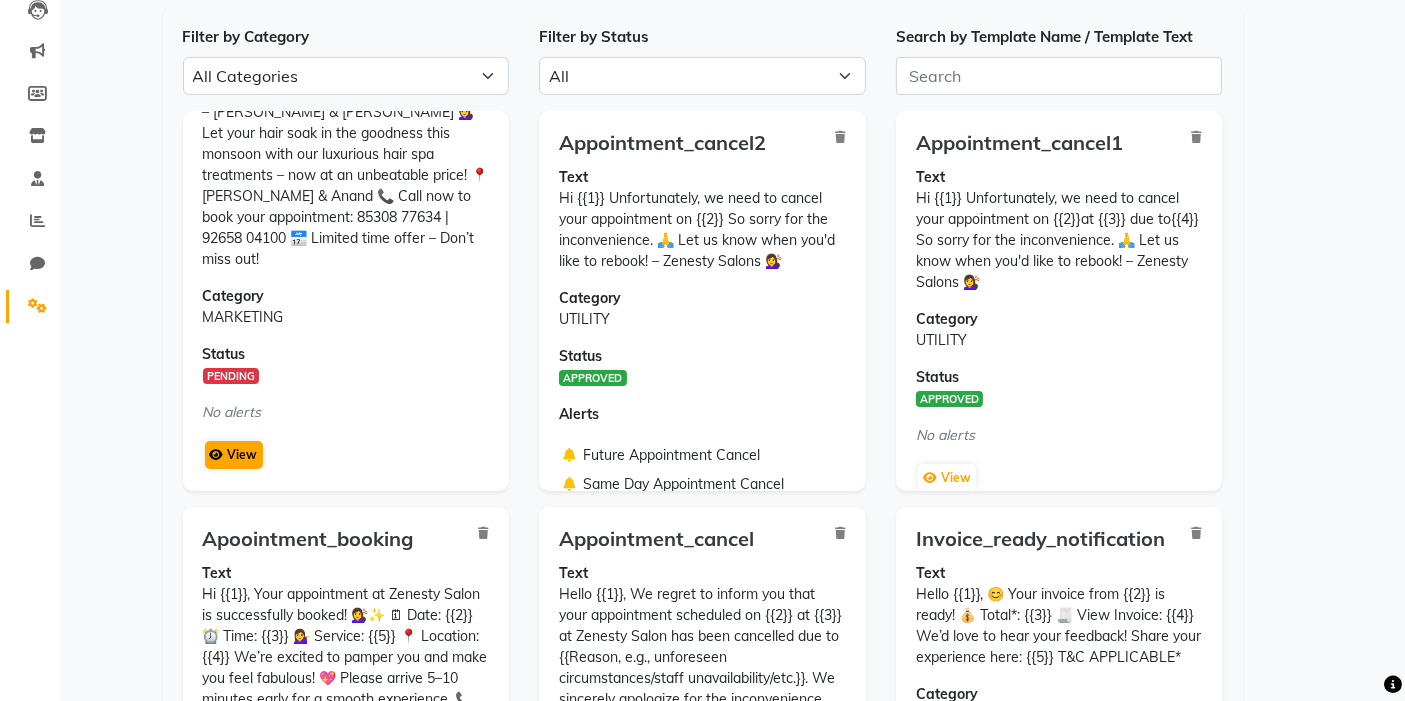 scroll, scrollTop: 0, scrollLeft: 0, axis: both 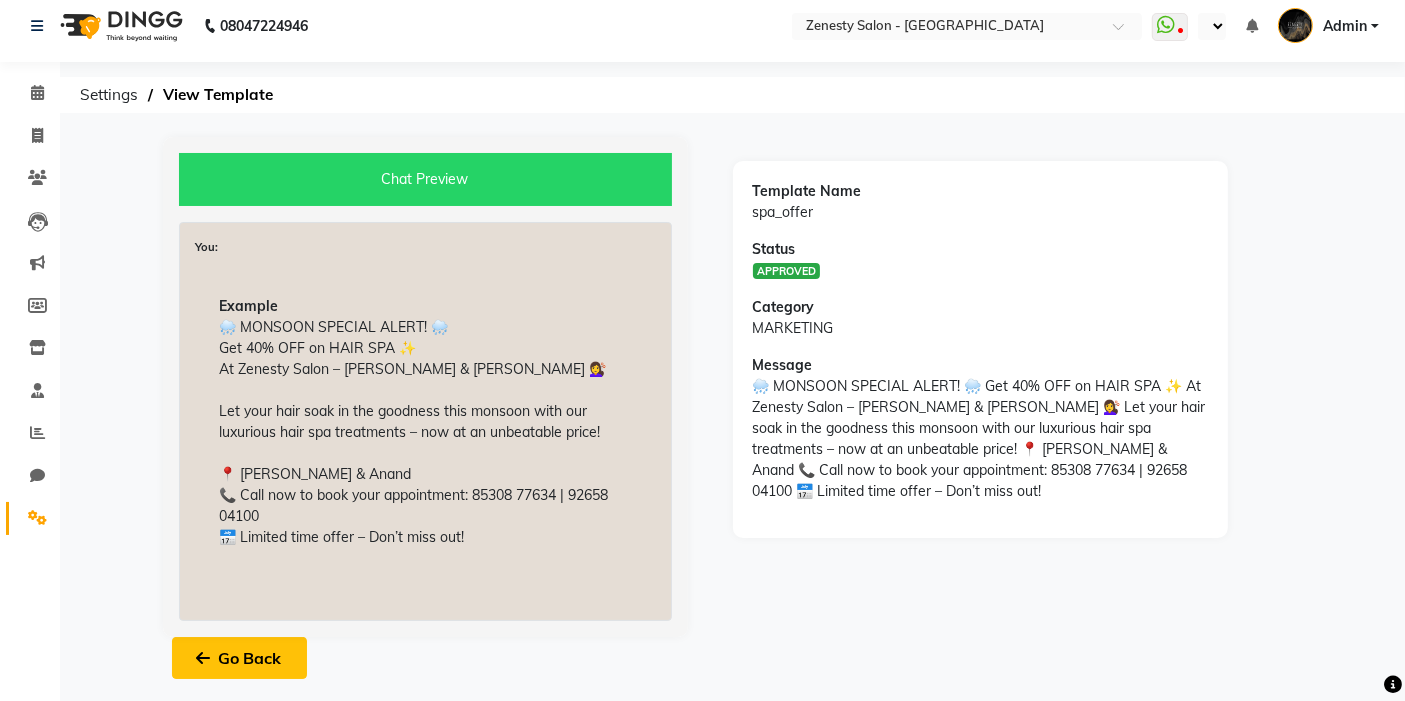 click 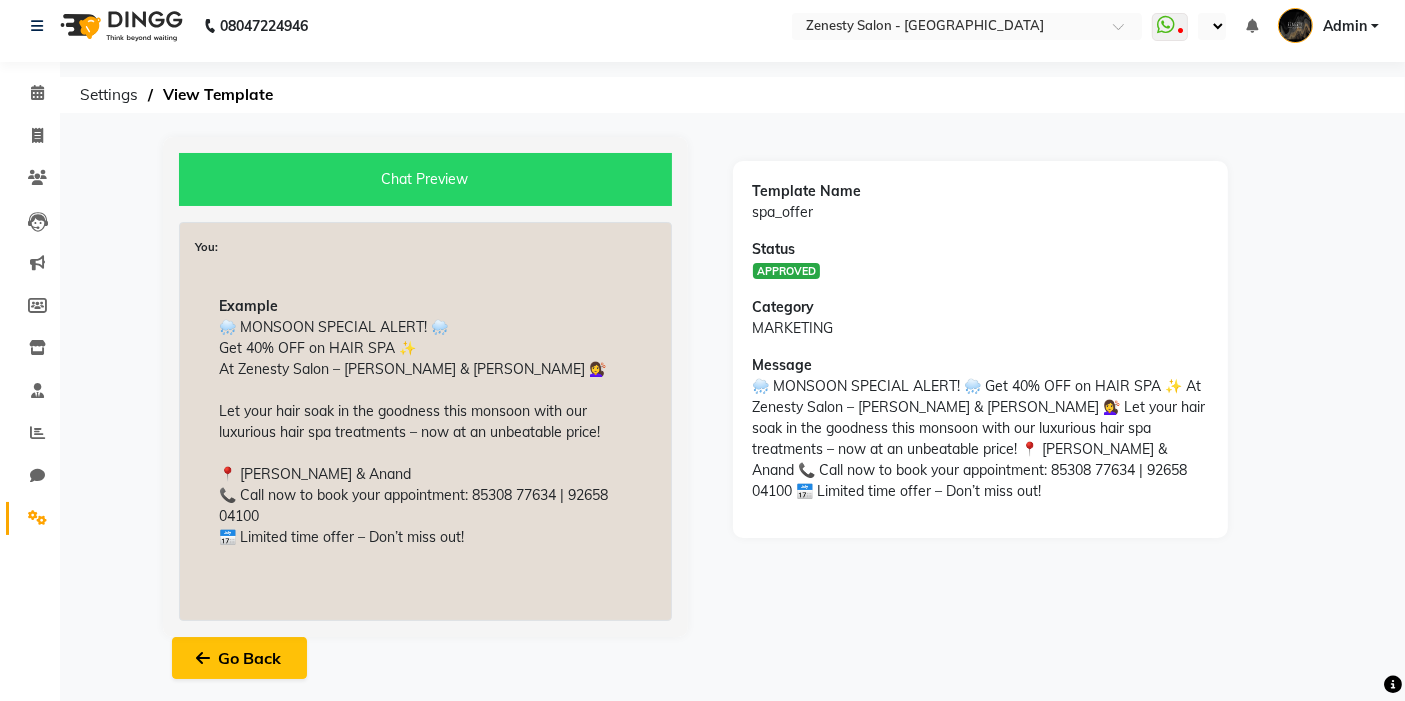 select on "APPROVED" 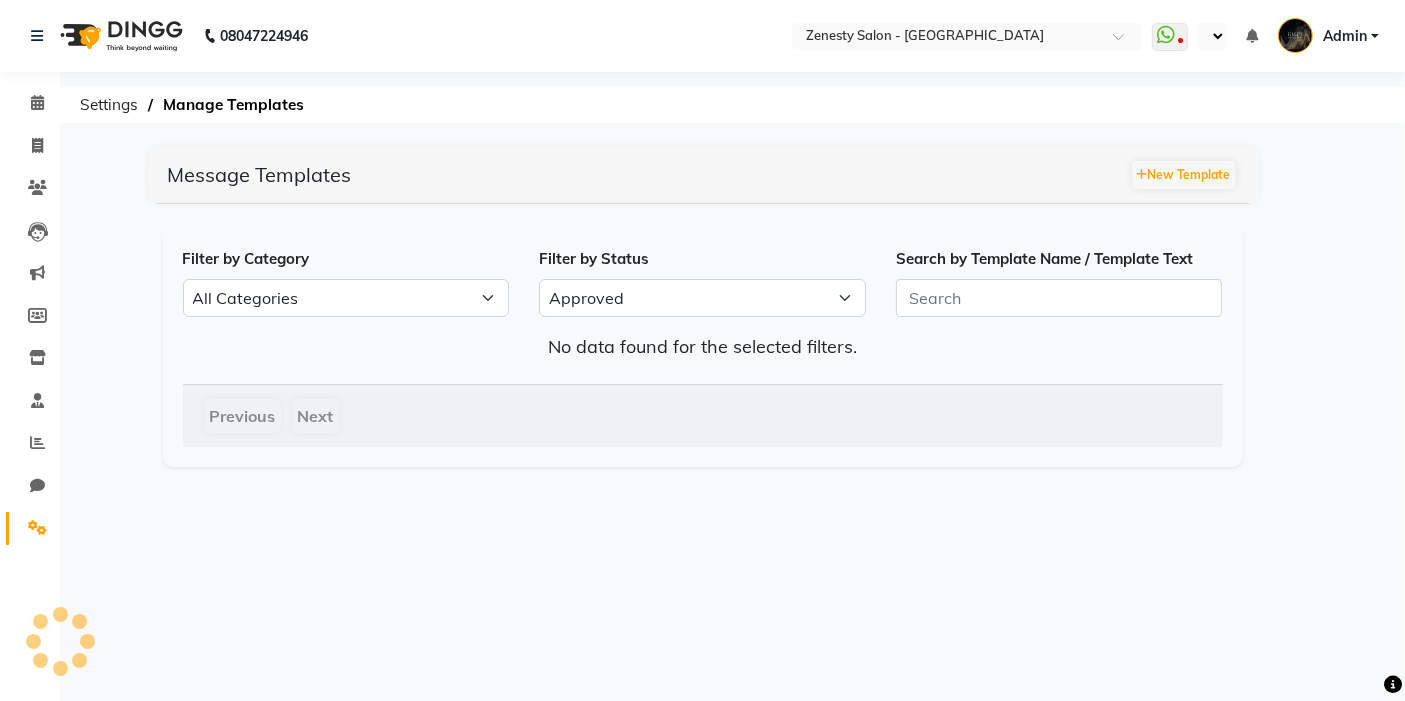 scroll, scrollTop: 0, scrollLeft: 0, axis: both 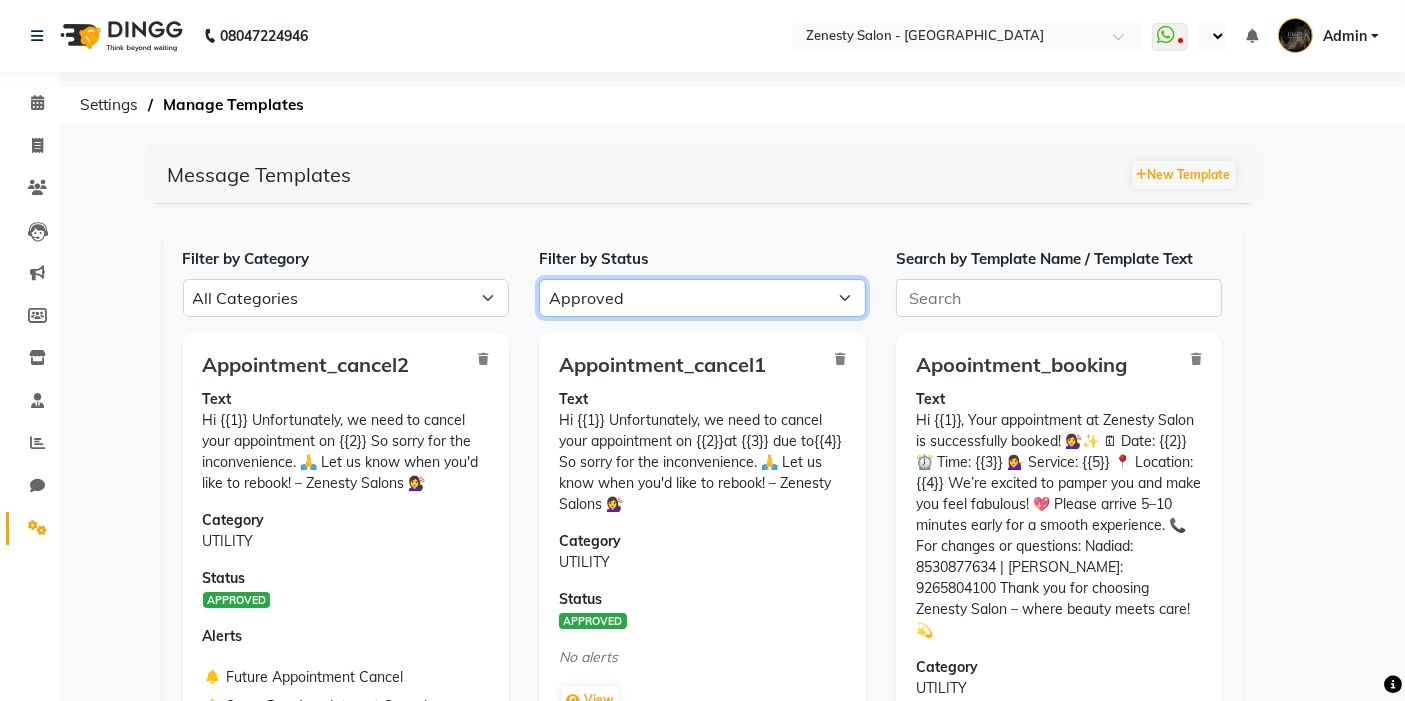 click on "All Approved Rejected Failed Pending" at bounding box center (702, 298) 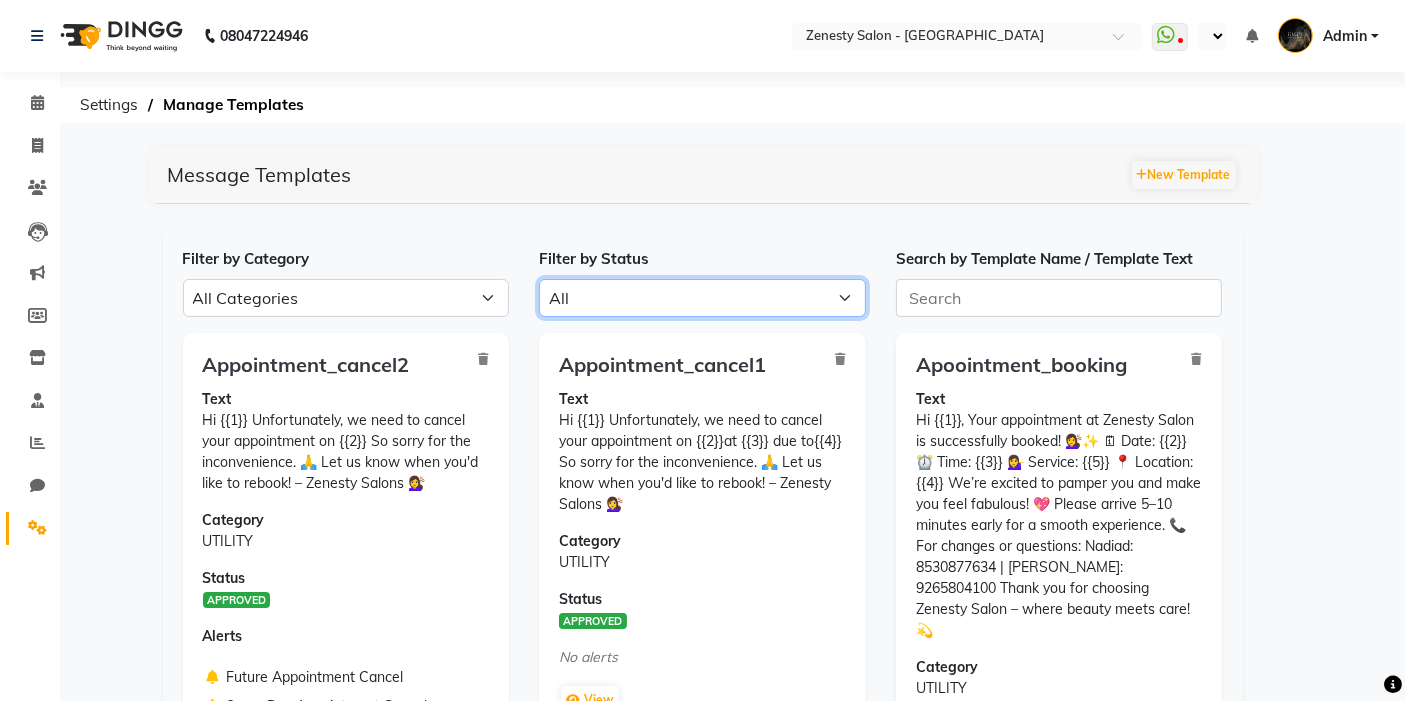 click on "All Approved Rejected Failed Pending" at bounding box center (702, 298) 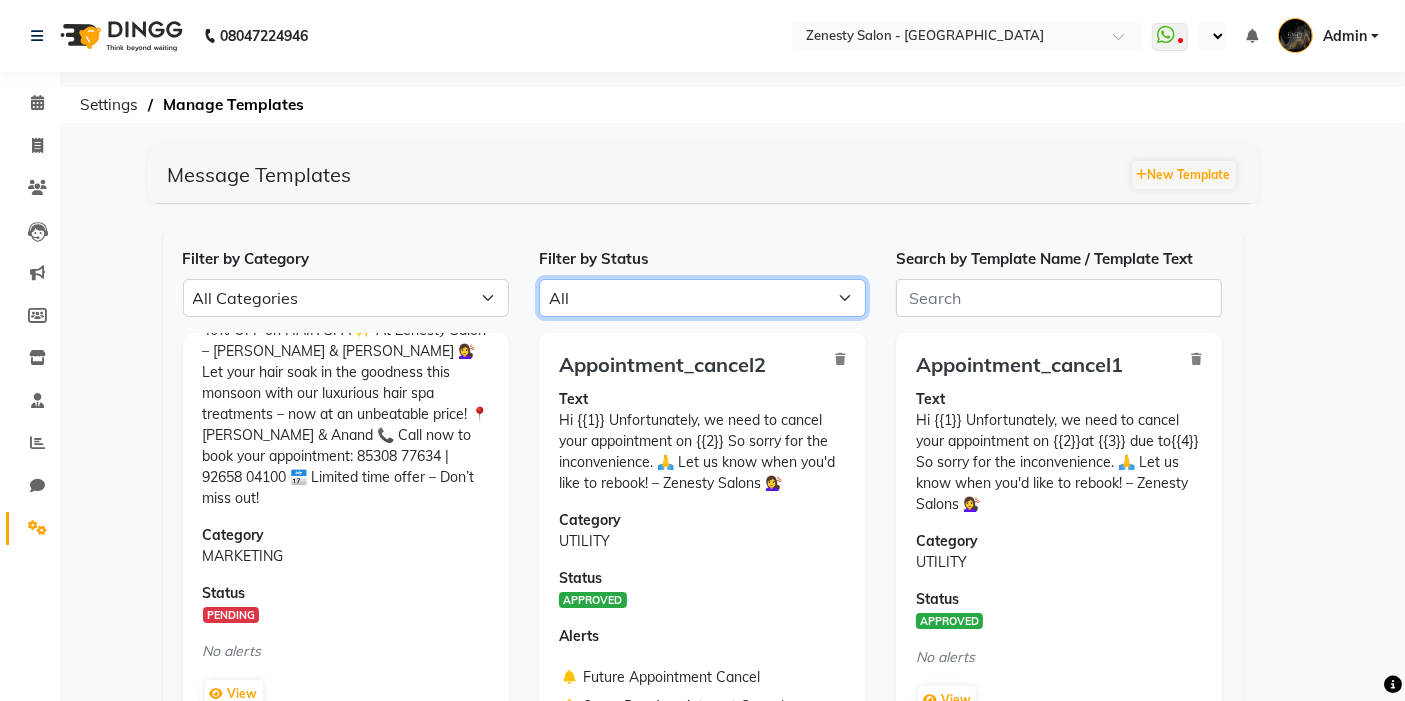 scroll, scrollTop: 128, scrollLeft: 0, axis: vertical 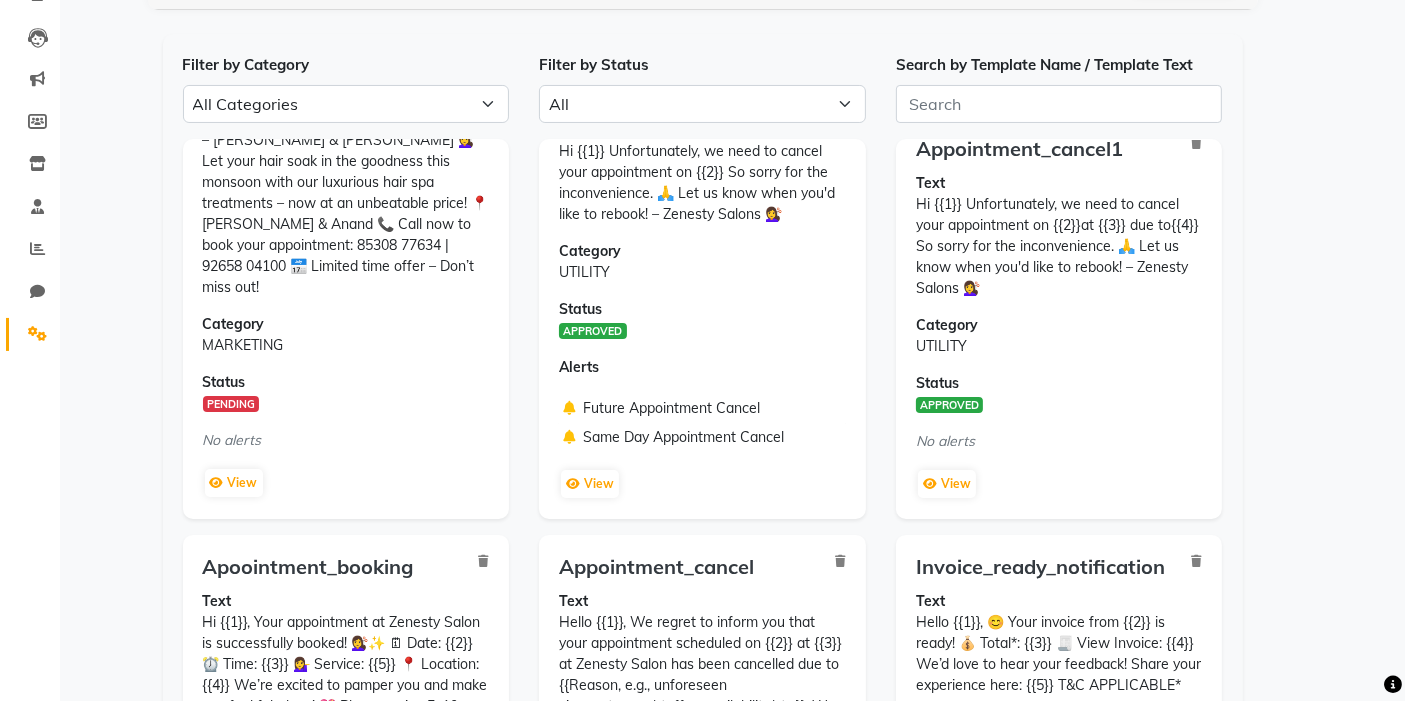 click on "Status  PENDING" 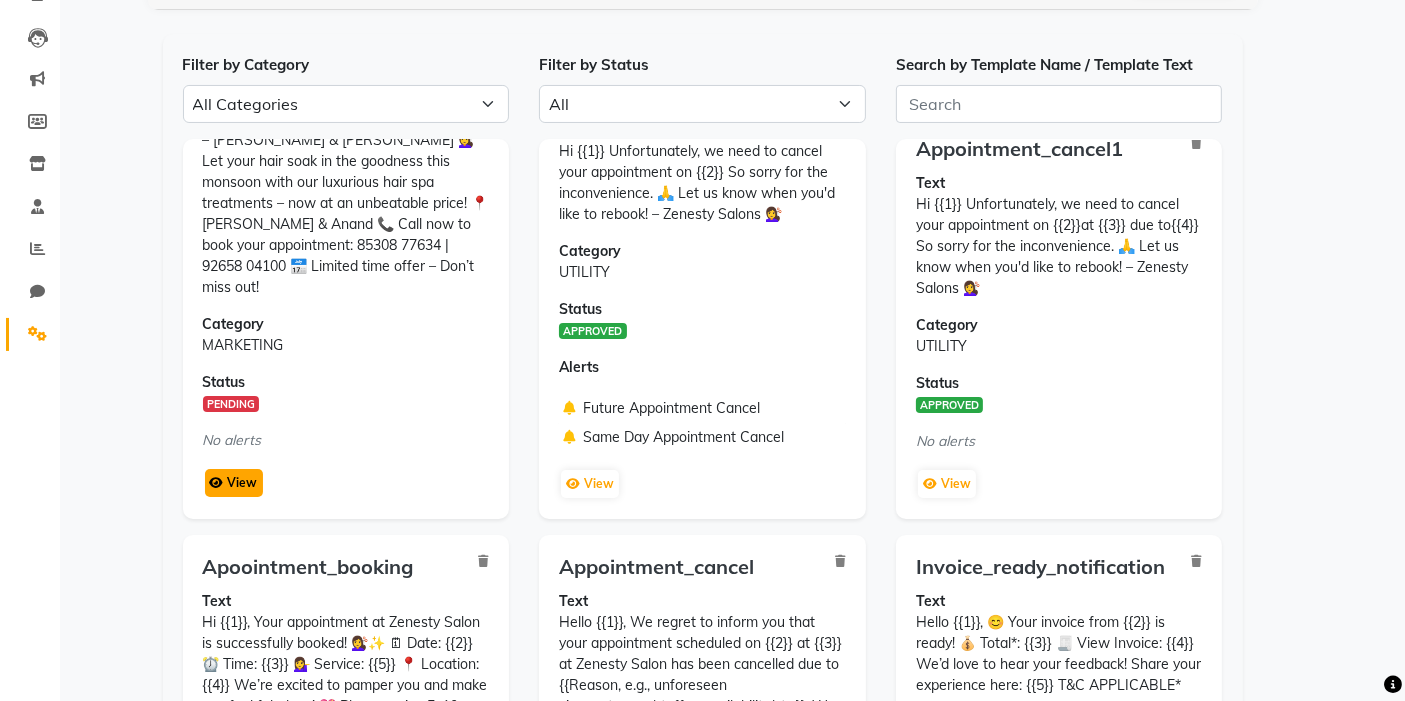 click on "View" 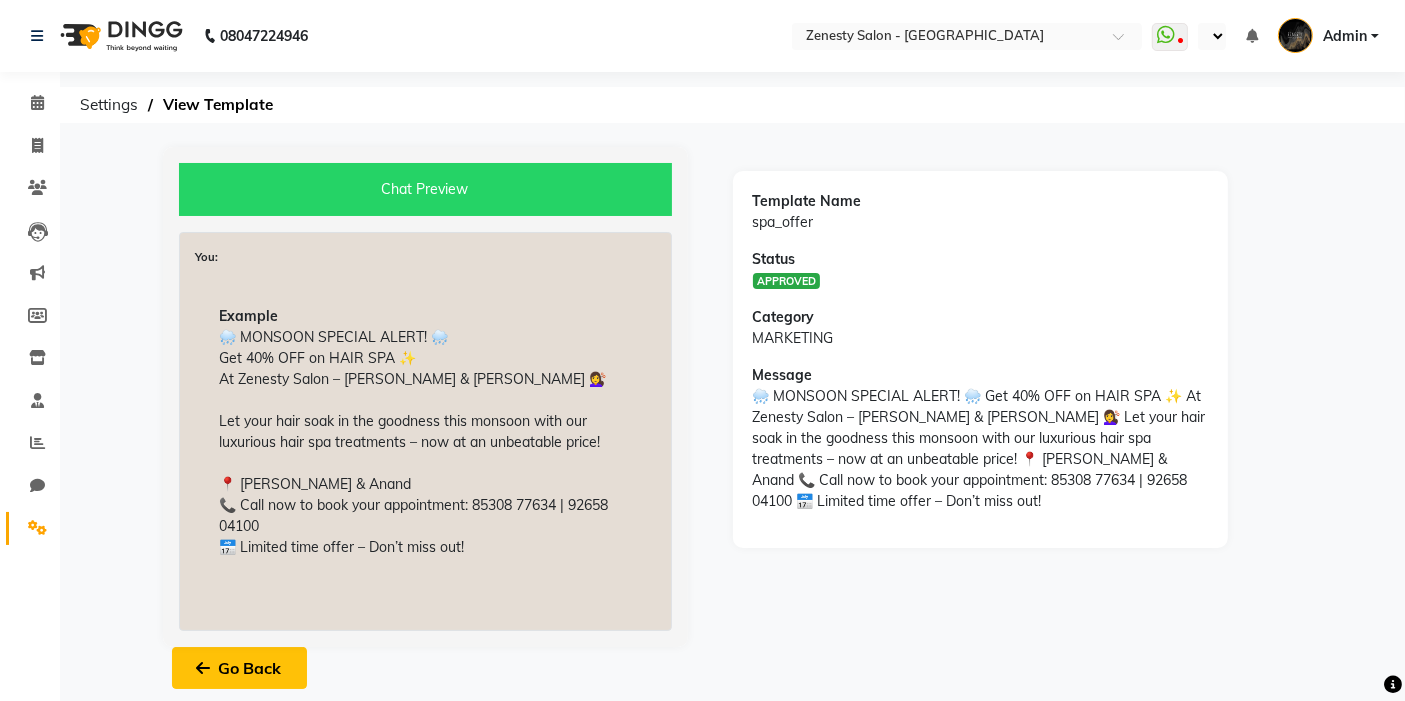 click on "Go Back" 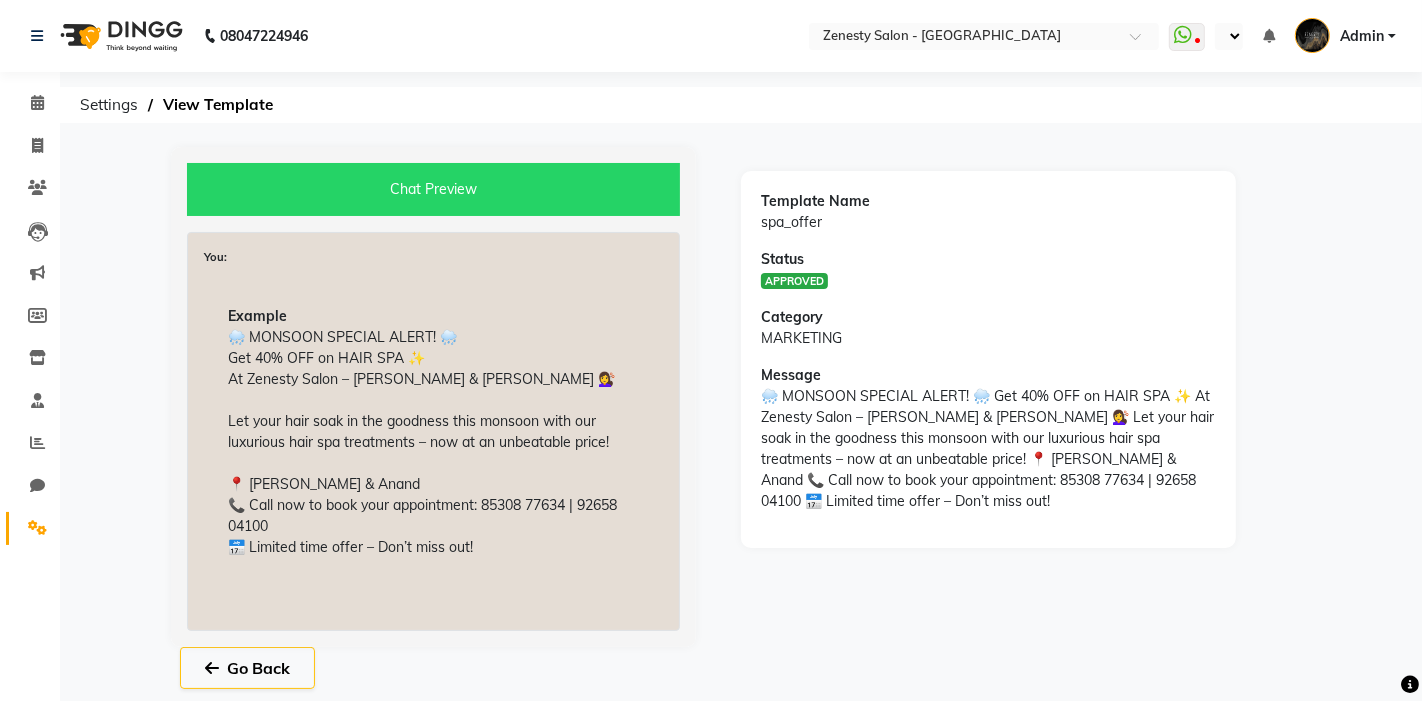 select on "APPROVED" 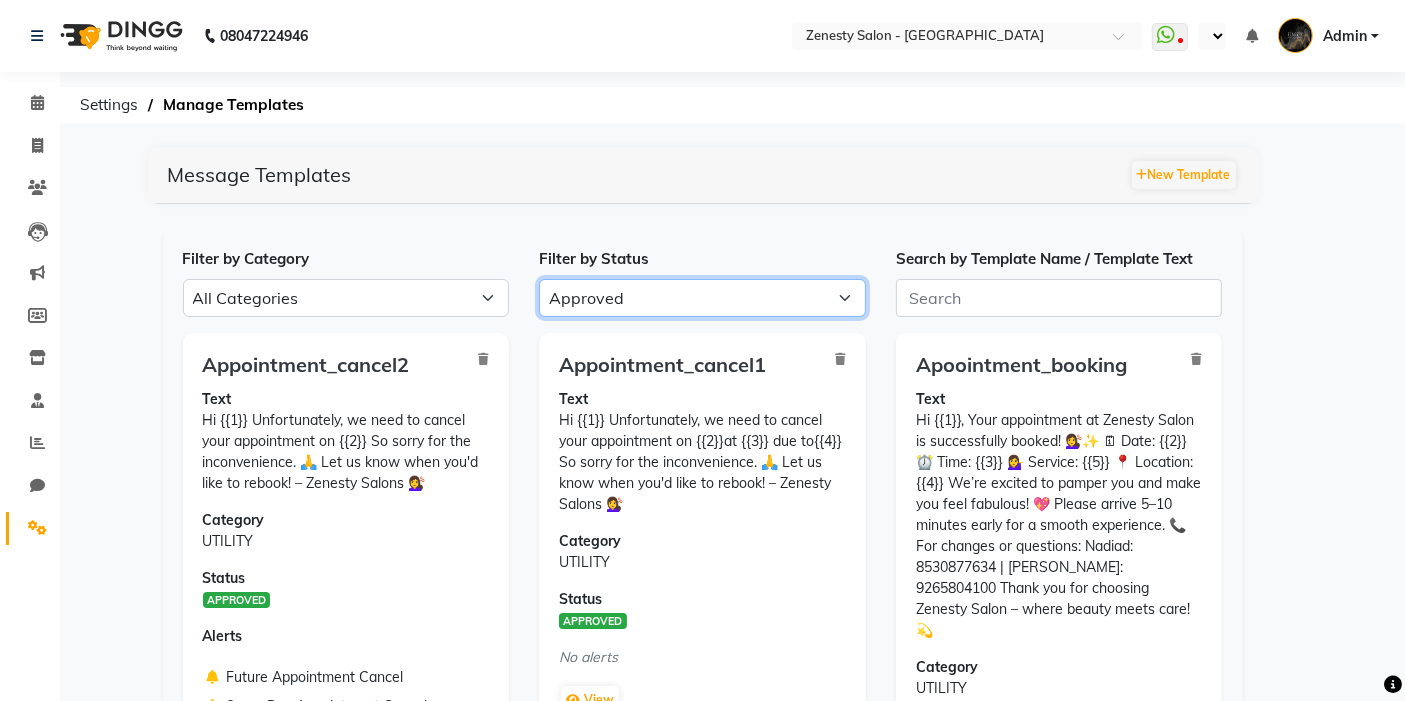 click on "All Approved Rejected Failed Pending" at bounding box center [702, 298] 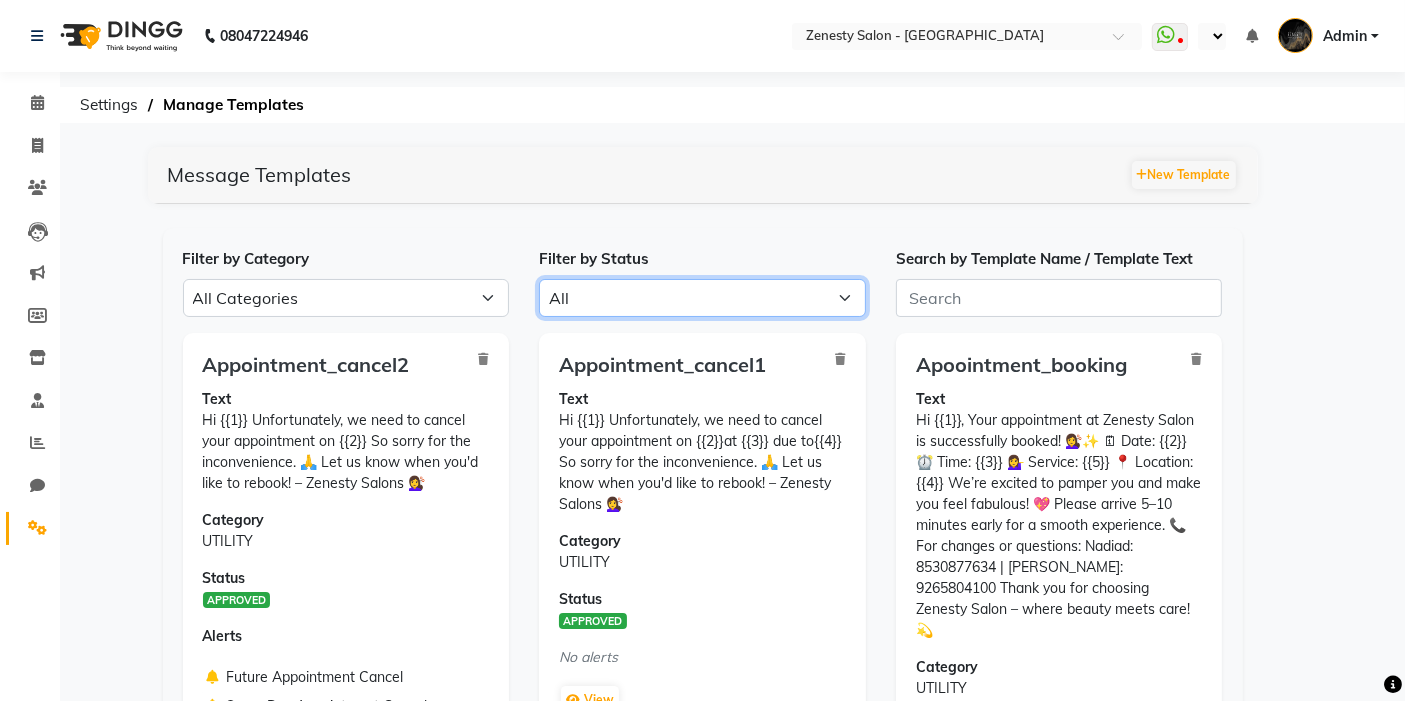 click on "All Approved Rejected Failed Pending" at bounding box center (702, 298) 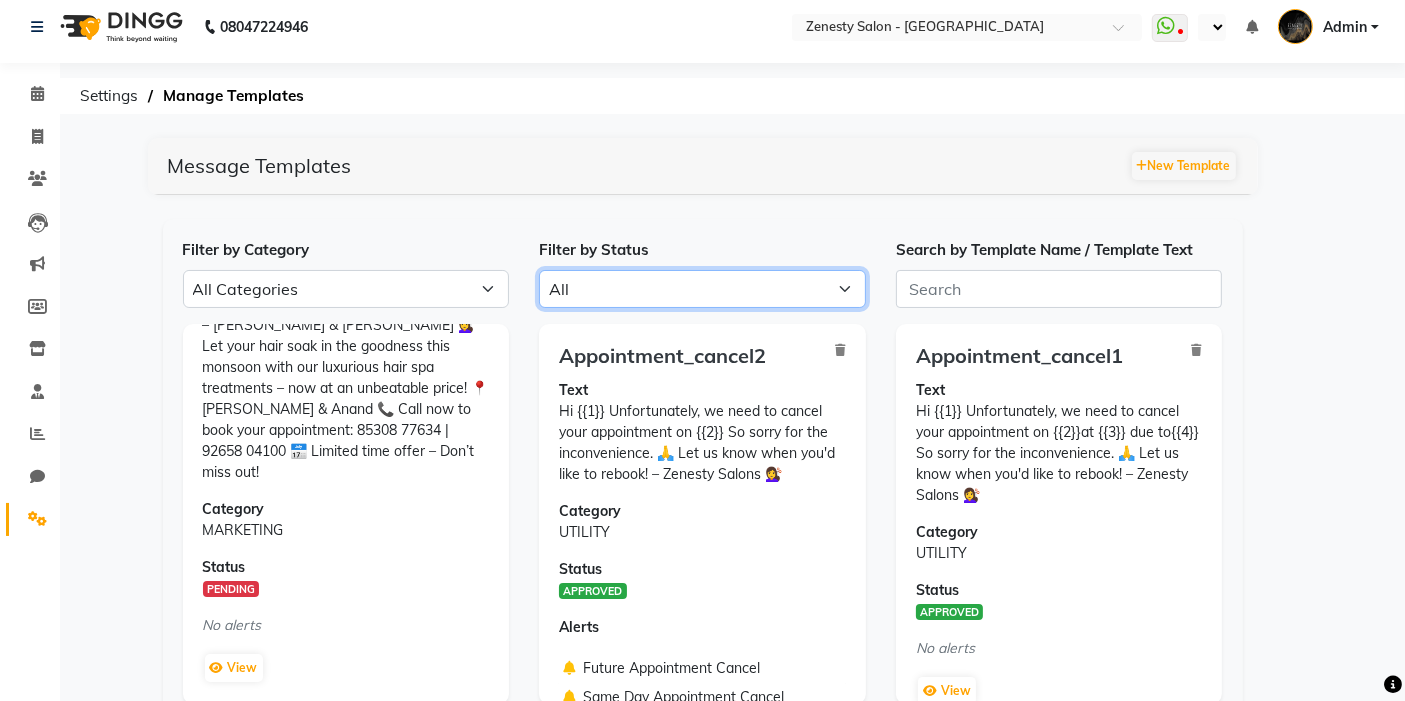 scroll, scrollTop: 0, scrollLeft: 0, axis: both 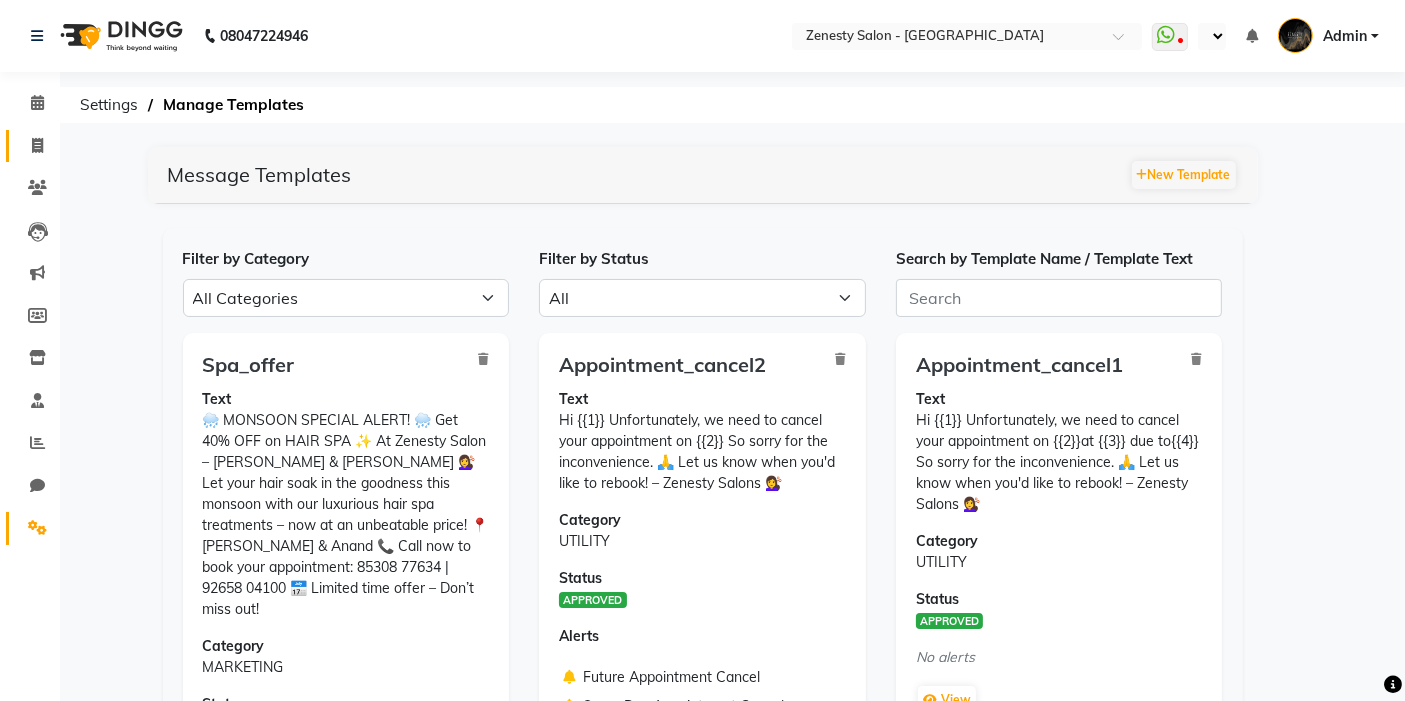 click on "Invoice" 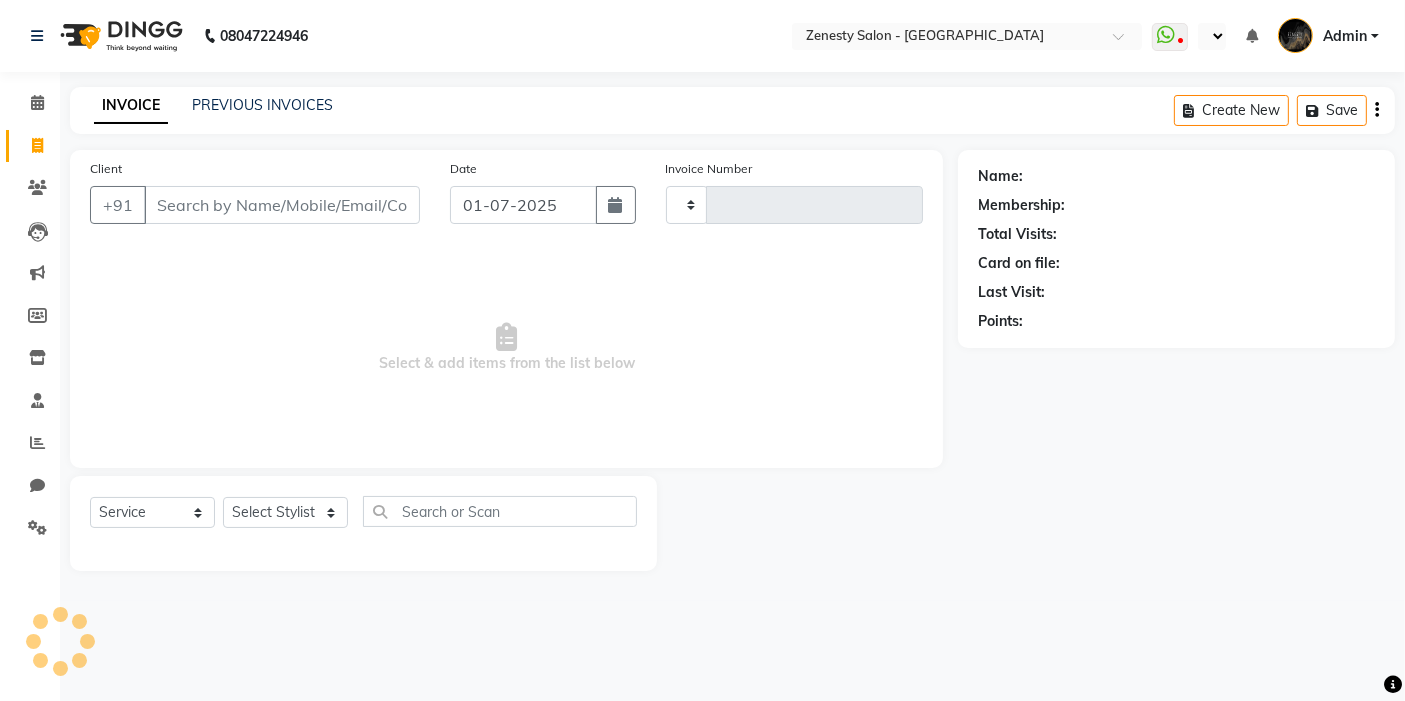 type on "3468" 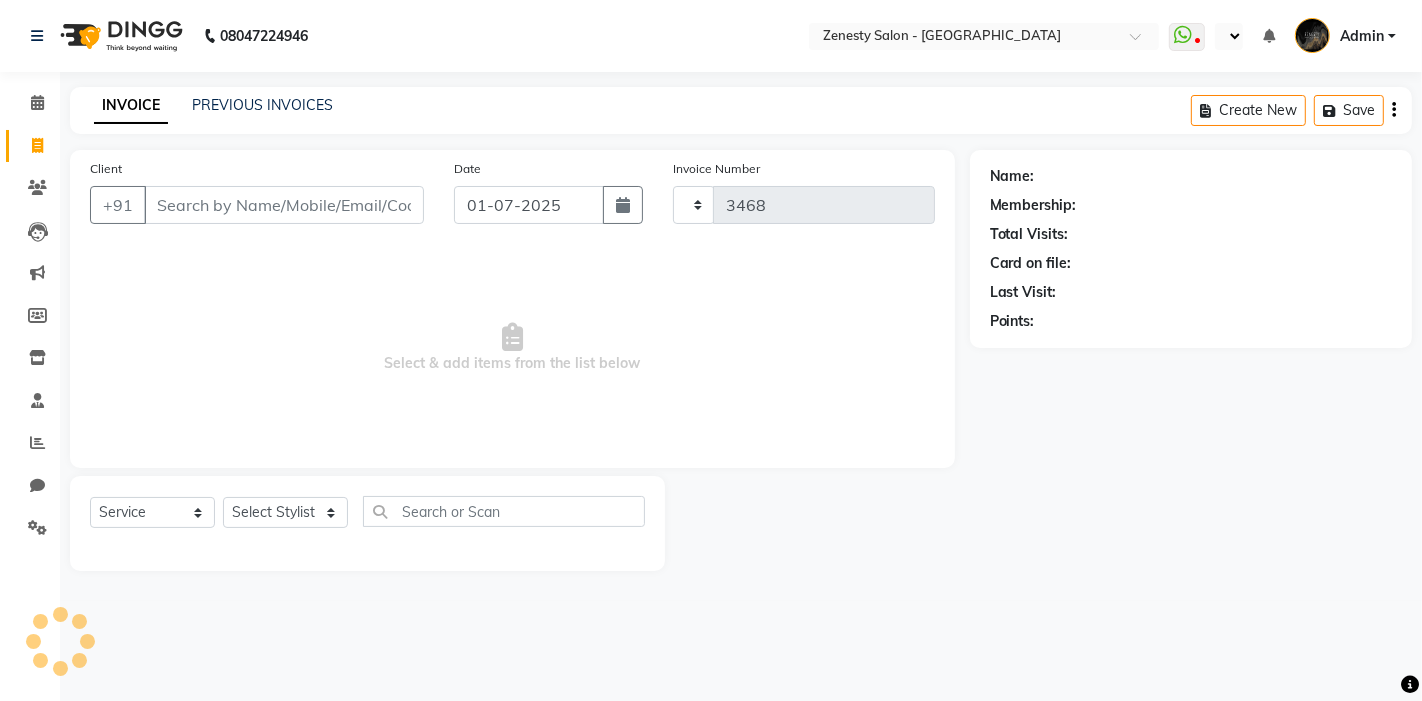 select on "5713" 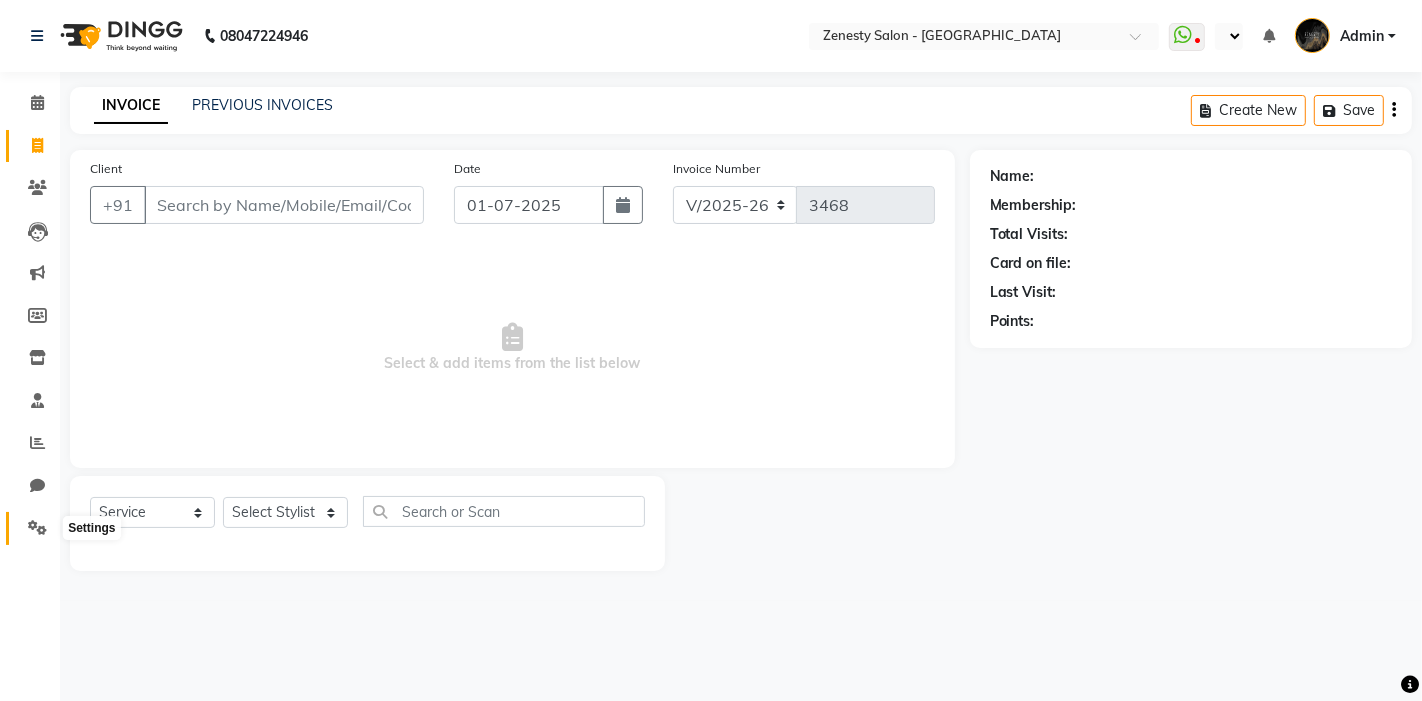click 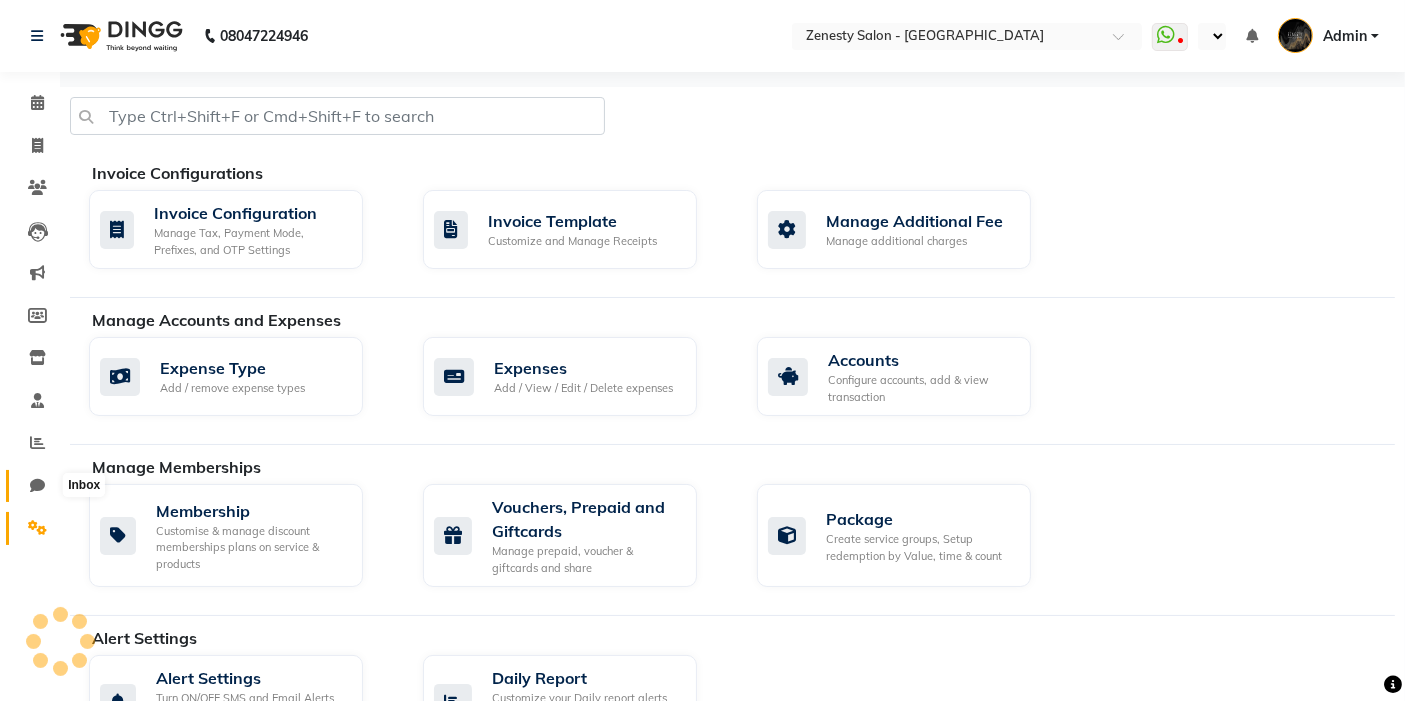 click 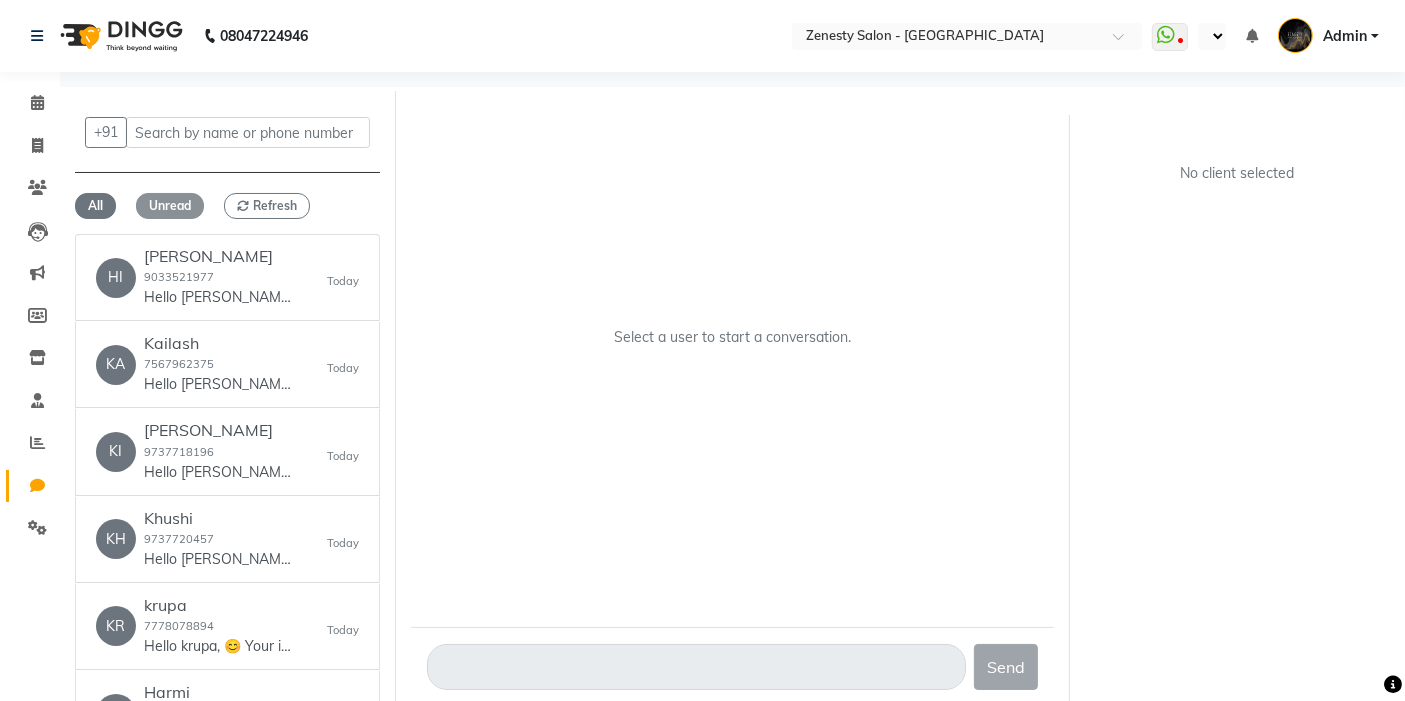 click on "Unread" 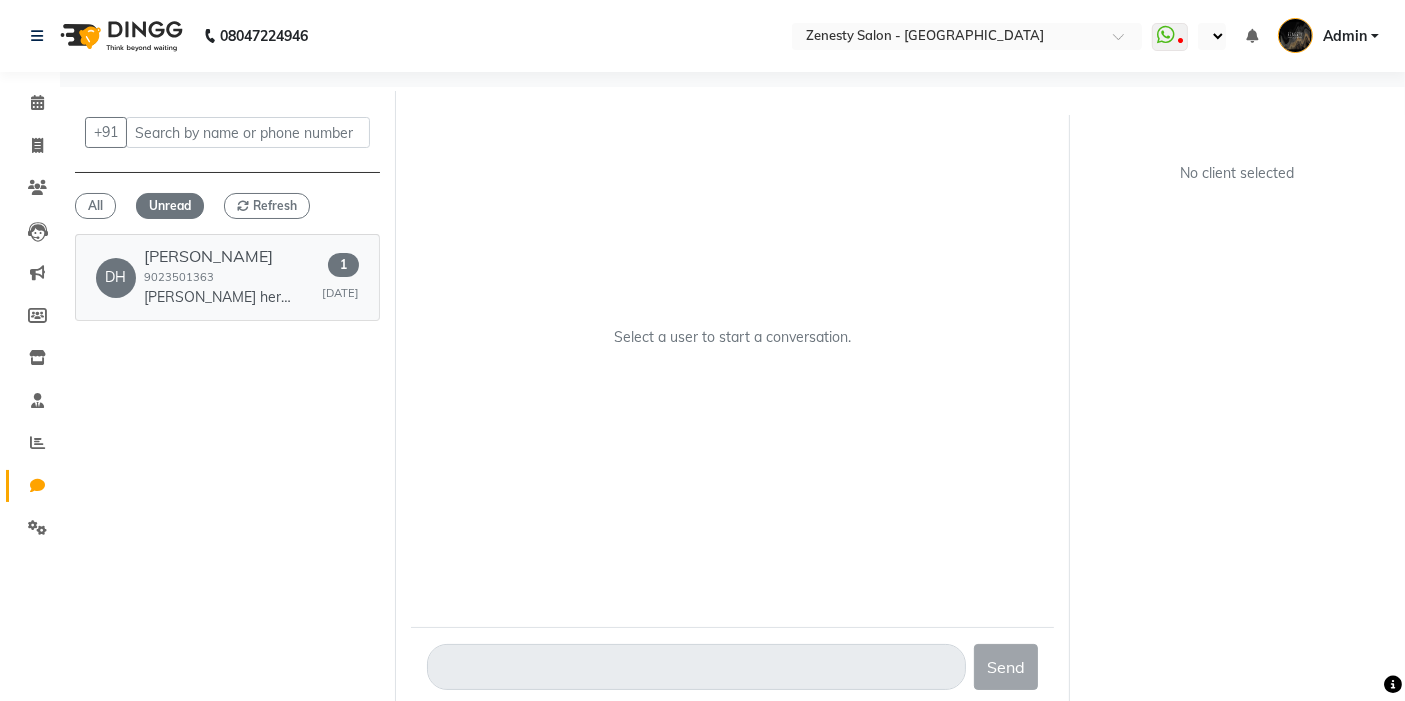click on "[PERSON_NAME]" 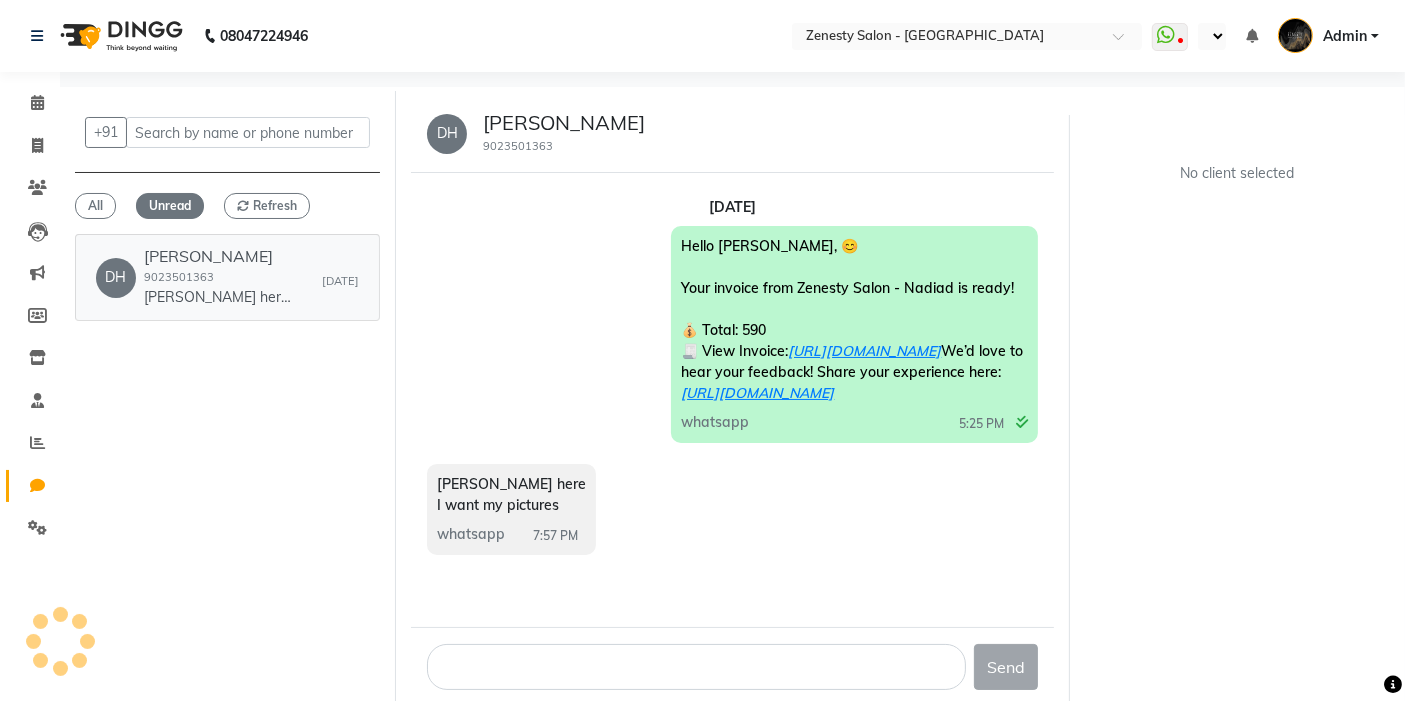 scroll, scrollTop: 57, scrollLeft: 0, axis: vertical 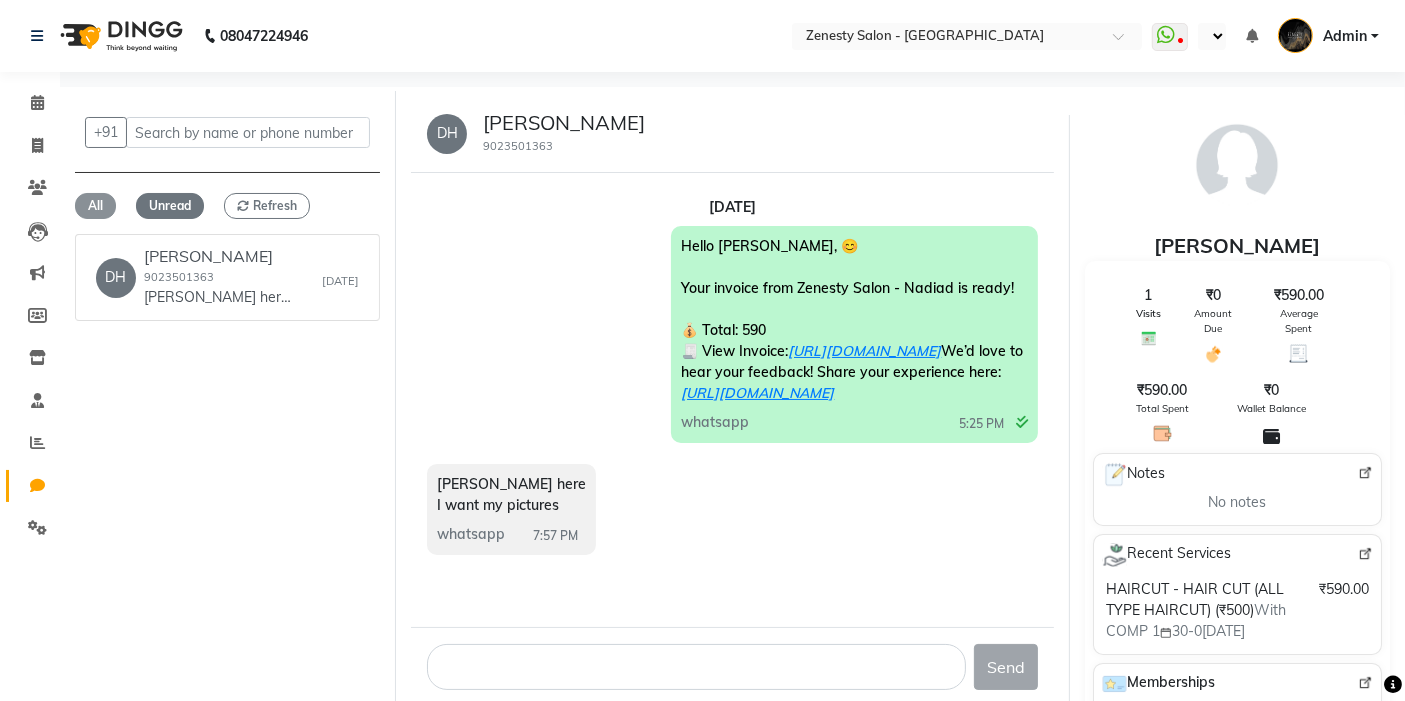 click on "All" 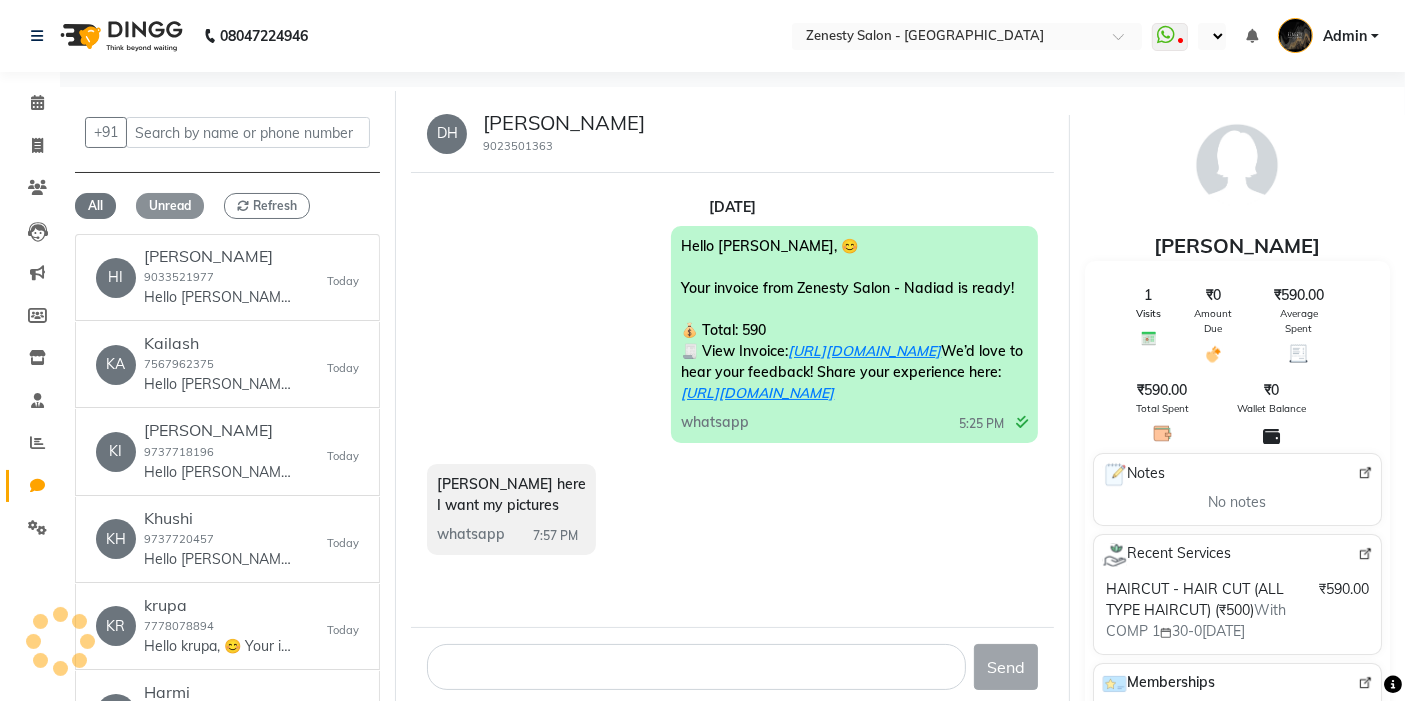 click on "Unread" 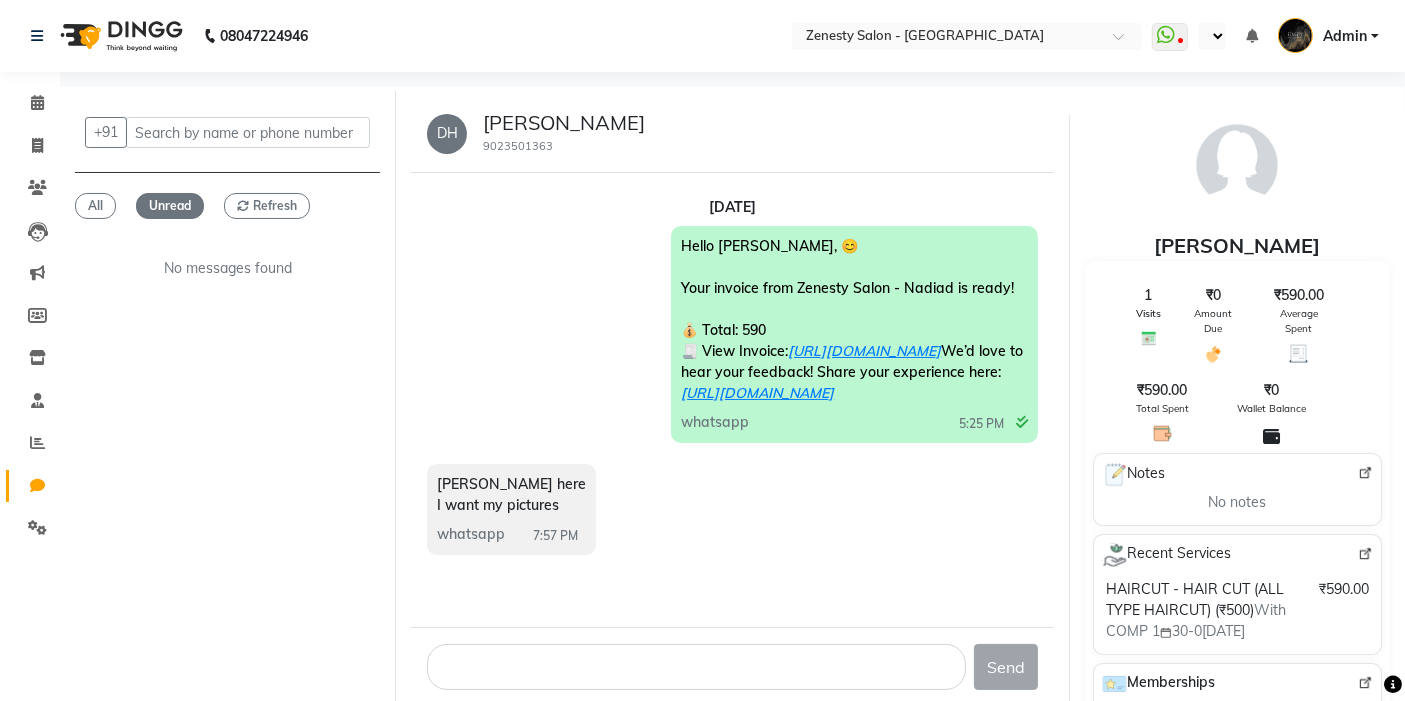 click on "Settings" 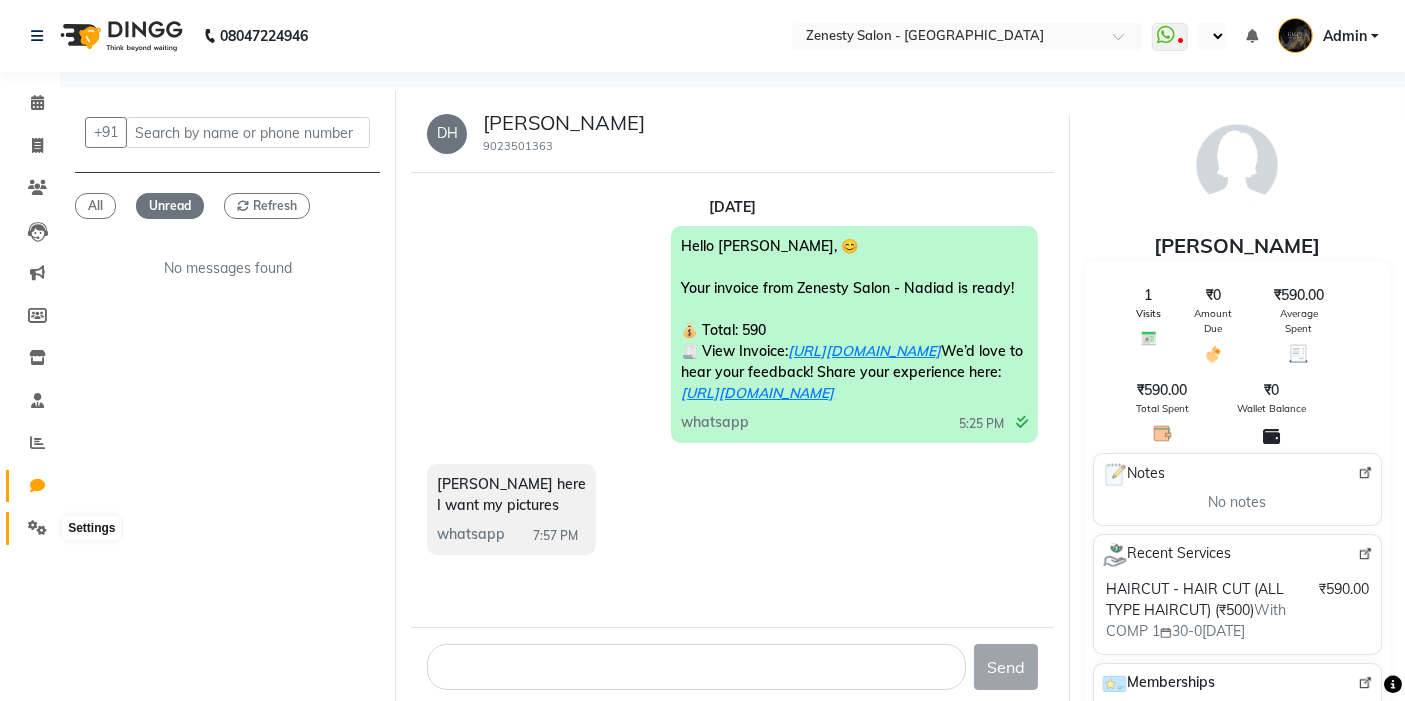 click 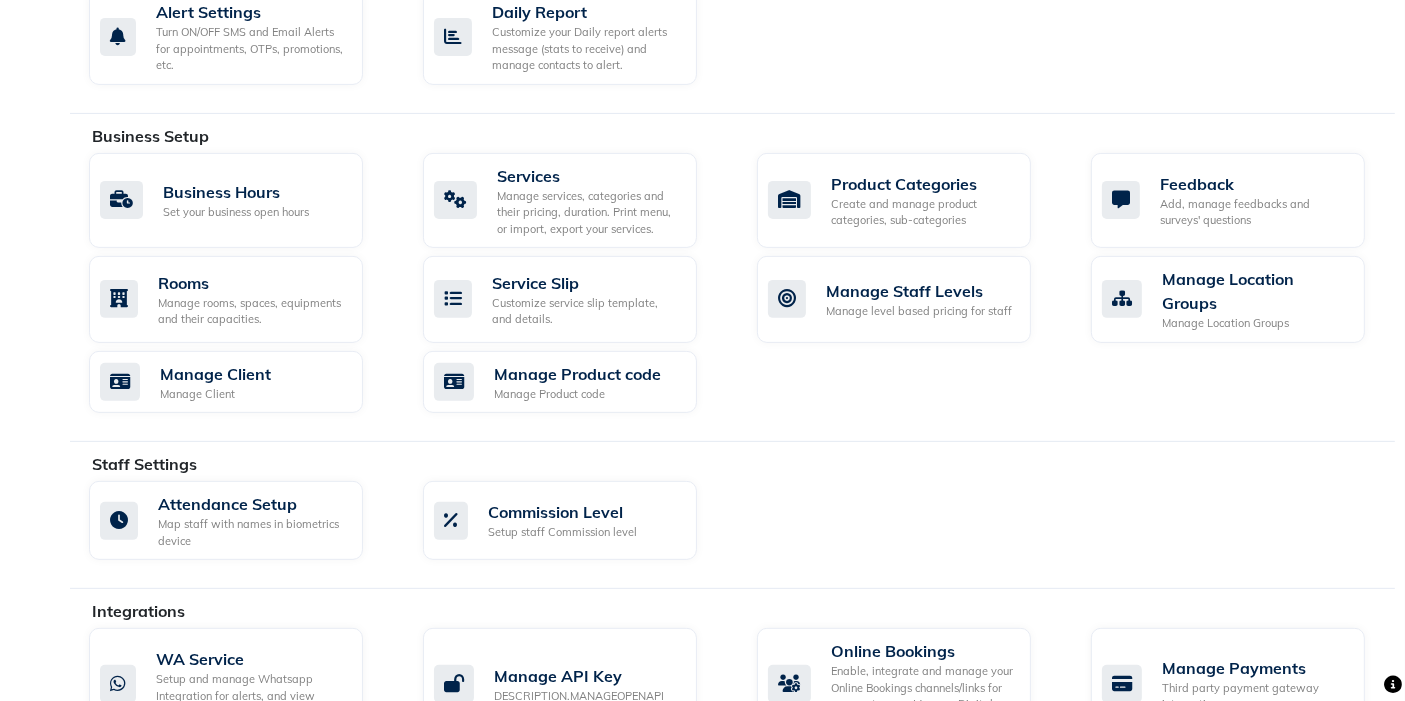 scroll, scrollTop: 957, scrollLeft: 0, axis: vertical 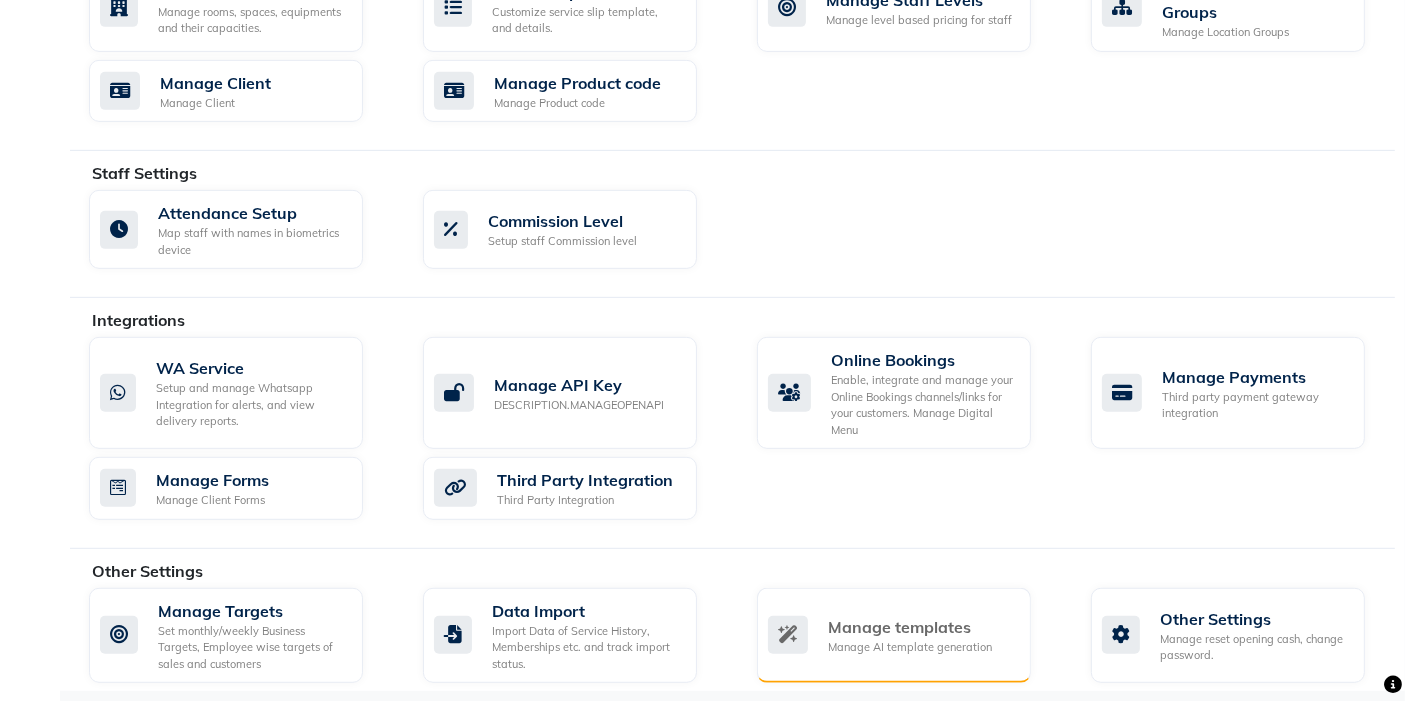 click on "Manage templates Manage AI template generation" 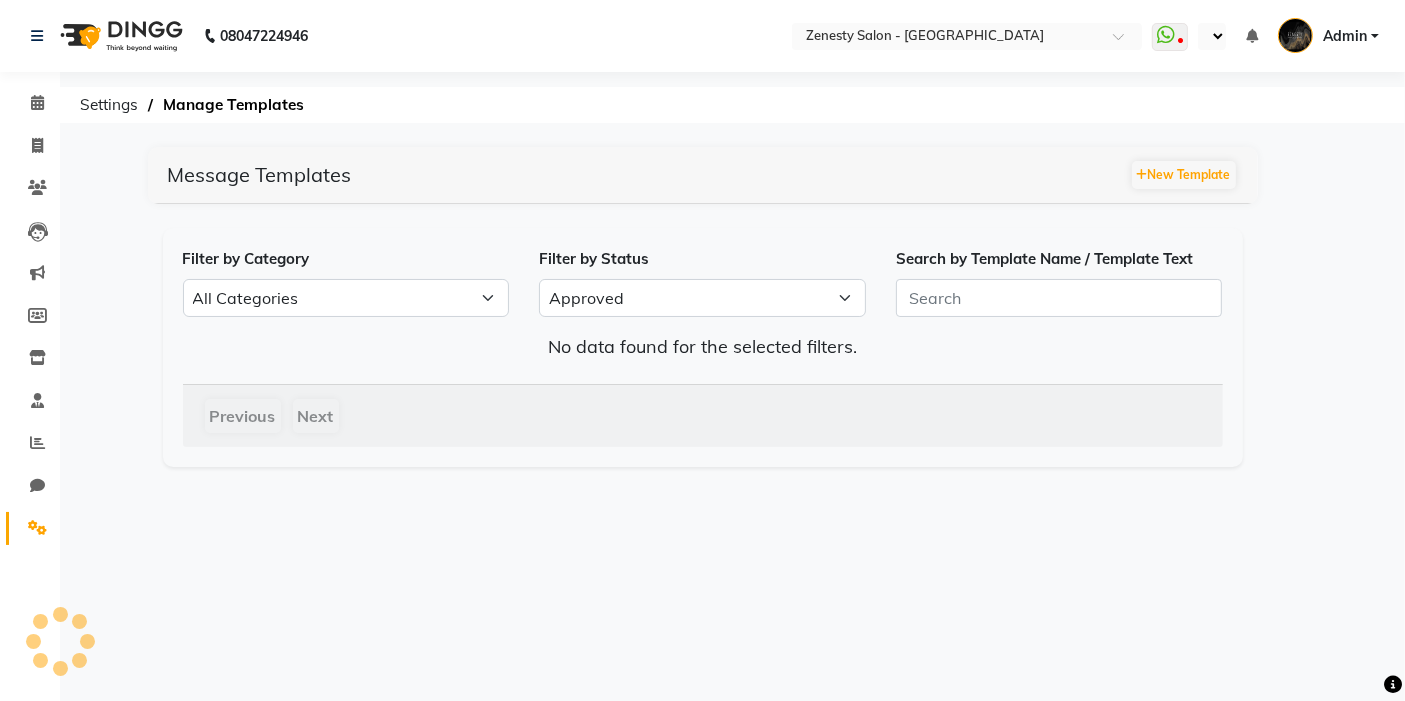 scroll, scrollTop: 0, scrollLeft: 0, axis: both 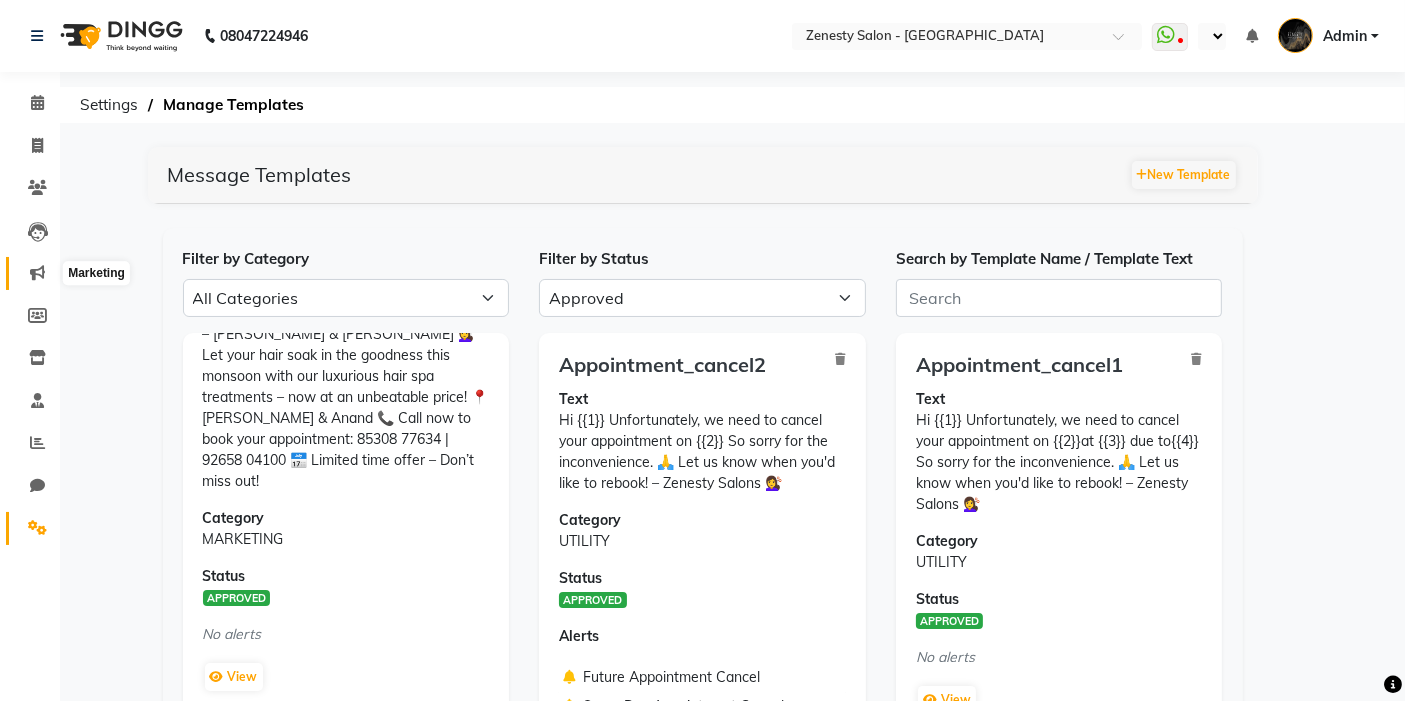 click 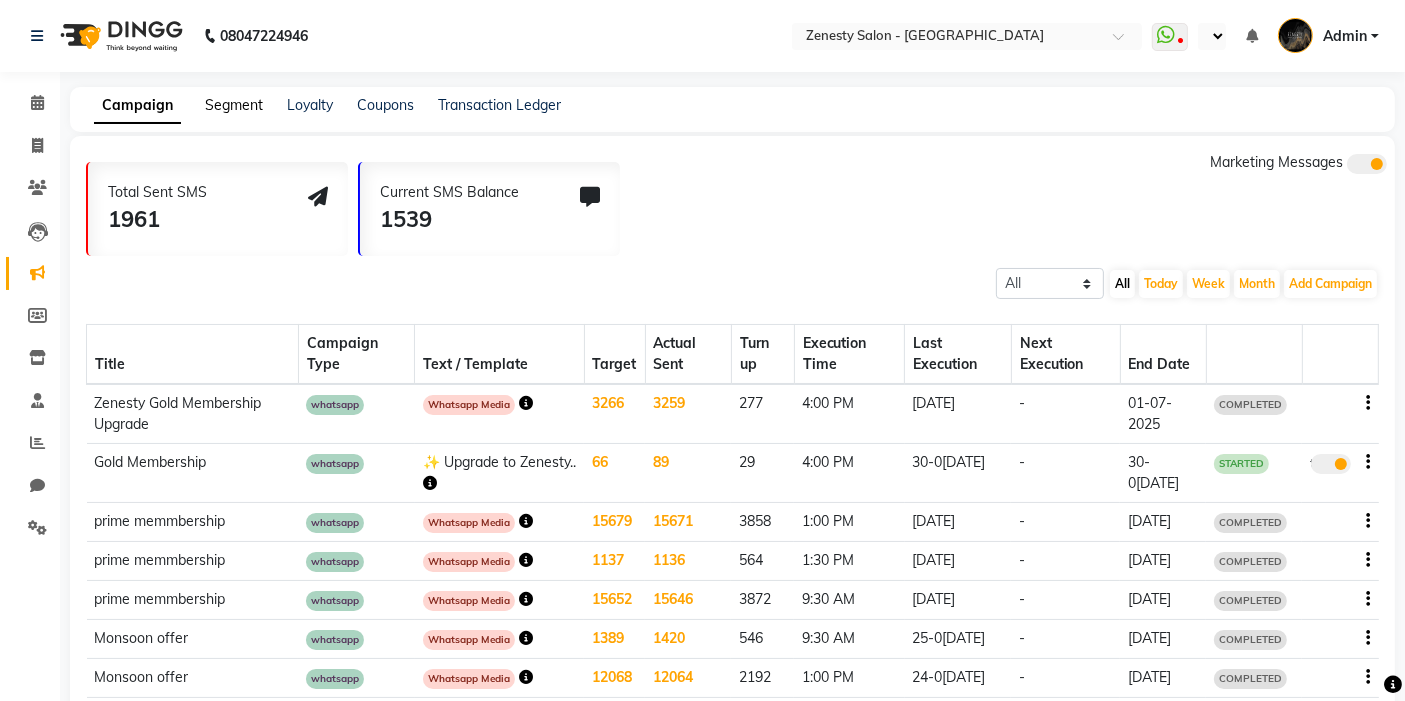 click on "Segment" 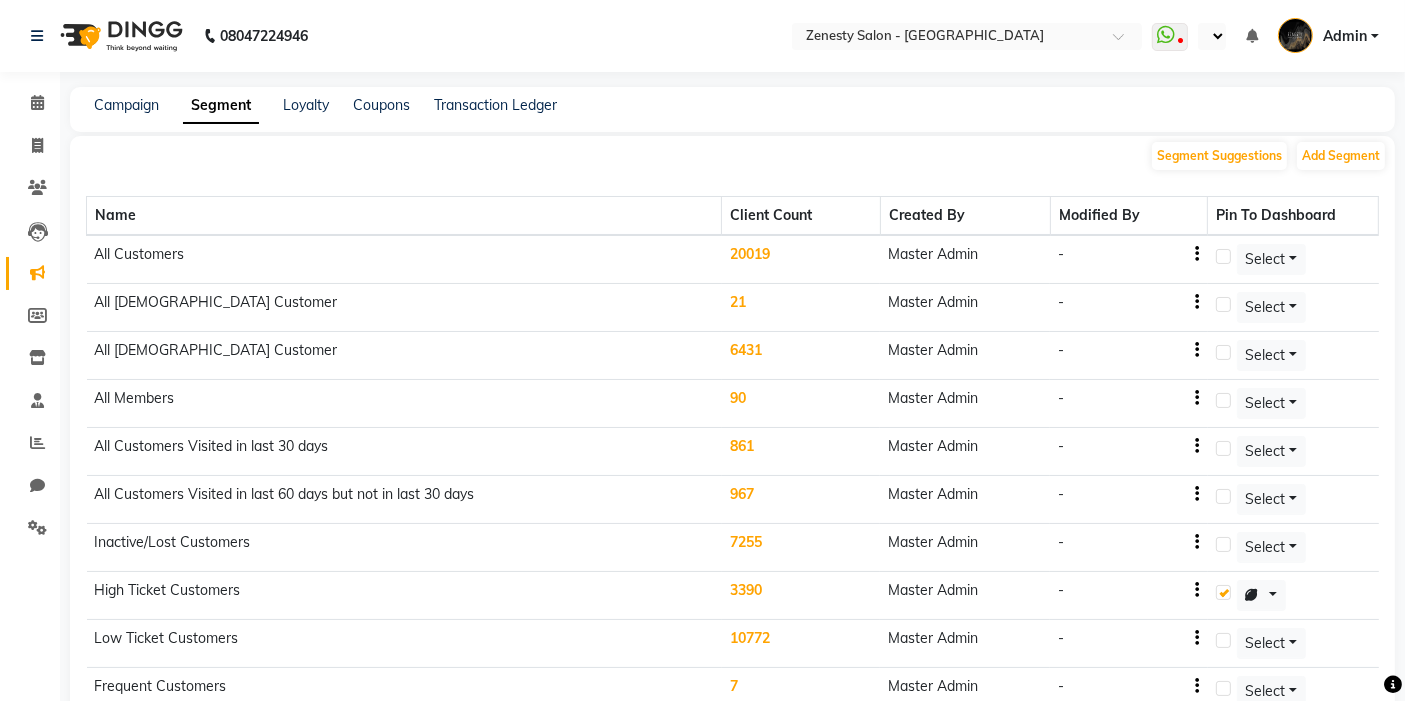 click on "Campaign Segment Loyalty Coupons Transaction Ledger" 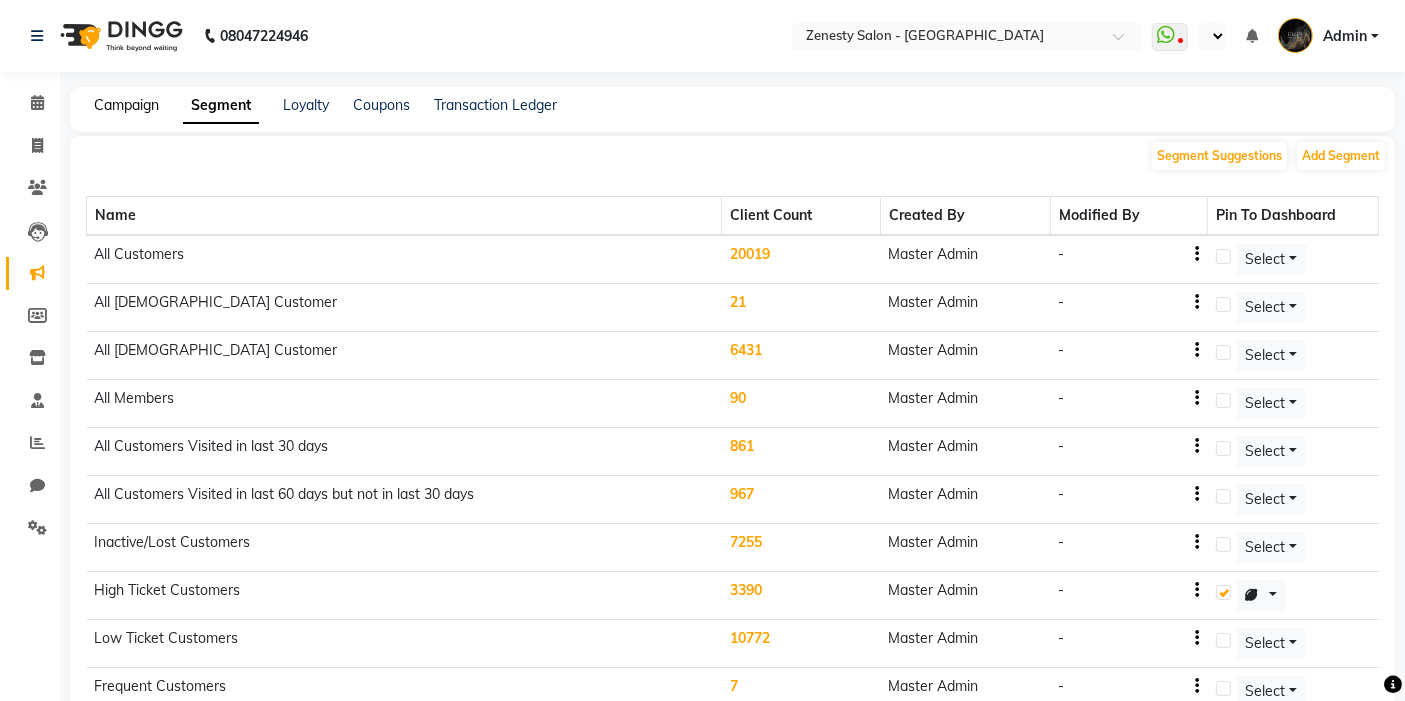 click on "Campaign" 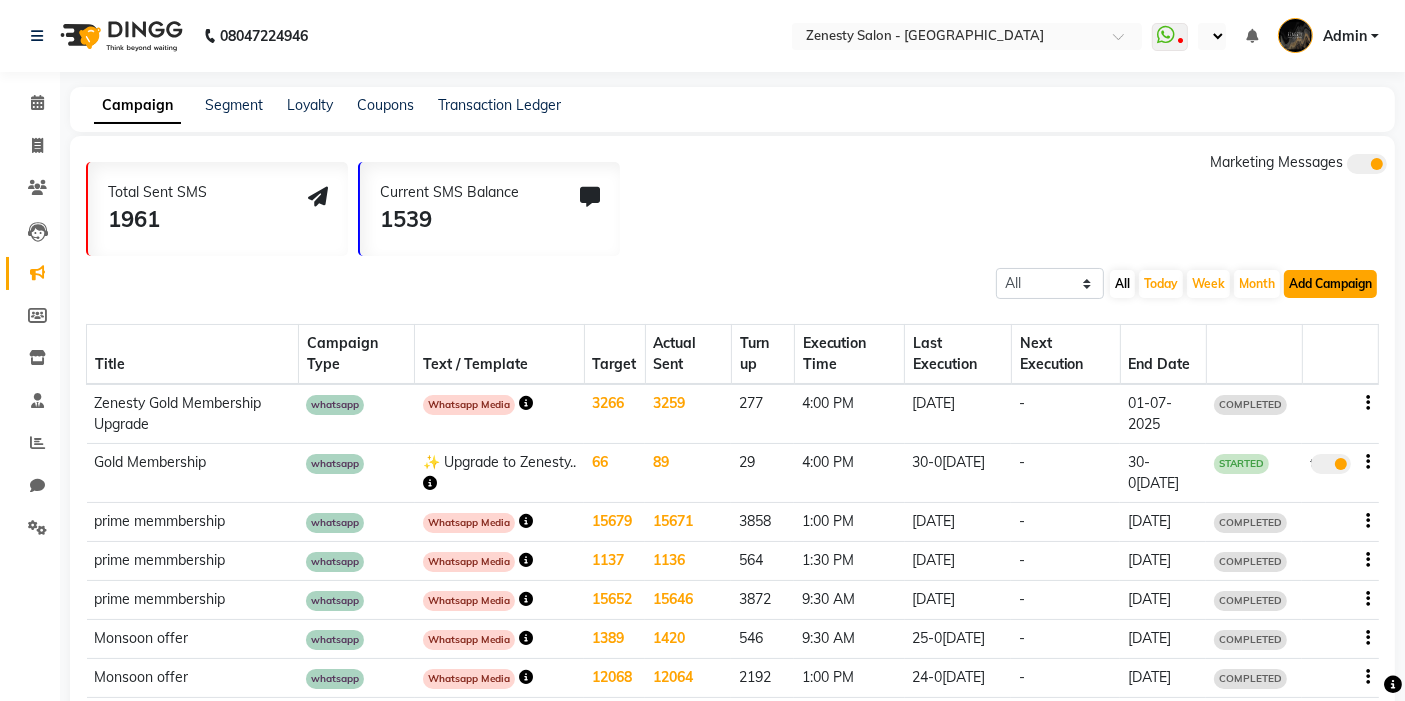 click on "Add Campaign" at bounding box center [1330, 284] 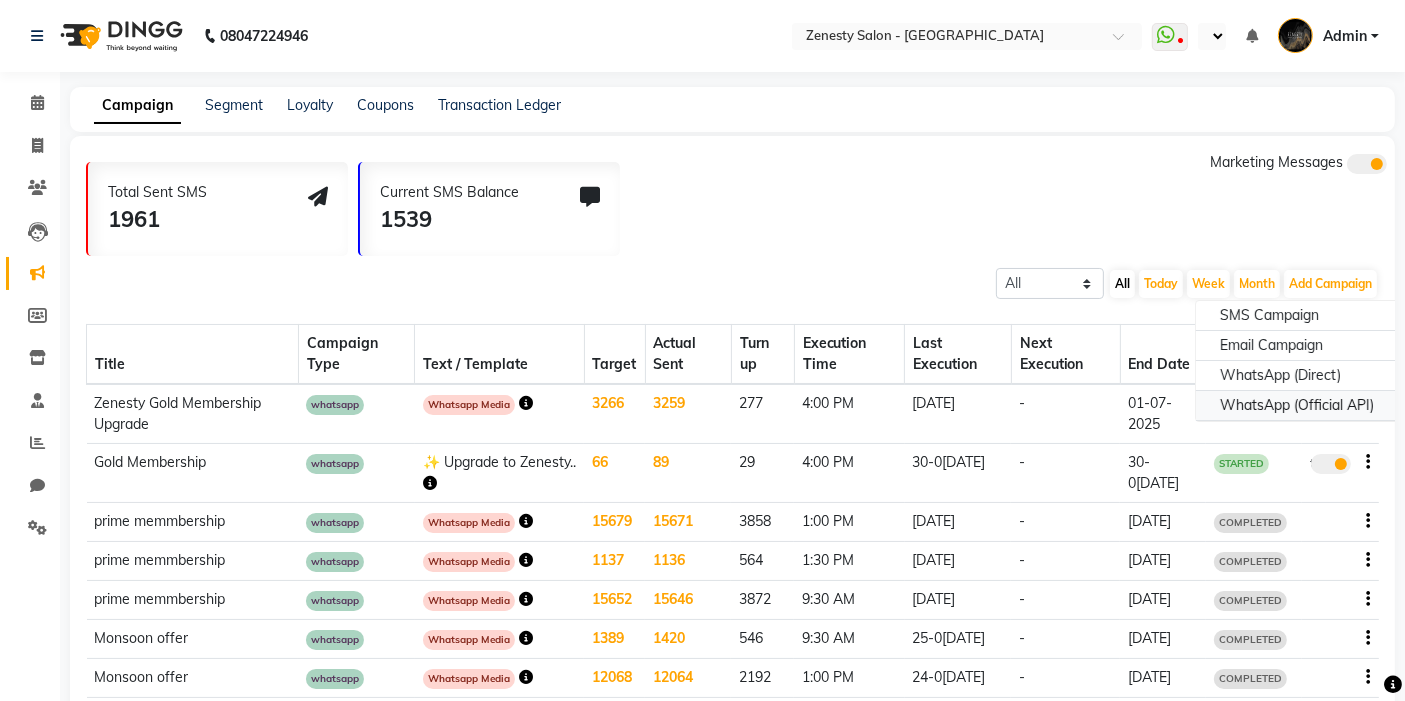 click on "WhatsApp (Official API)" 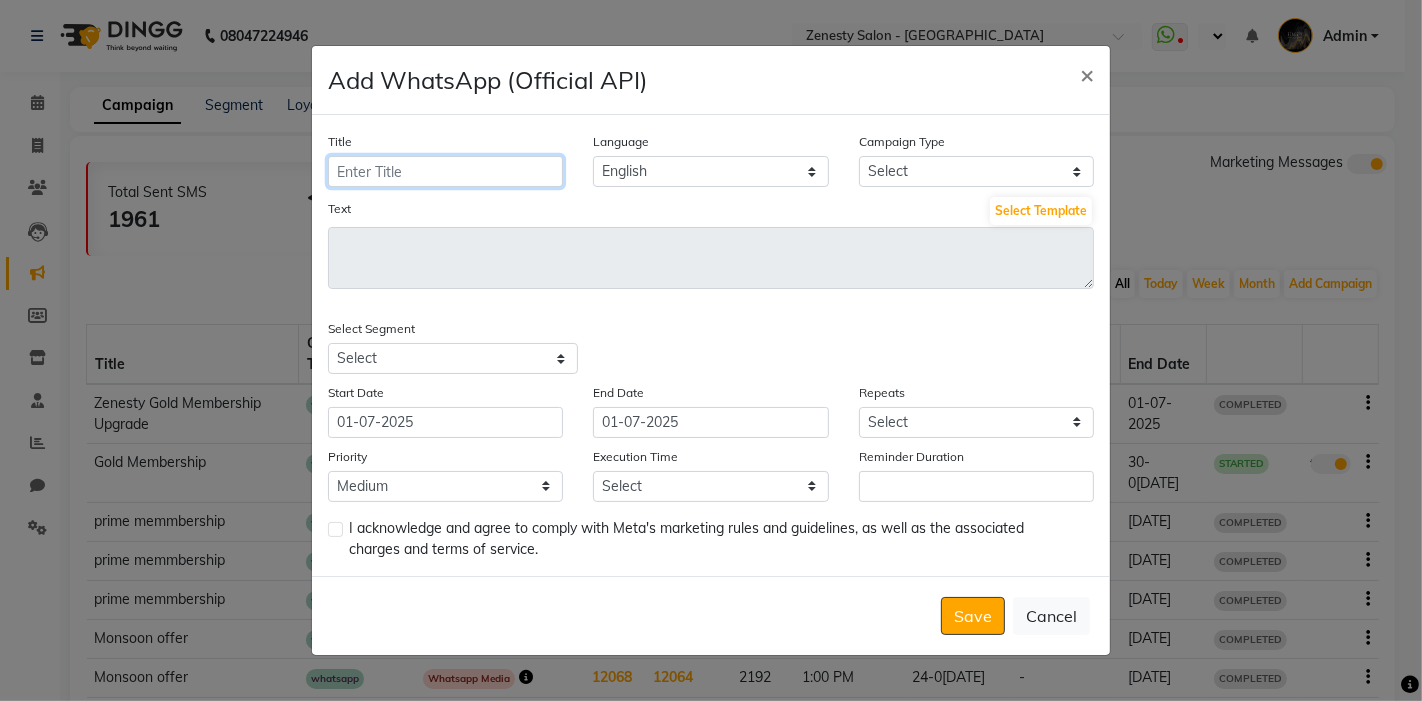 click on "Title" at bounding box center (445, 171) 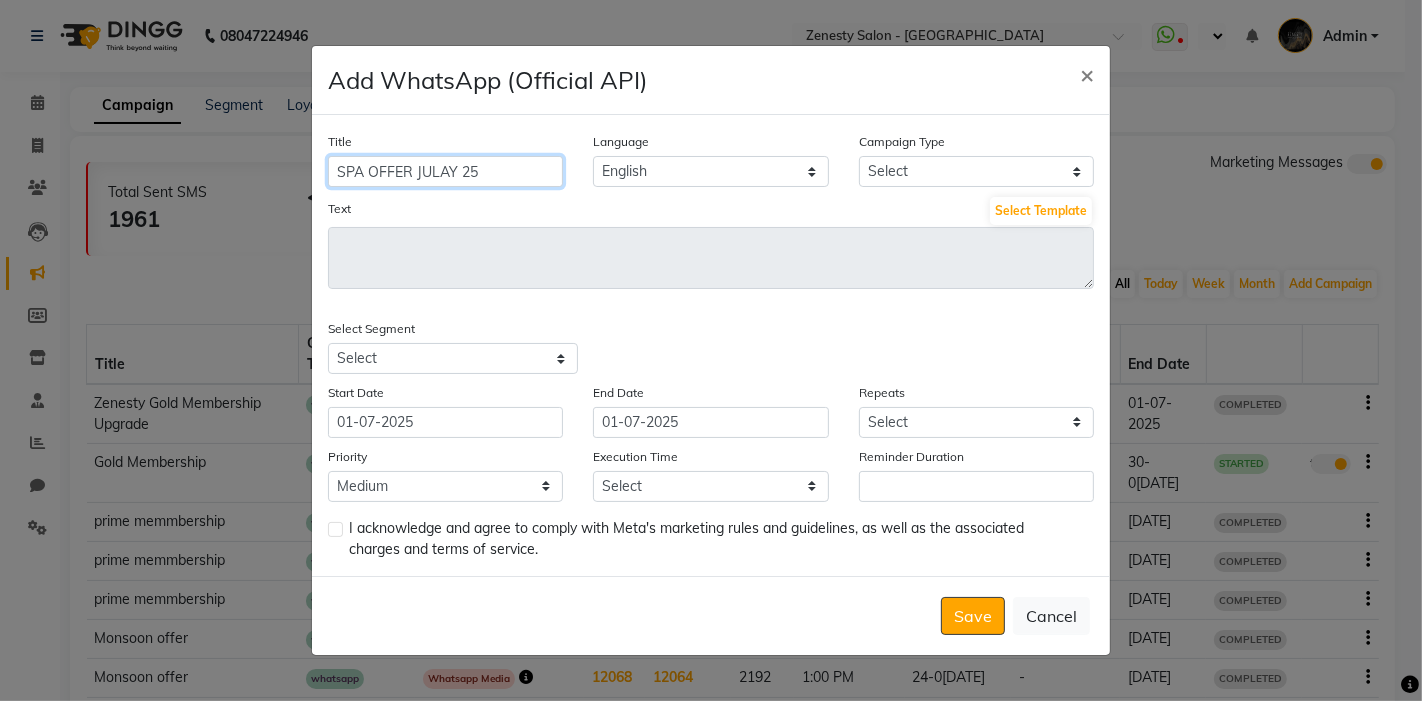 type on "SPA OFFER JULAY 25" 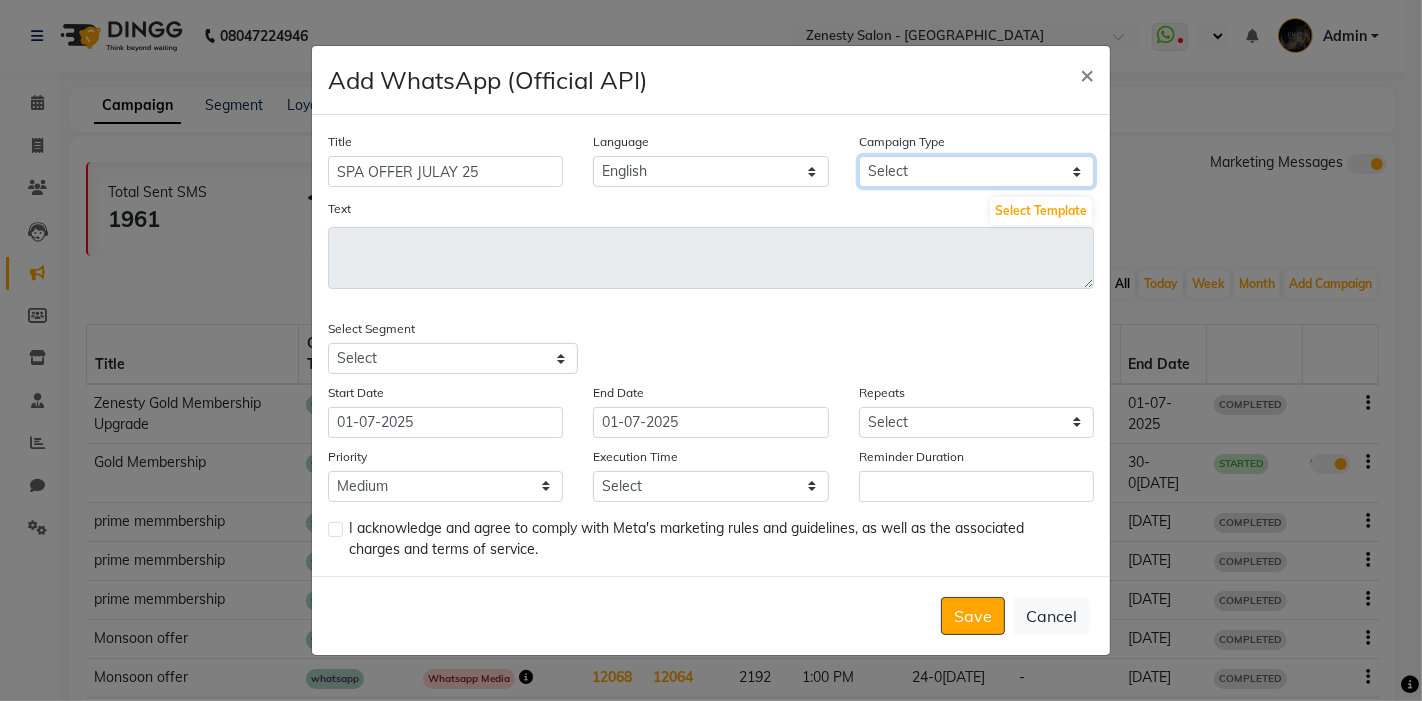 click on "Select Birthday Anniversary Promotional Service reminder" at bounding box center (976, 171) 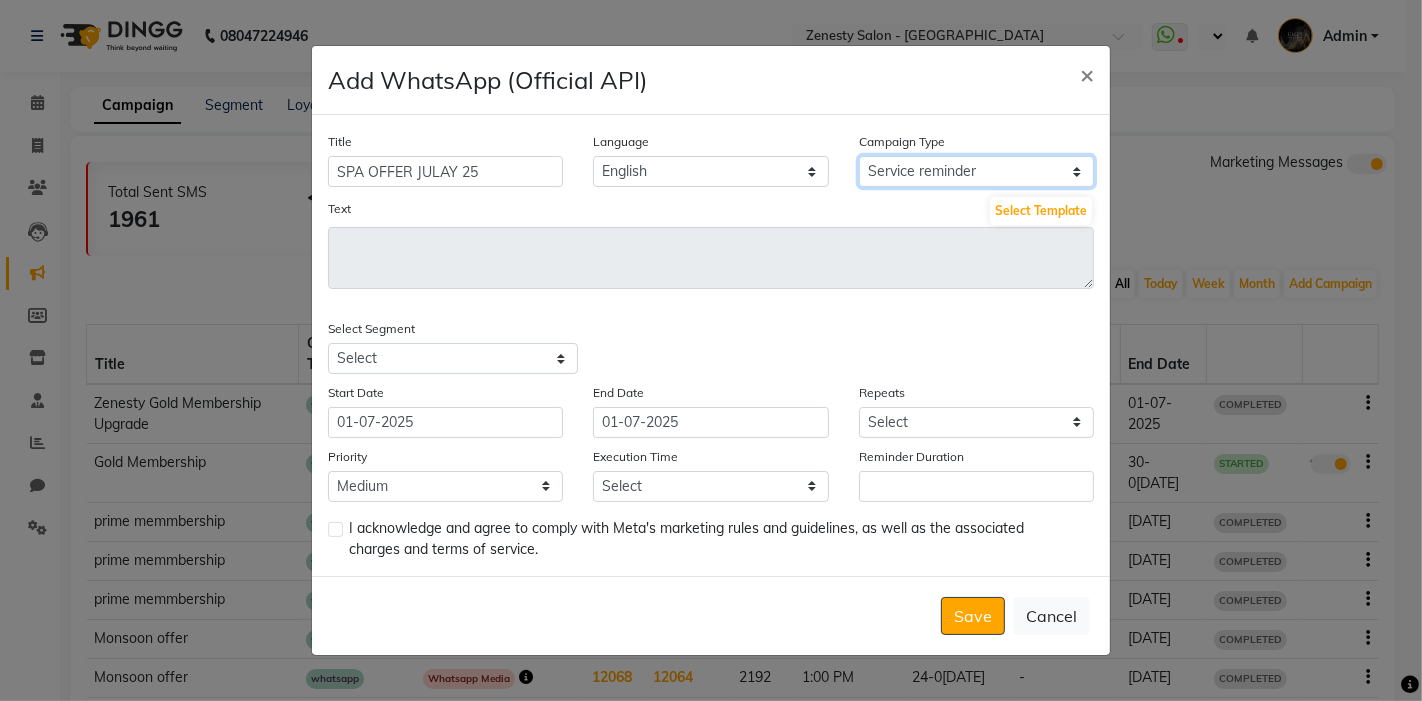 click on "Select Birthday Anniversary Promotional Service reminder" at bounding box center [976, 171] 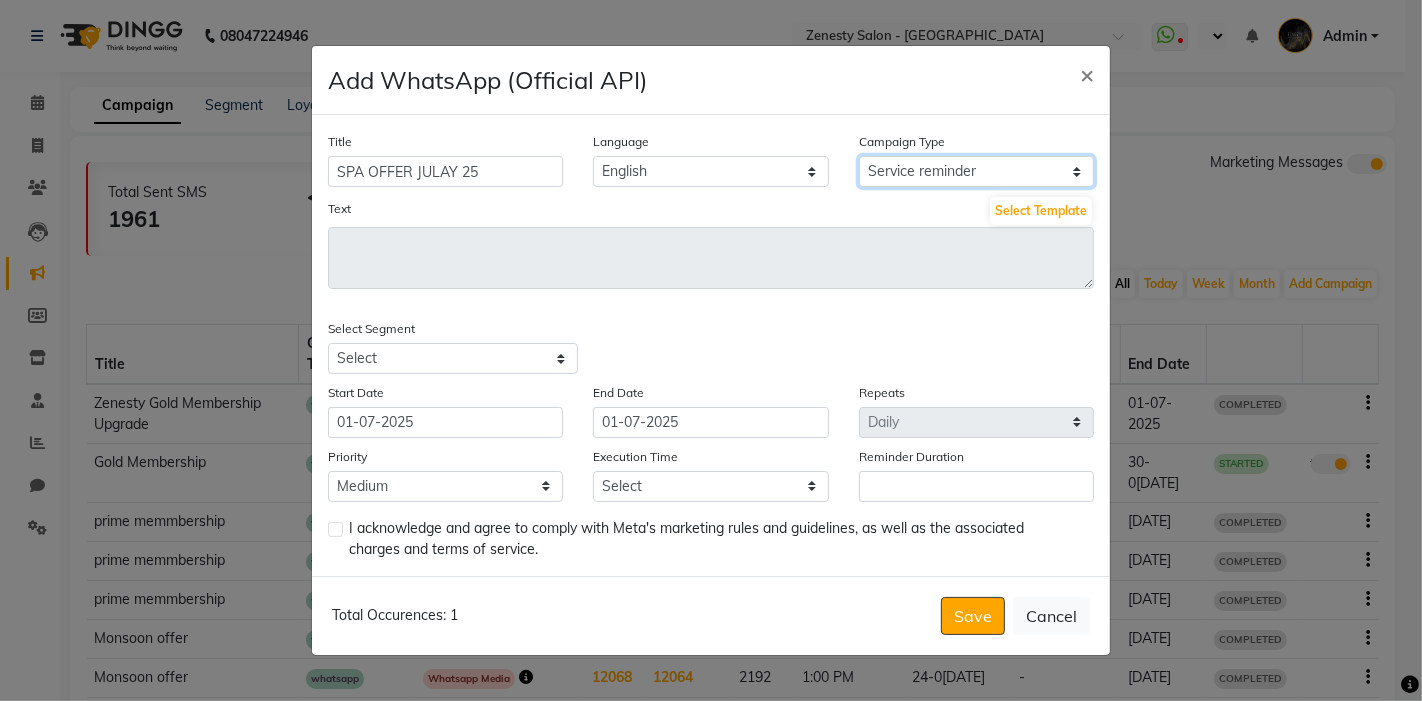 drag, startPoint x: 962, startPoint y: 172, endPoint x: 962, endPoint y: 186, distance: 14 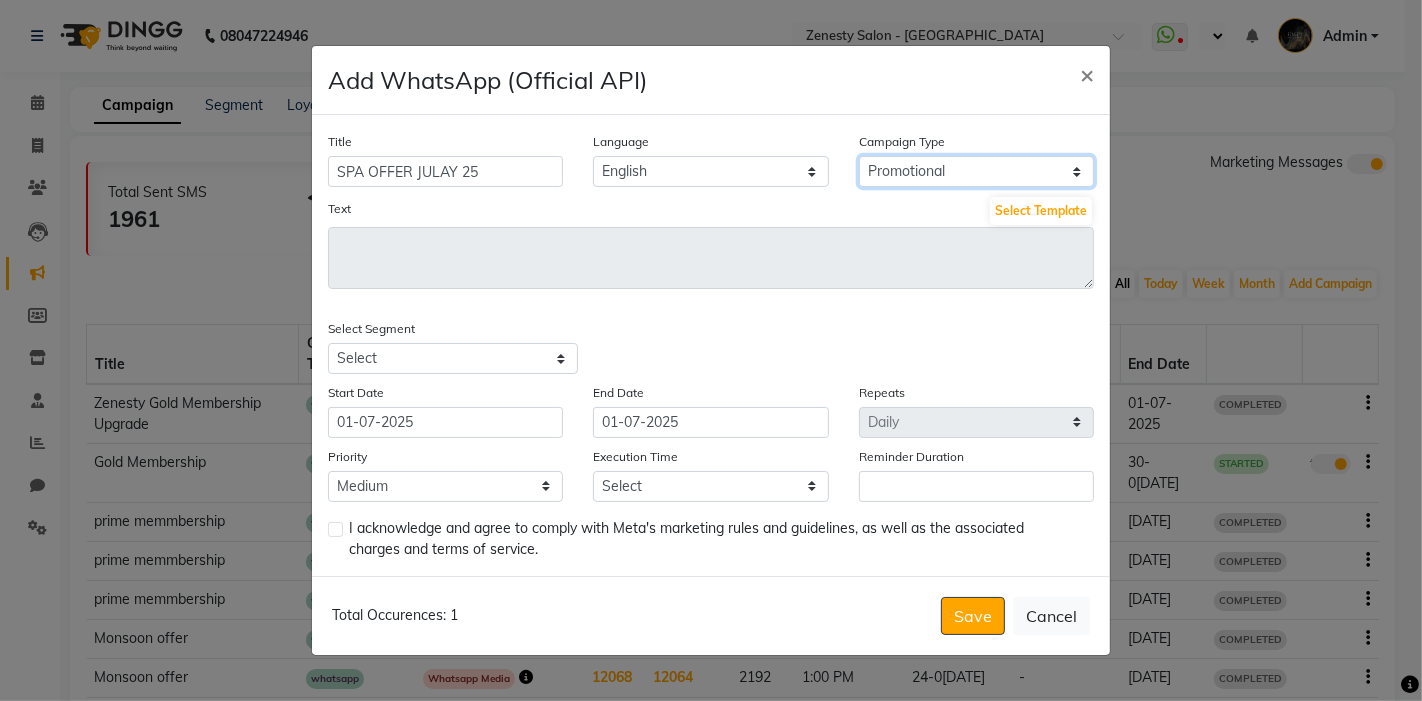 click on "Select Birthday Anniversary Promotional Service reminder" at bounding box center [976, 171] 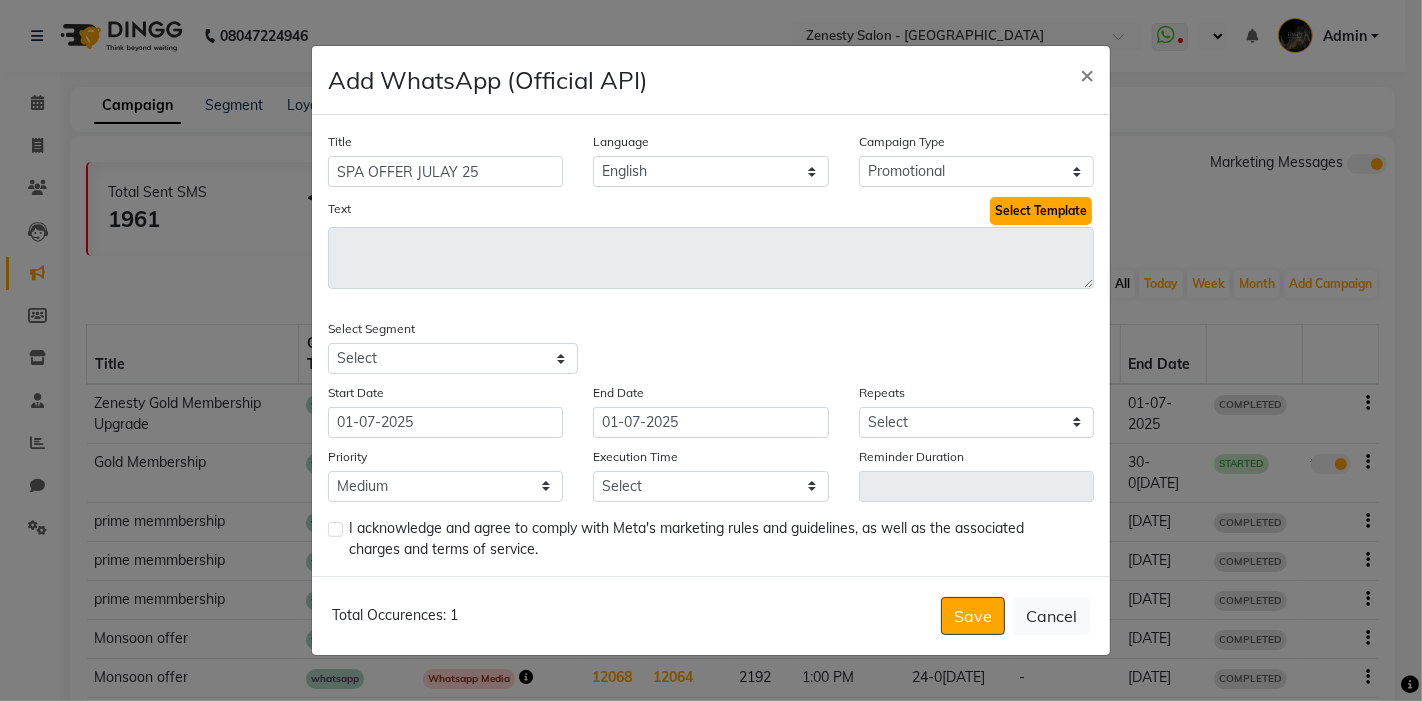 click on "Select Template" 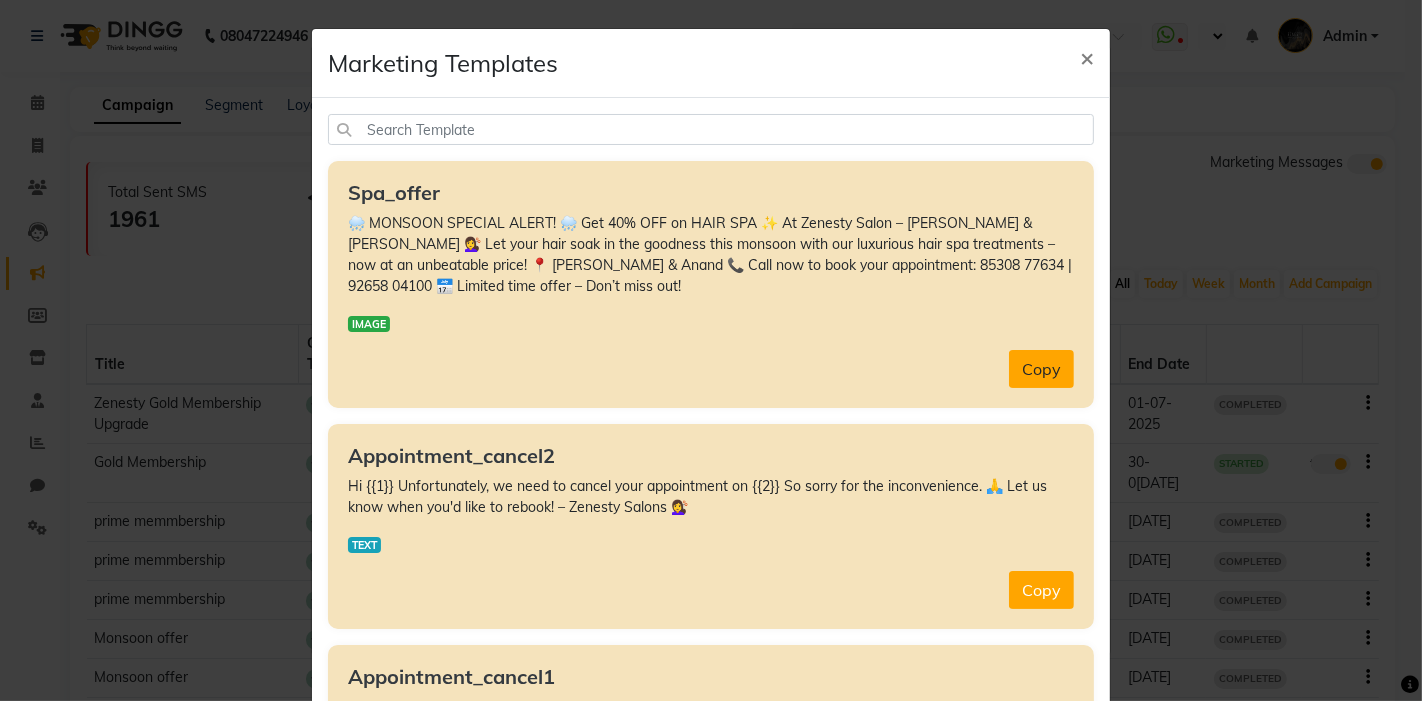 click on "Copy" 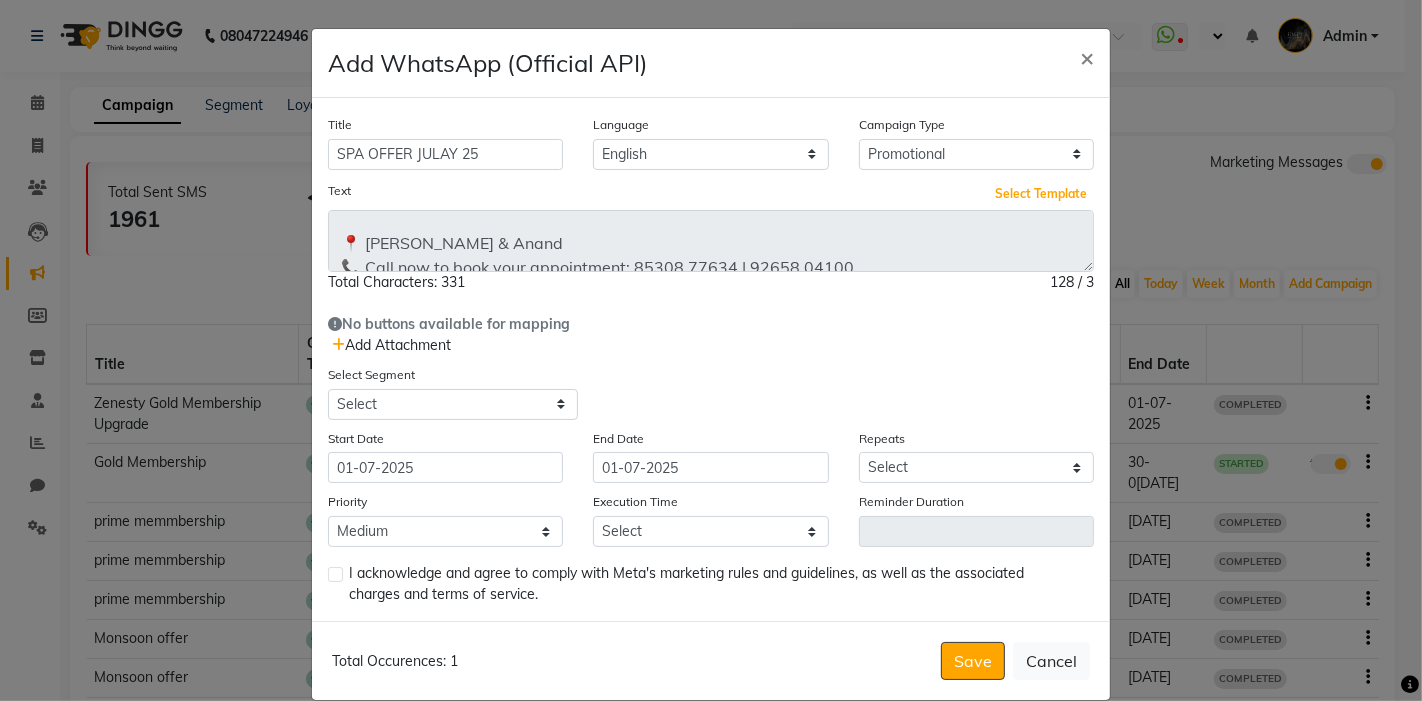 scroll, scrollTop: 191, scrollLeft: 0, axis: vertical 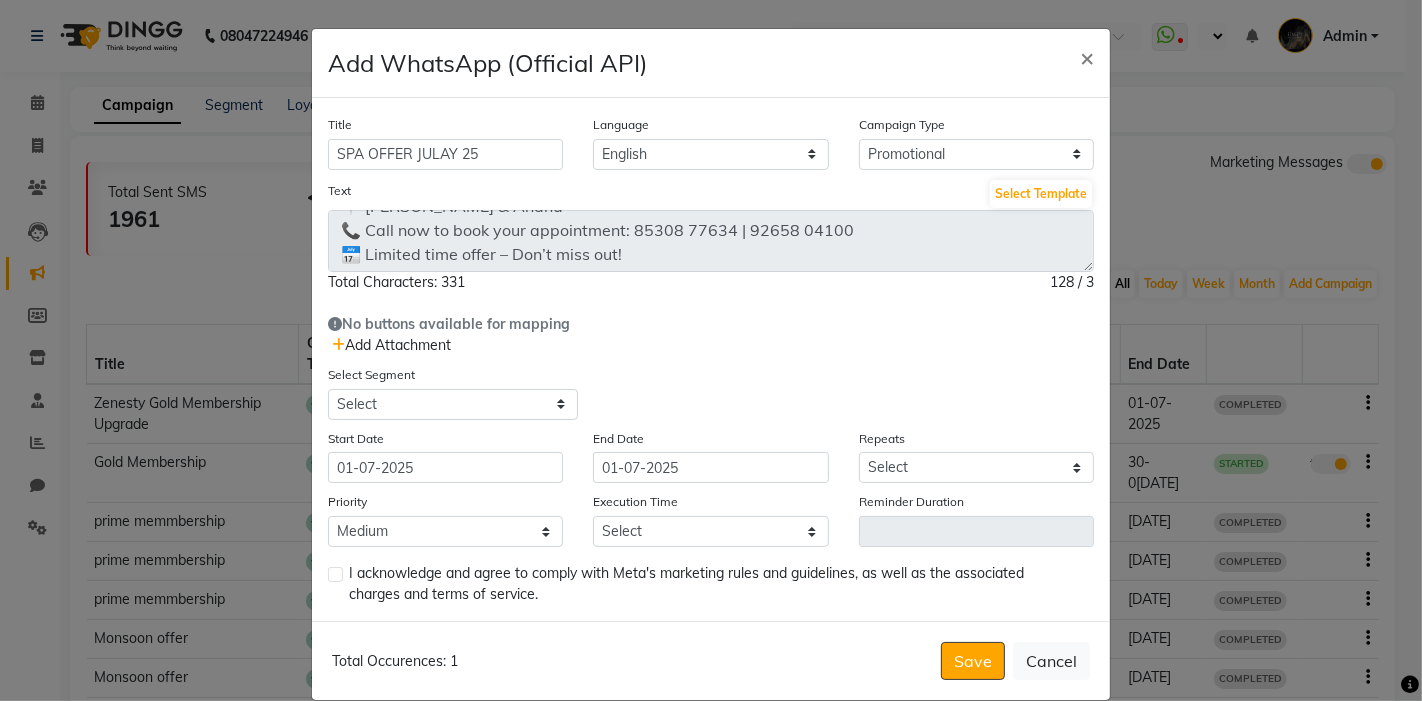 click on "Add Attachment" 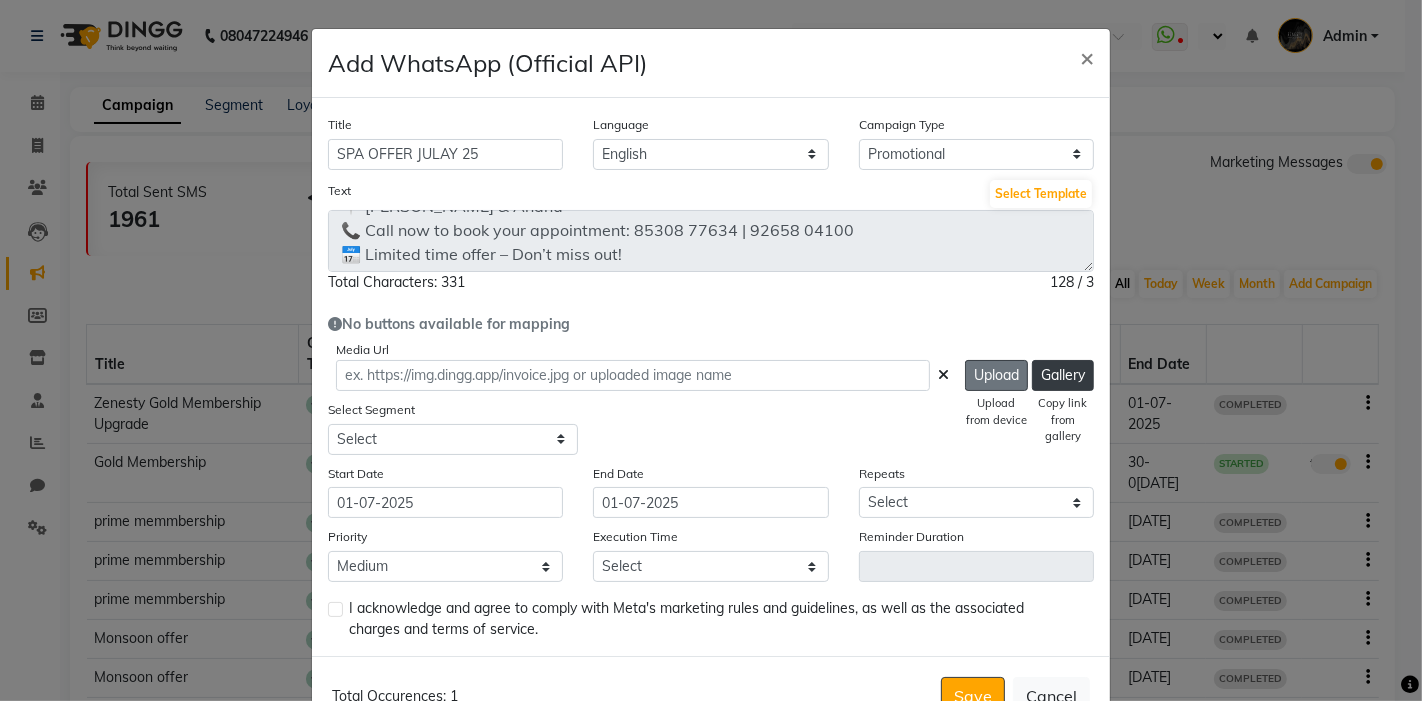 click on "Upload" 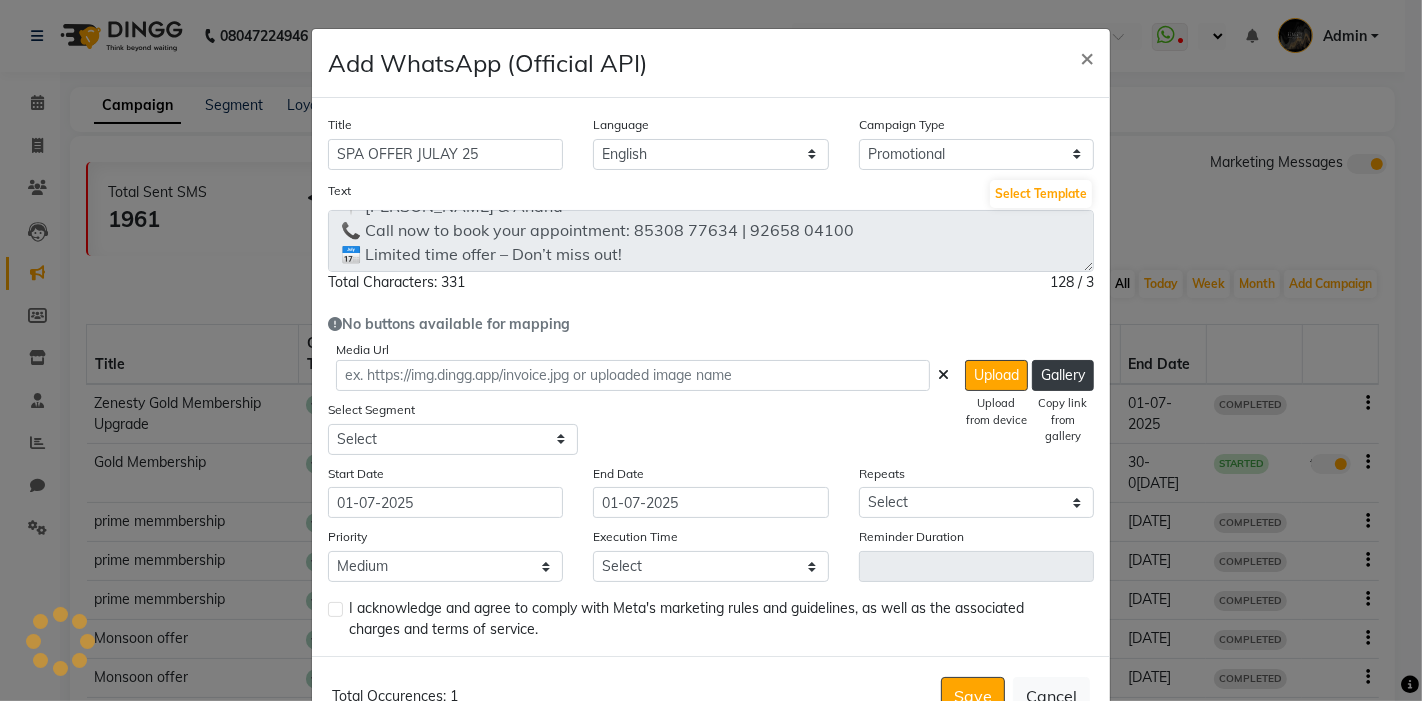 type on "[URL][DOMAIN_NAME]" 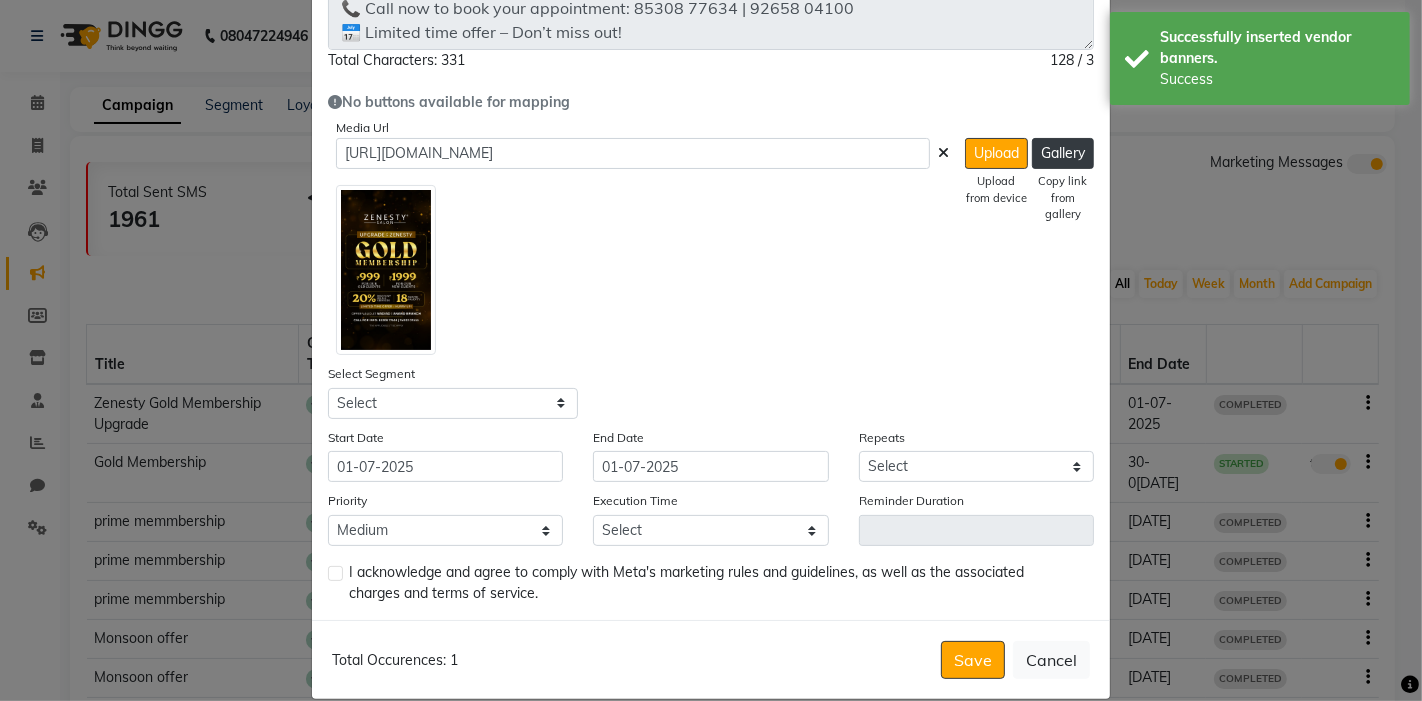 scroll, scrollTop: 111, scrollLeft: 0, axis: vertical 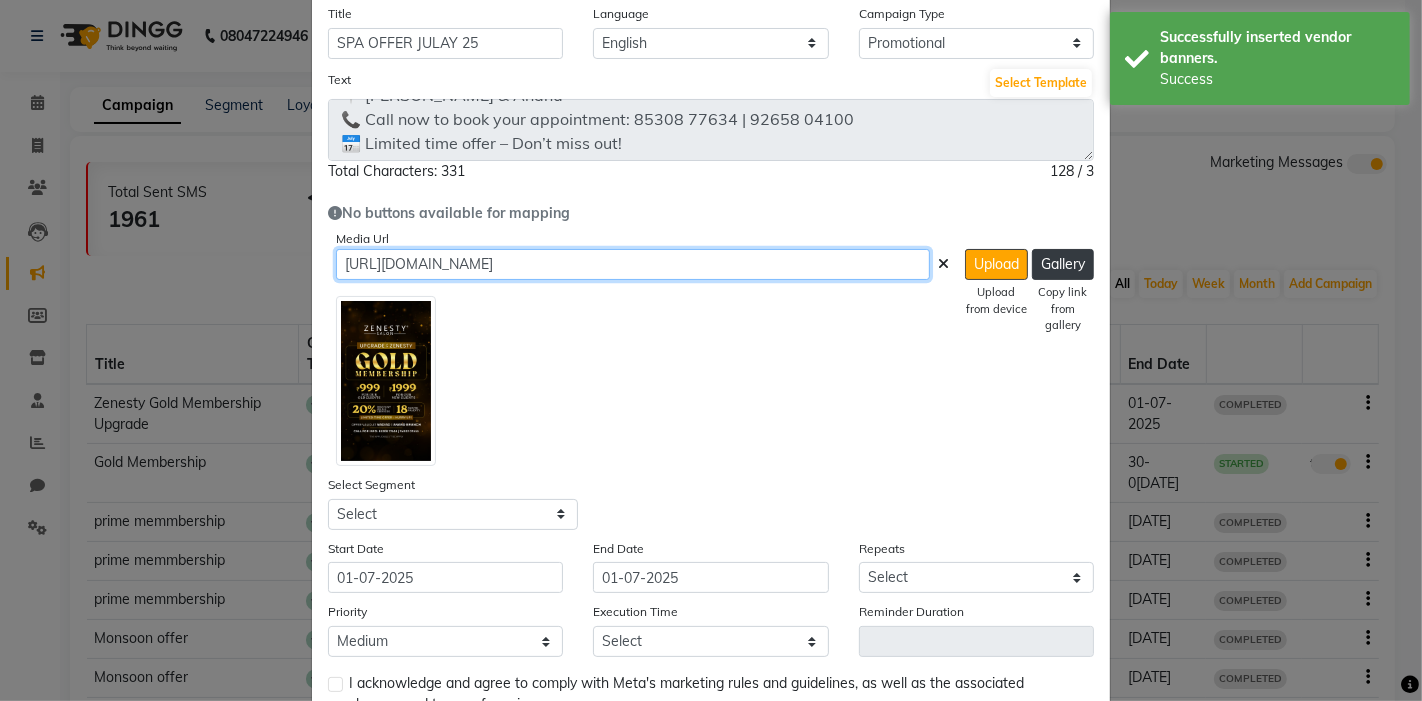click on "[URL][DOMAIN_NAME]" 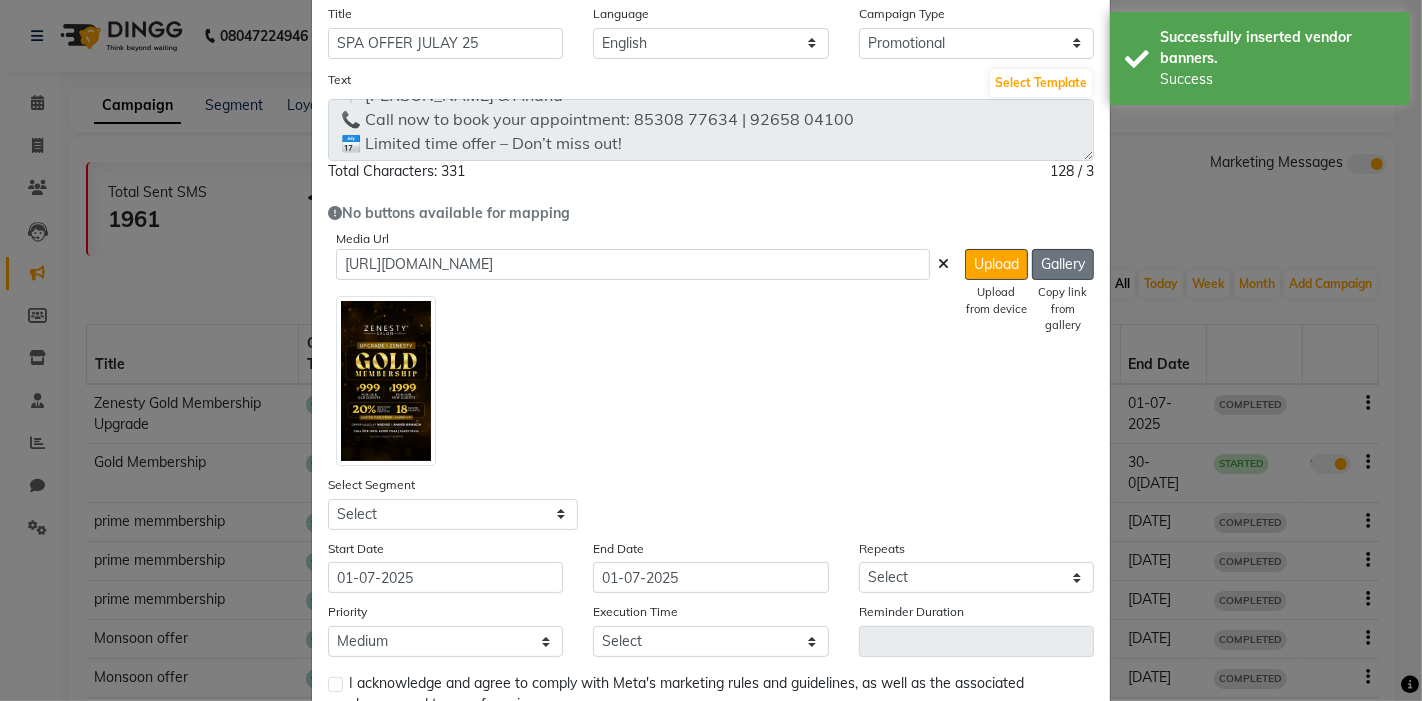 click on "Gallery" 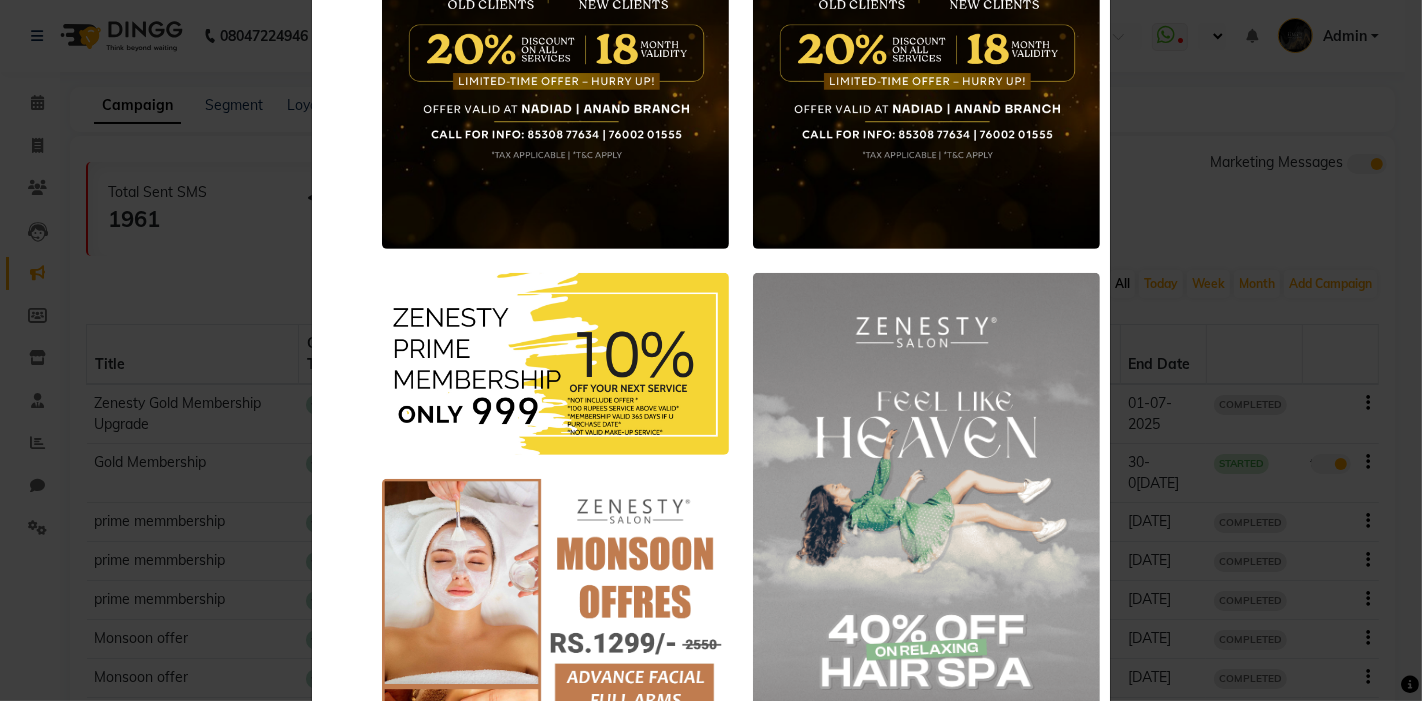 scroll, scrollTop: 888, scrollLeft: 0, axis: vertical 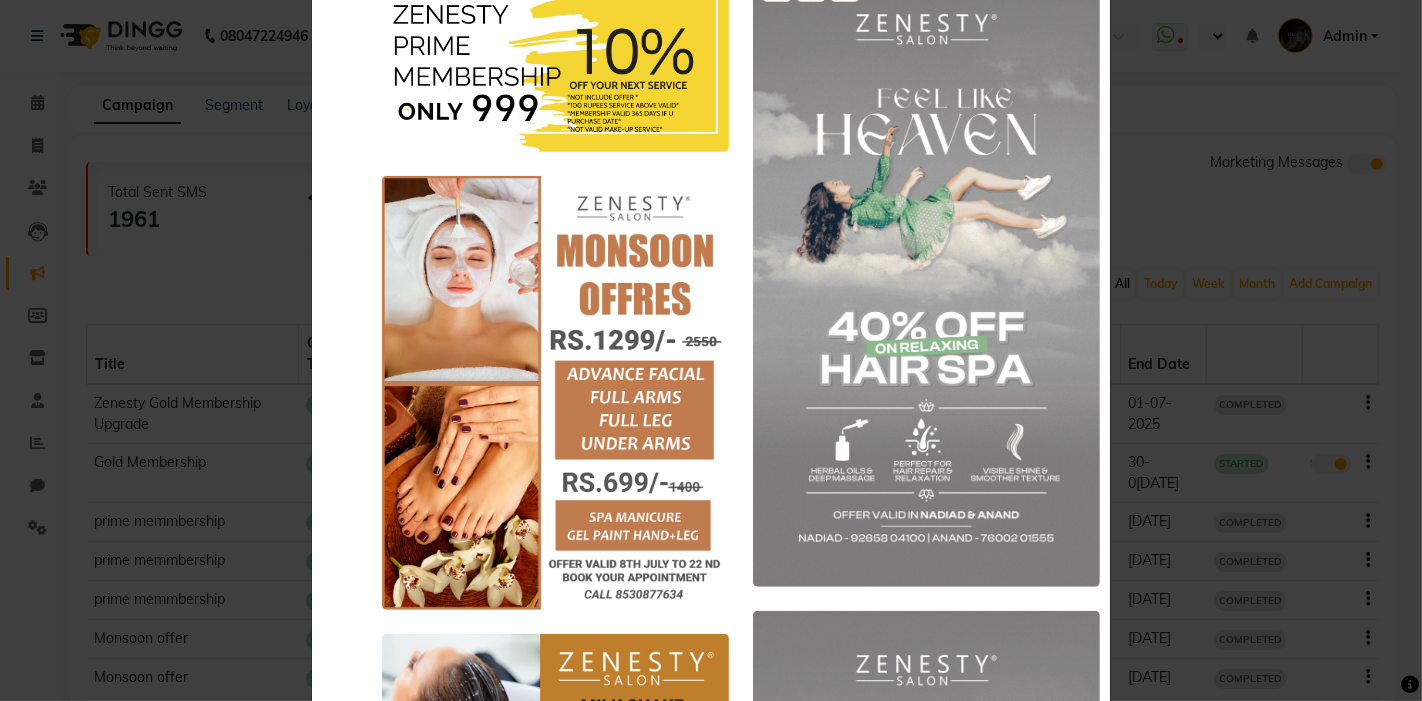 click 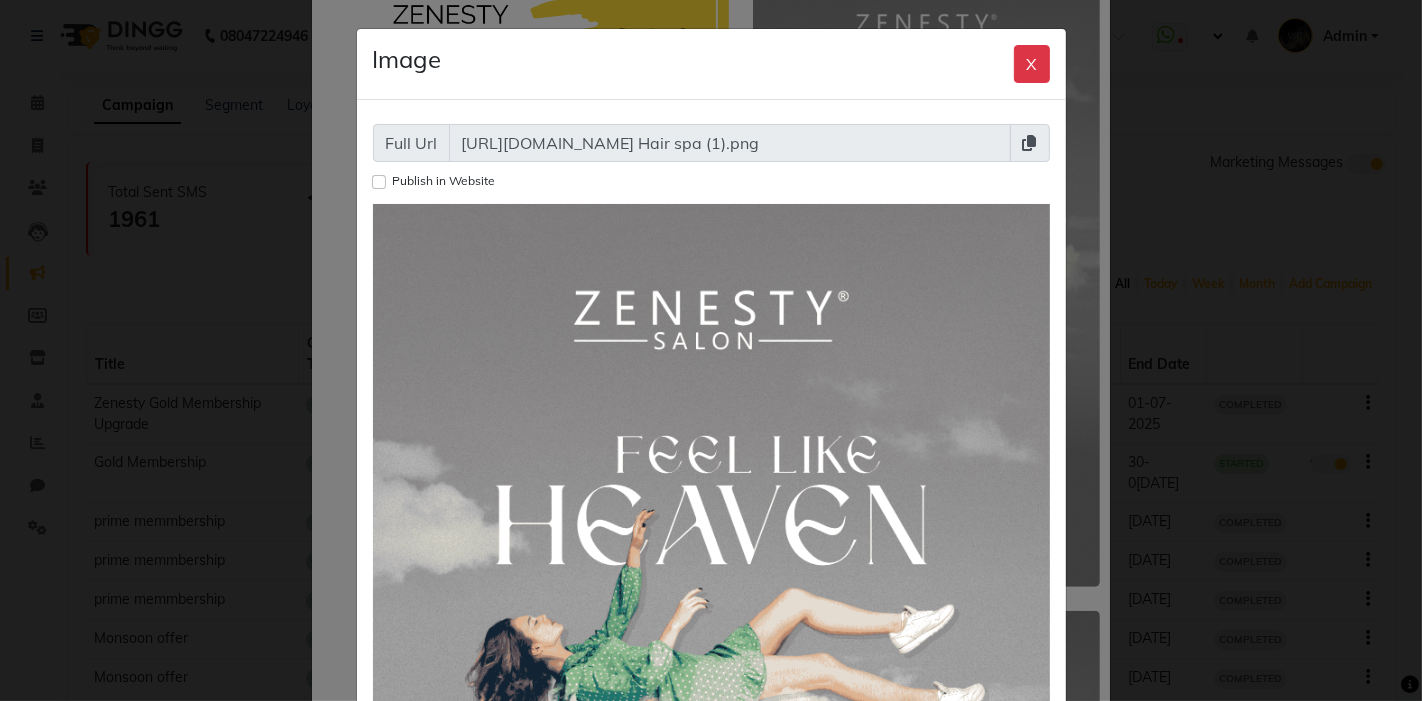 click 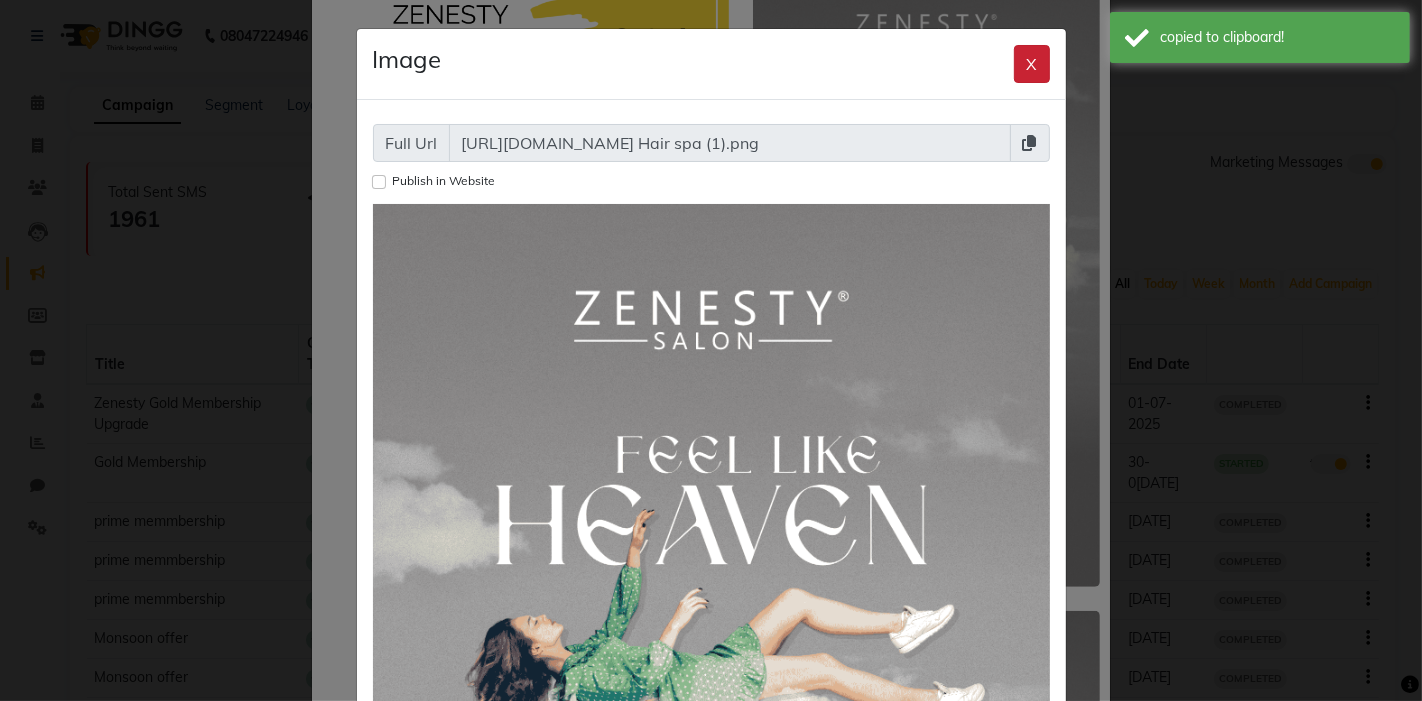 click on "X" 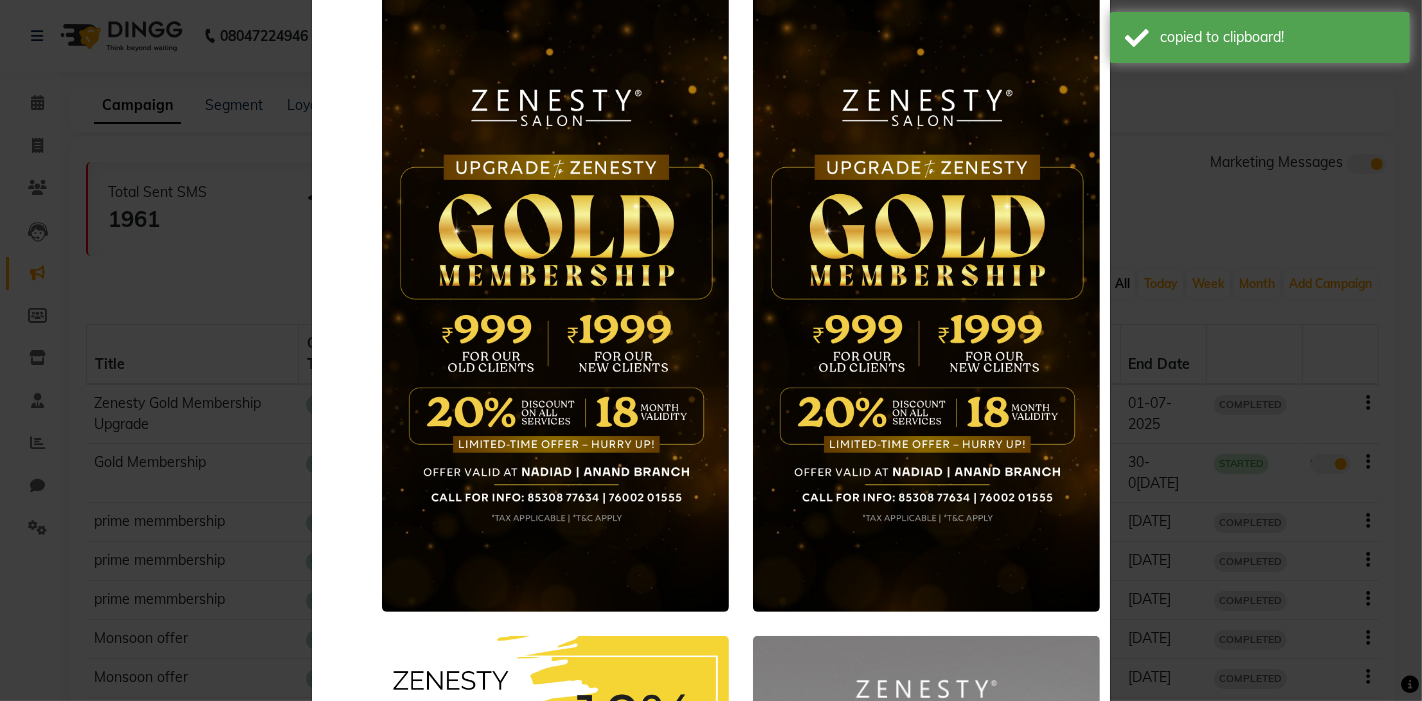 scroll, scrollTop: 0, scrollLeft: 0, axis: both 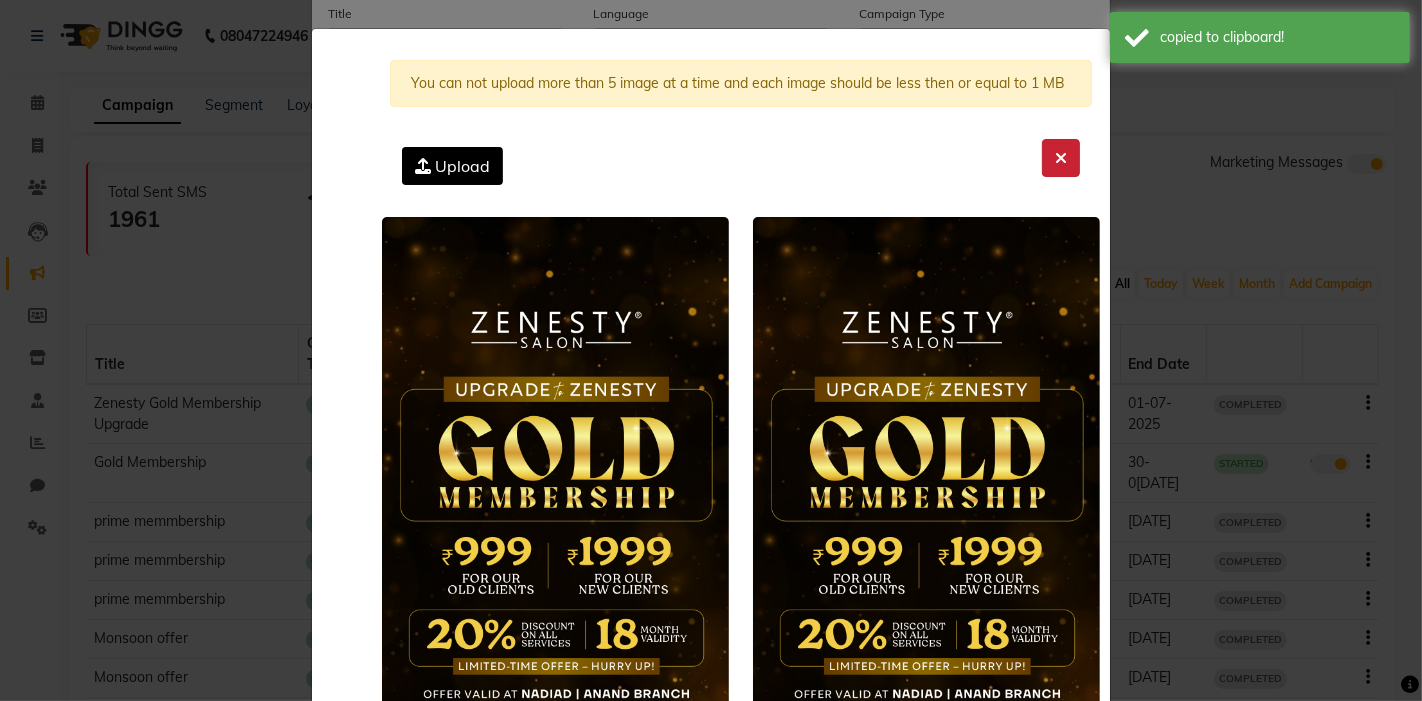 click 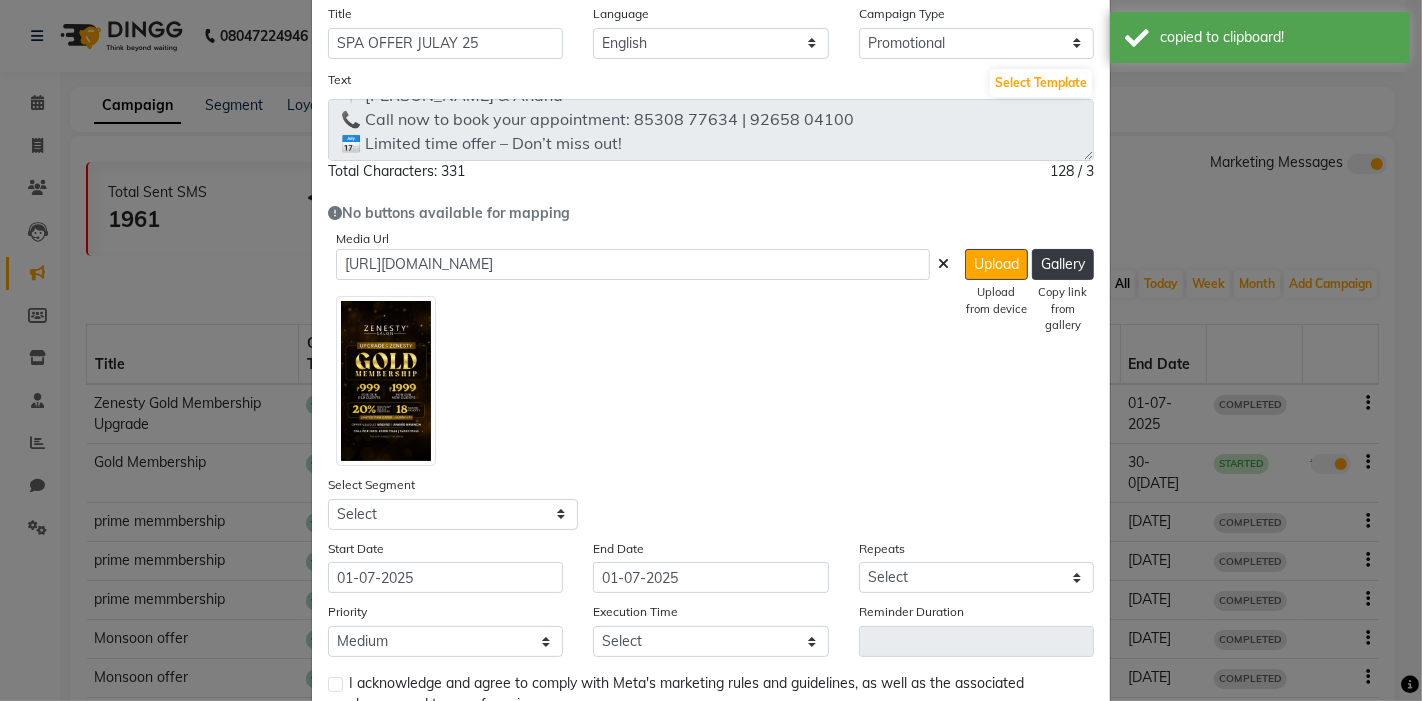 click 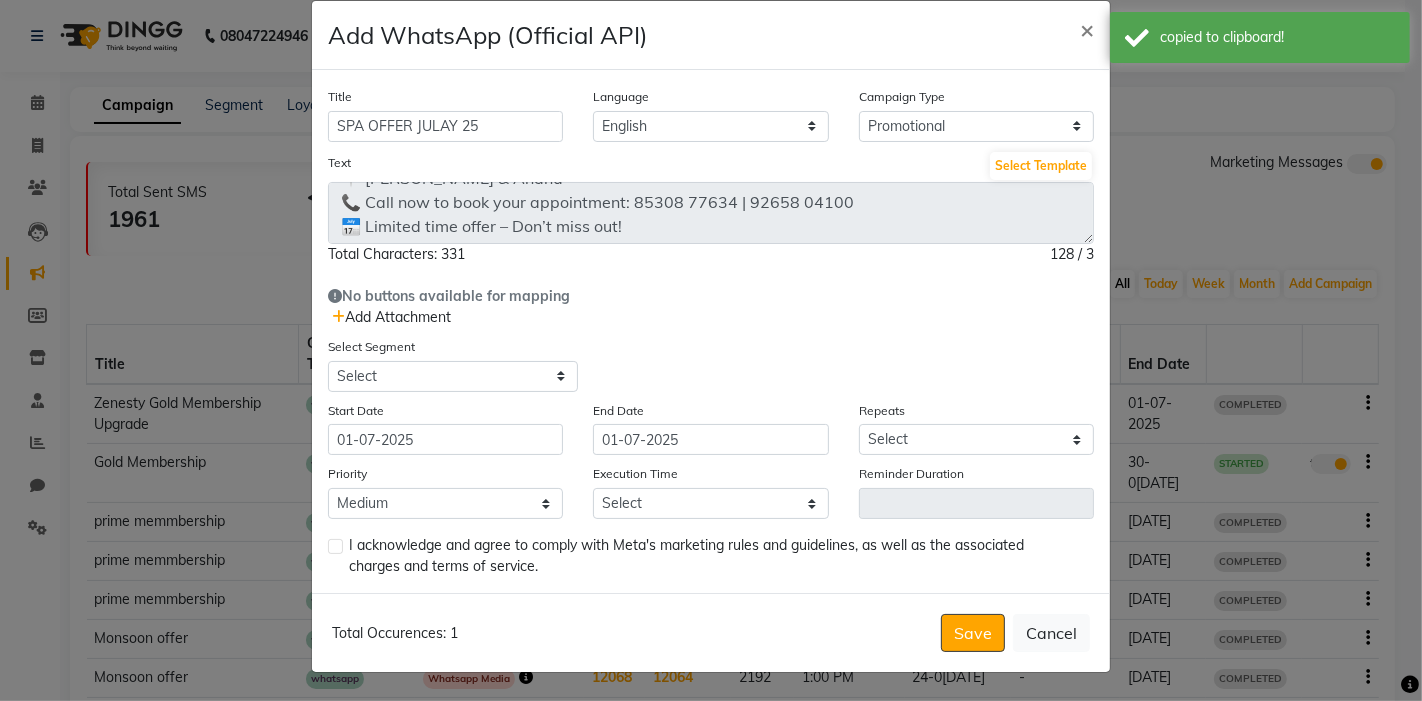 scroll, scrollTop: 26, scrollLeft: 0, axis: vertical 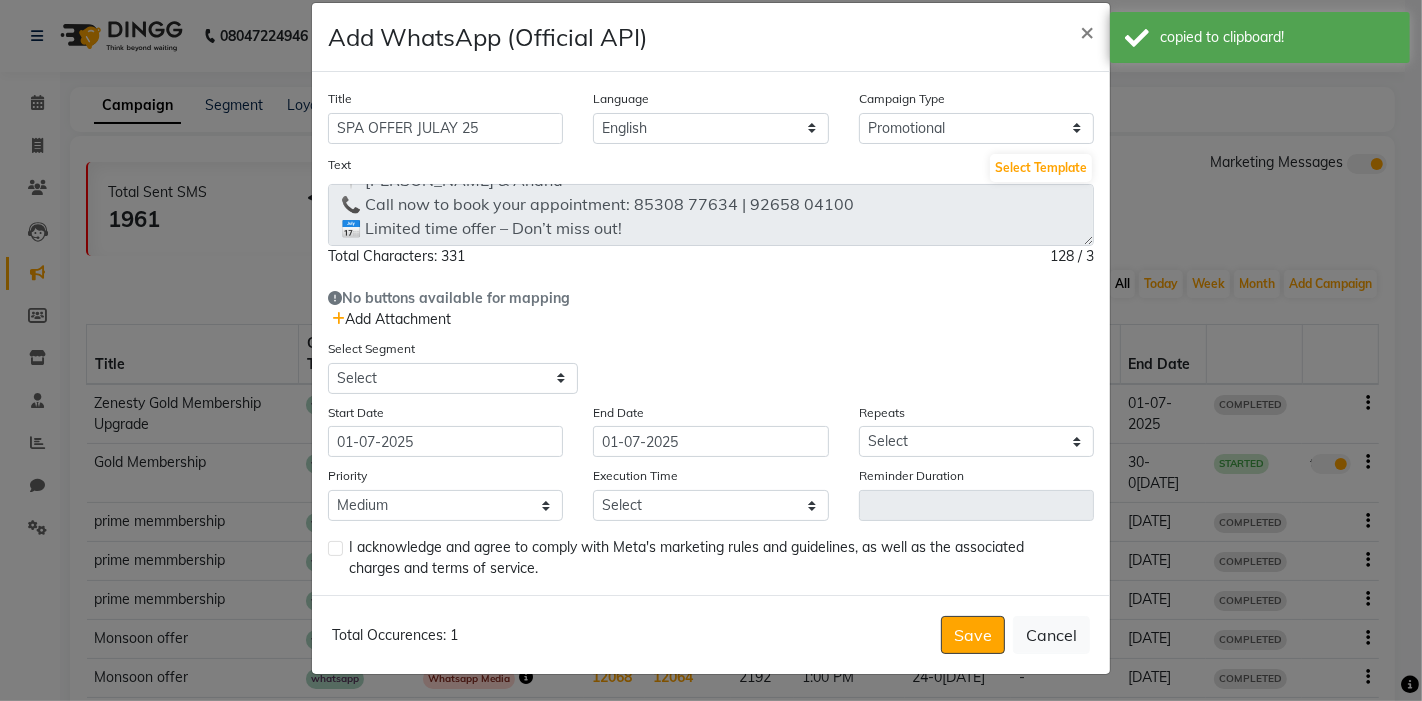 click on "Add Attachment" 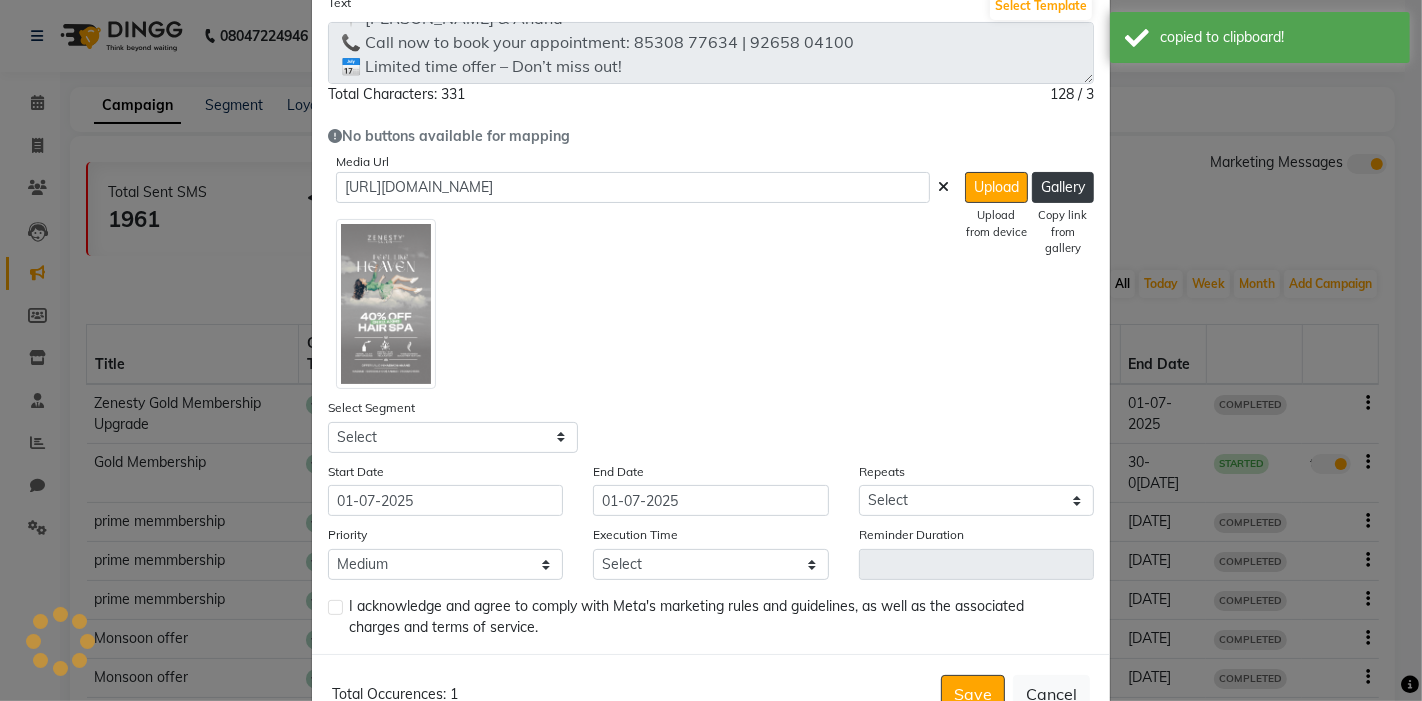 scroll, scrollTop: 247, scrollLeft: 0, axis: vertical 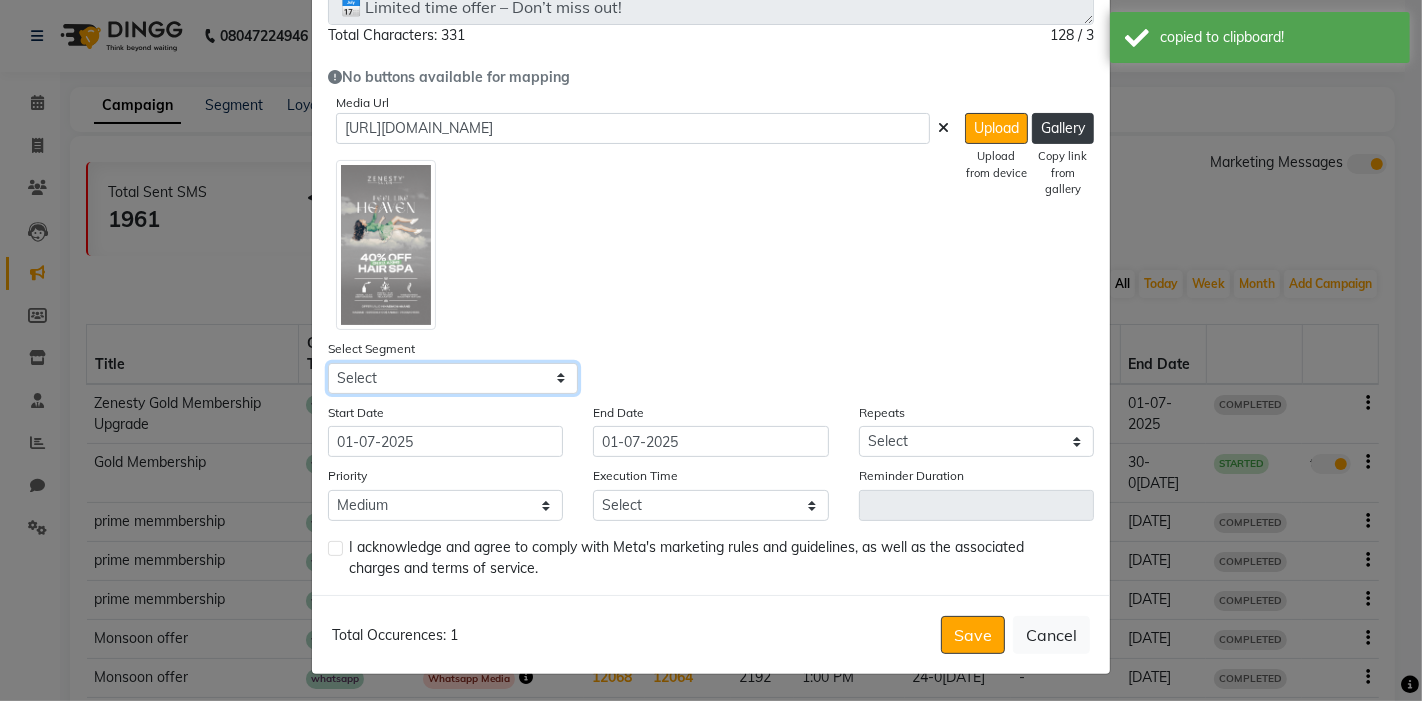 click on "Select All Customers All [DEMOGRAPHIC_DATA] Customer All [DEMOGRAPHIC_DATA] Customer All Members All Customers Visited in last 30 days All Customers Visited in last 60 days but not in last 30 days Inactive/Lost Customers High Ticket Customers Low Ticket Customers Frequent Customers Regular Customers New Customers All Customers with Valid Birthdays All Customers with Valid Anniversary All Customer Visited in [DATE] 90dayvisits Prime Members member 2024 GOLD MEMBER 2025" at bounding box center (453, 378) 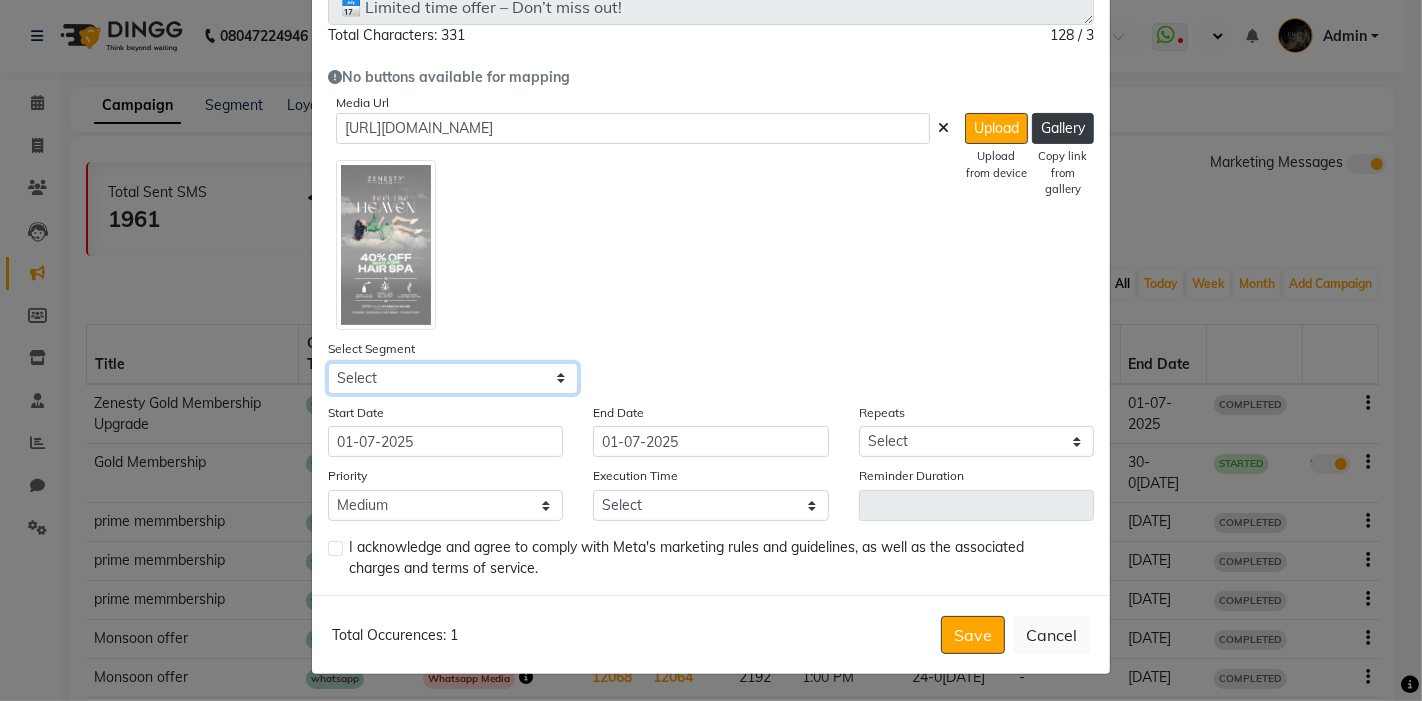 select on "29404" 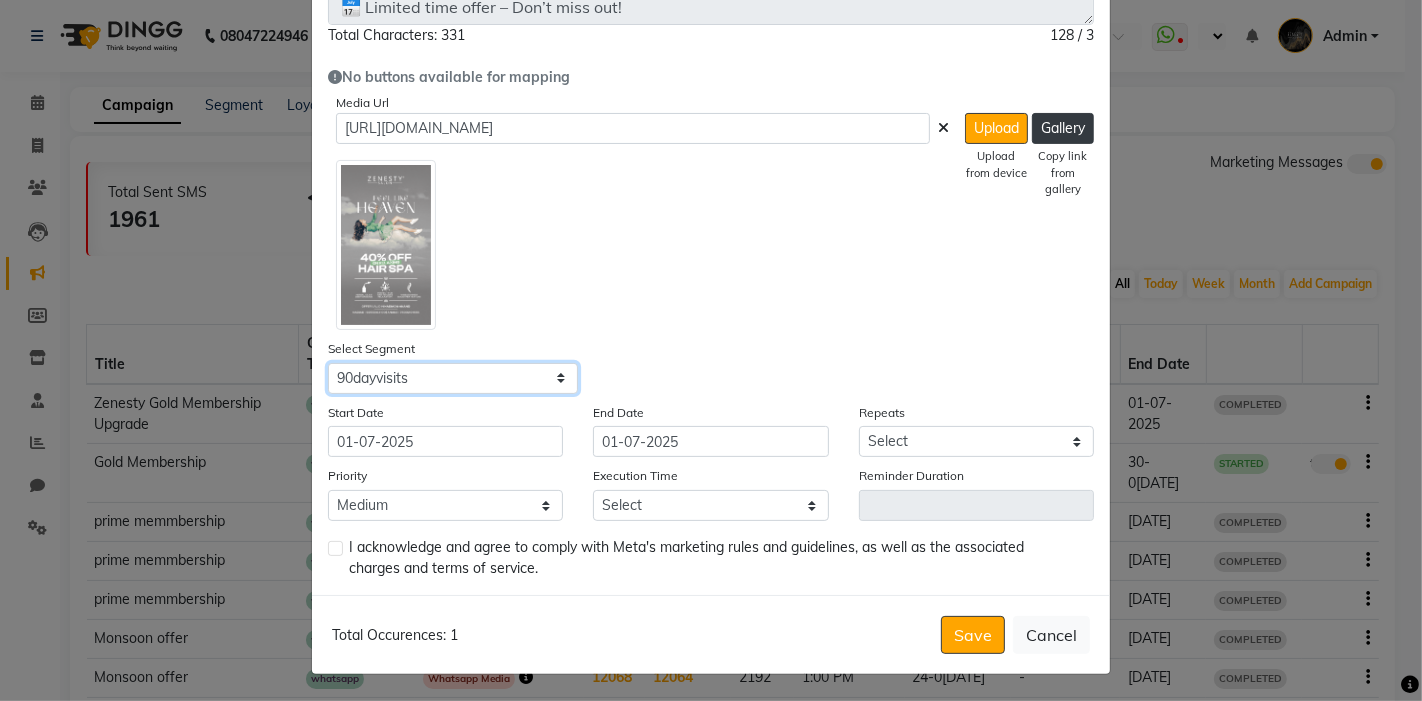 click on "Select All Customers All [DEMOGRAPHIC_DATA] Customer All [DEMOGRAPHIC_DATA] Customer All Members All Customers Visited in last 30 days All Customers Visited in last 60 days but not in last 30 days Inactive/Lost Customers High Ticket Customers Low Ticket Customers Frequent Customers Regular Customers New Customers All Customers with Valid Birthdays All Customers with Valid Anniversary All Customer Visited in [DATE] 90dayvisits Prime Members member 2024 GOLD MEMBER 2025" at bounding box center (453, 378) 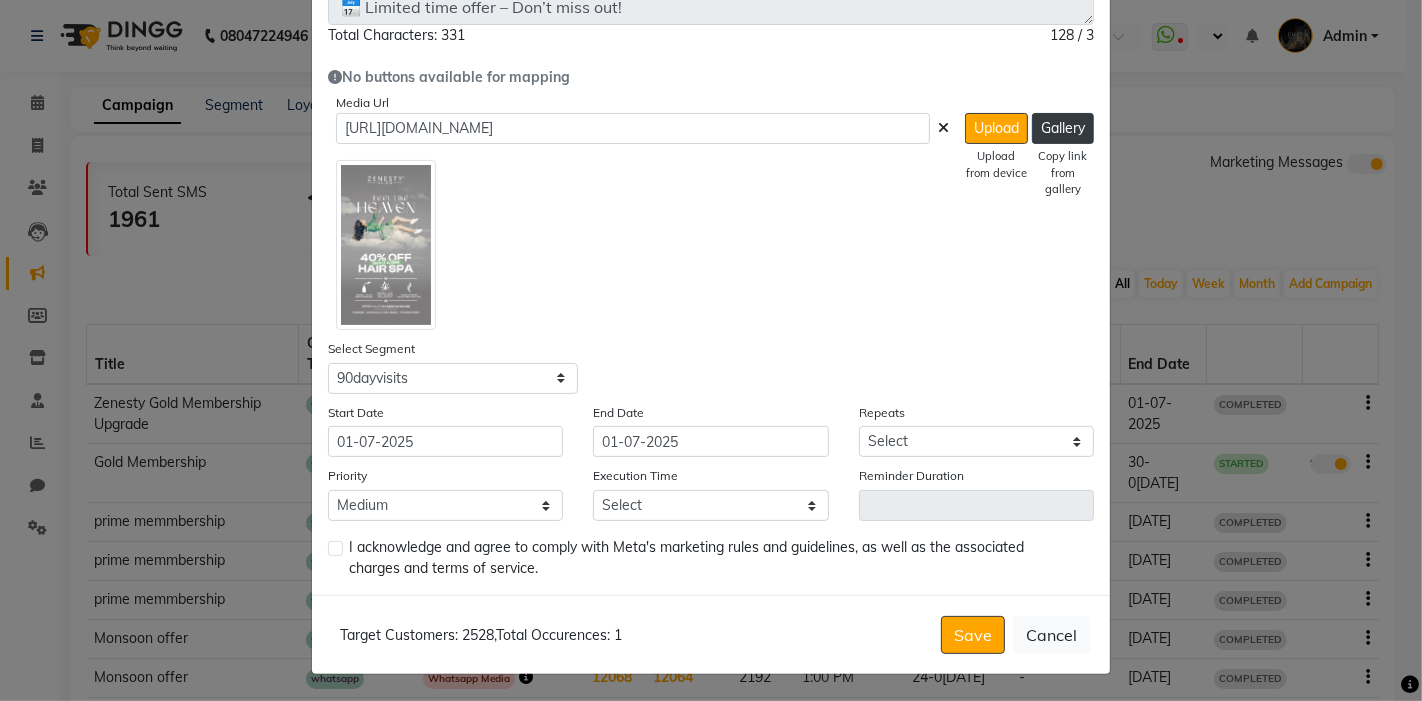 click 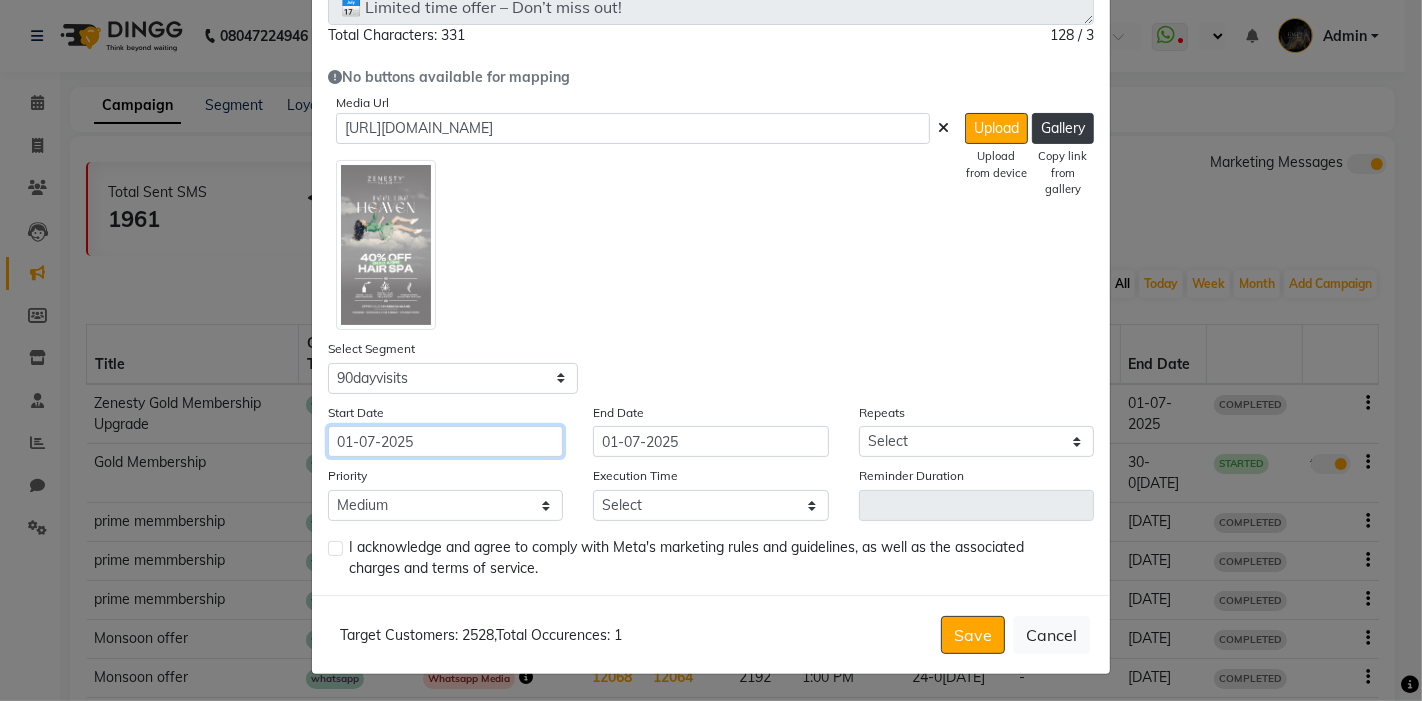 click on "01-07-2025" 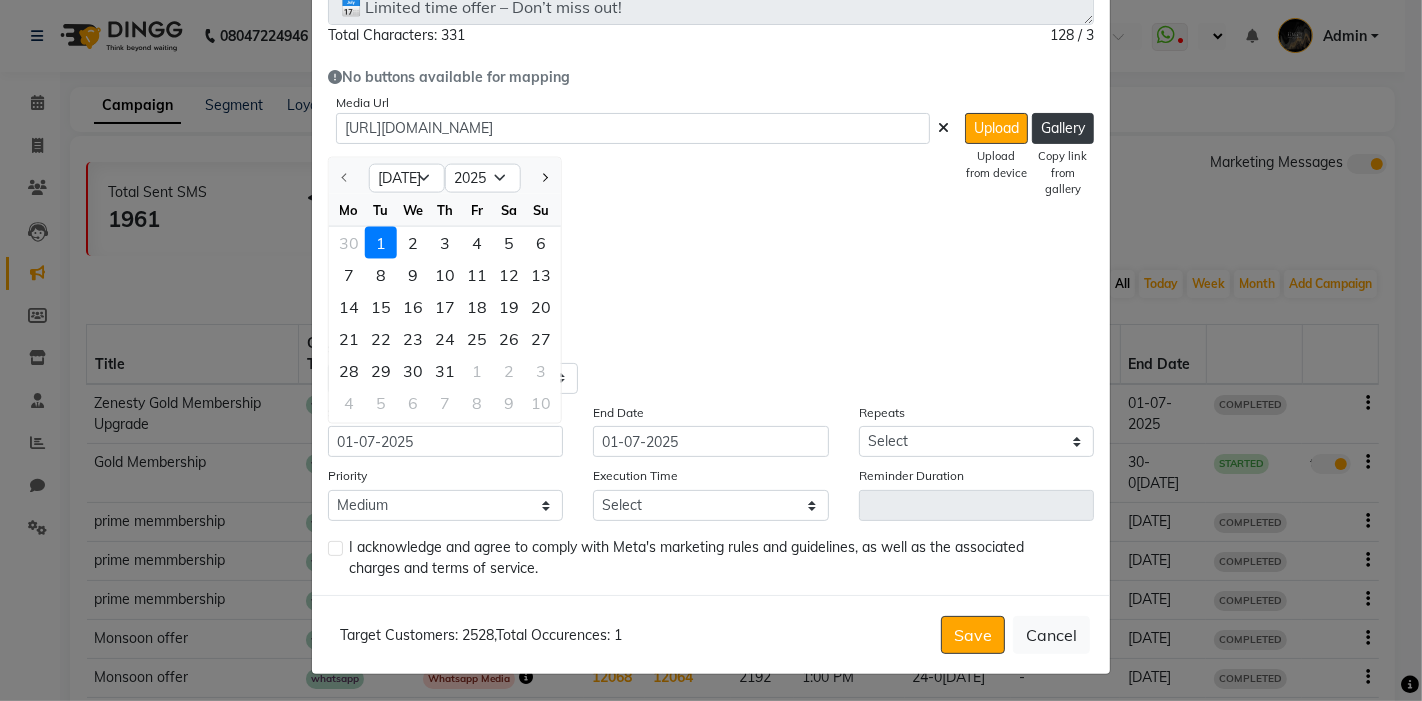click on "1" 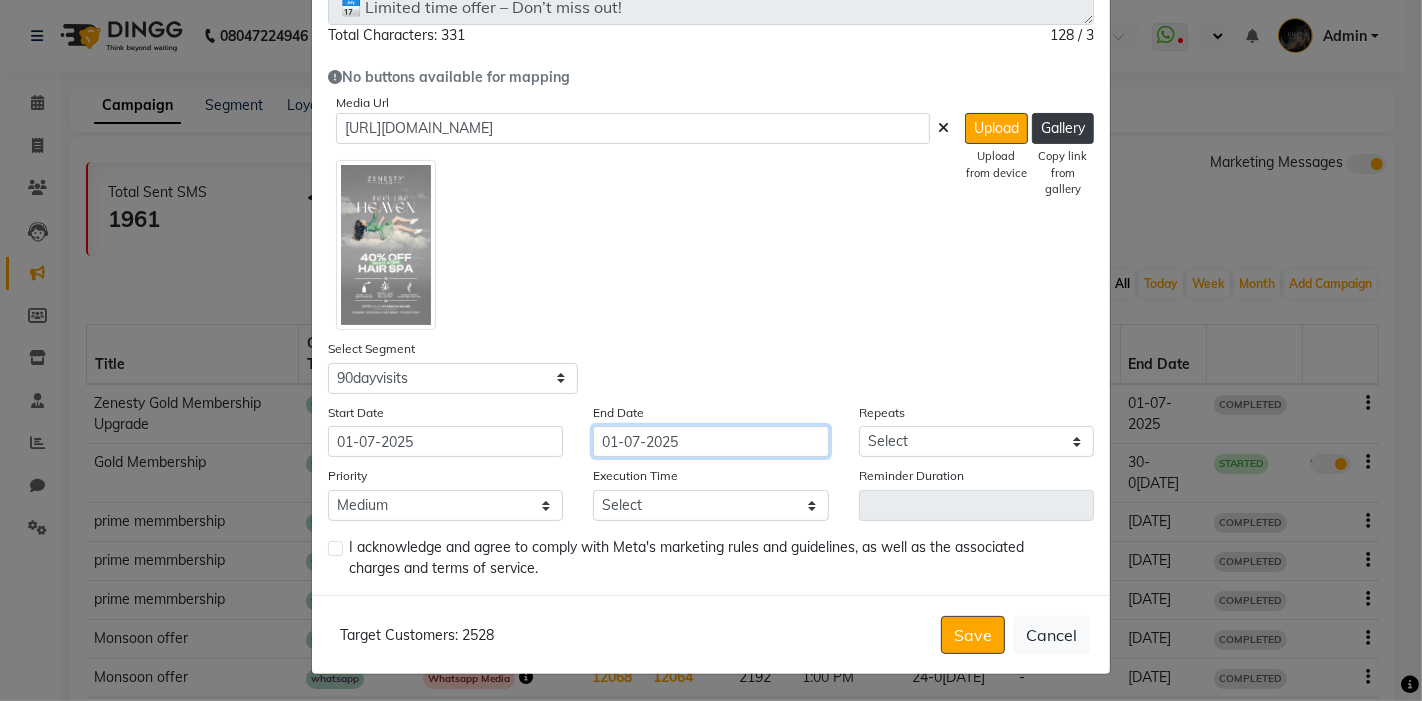 click on "01-07-2025" 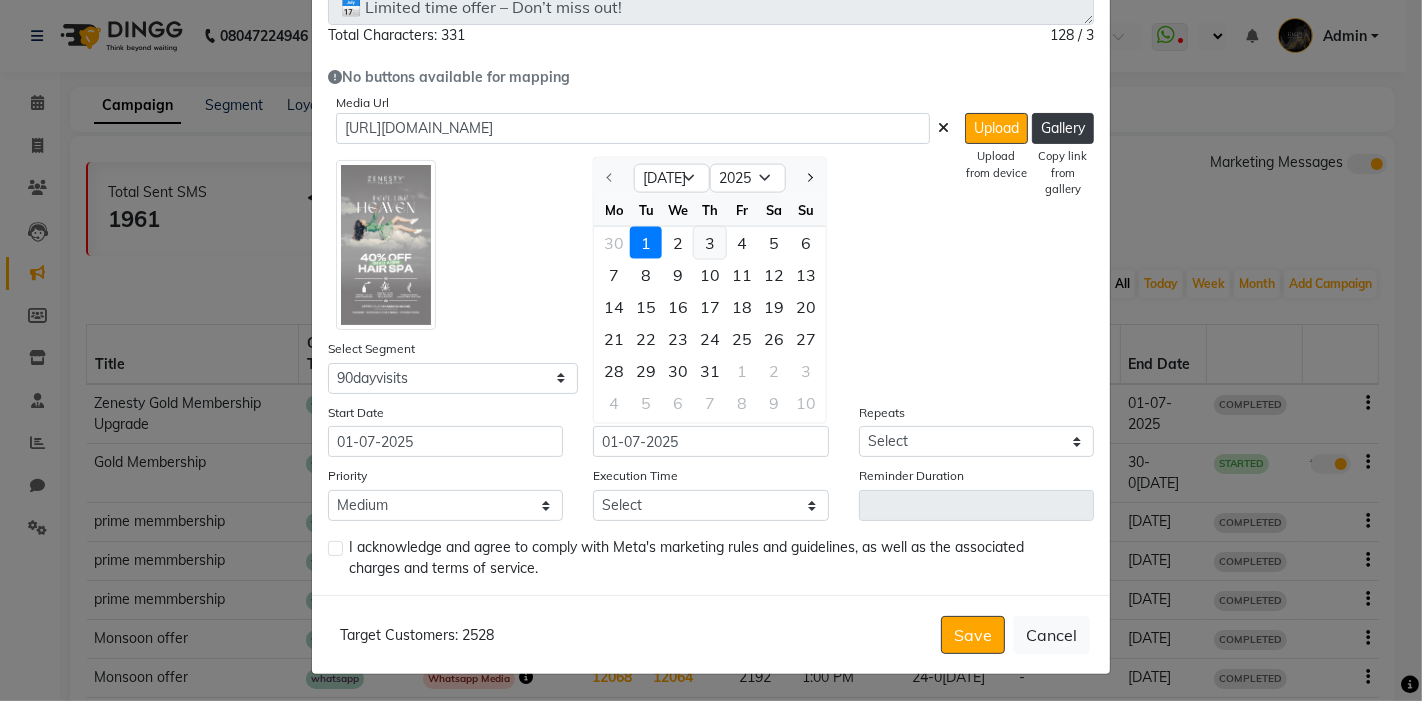 click on "3" 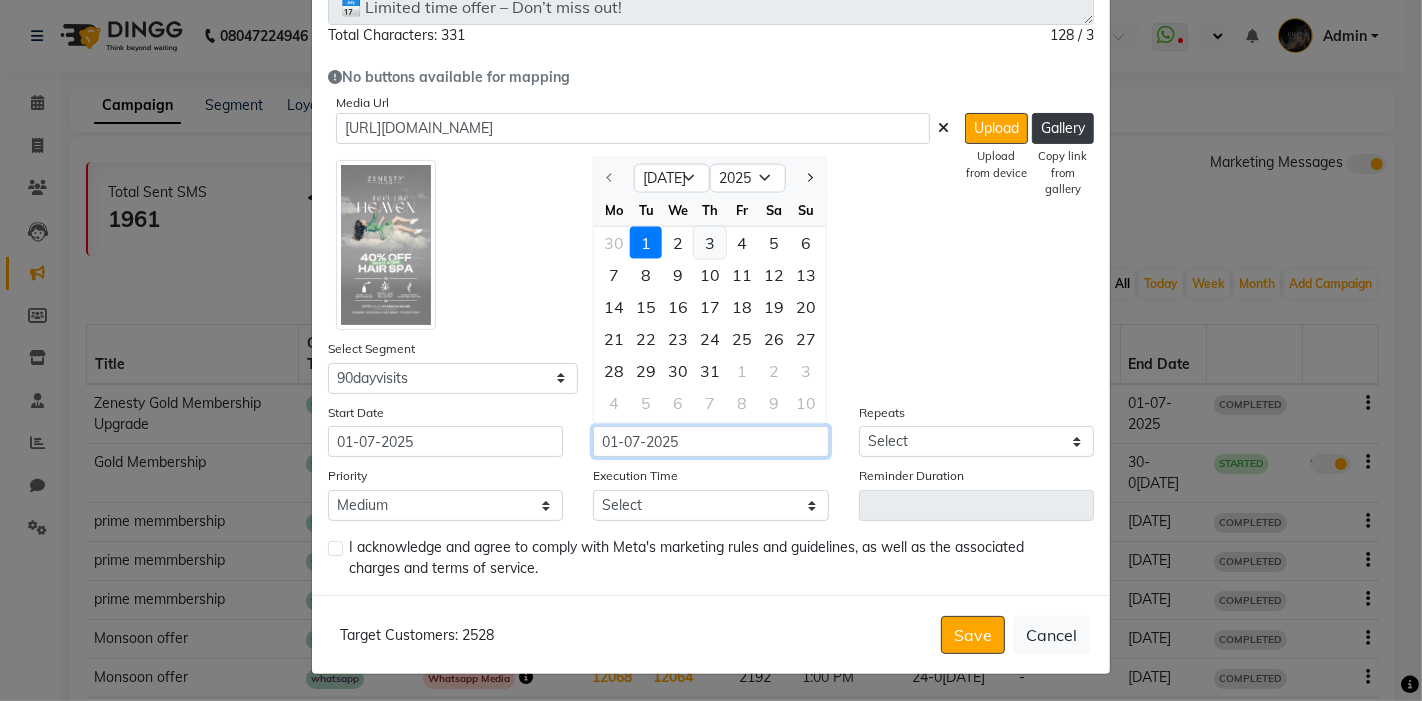 type on "03-0[DATE]" 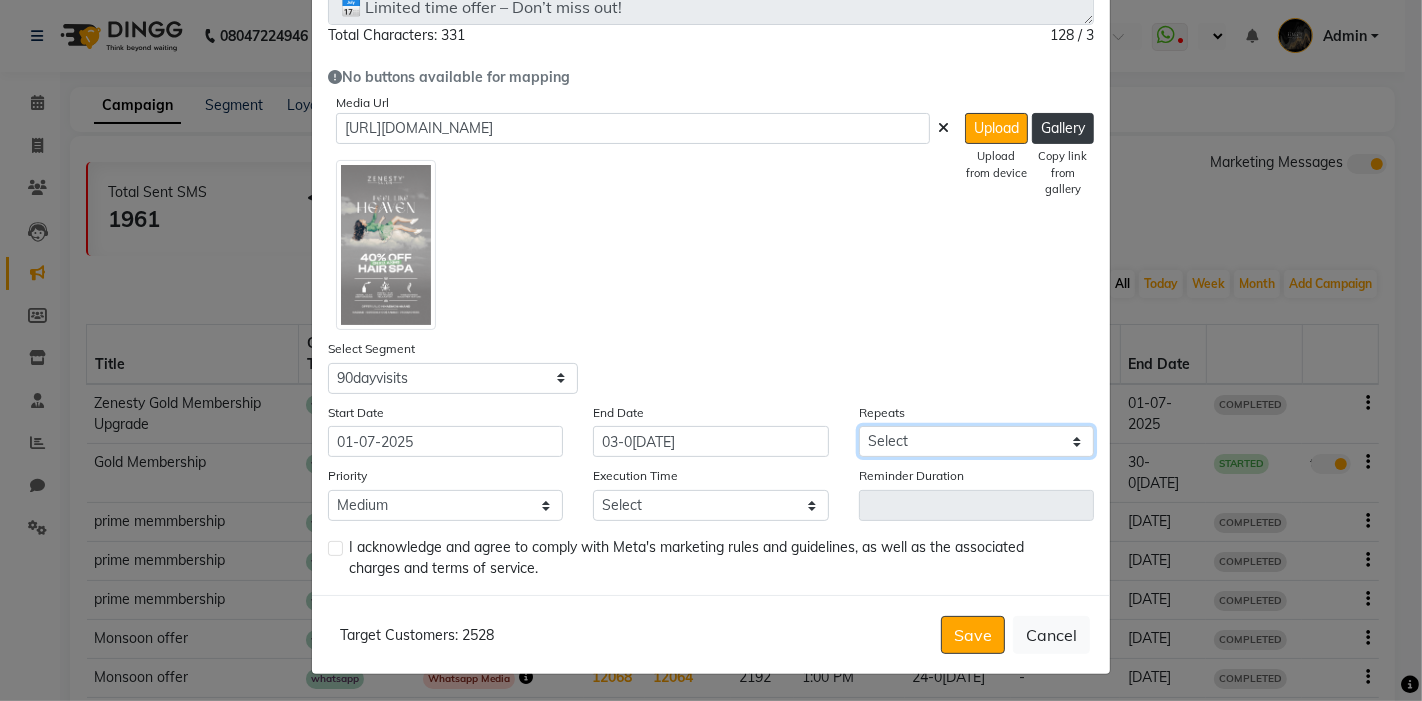 click on "Select Once Daily Alternate Day Weekly Monthly Yearly" at bounding box center [976, 441] 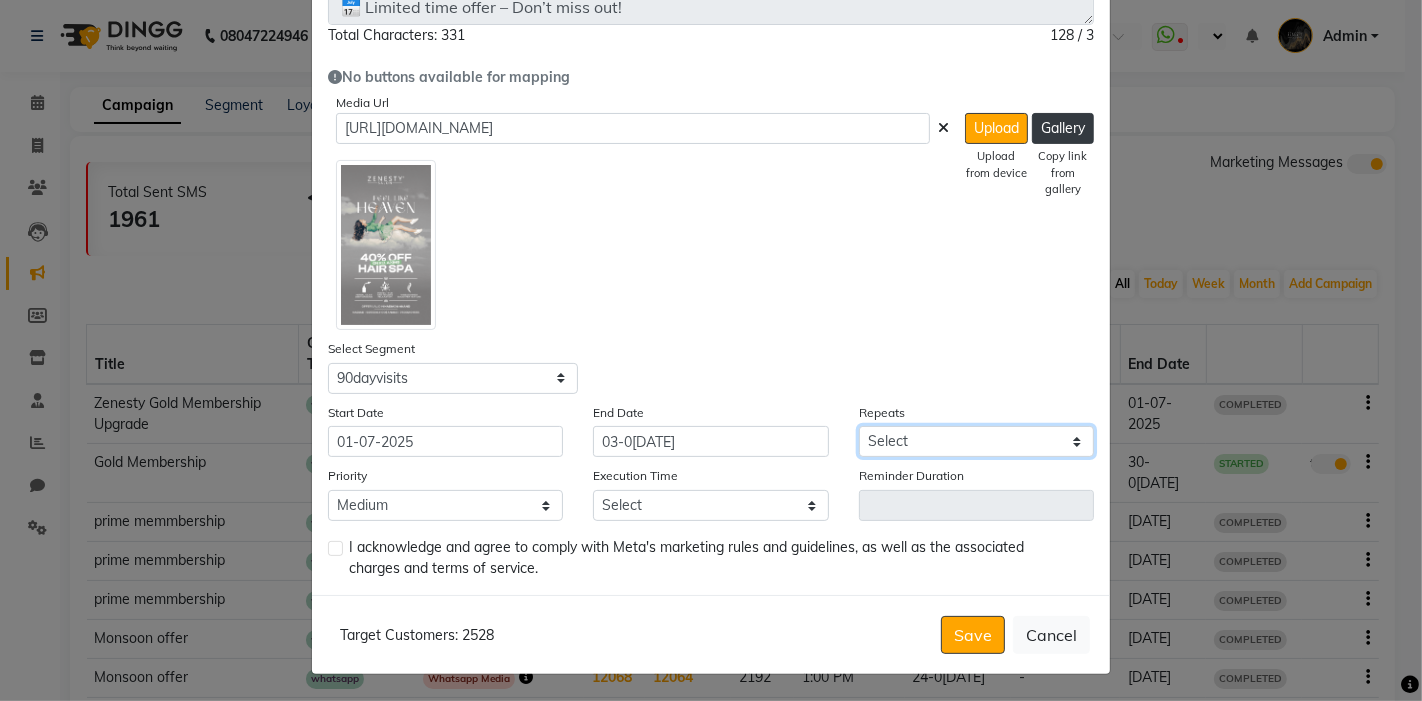 select on "1" 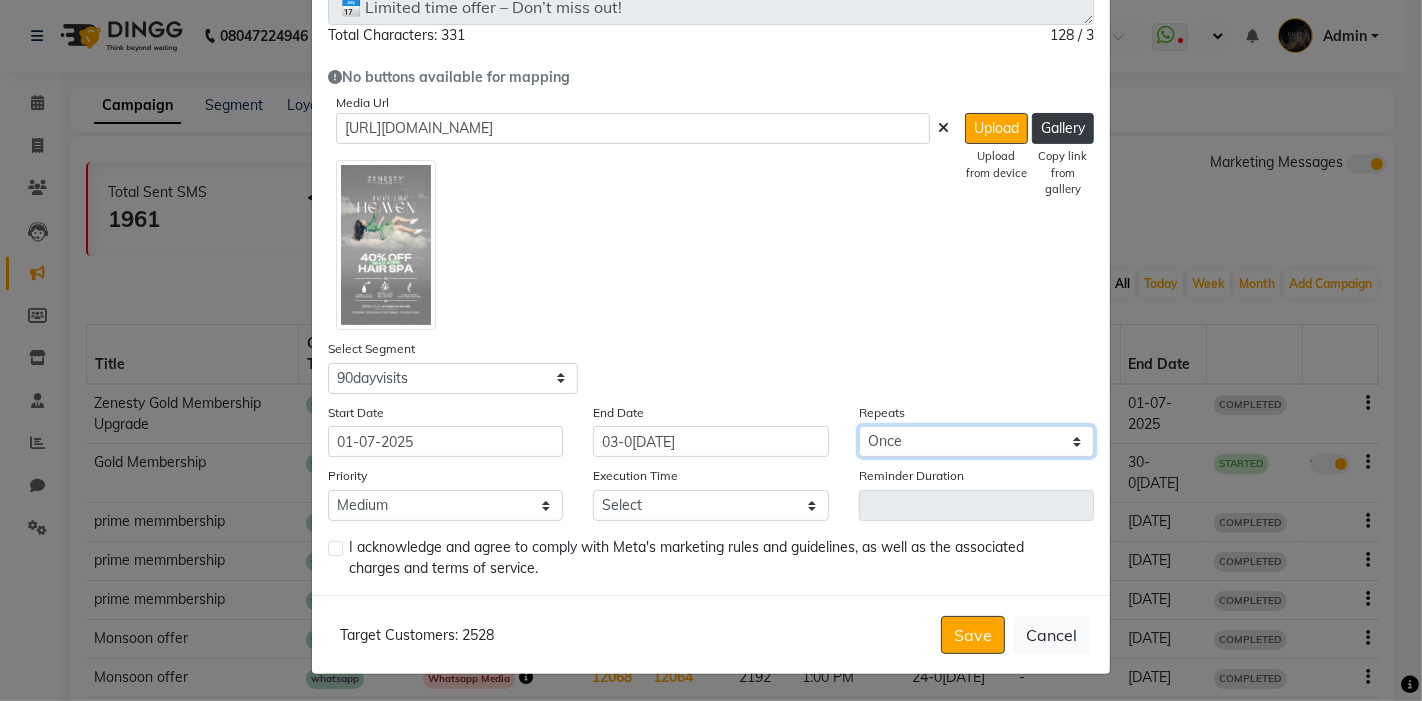 click on "Select Once Daily Alternate Day Weekly Monthly Yearly" at bounding box center (976, 441) 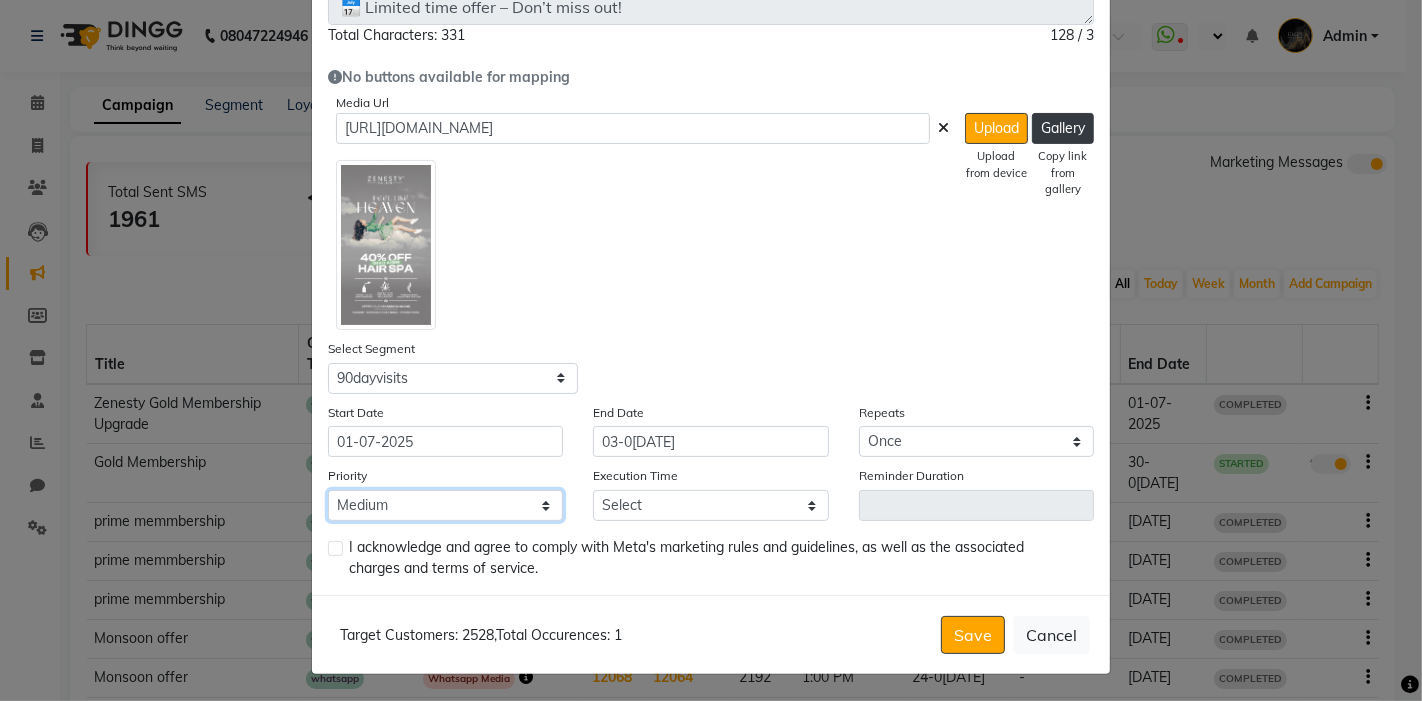 click on "Low Medium High" at bounding box center [445, 505] 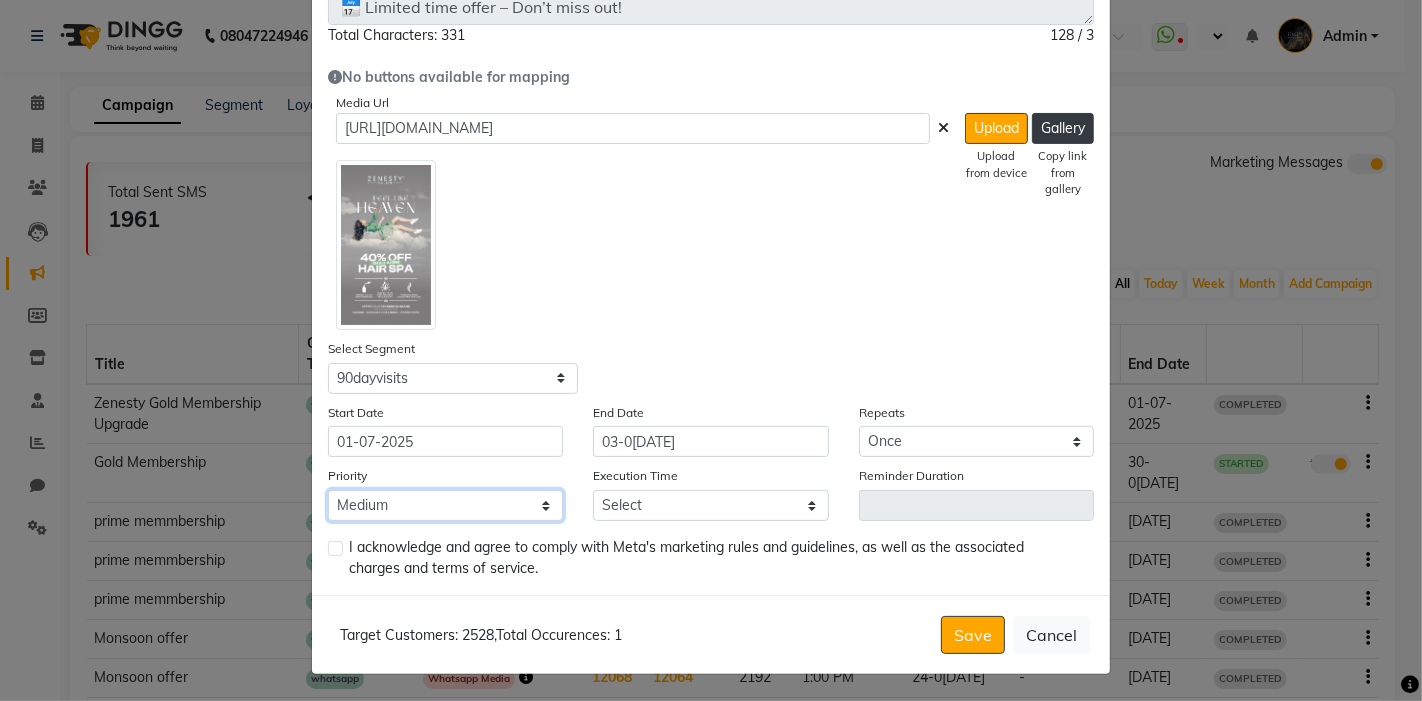 click on "Low Medium High" at bounding box center [445, 505] 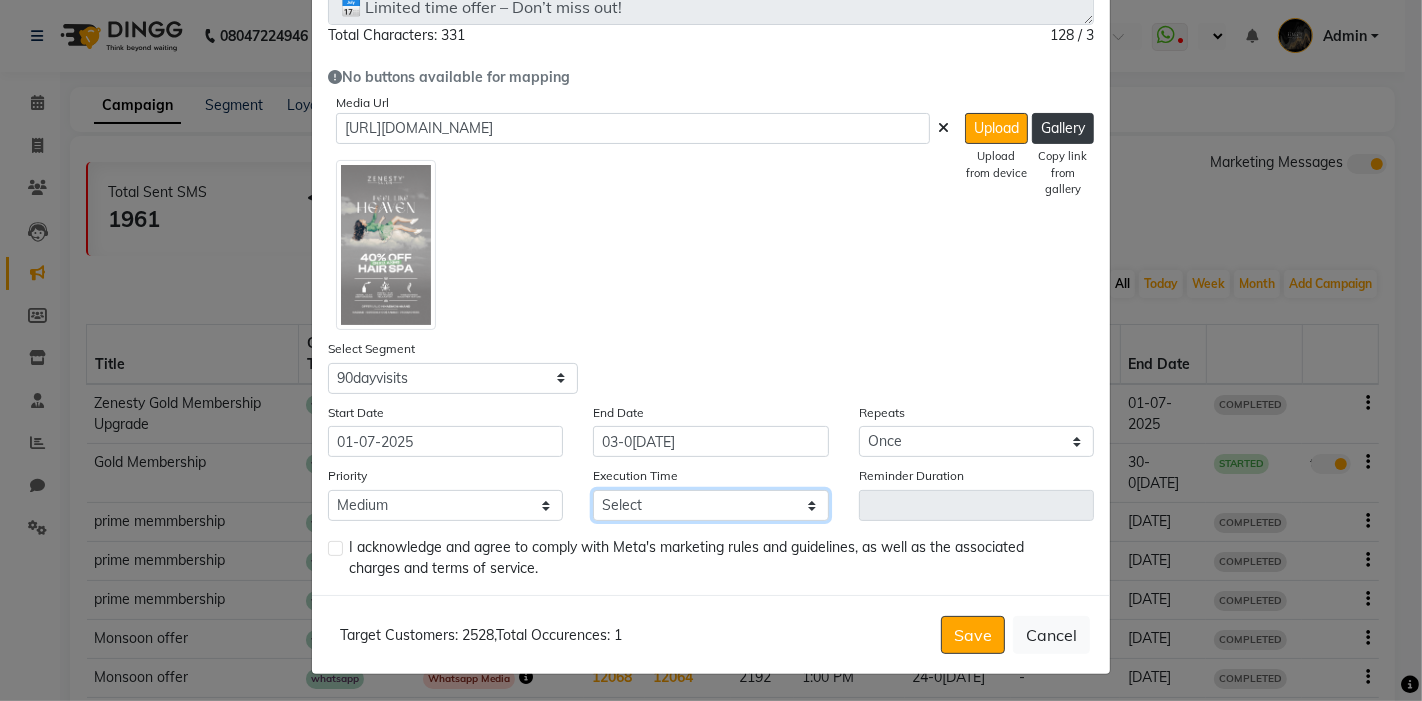 click on "Select 09:00 AM 09:15 AM 09:30 AM 09:45 AM 10:00 AM 10:15 AM 10:30 AM 10:45 AM 11:00 AM 11:15 AM 11:30 AM 11:45 AM 12:00 PM 12:15 PM 12:30 PM 12:45 PM 01:00 PM 01:15 PM 01:30 PM 01:45 PM 02:00 PM 02:15 PM 02:30 PM 02:45 PM 03:00 PM 03:15 PM 03:30 PM 03:45 PM 04:00 PM 04:15 PM 04:30 PM 04:45 PM 05:00 PM 05:15 PM 05:30 PM 05:45 PM 06:00 PM 06:15 PM 06:30 PM 06:45 PM 07:00 PM 07:15 PM 07:30 PM 07:45 PM 08:00 PM 08:15 PM 08:30 PM 08:45 PM 09:00 PM 09:15 PM 09:30 PM 09:45 PM" at bounding box center [710, 505] 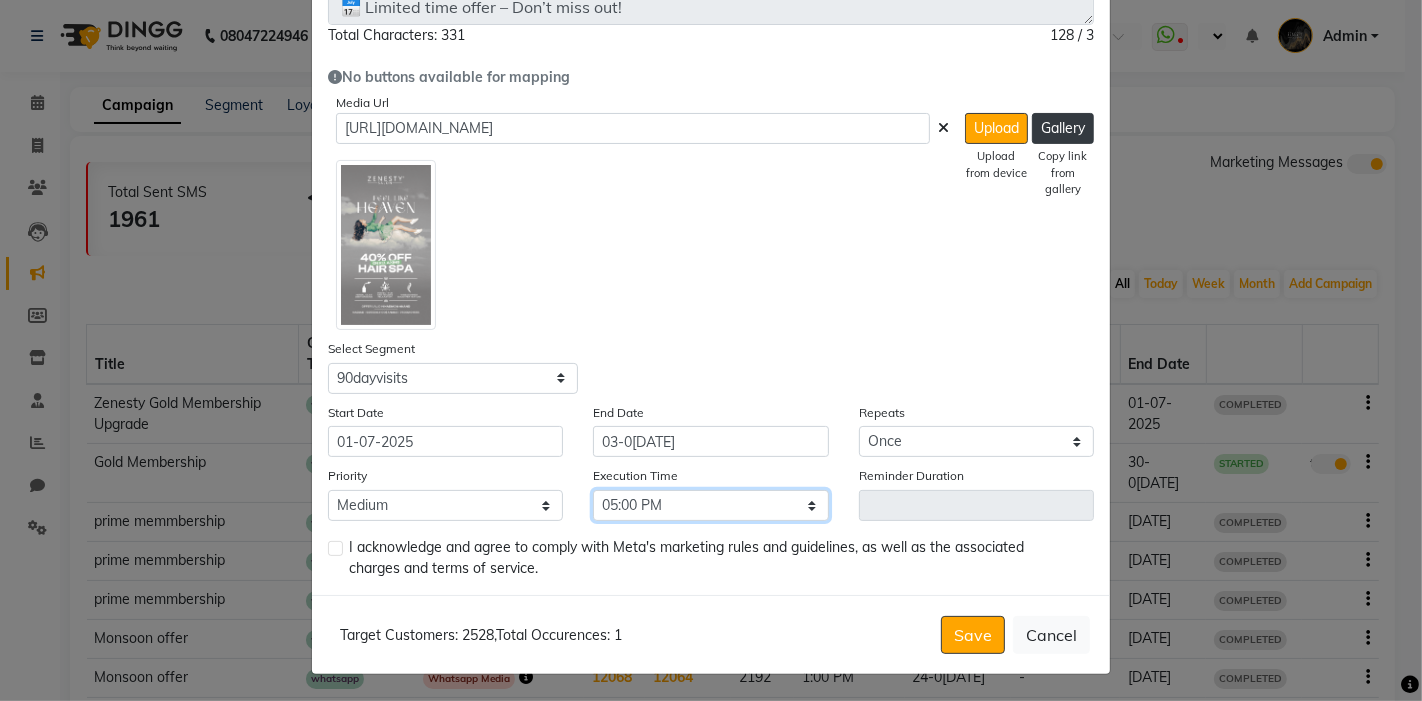 click on "Select 09:00 AM 09:15 AM 09:30 AM 09:45 AM 10:00 AM 10:15 AM 10:30 AM 10:45 AM 11:00 AM 11:15 AM 11:30 AM 11:45 AM 12:00 PM 12:15 PM 12:30 PM 12:45 PM 01:00 PM 01:15 PM 01:30 PM 01:45 PM 02:00 PM 02:15 PM 02:30 PM 02:45 PM 03:00 PM 03:15 PM 03:30 PM 03:45 PM 04:00 PM 04:15 PM 04:30 PM 04:45 PM 05:00 PM 05:15 PM 05:30 PM 05:45 PM 06:00 PM 06:15 PM 06:30 PM 06:45 PM 07:00 PM 07:15 PM 07:30 PM 07:45 PM 08:00 PM 08:15 PM 08:30 PM 08:45 PM 09:00 PM 09:15 PM 09:30 PM 09:45 PM" at bounding box center (710, 505) 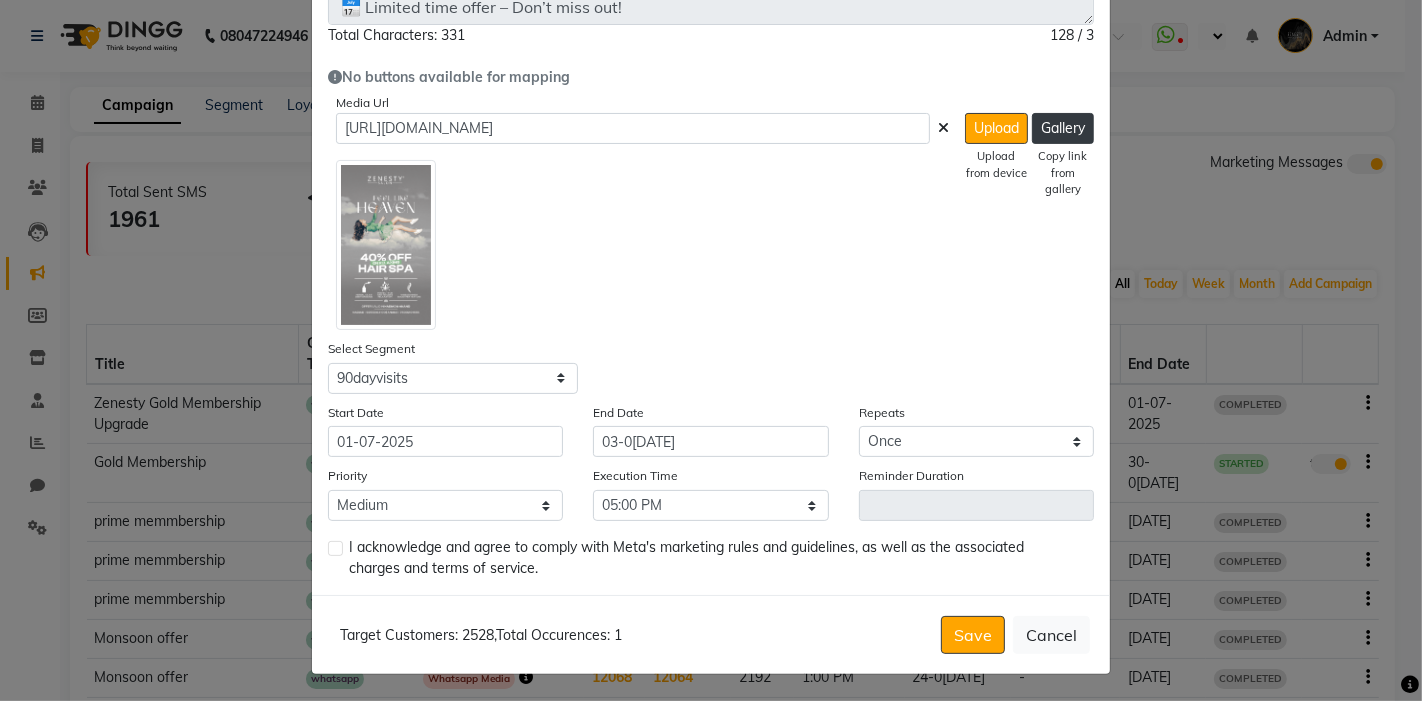 click 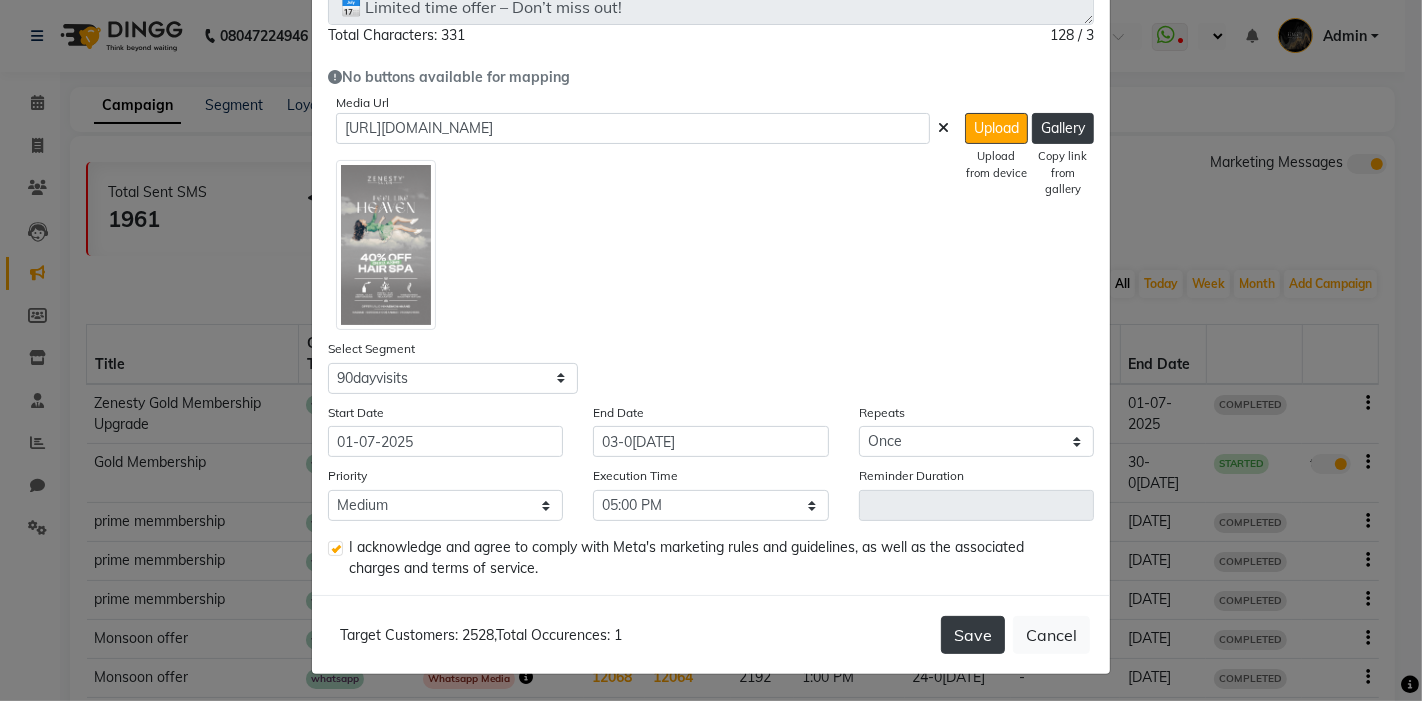 click on "Save" 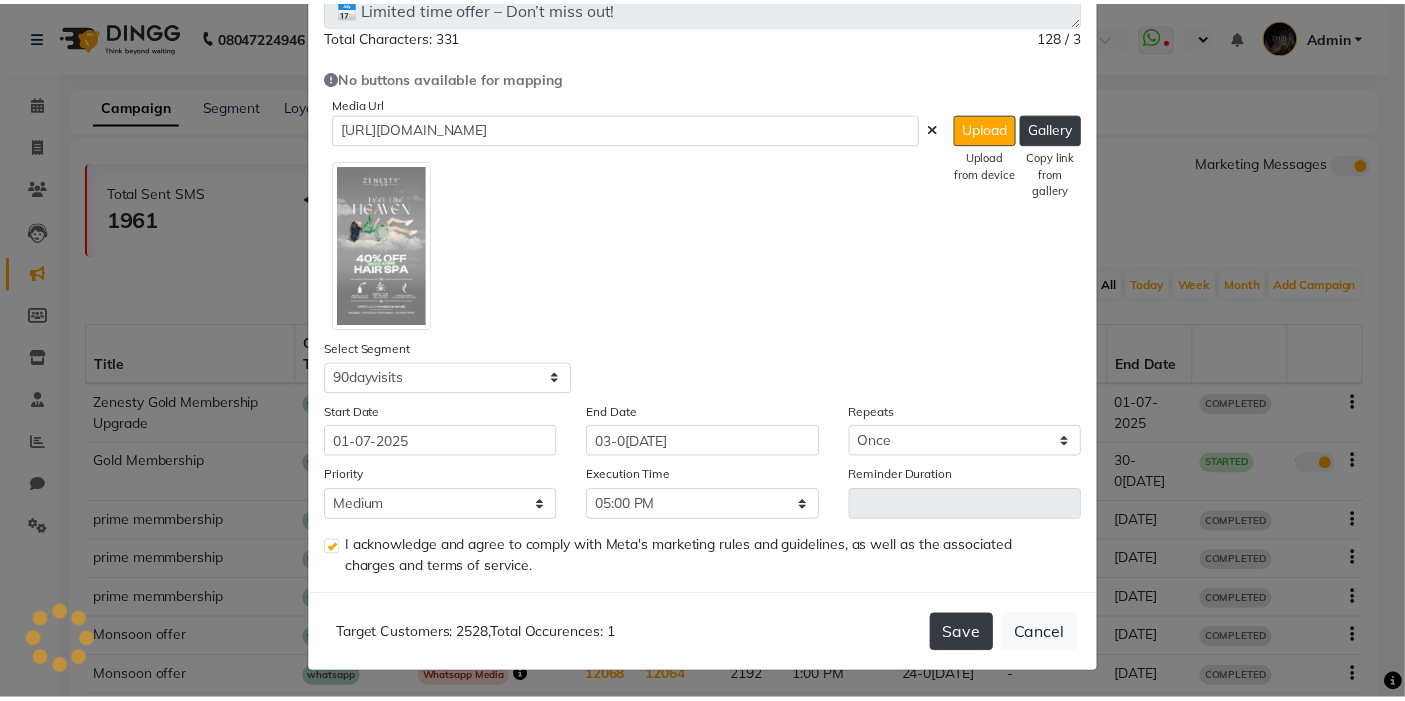 scroll, scrollTop: 0, scrollLeft: 0, axis: both 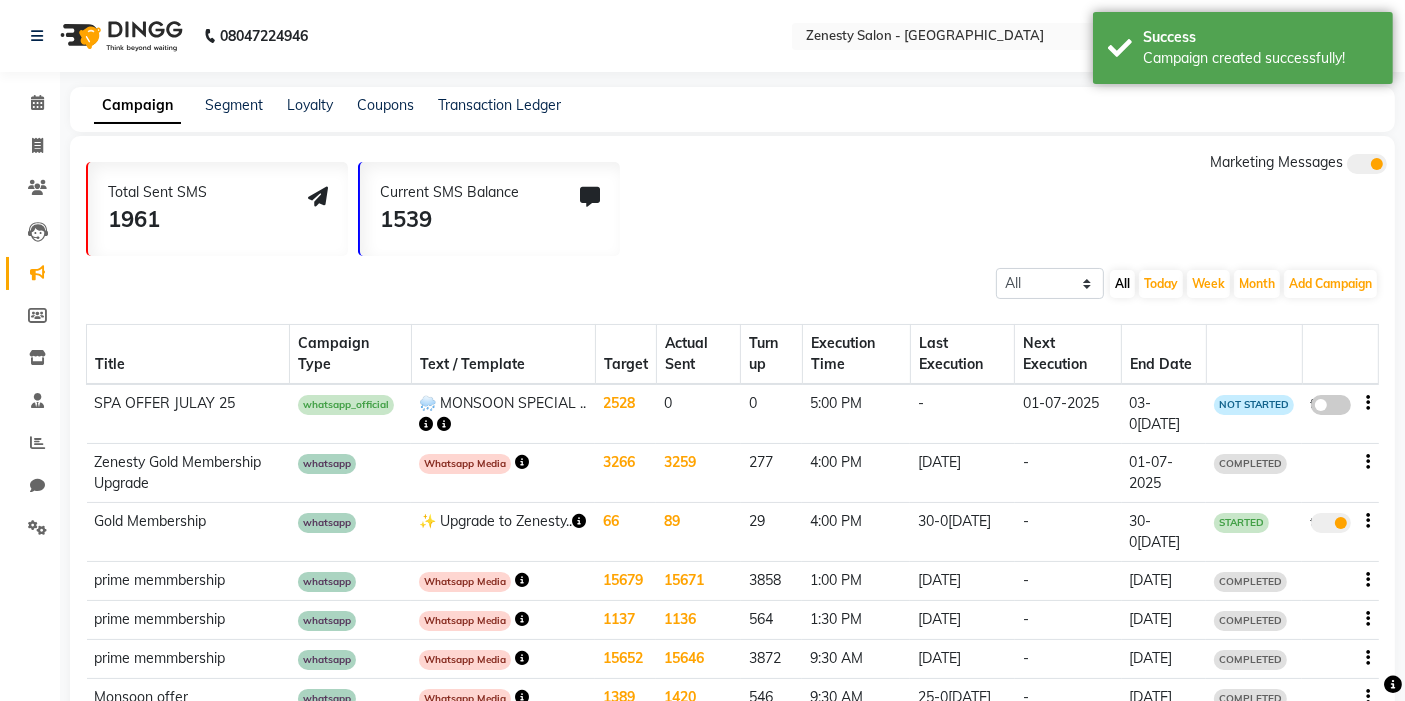 click 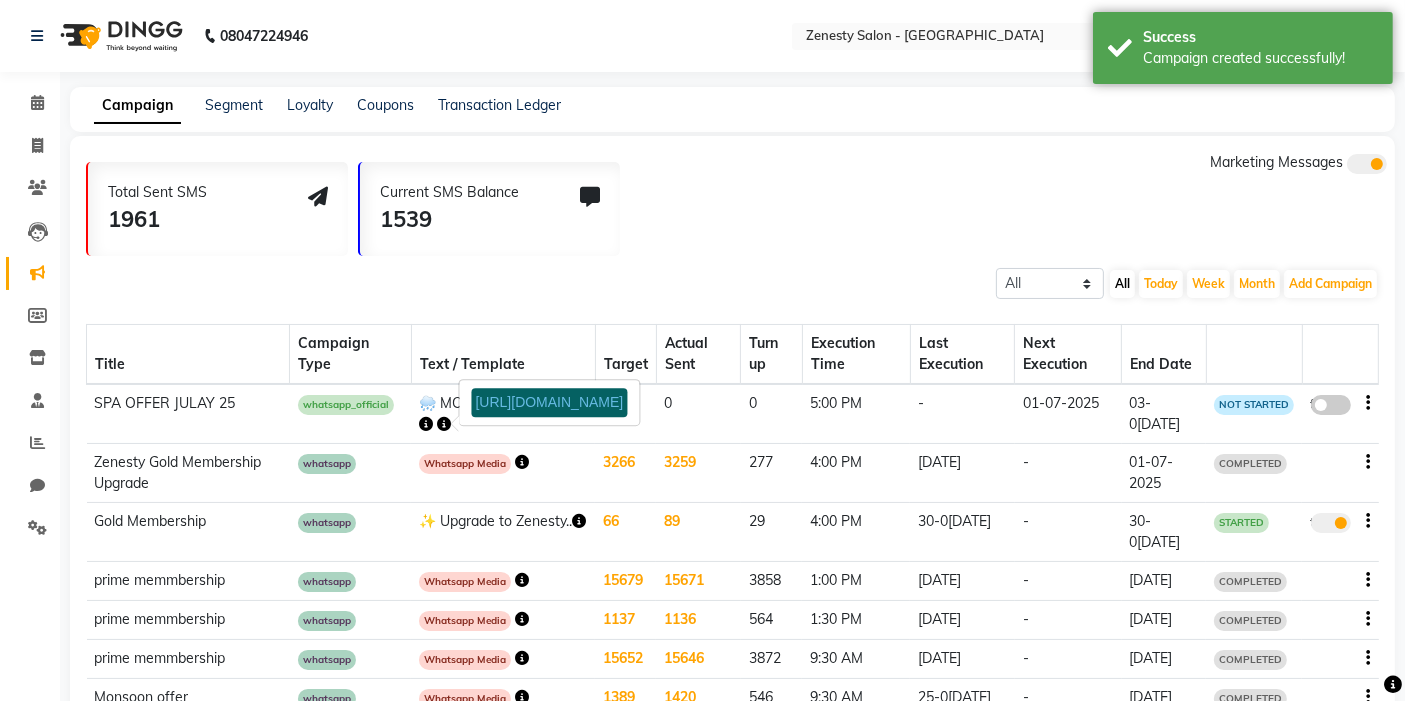click on "[URL][DOMAIN_NAME]" at bounding box center (550, 402) 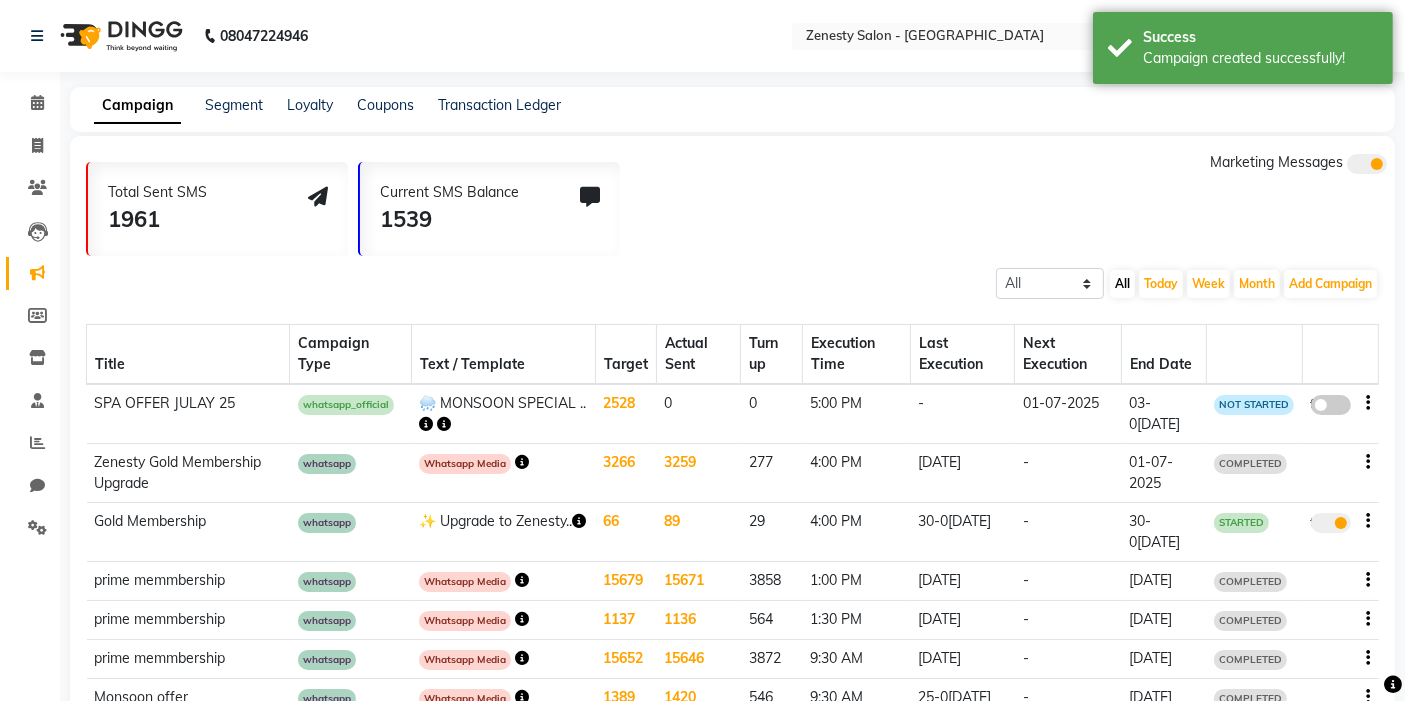 click 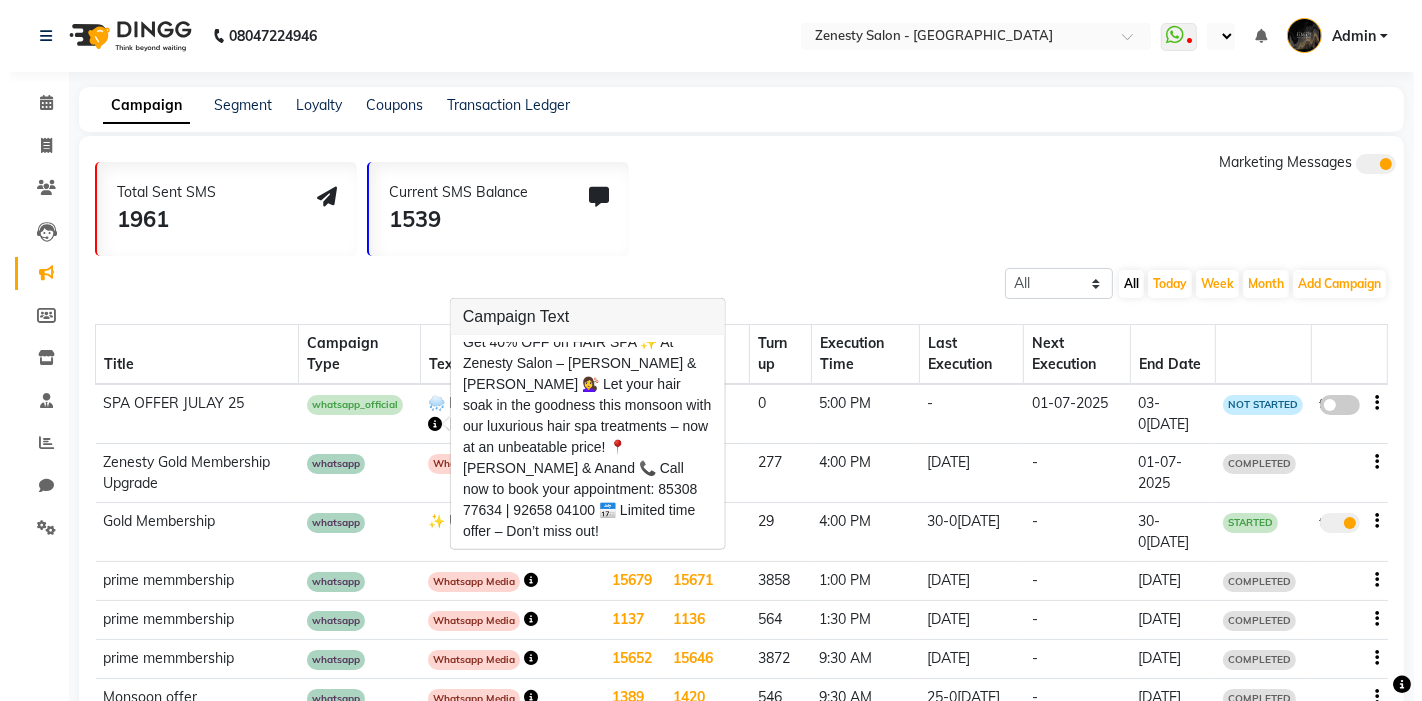 scroll, scrollTop: 0, scrollLeft: 0, axis: both 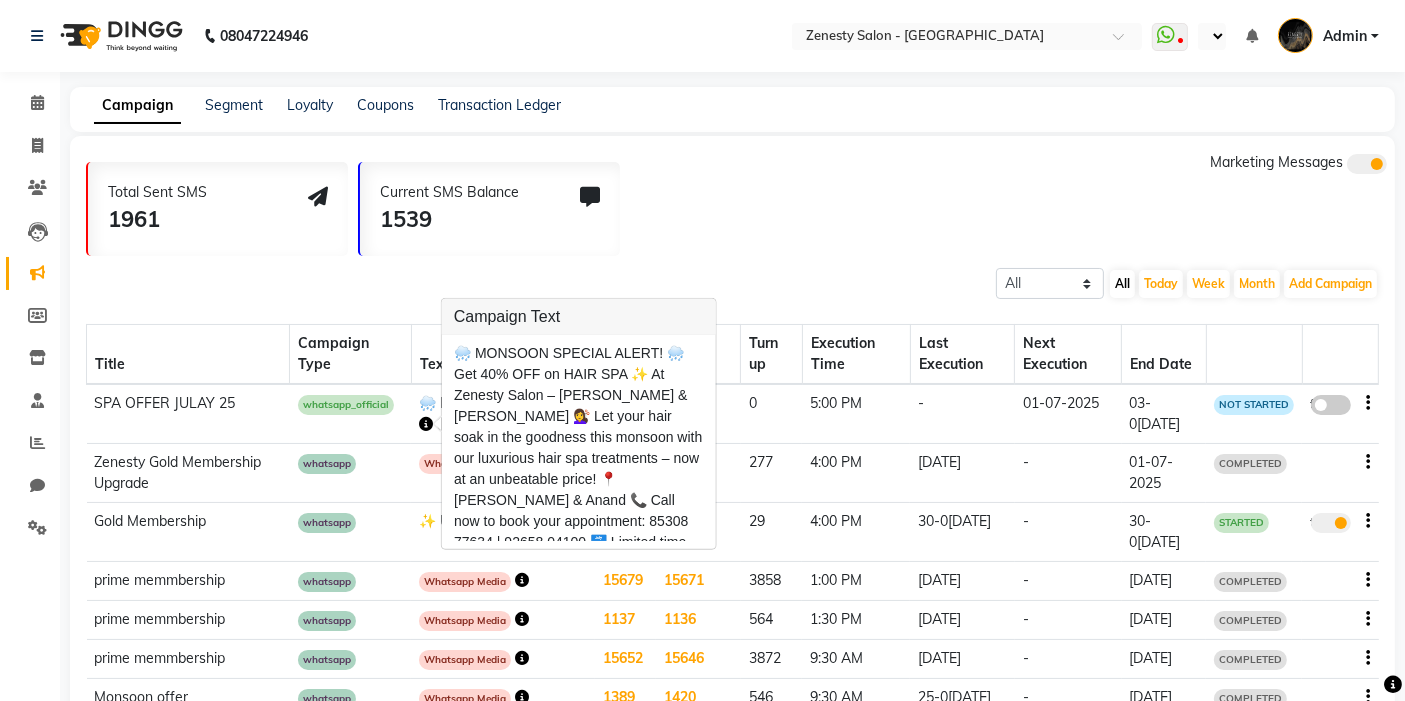 click on "All Scheduled Completed All [DATE] Week Month  Add Campaign  SMS Campaign Email Campaign WhatsApp (Direct) WhatsApp (Official API)" 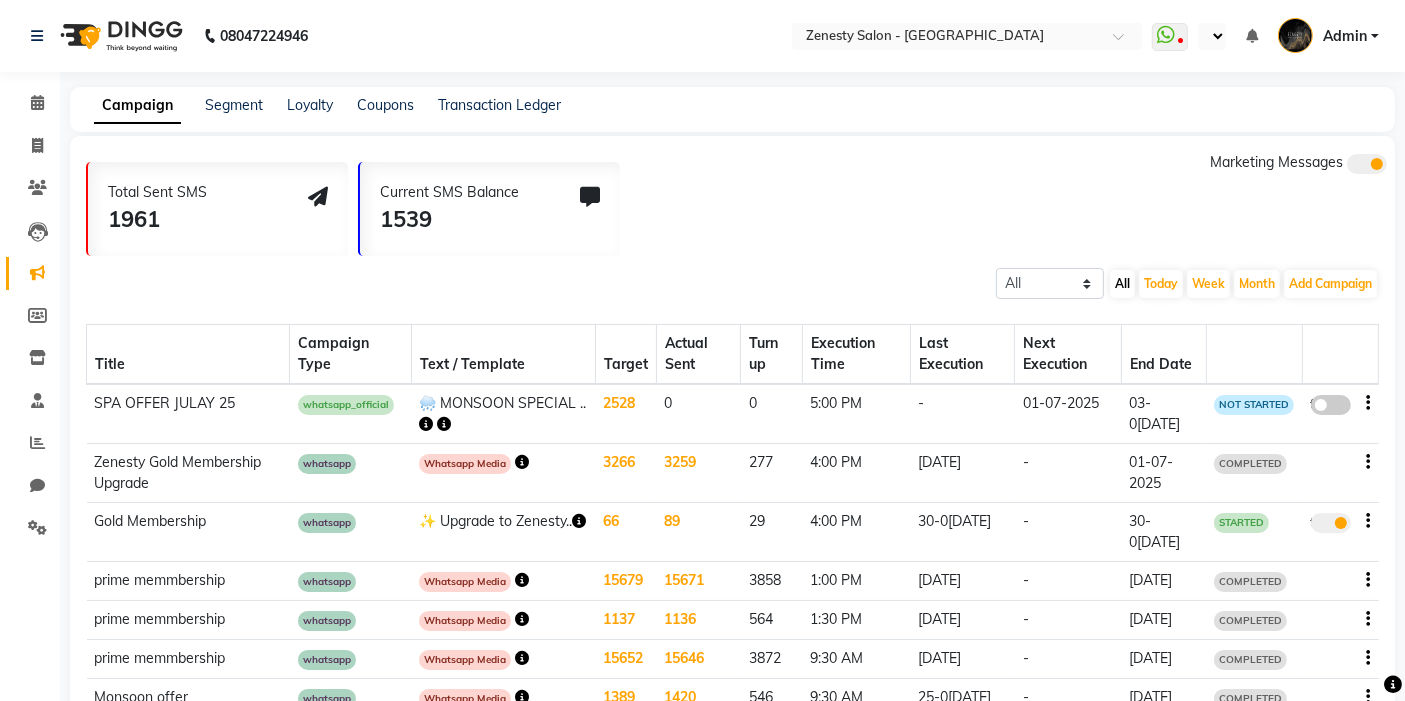 click 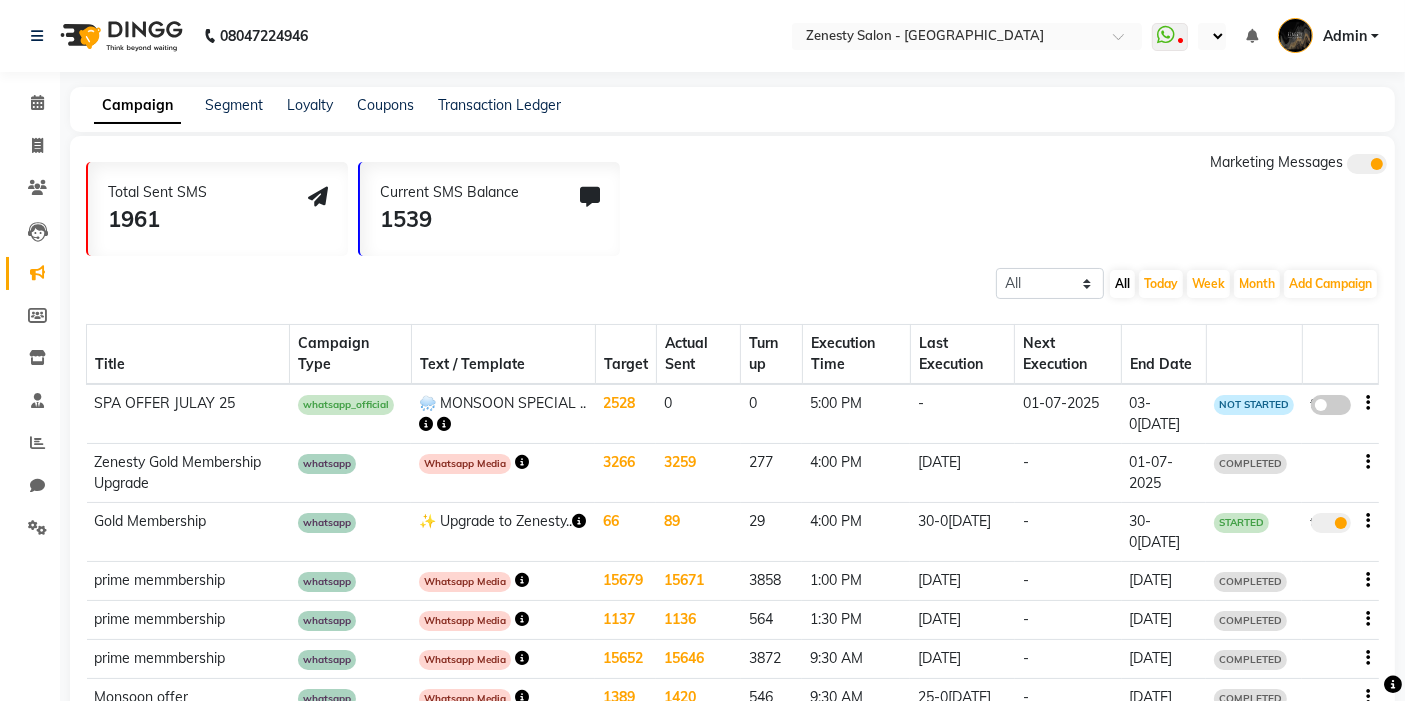 click on "false" 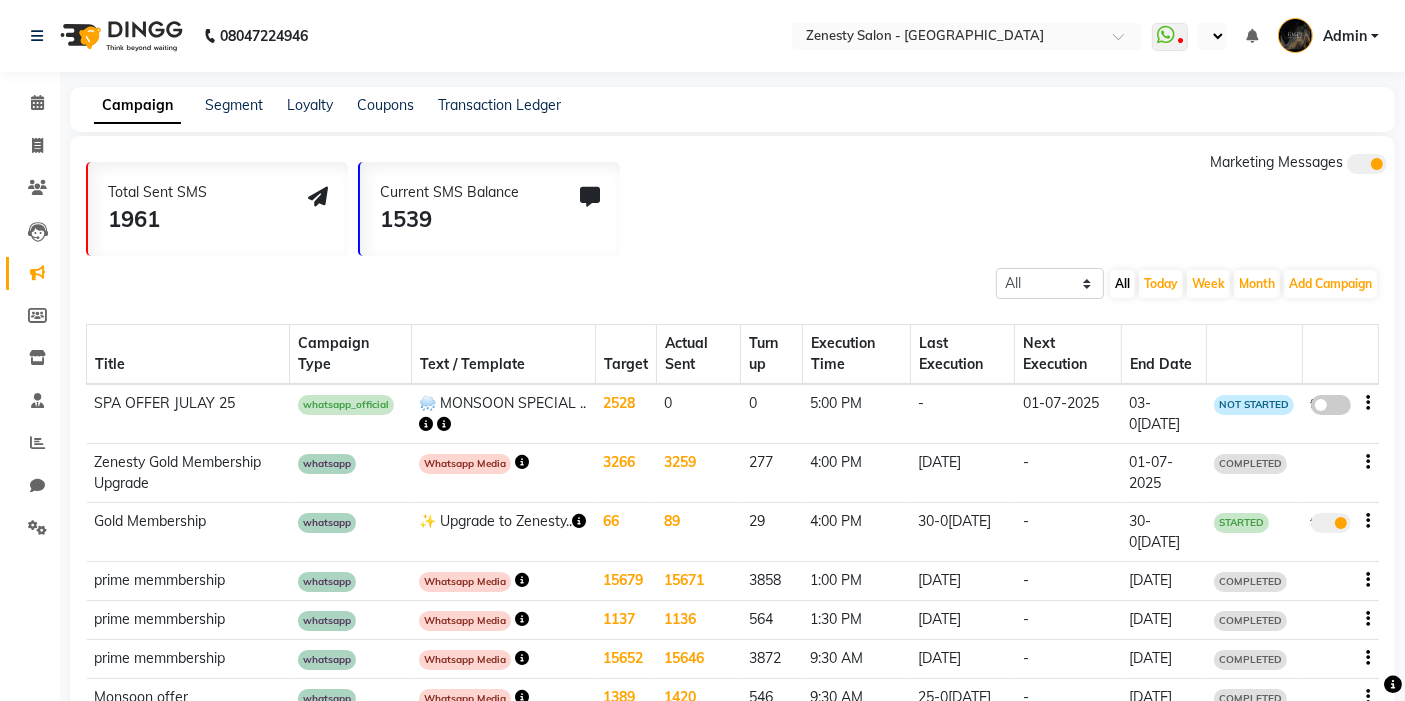 select on "3" 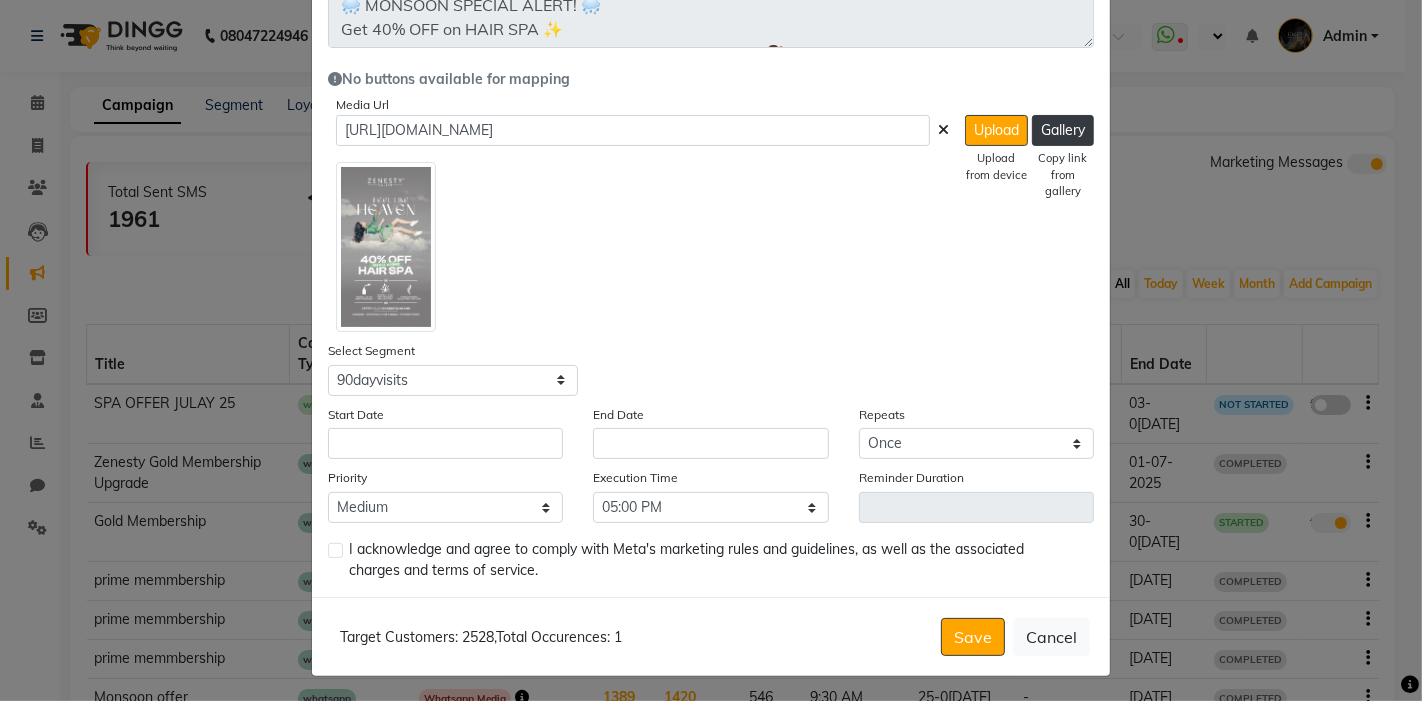 scroll, scrollTop: 226, scrollLeft: 0, axis: vertical 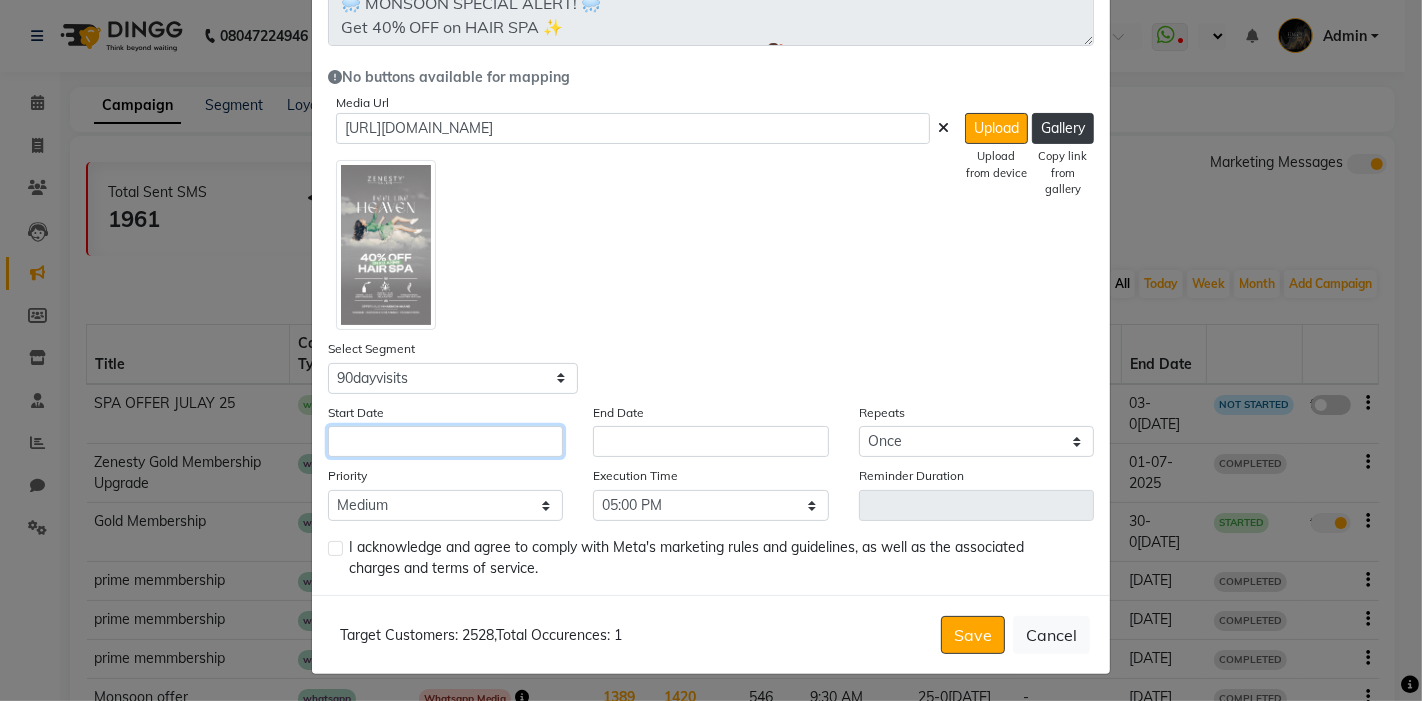 click 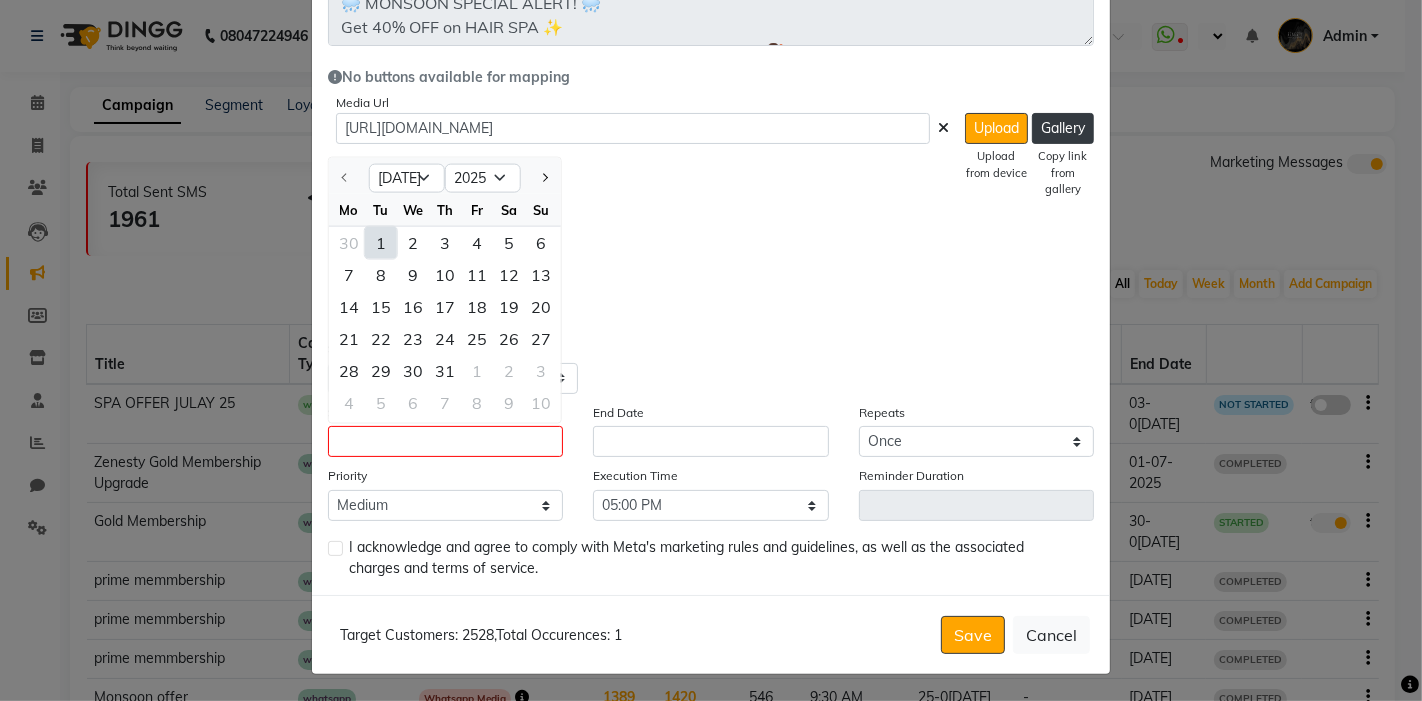 click on "1" 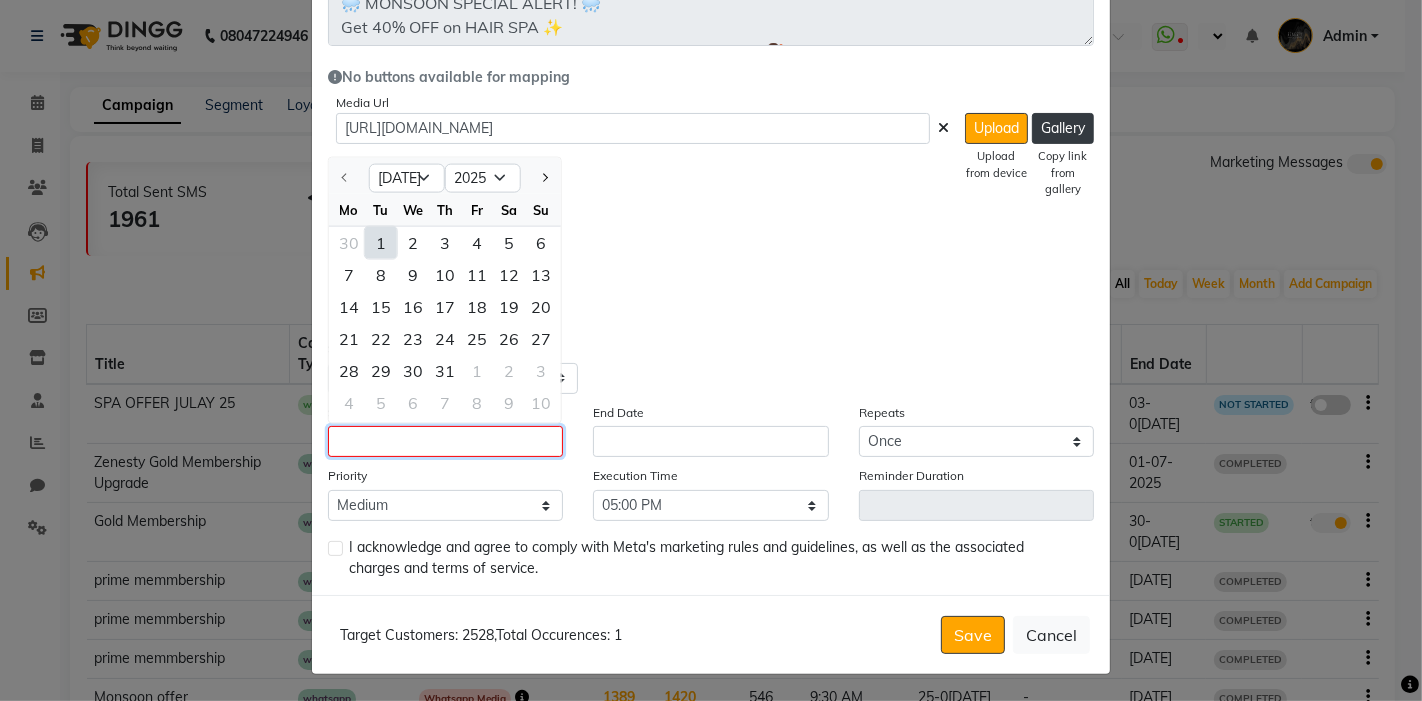type on "01-07-2025" 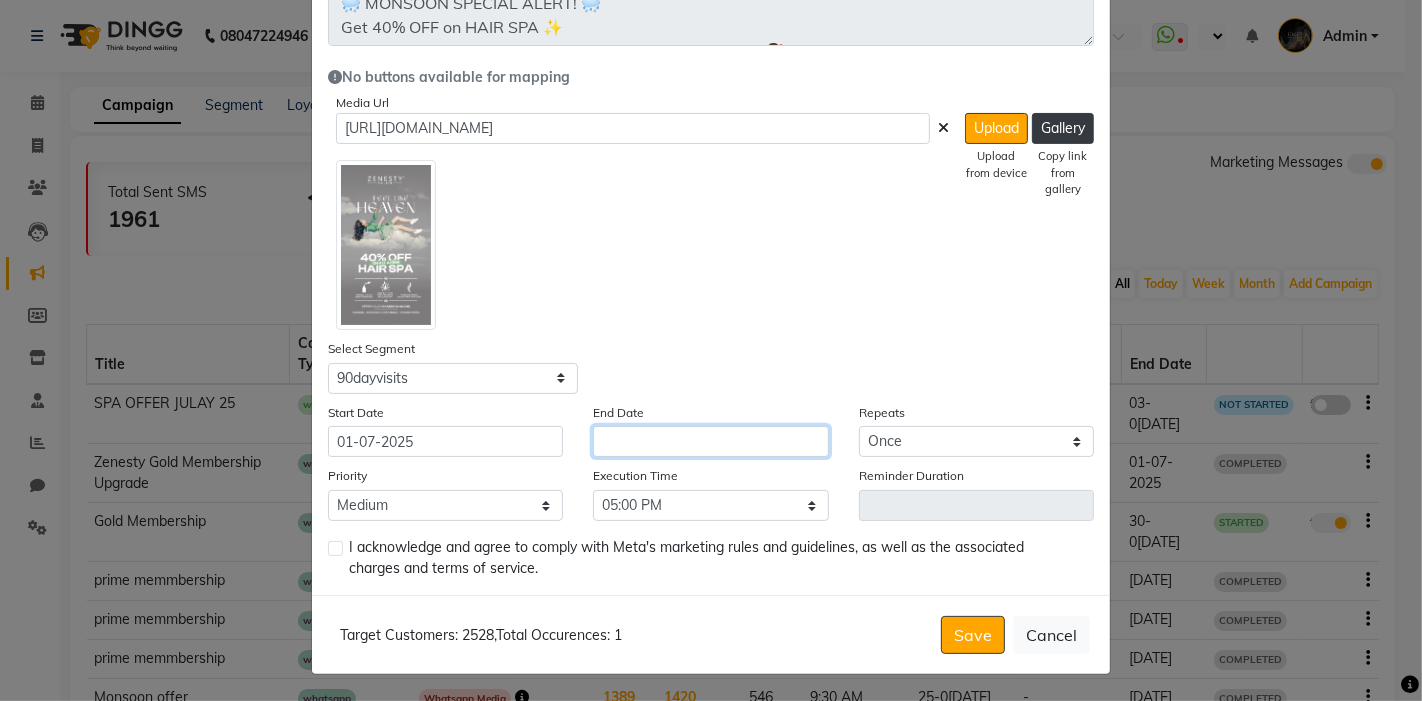 click 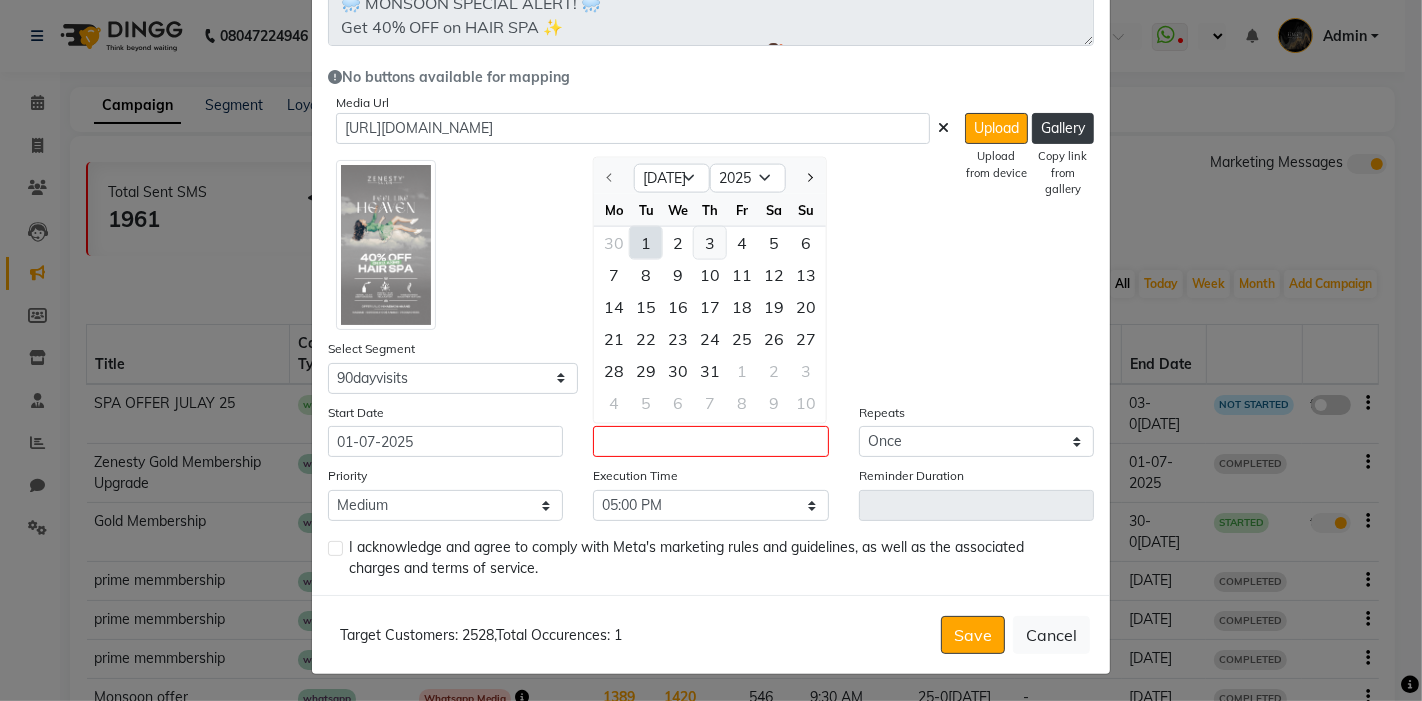 click on "3" 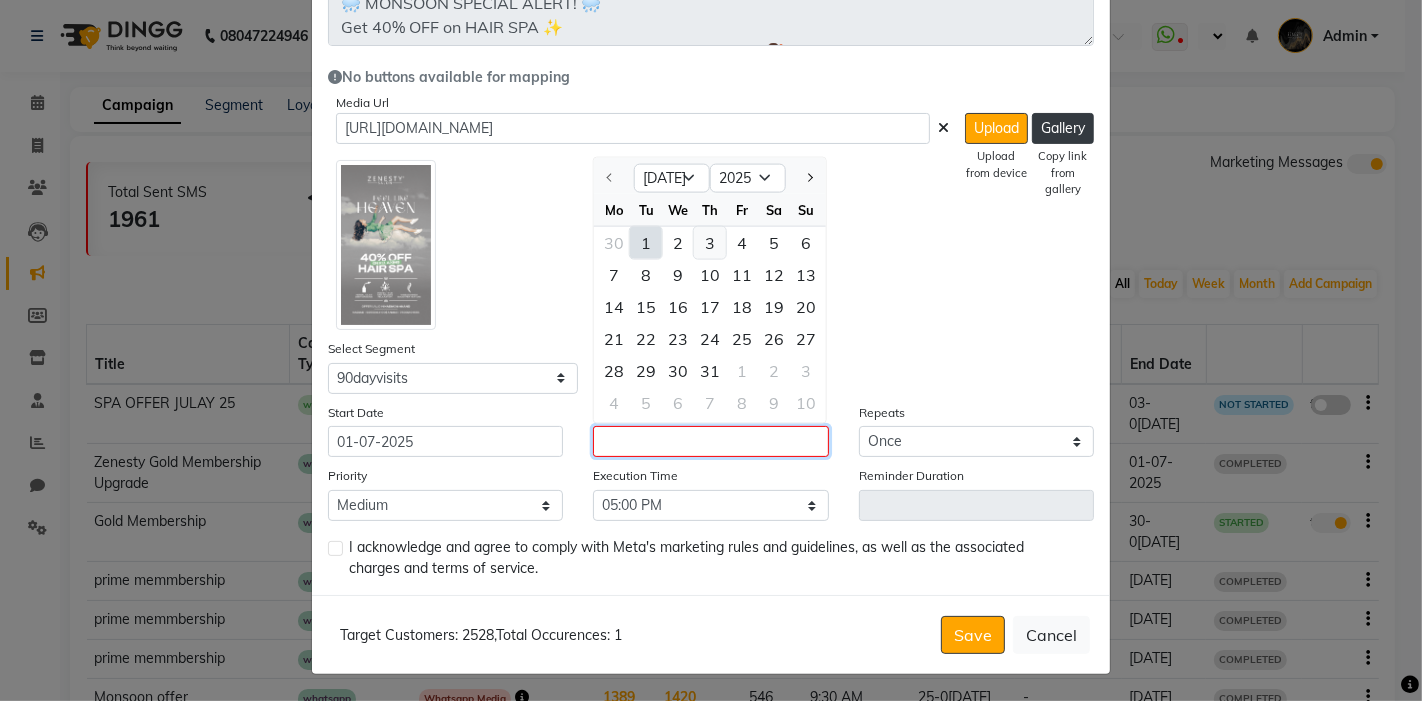 type on "03-0[DATE]" 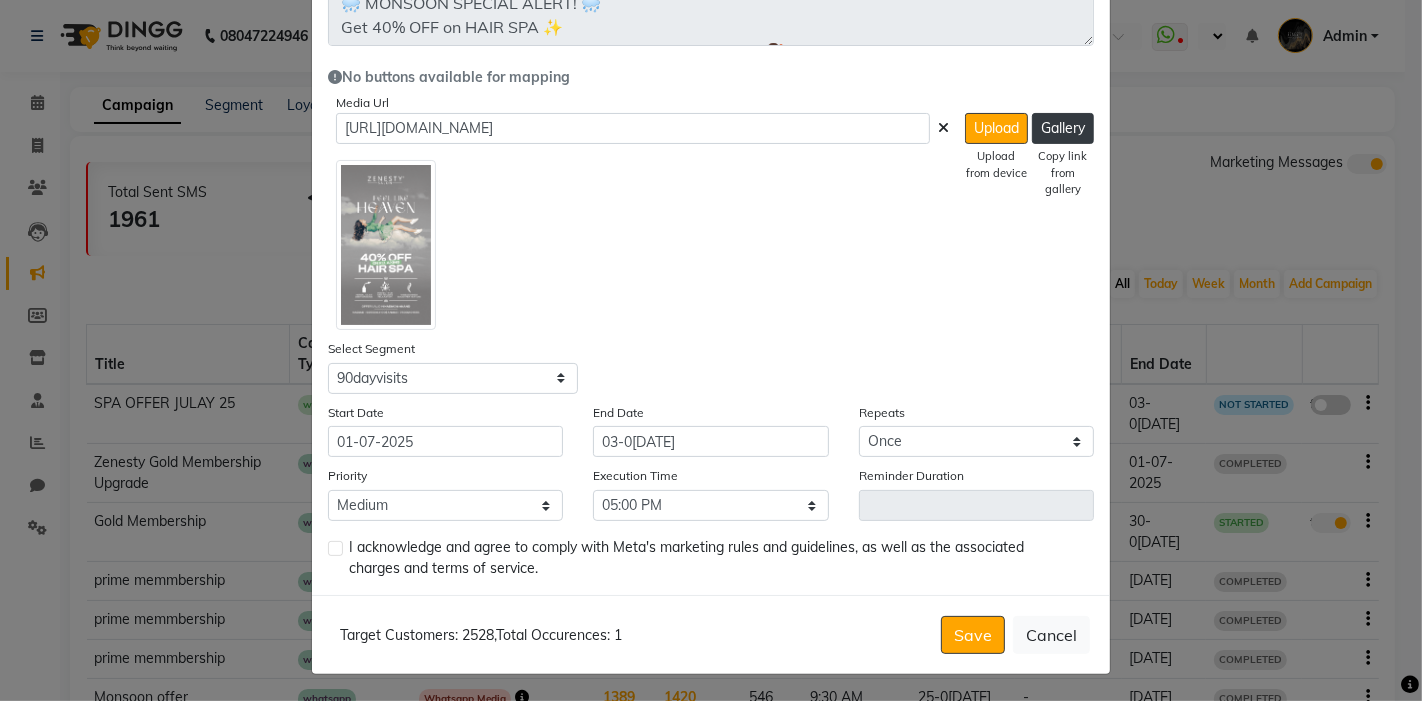 click on "I acknowledge and agree to comply with Meta's marketing rules and guidelines, as well as the associated charges and terms of service." 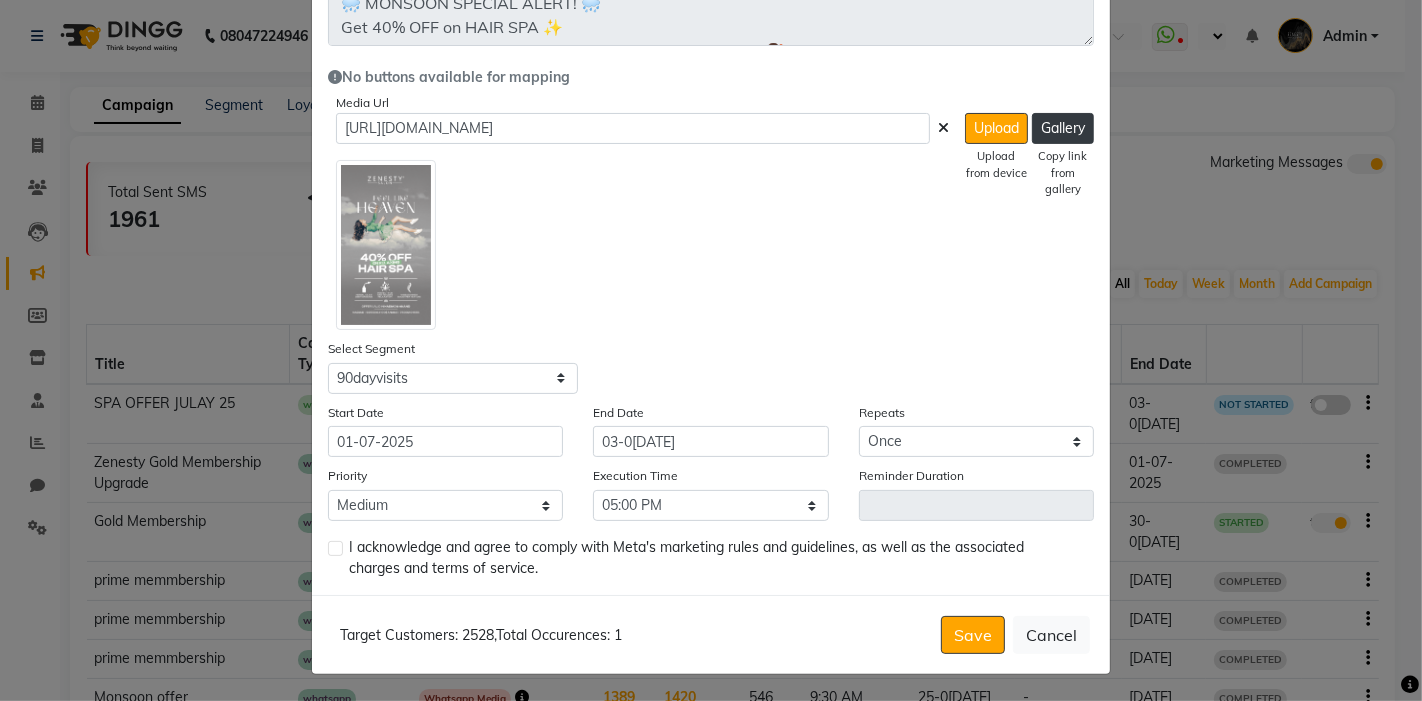 click 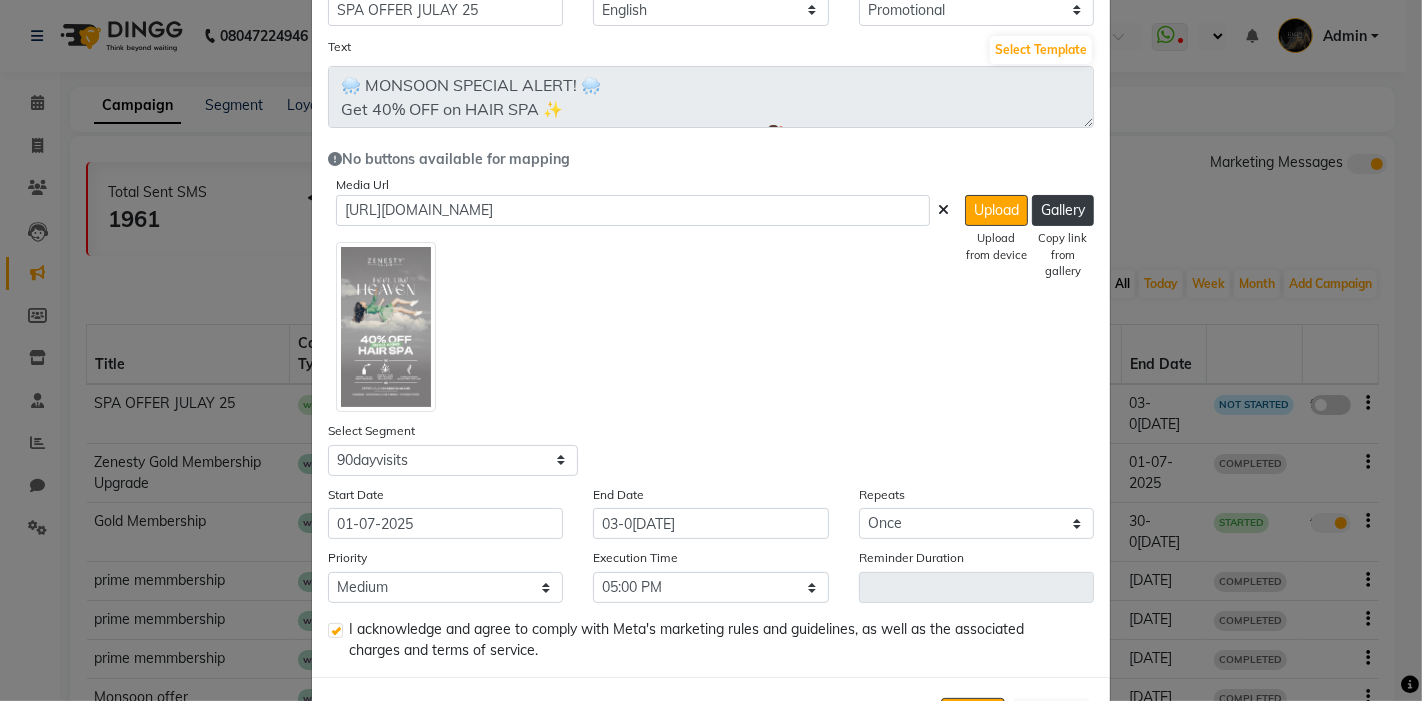 scroll, scrollTop: 4, scrollLeft: 0, axis: vertical 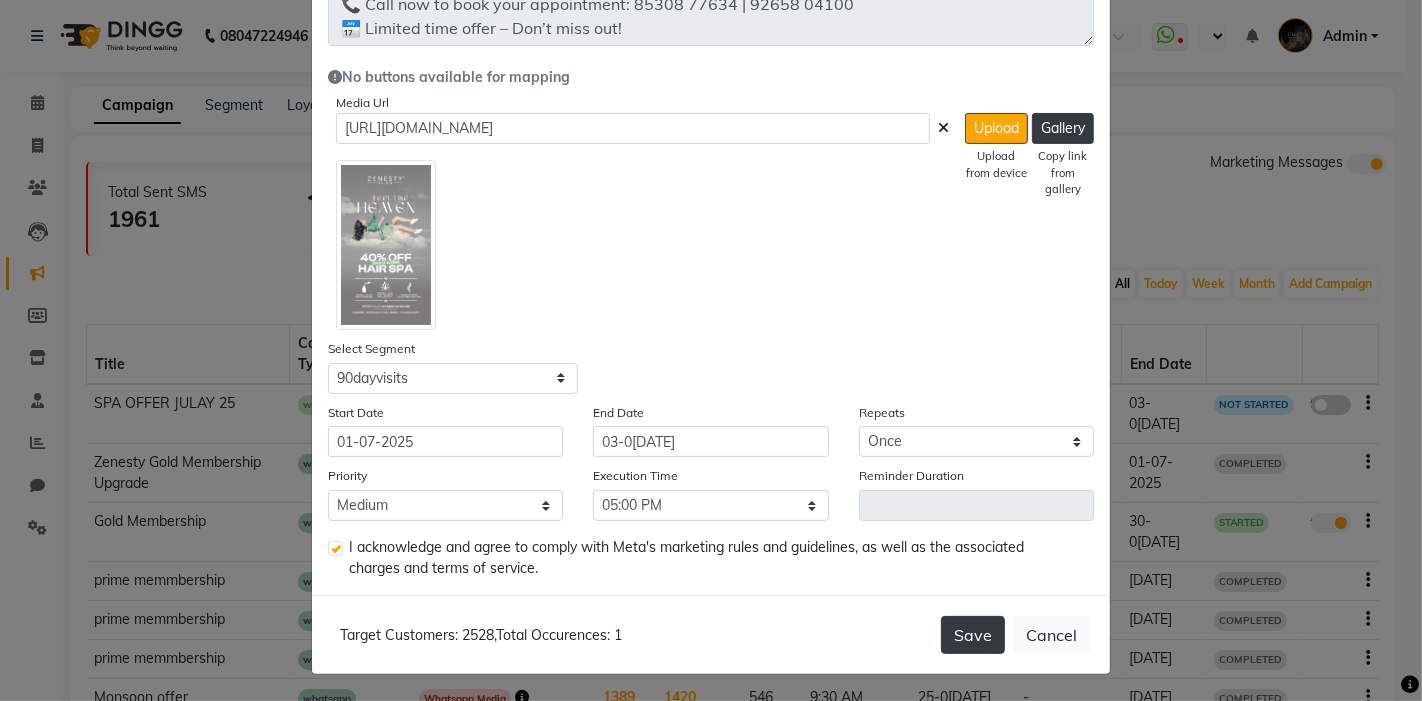 click on "Save" 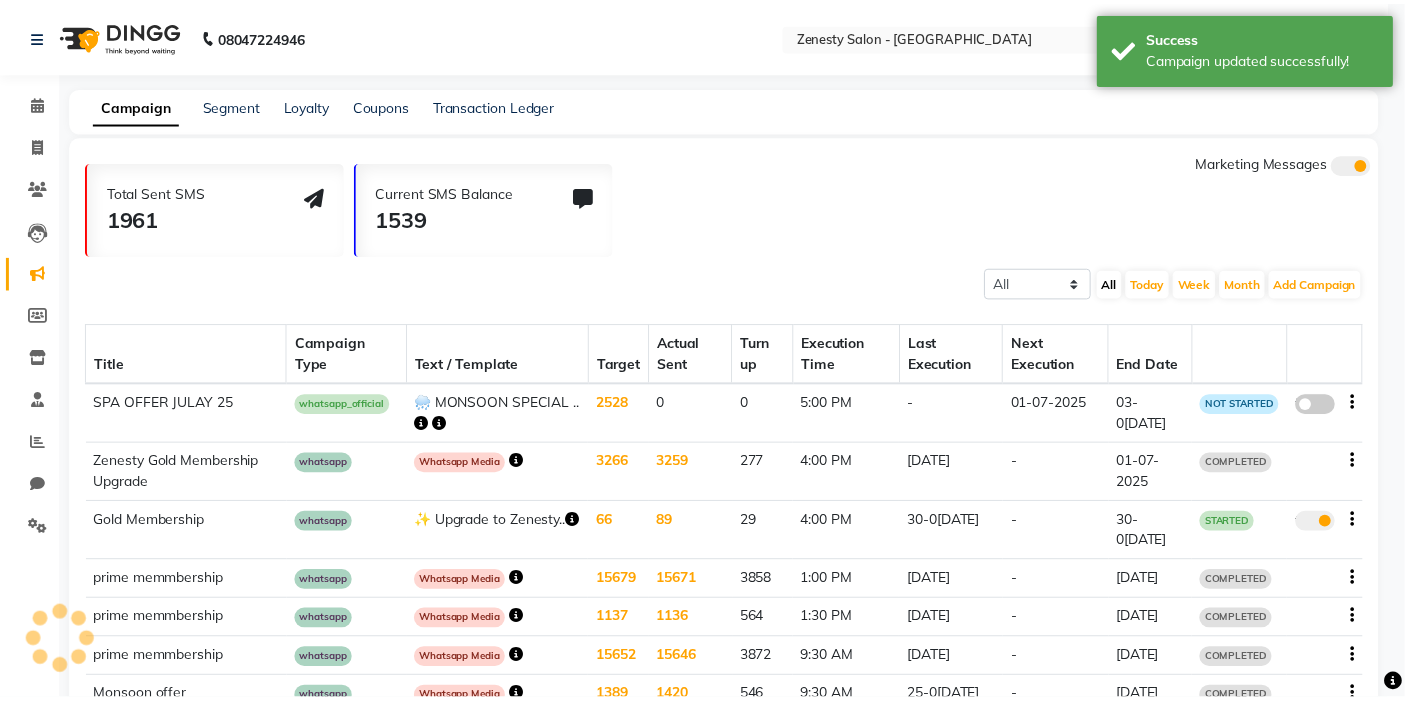 scroll, scrollTop: 0, scrollLeft: 0, axis: both 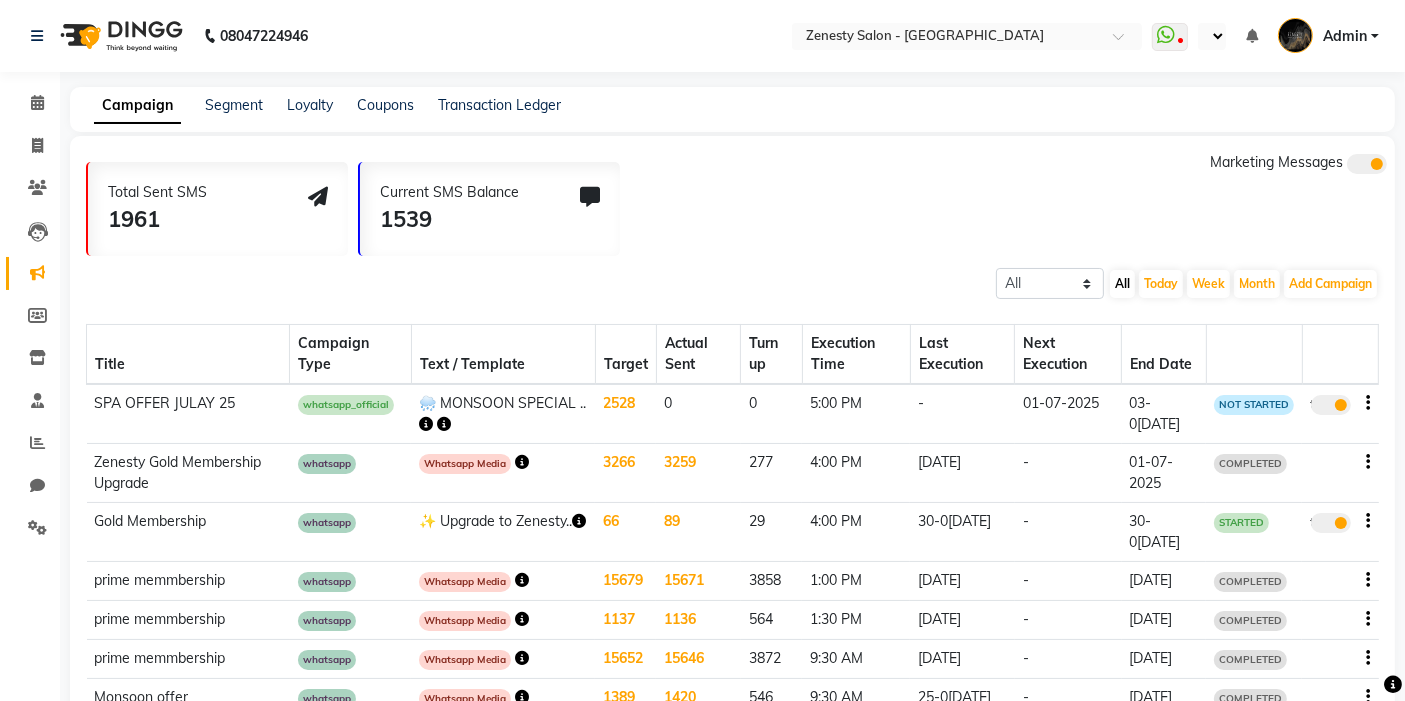 click on "30-0[DATE]" 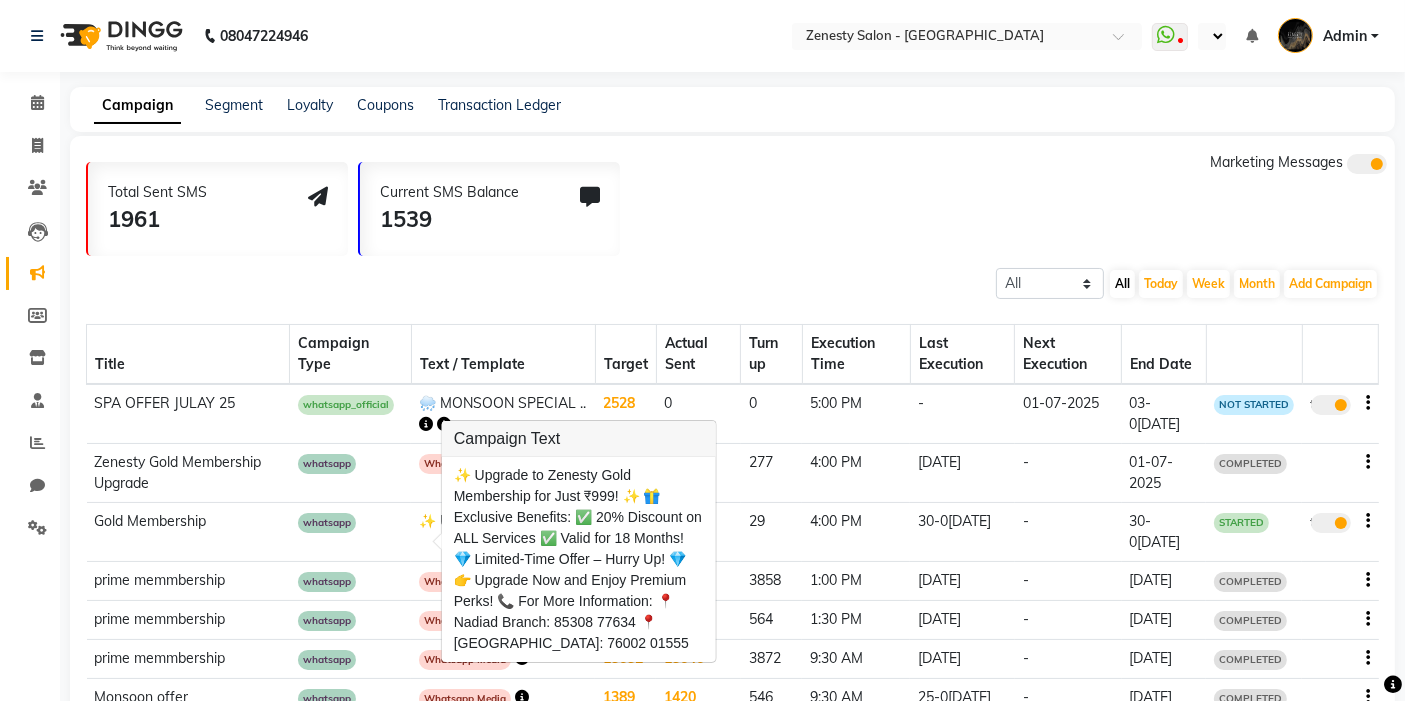 click on "277" 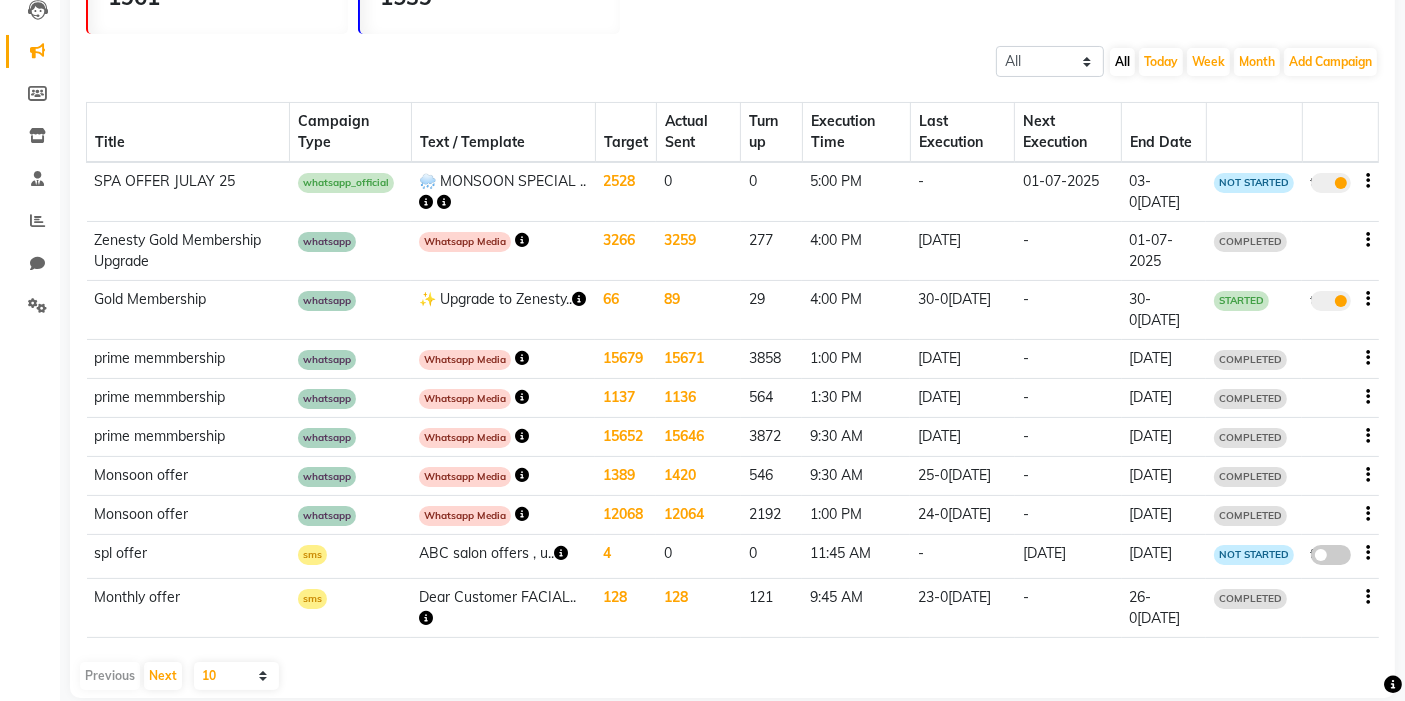 scroll, scrollTop: 111, scrollLeft: 0, axis: vertical 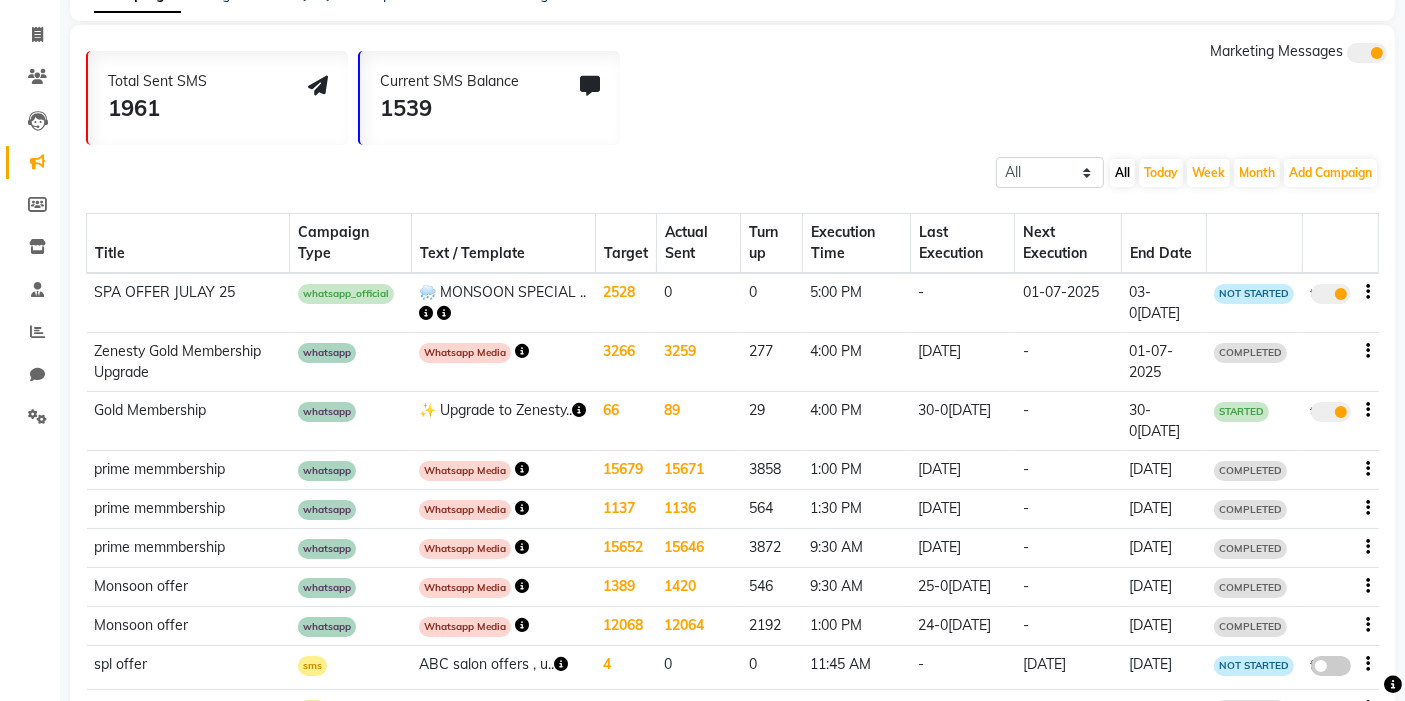 click on "All Scheduled Completed All [DATE] Week Month  Add Campaign  SMS Campaign Email Campaign WhatsApp (Direct) WhatsApp (Official API)" 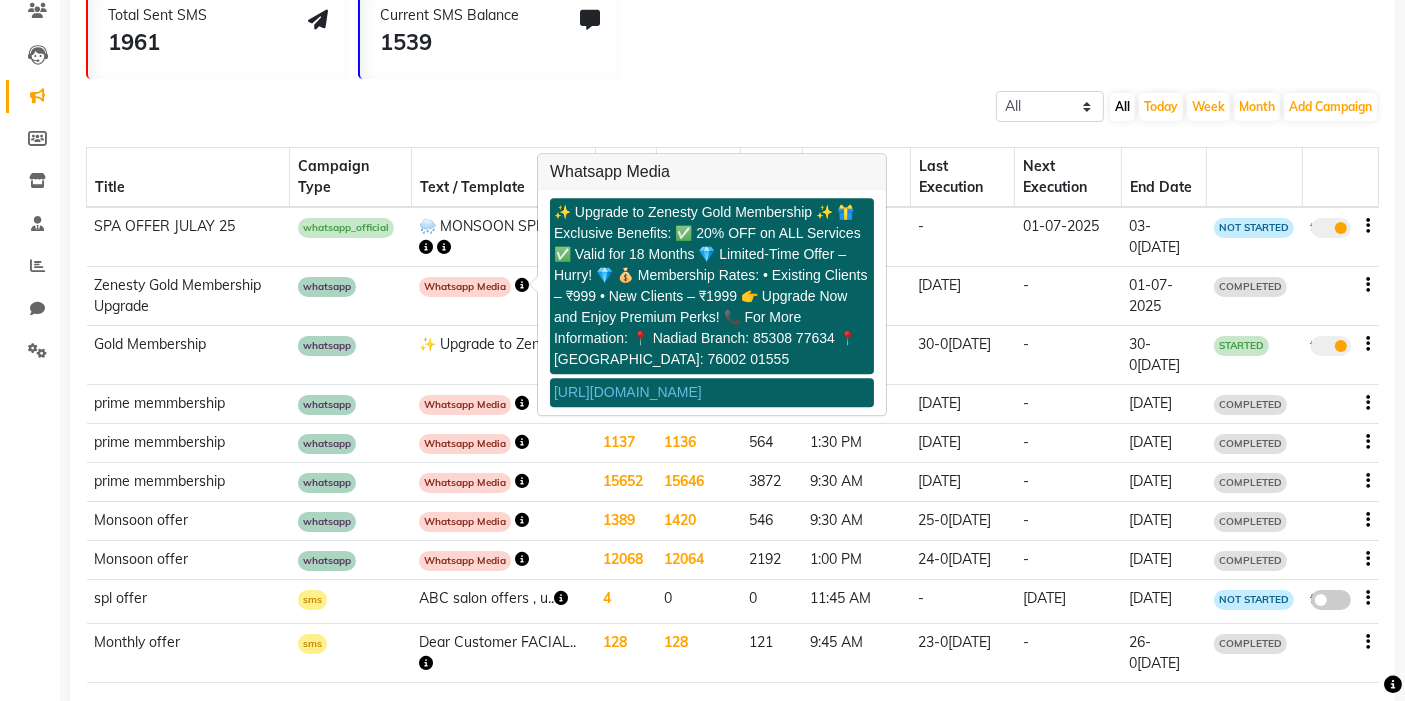 scroll, scrollTop: 111, scrollLeft: 0, axis: vertical 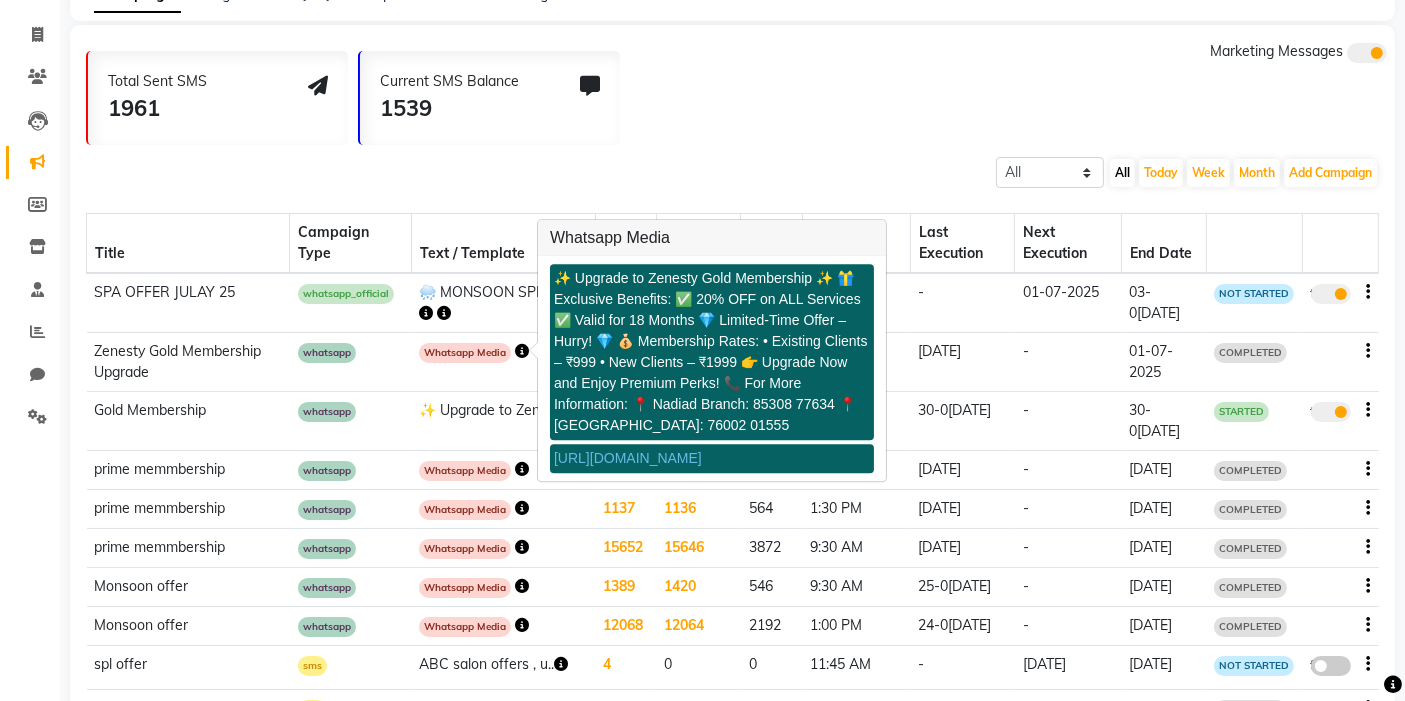 click 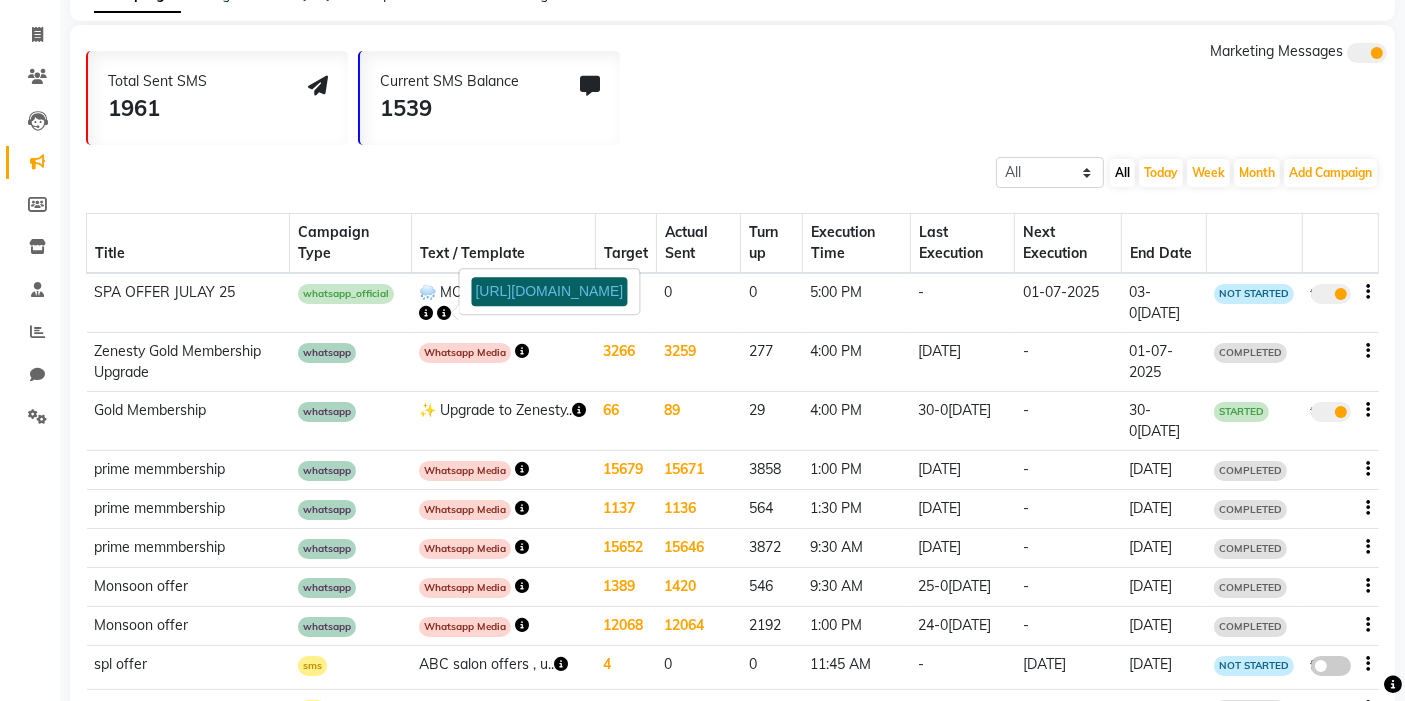 scroll, scrollTop: 222, scrollLeft: 0, axis: vertical 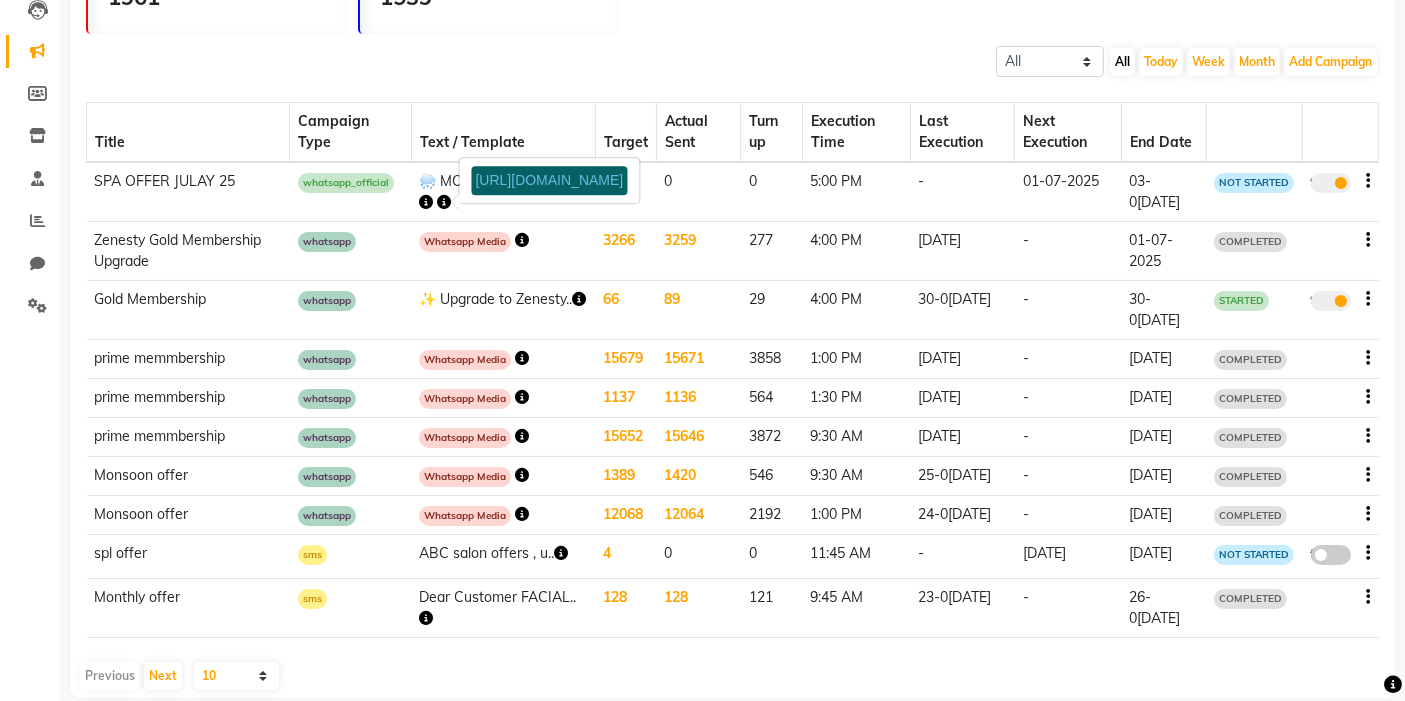 click on "[URL][DOMAIN_NAME]" at bounding box center (550, 180) 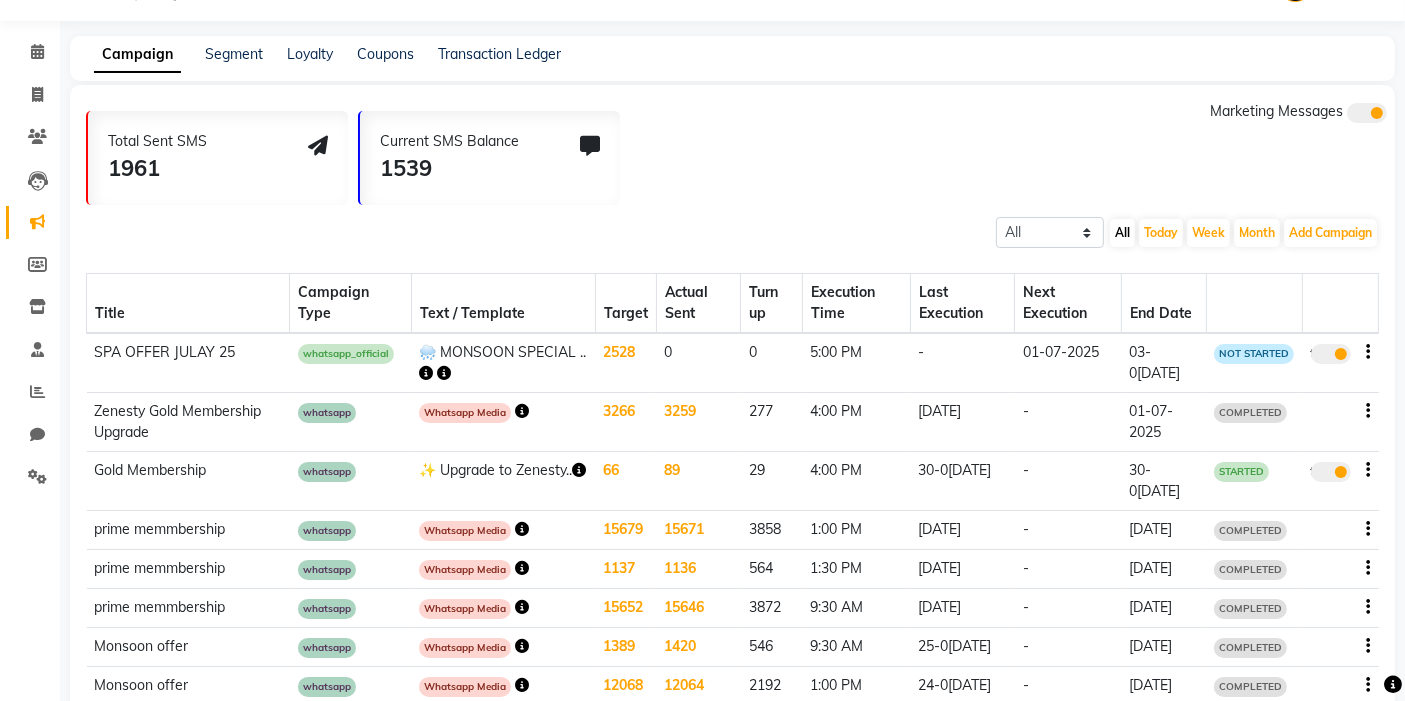 scroll, scrollTop: 0, scrollLeft: 0, axis: both 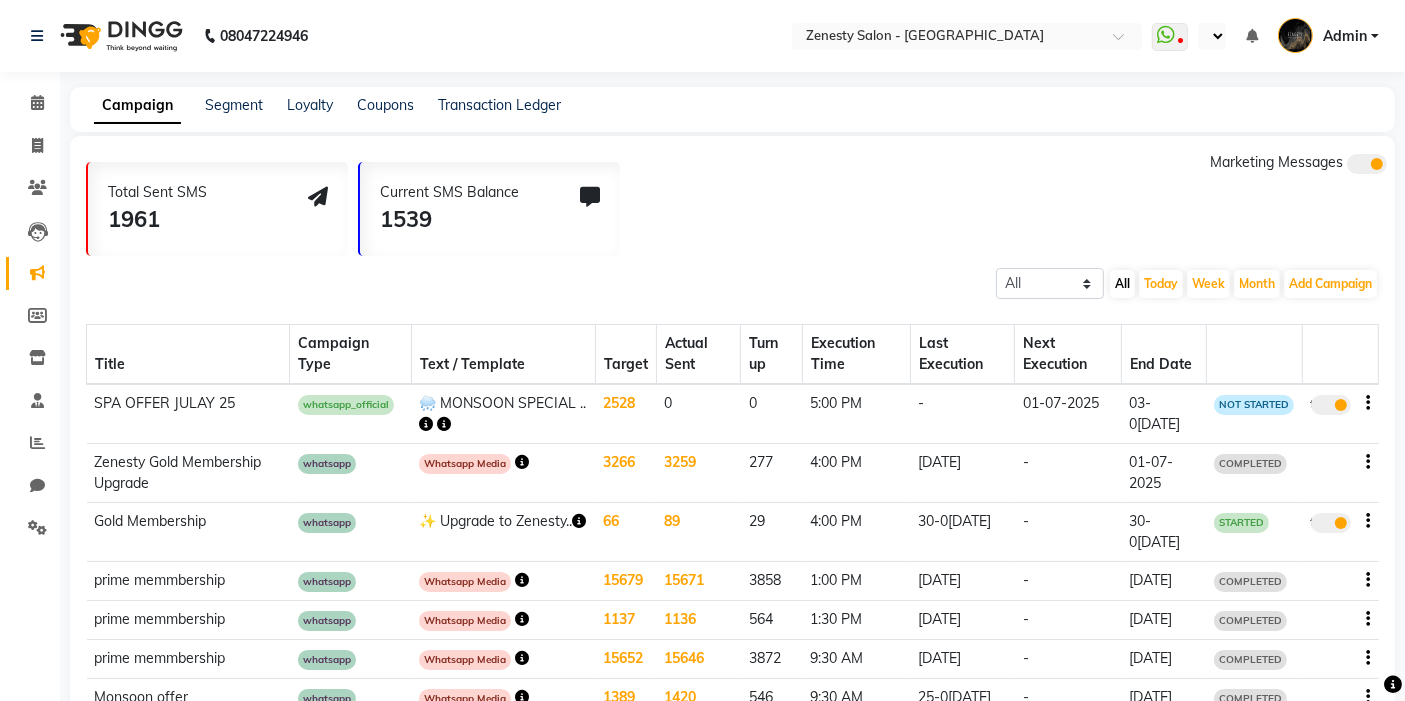 click on "whatsapp_official" 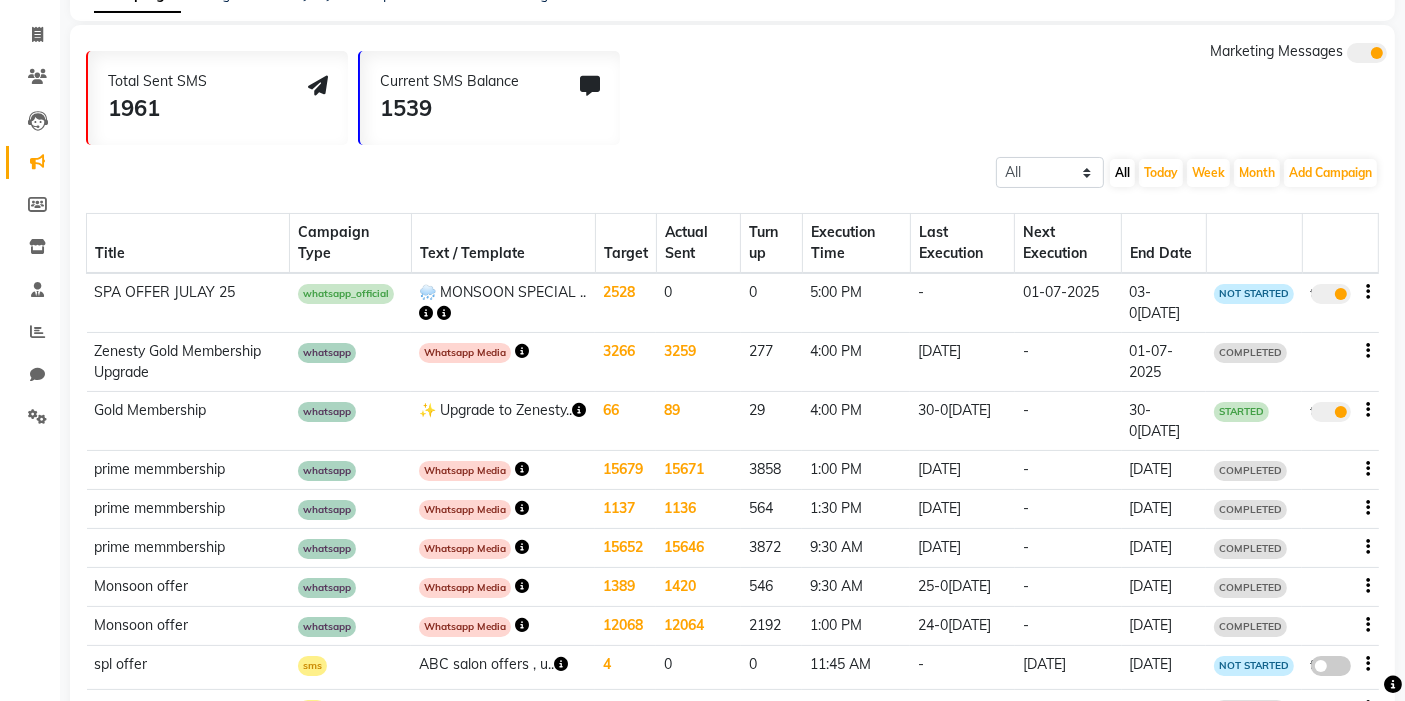 scroll, scrollTop: 0, scrollLeft: 0, axis: both 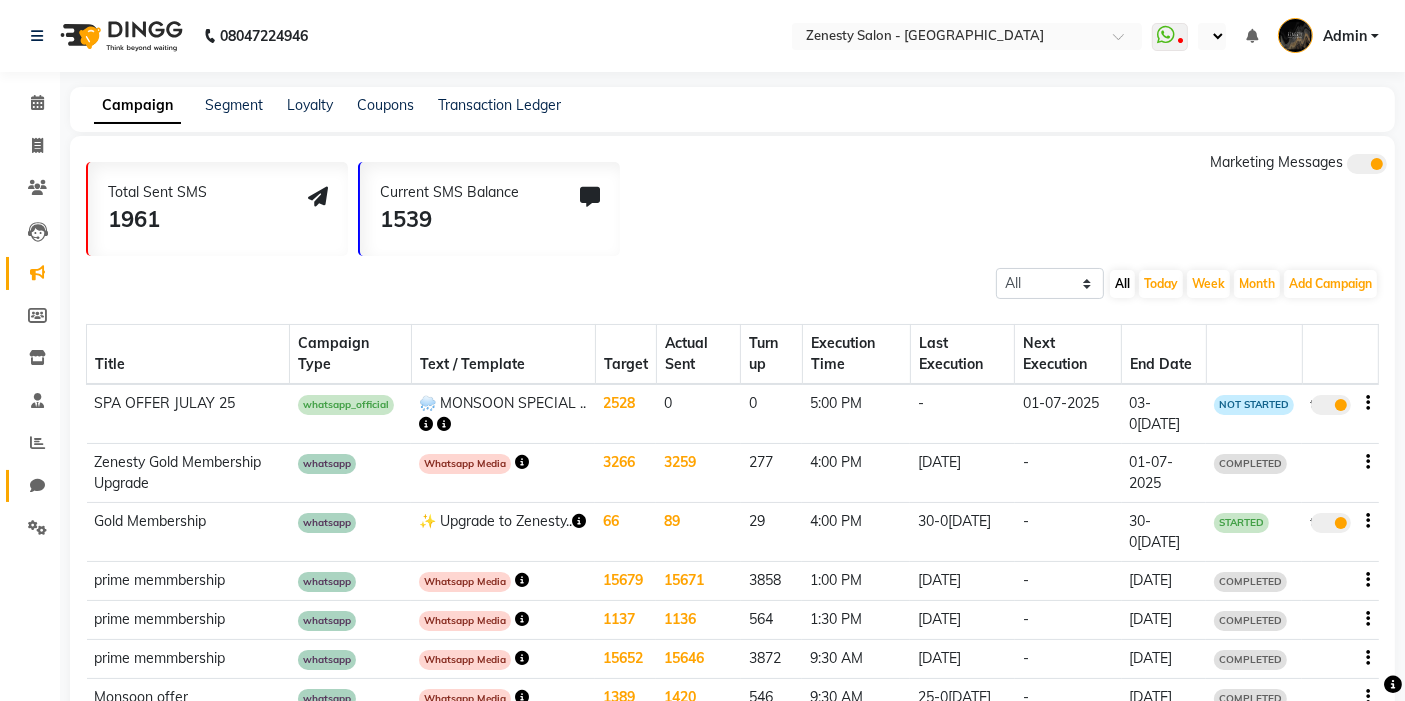 click on "Chat" 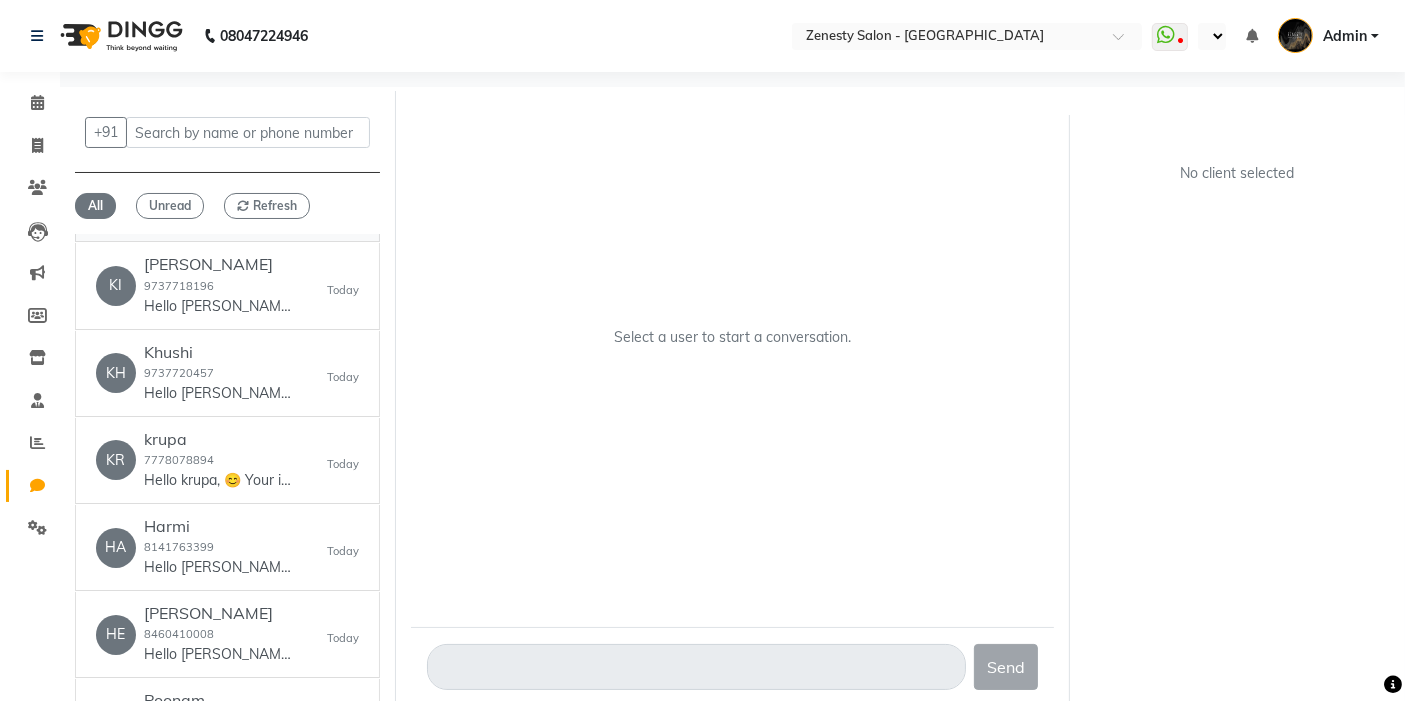 scroll, scrollTop: 0, scrollLeft: 0, axis: both 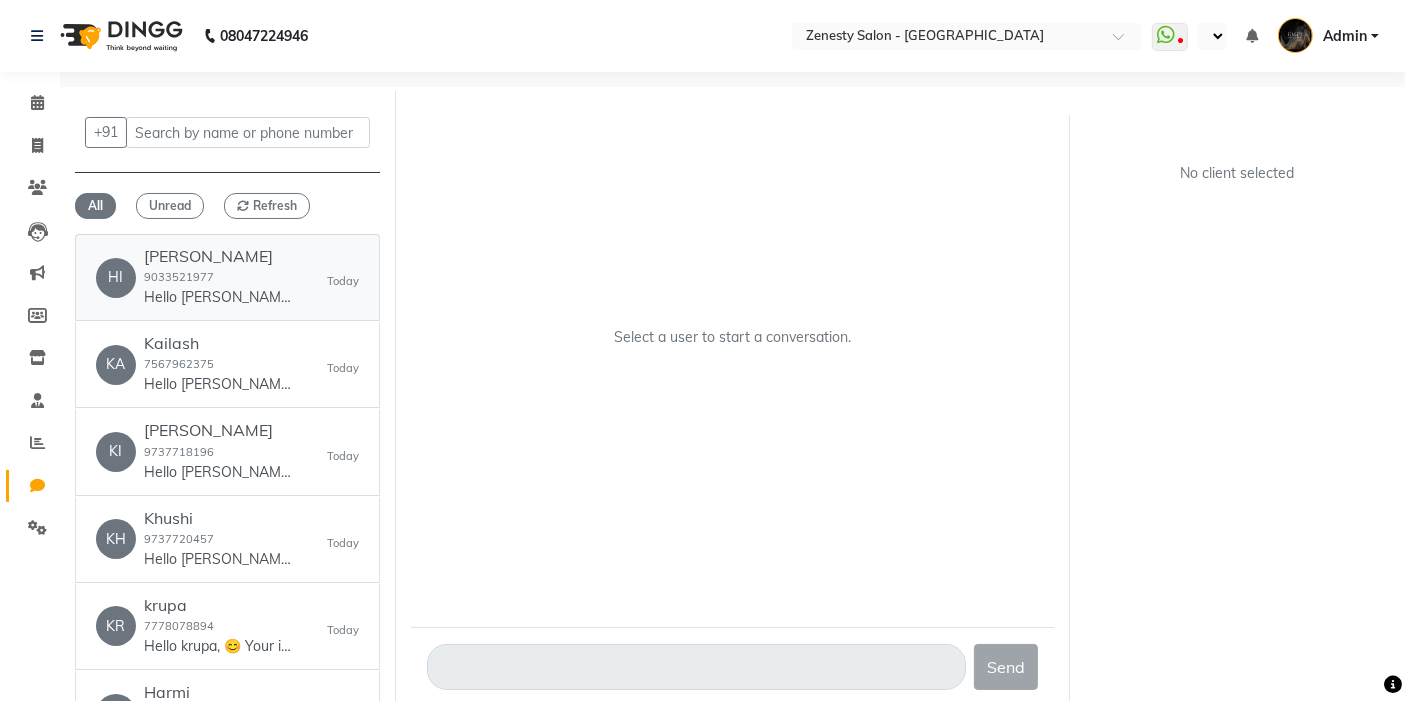 click on "Hello [PERSON_NAME], 😊
Your invoice from Zenesty Salon - Nadiad is ready!
💰 Total: 5900
🧾 View Invoice: [URL][DOMAIN_NAME]
We’d love to hear your feedback! Share your experience here: [URL][DOMAIN_NAME]" 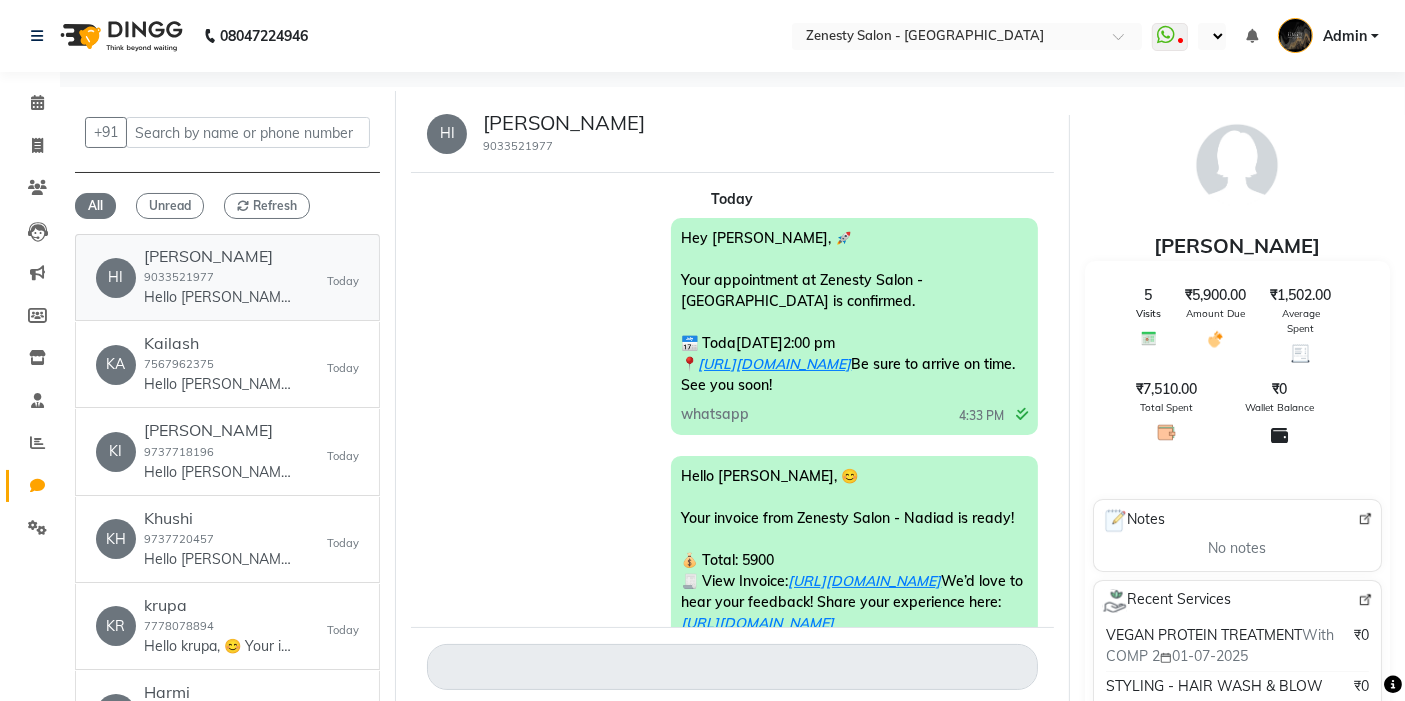 scroll, scrollTop: 608, scrollLeft: 0, axis: vertical 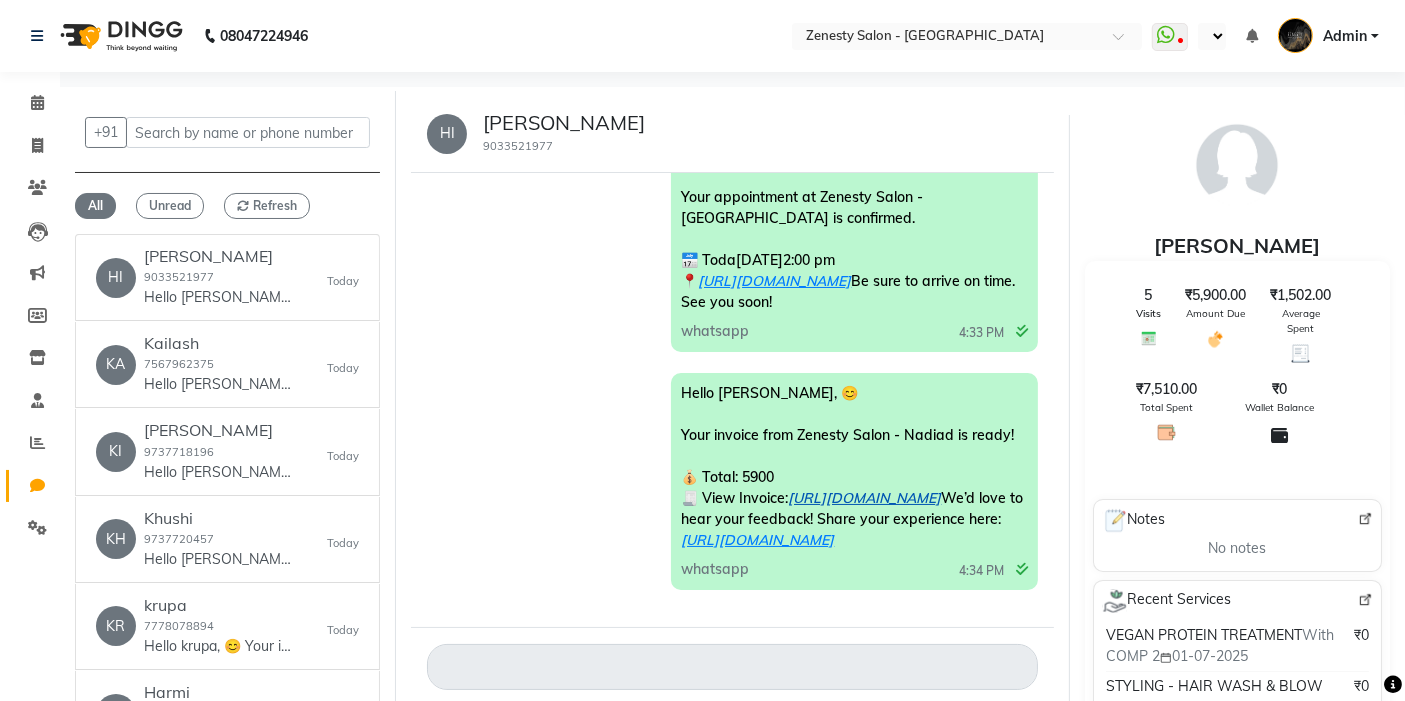click on "[URL][DOMAIN_NAME]" 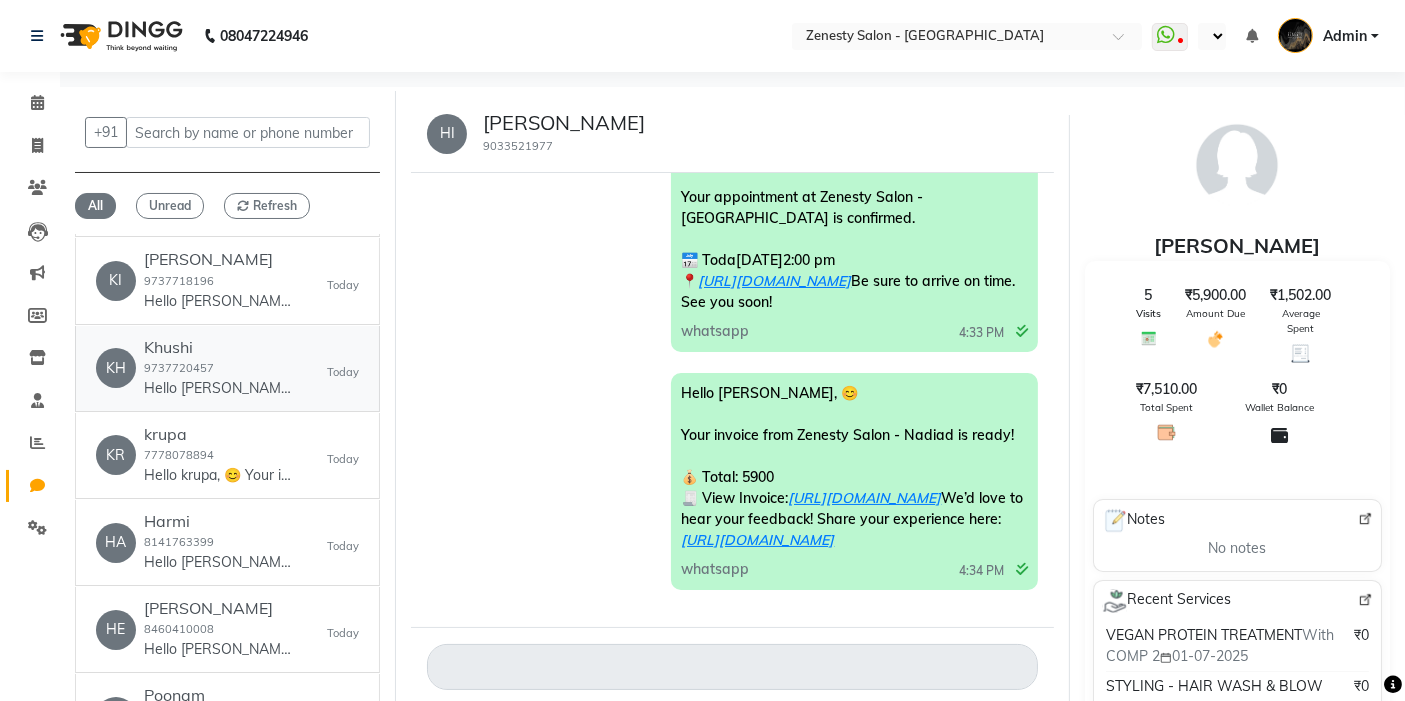 scroll, scrollTop: 222, scrollLeft: 0, axis: vertical 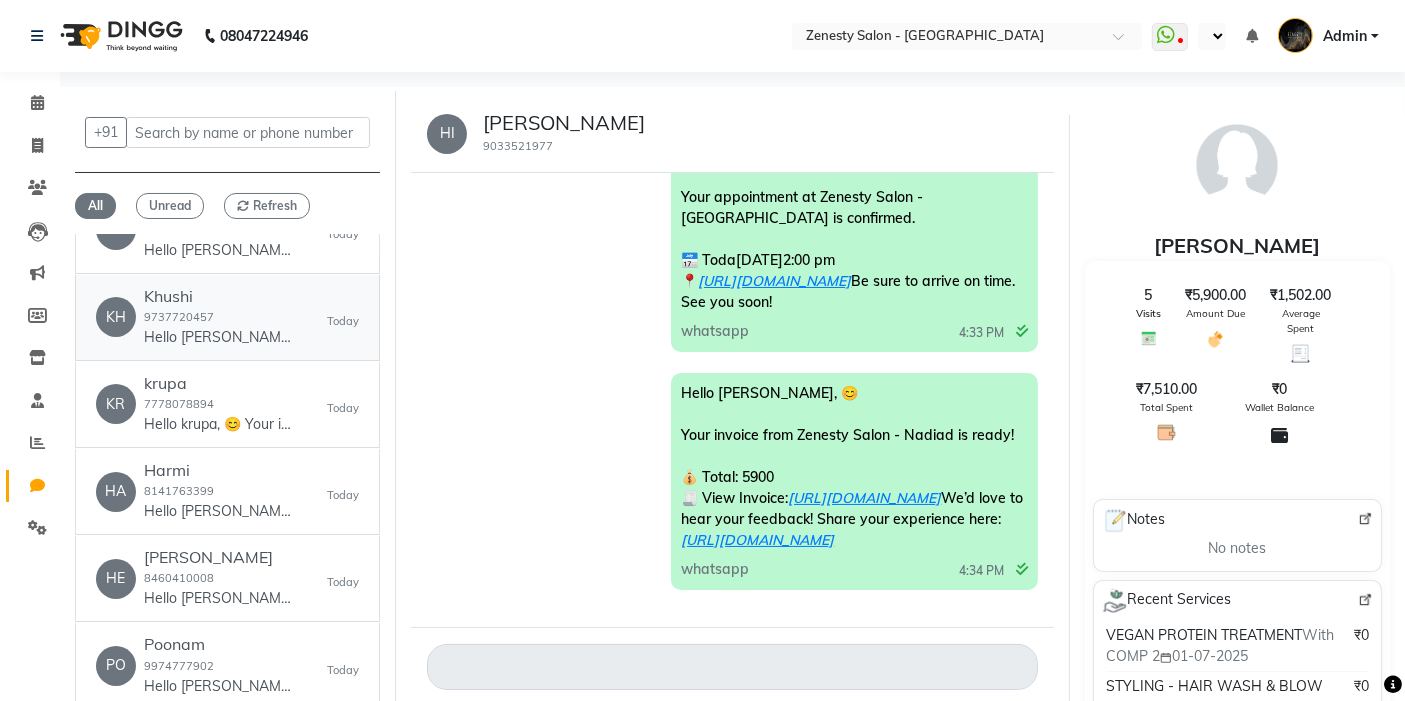 click on "Khushi" 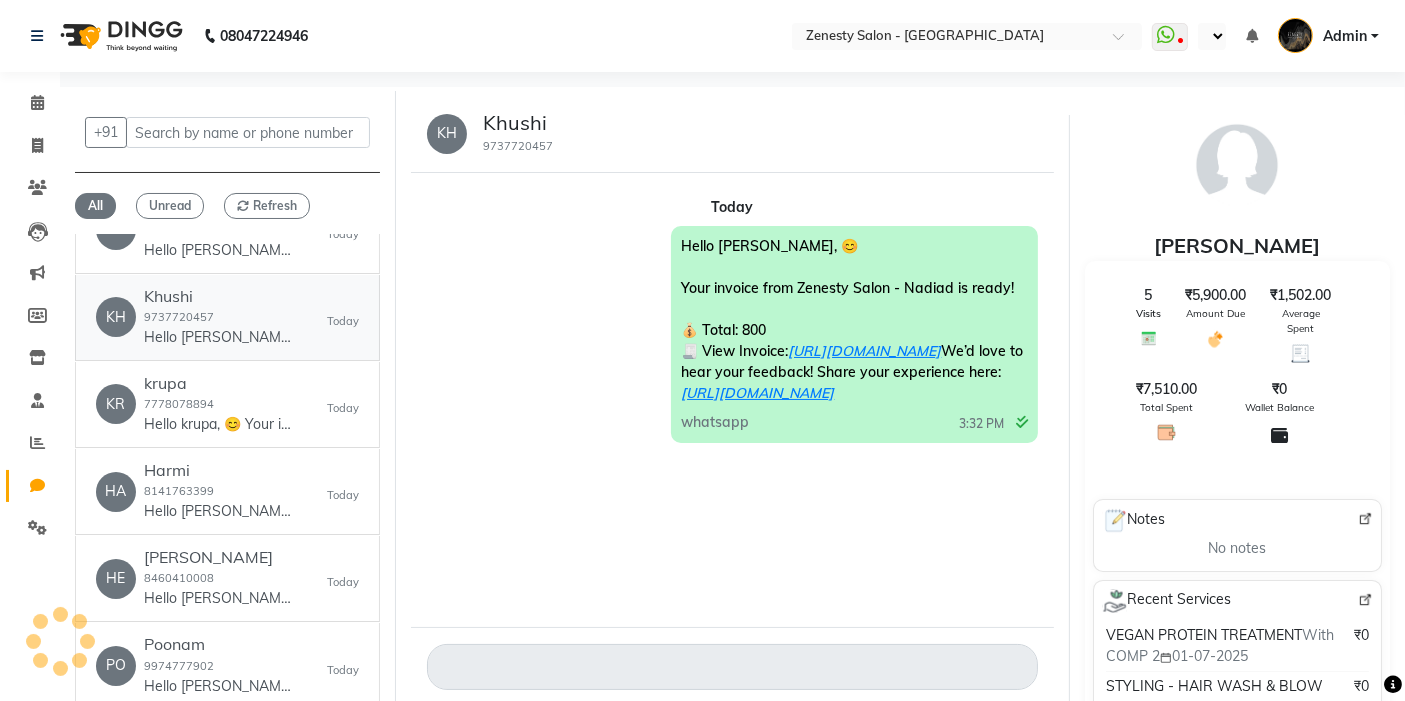 scroll, scrollTop: 0, scrollLeft: 0, axis: both 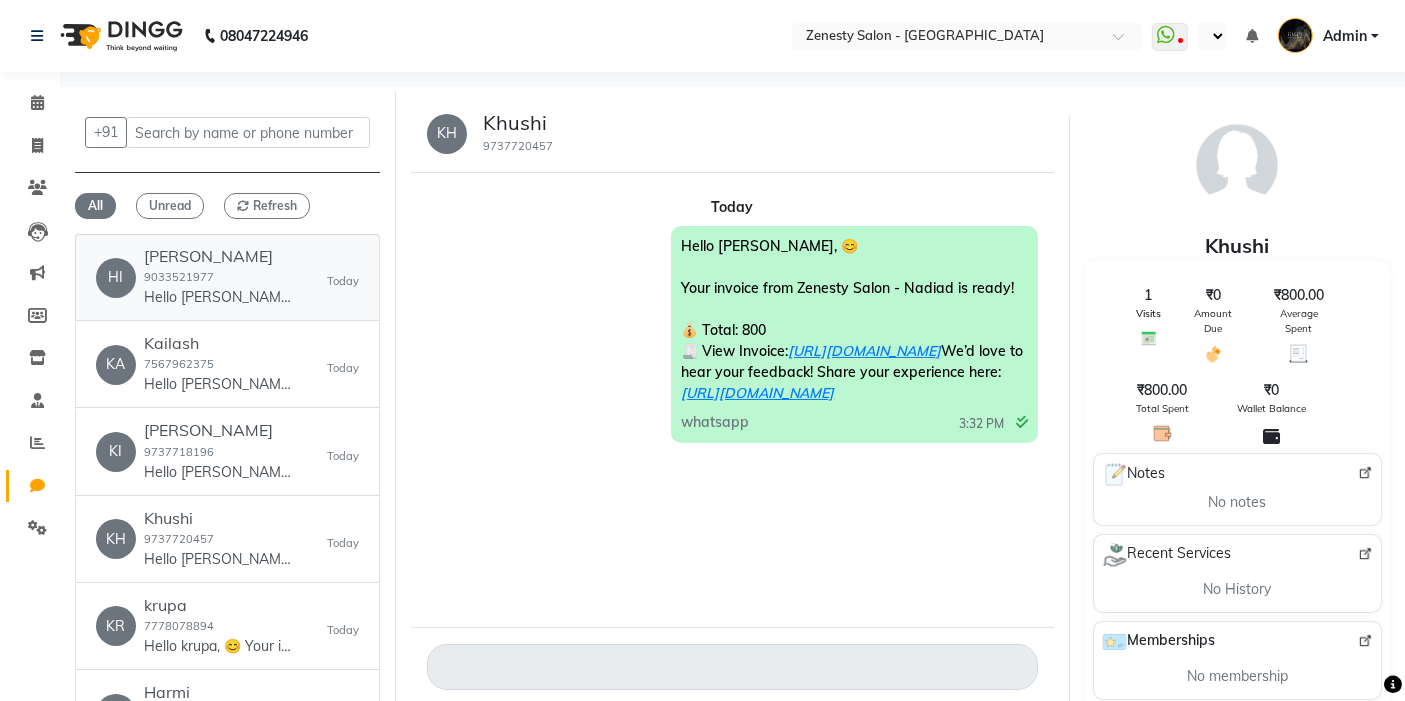 click on "Hello [PERSON_NAME], 😊
Your invoice from Zenesty Salon - Nadiad is ready!
💰 Total: 5900
🧾 View Invoice: [URL][DOMAIN_NAME]
We’d love to hear your feedback! Share your experience here: [URL][DOMAIN_NAME]" 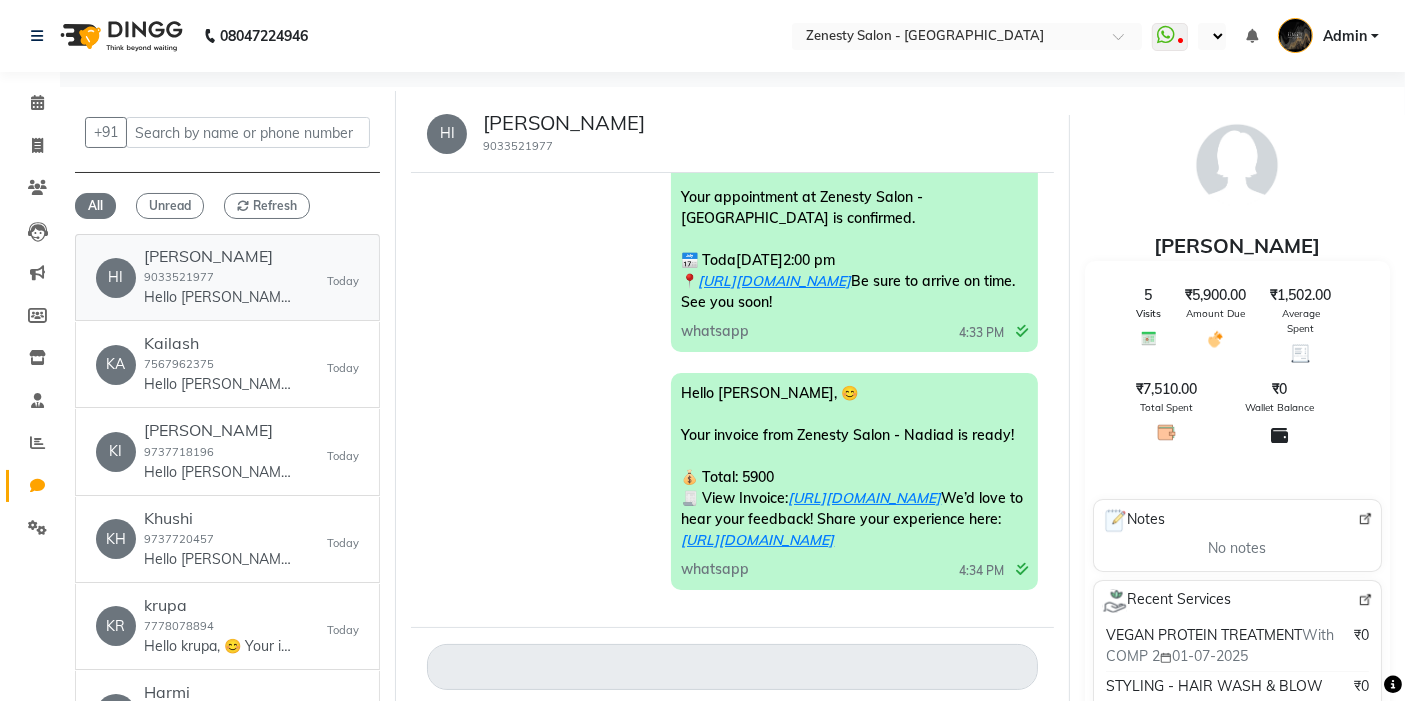 scroll, scrollTop: 275, scrollLeft: 0, axis: vertical 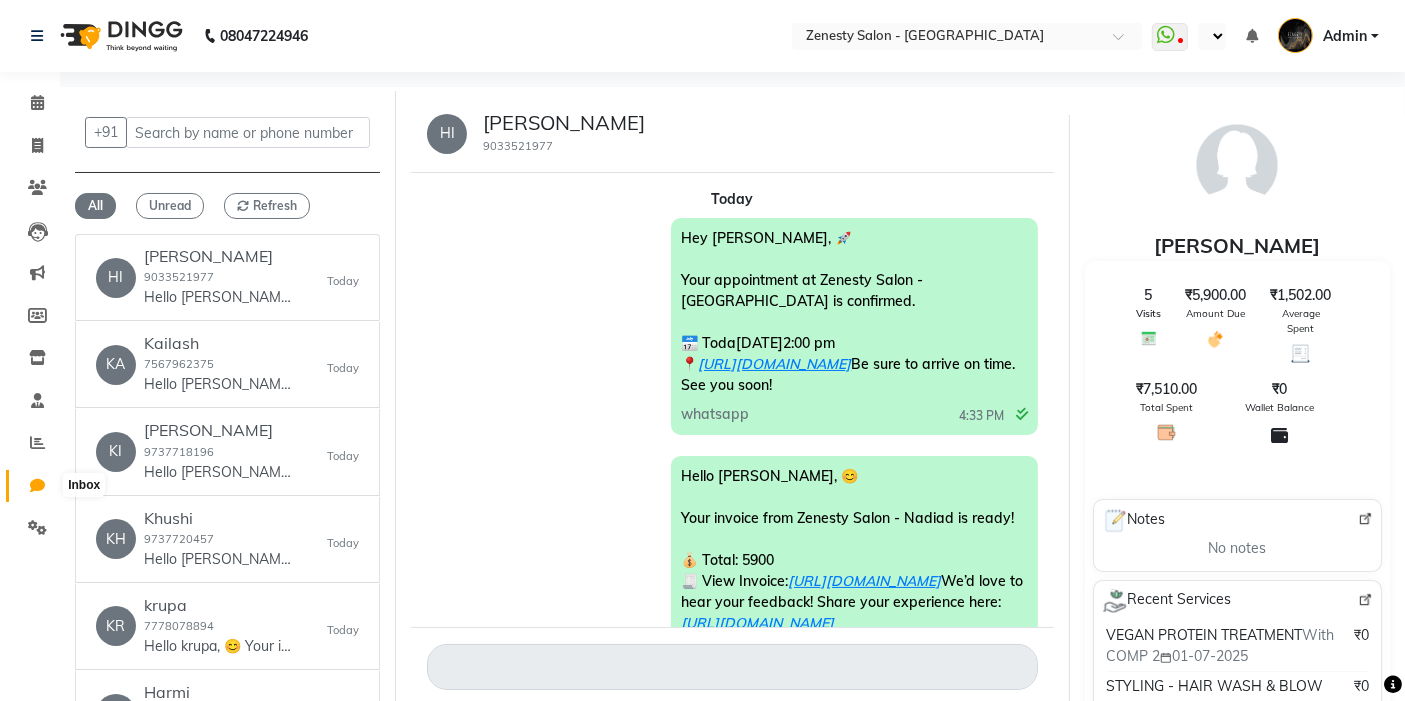 click 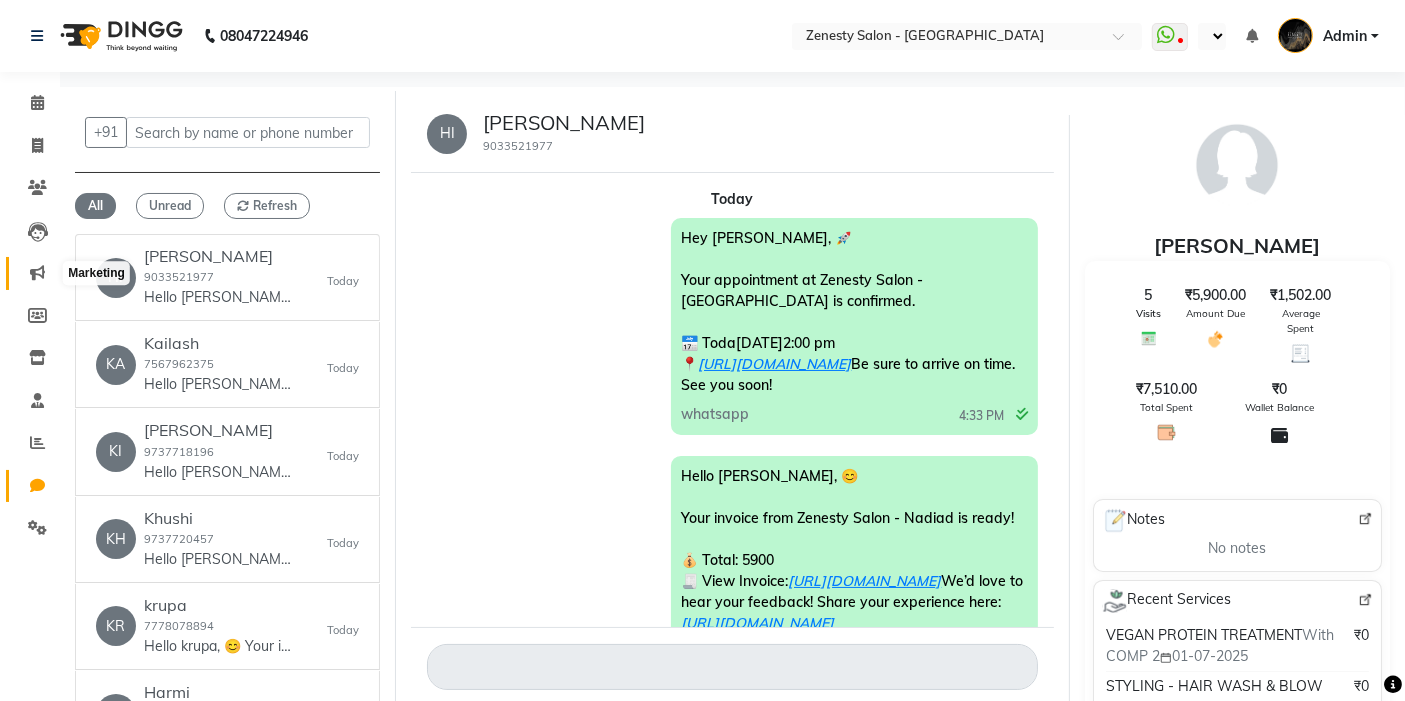 click 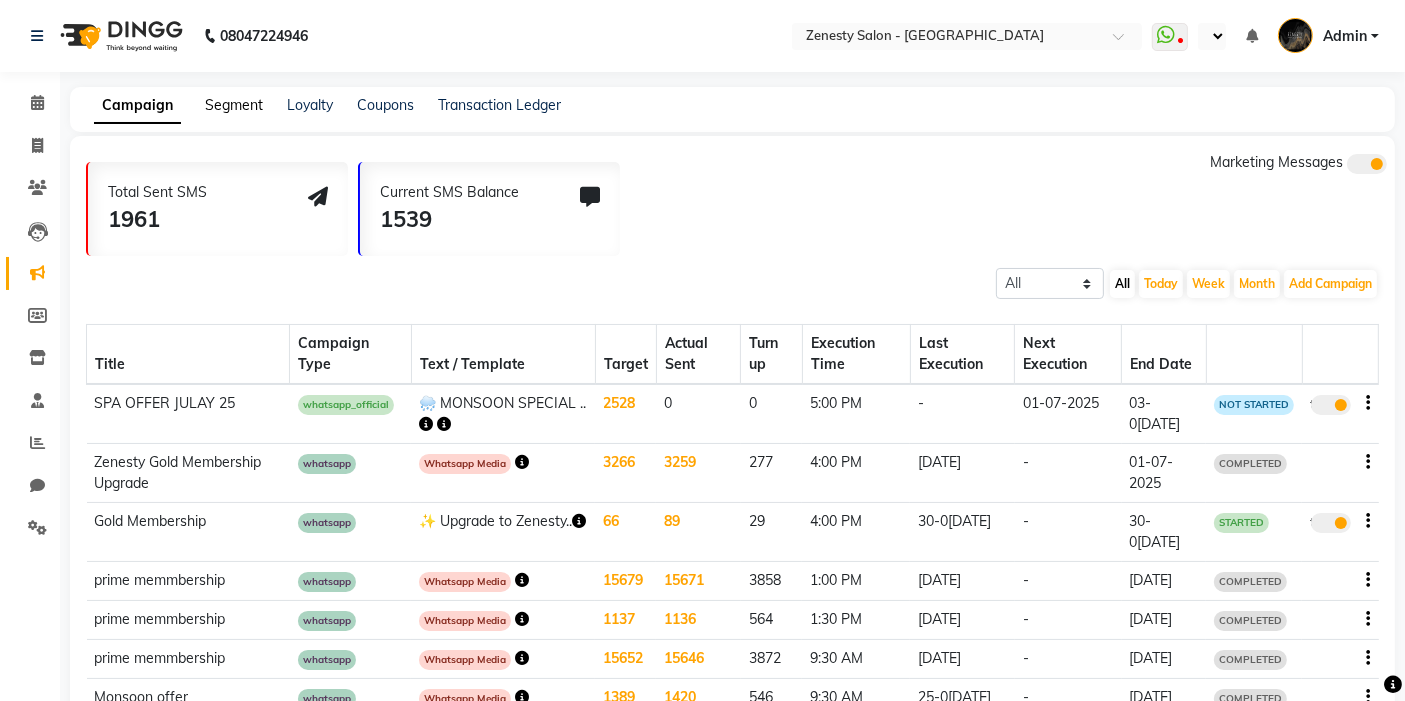 click on "Segment" 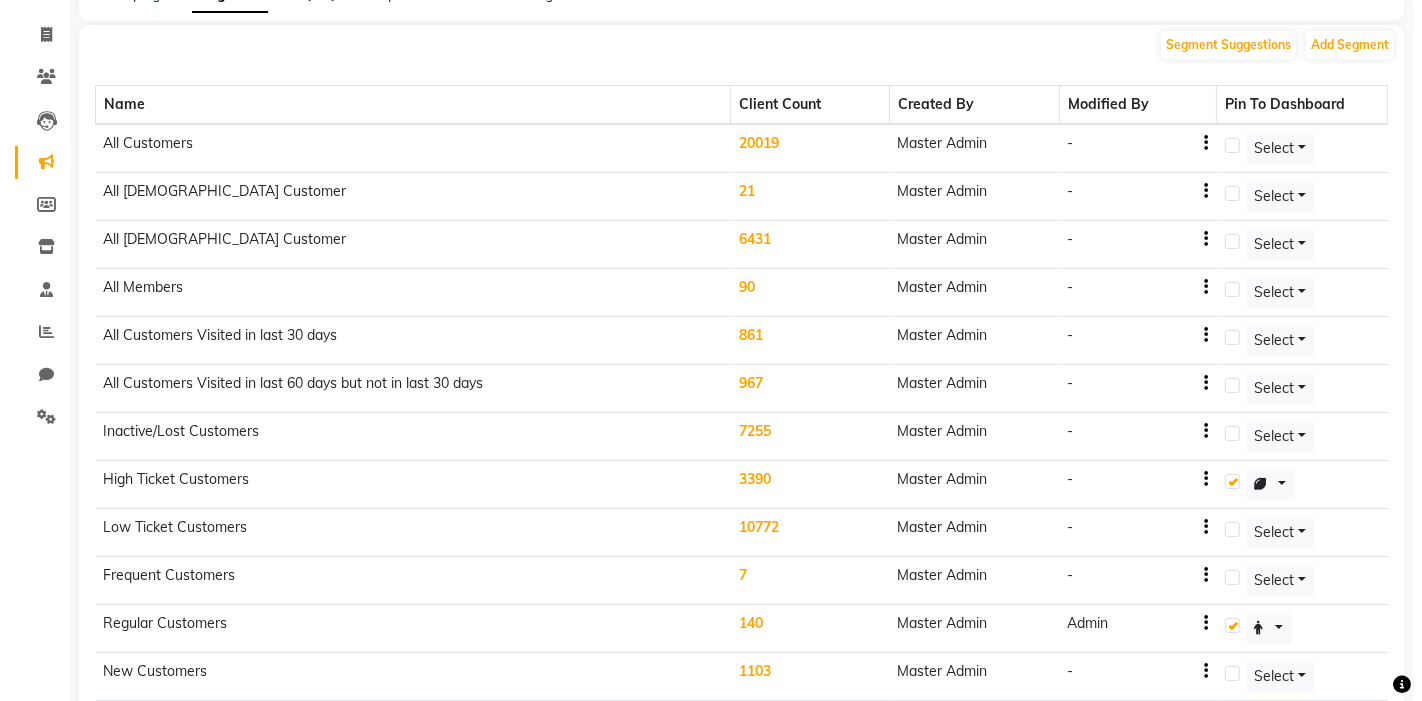 scroll, scrollTop: 222, scrollLeft: 0, axis: vertical 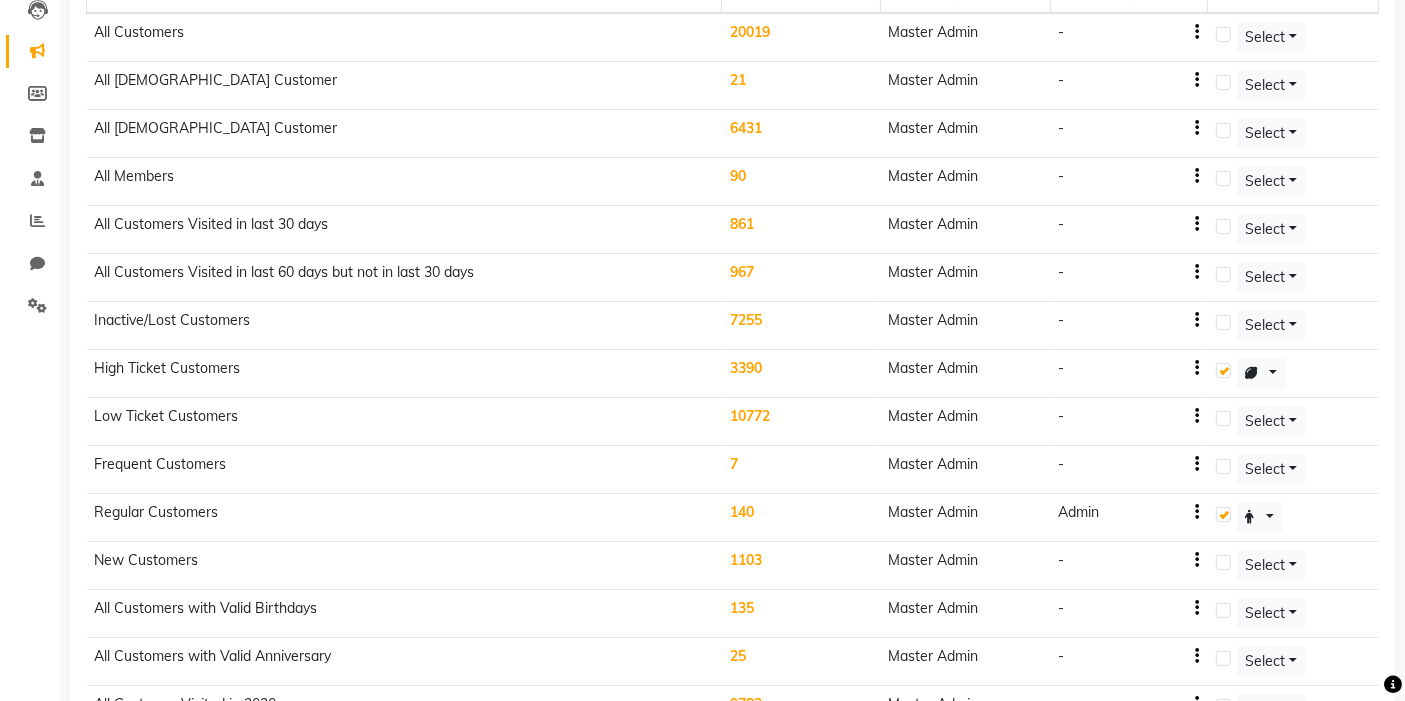 click 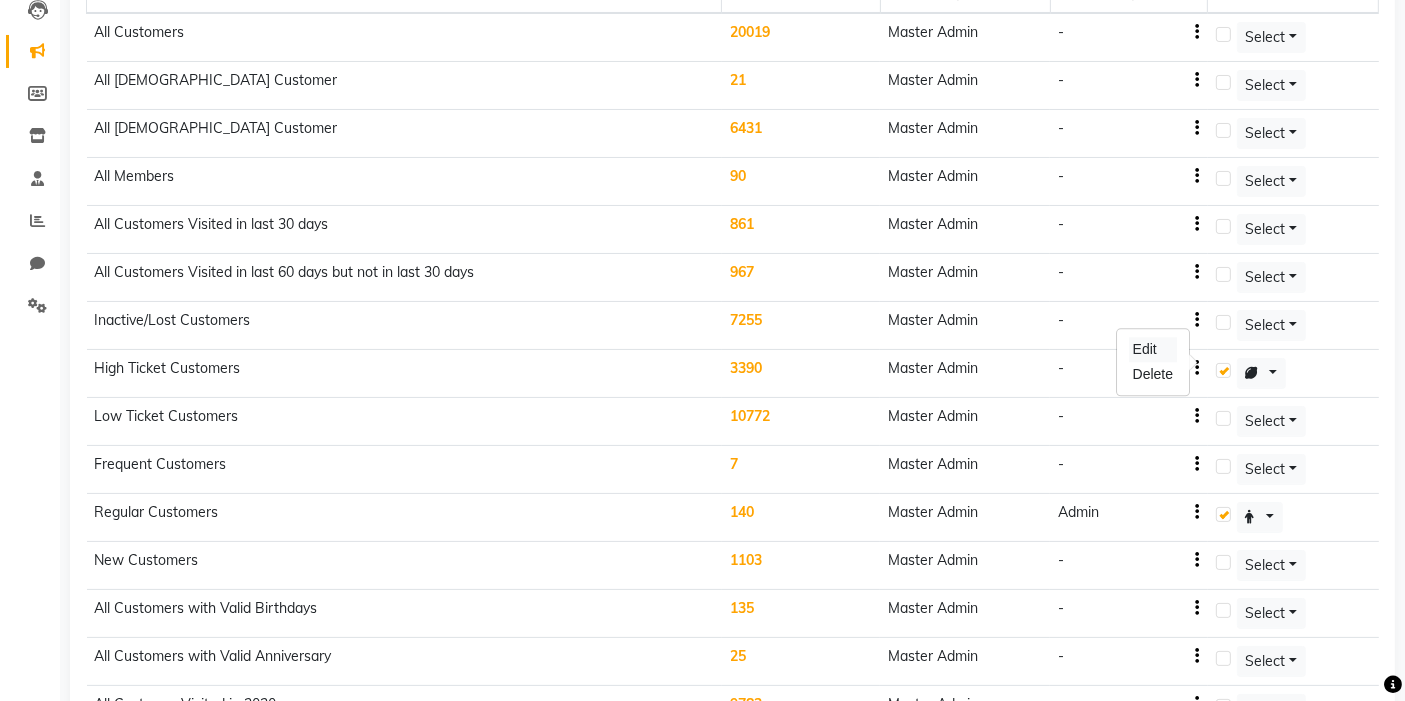 click on "Edit" at bounding box center (1153, 349) 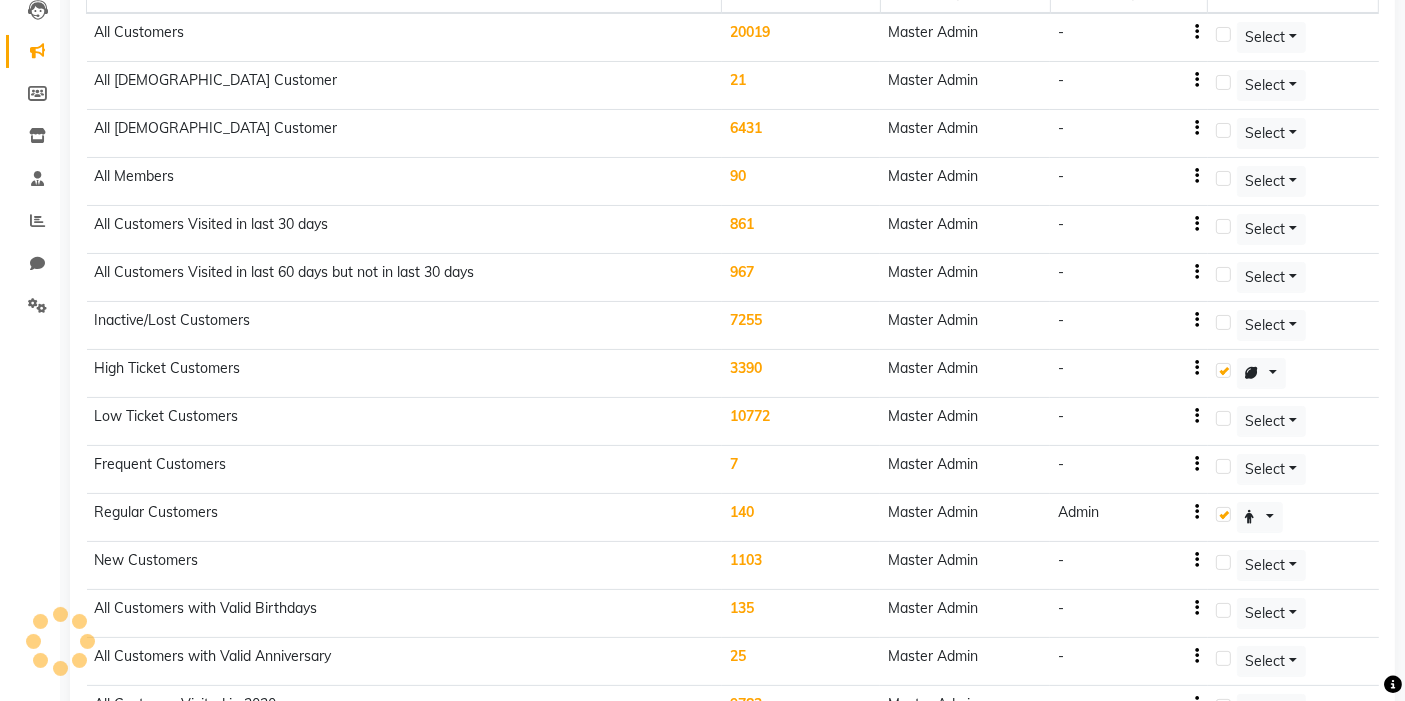 select on ">" 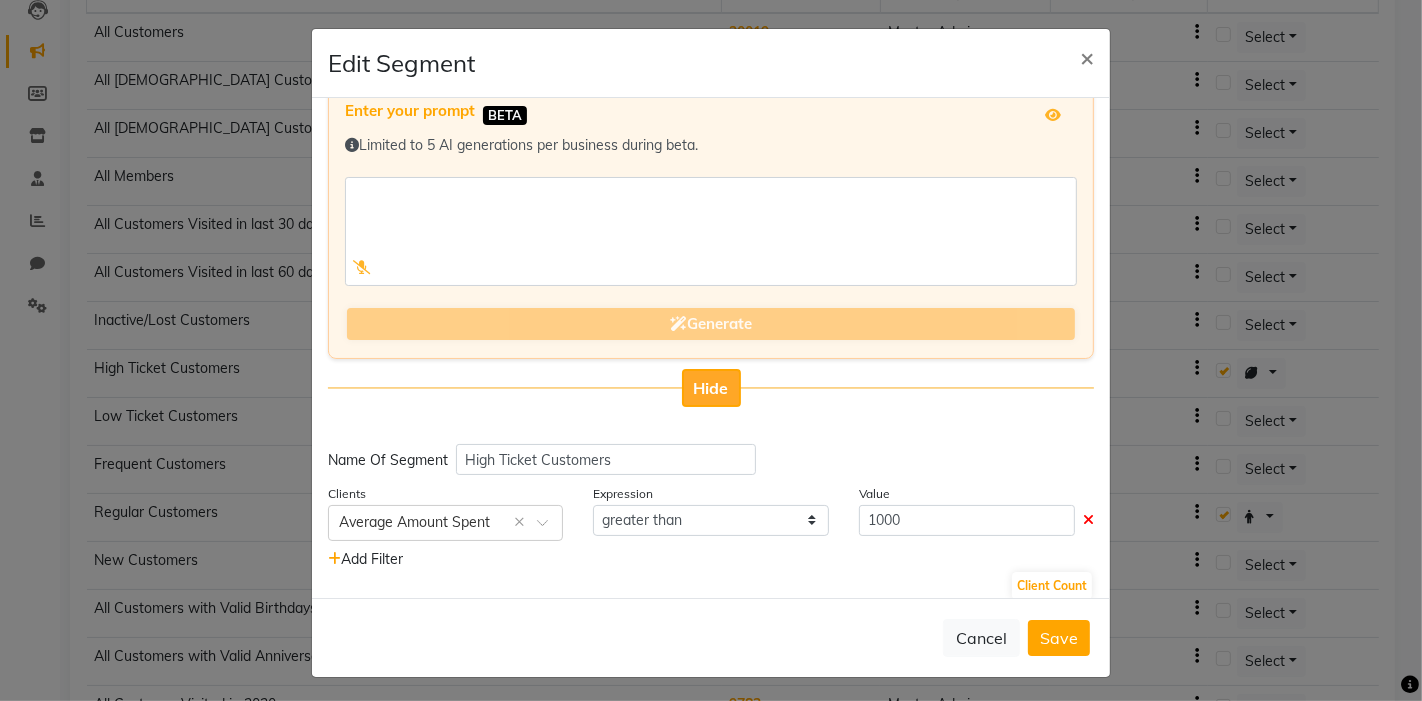 scroll, scrollTop: 48, scrollLeft: 0, axis: vertical 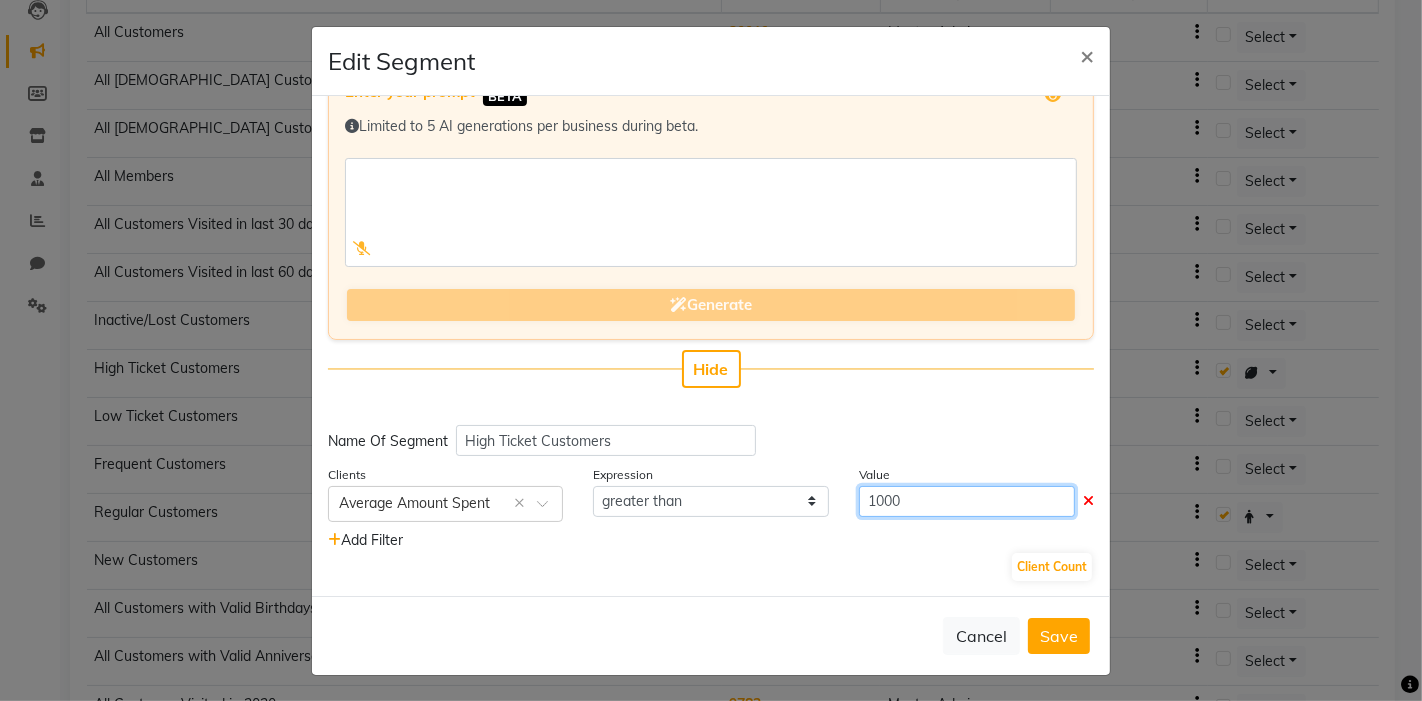click on "1000" 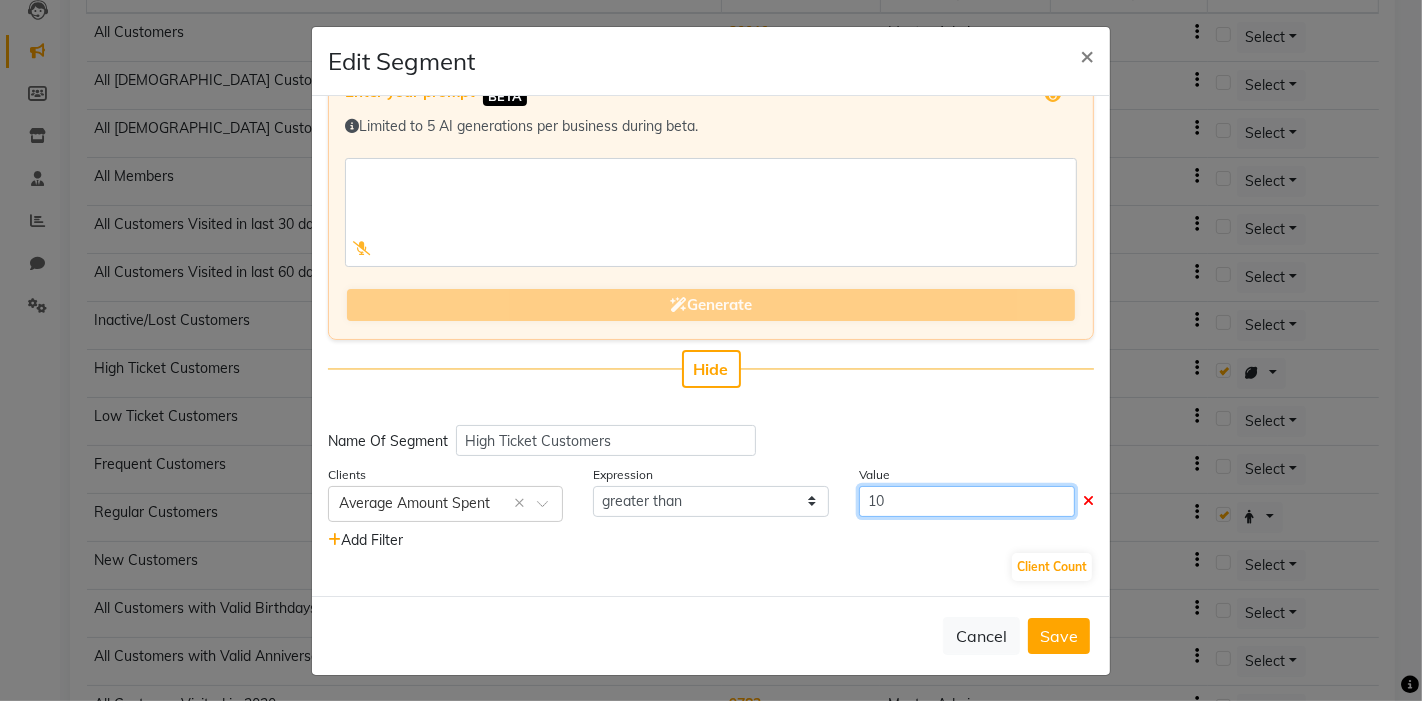 type on "1" 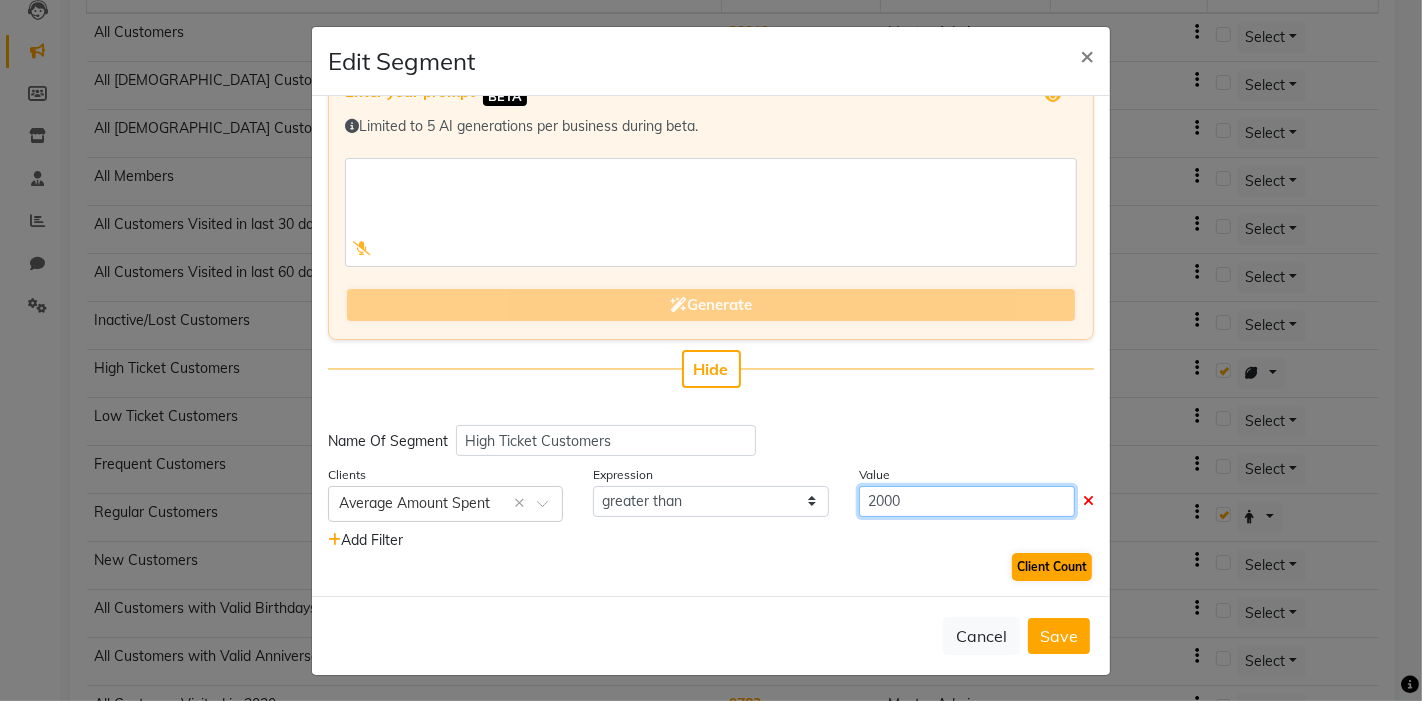 type on "2000" 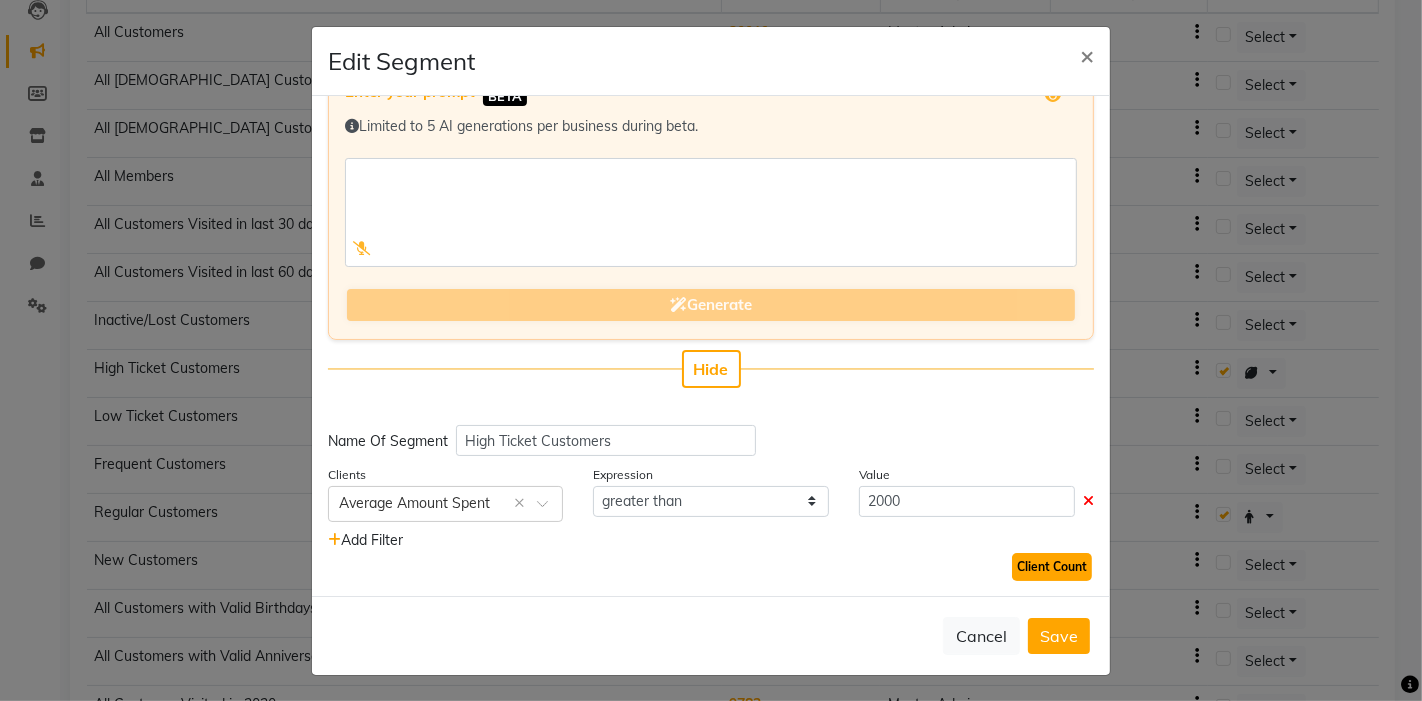 click on "Client Count" 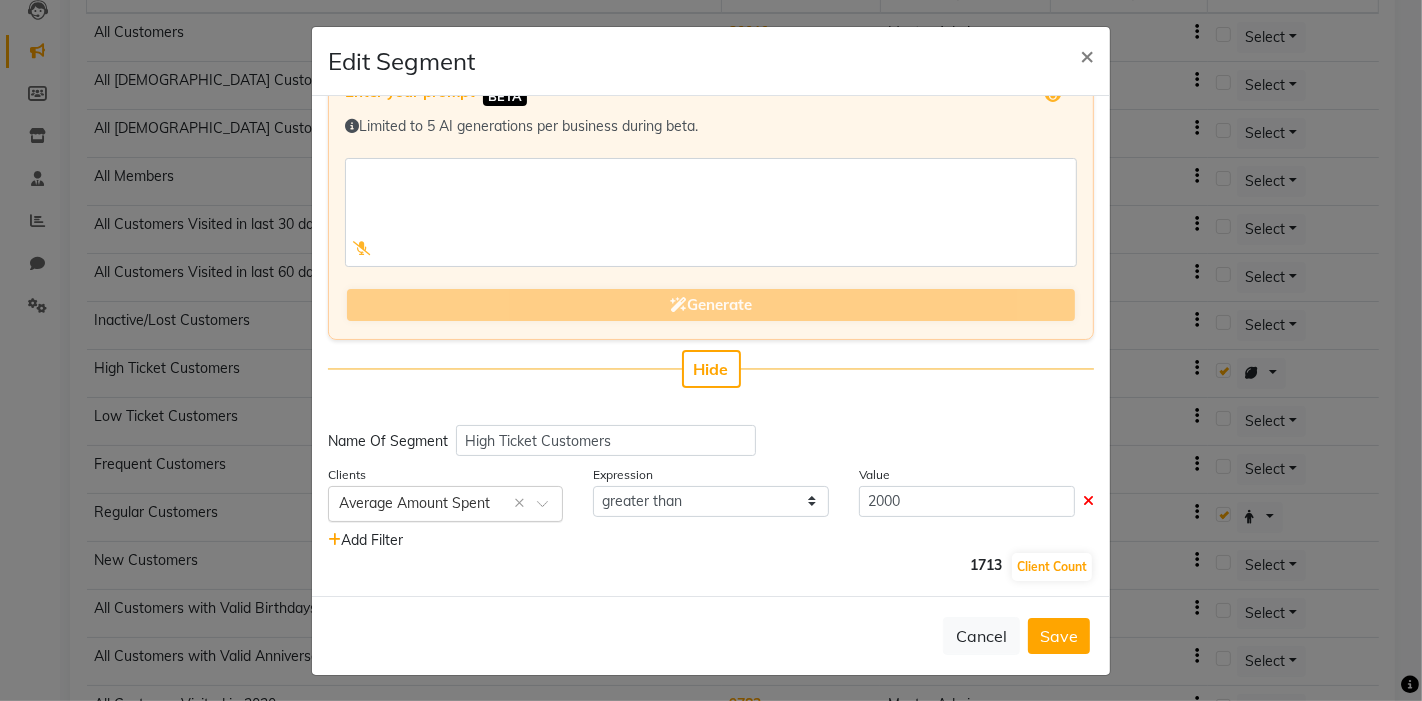 click 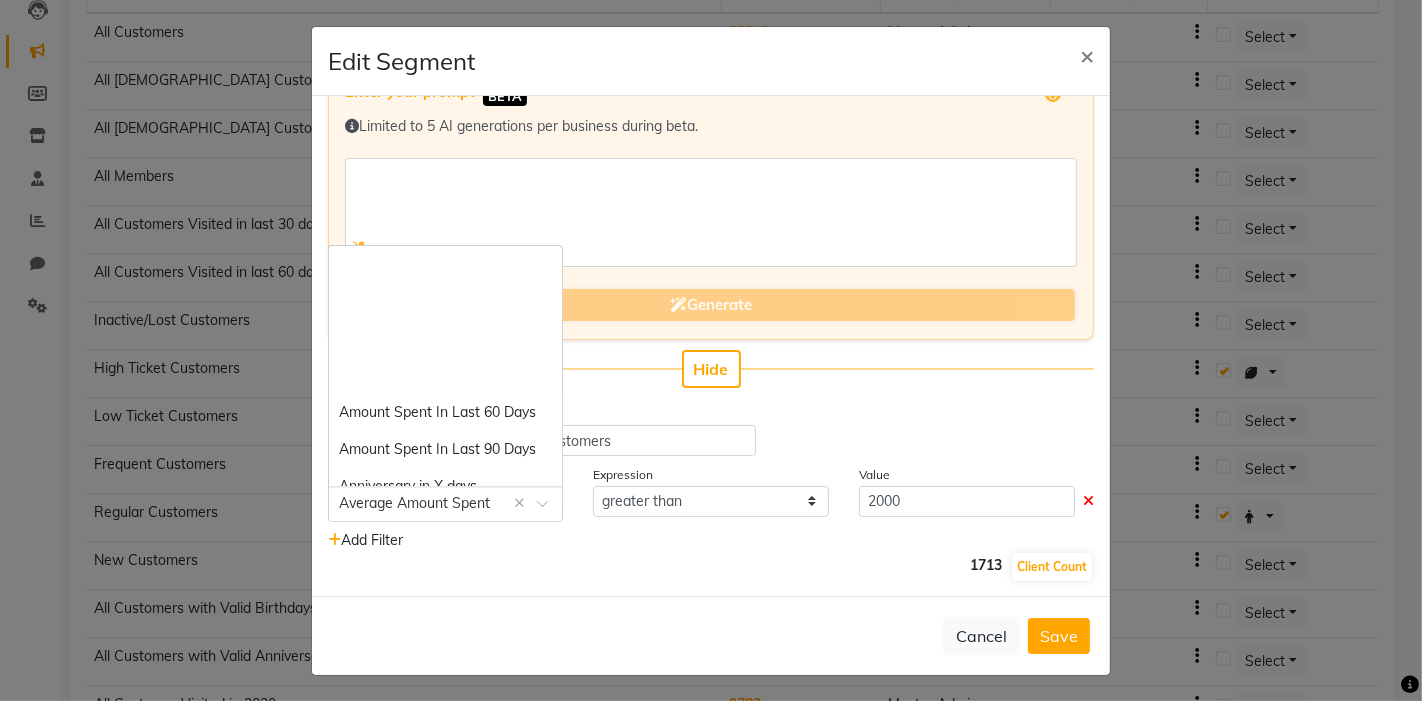 scroll, scrollTop: 296, scrollLeft: 0, axis: vertical 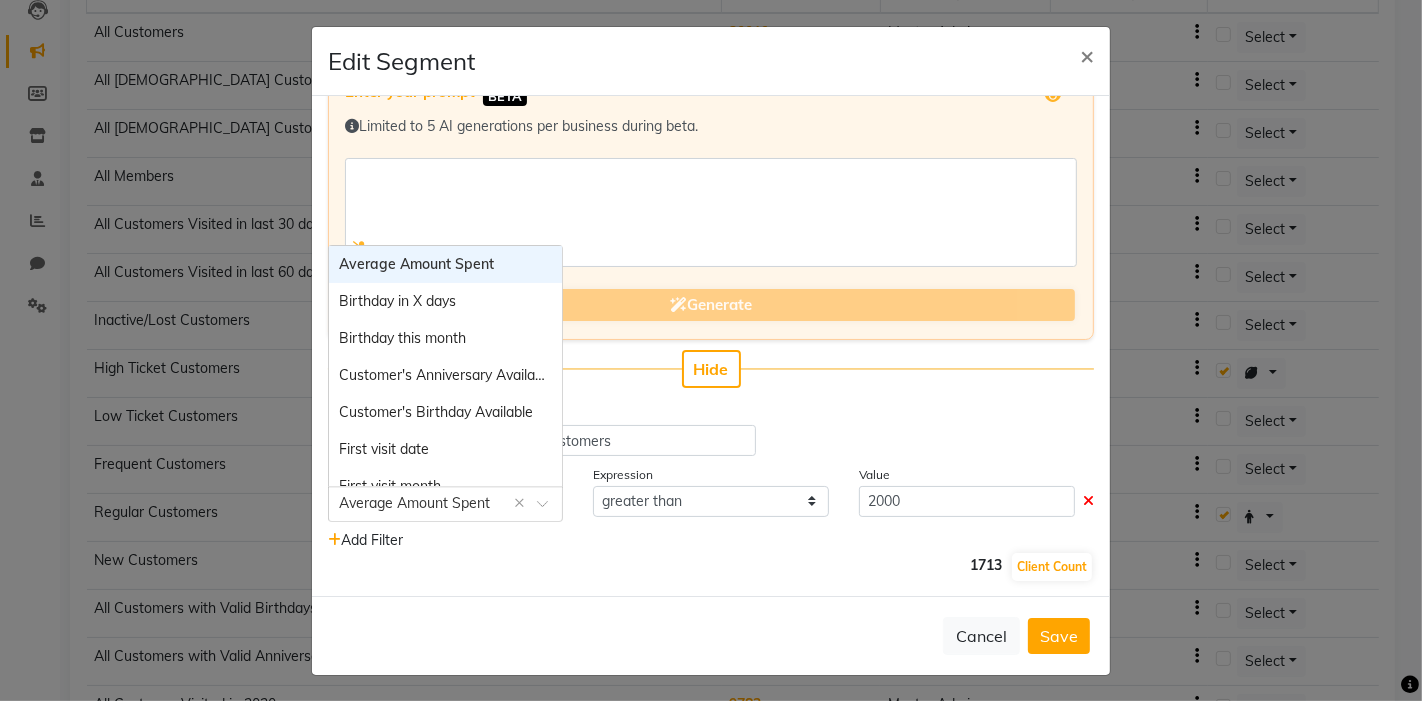 click 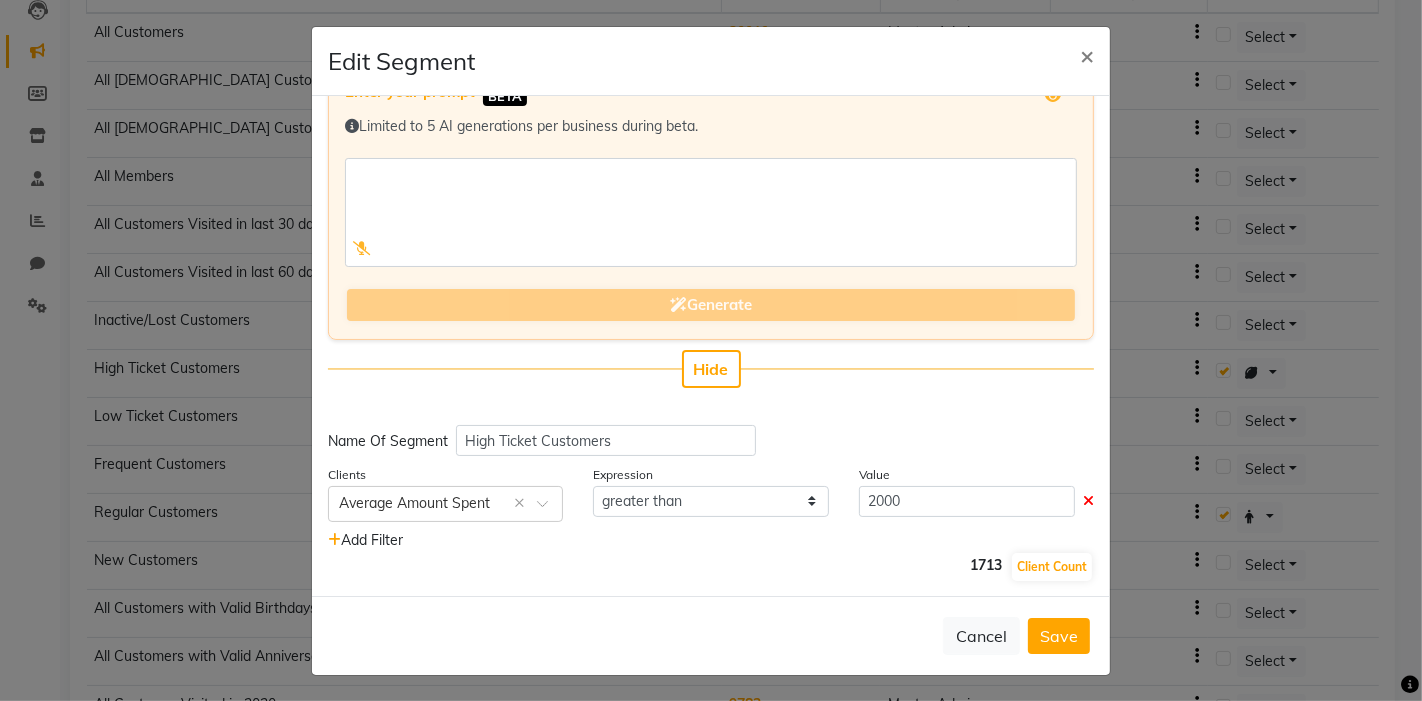 click on "1713 Client Count" 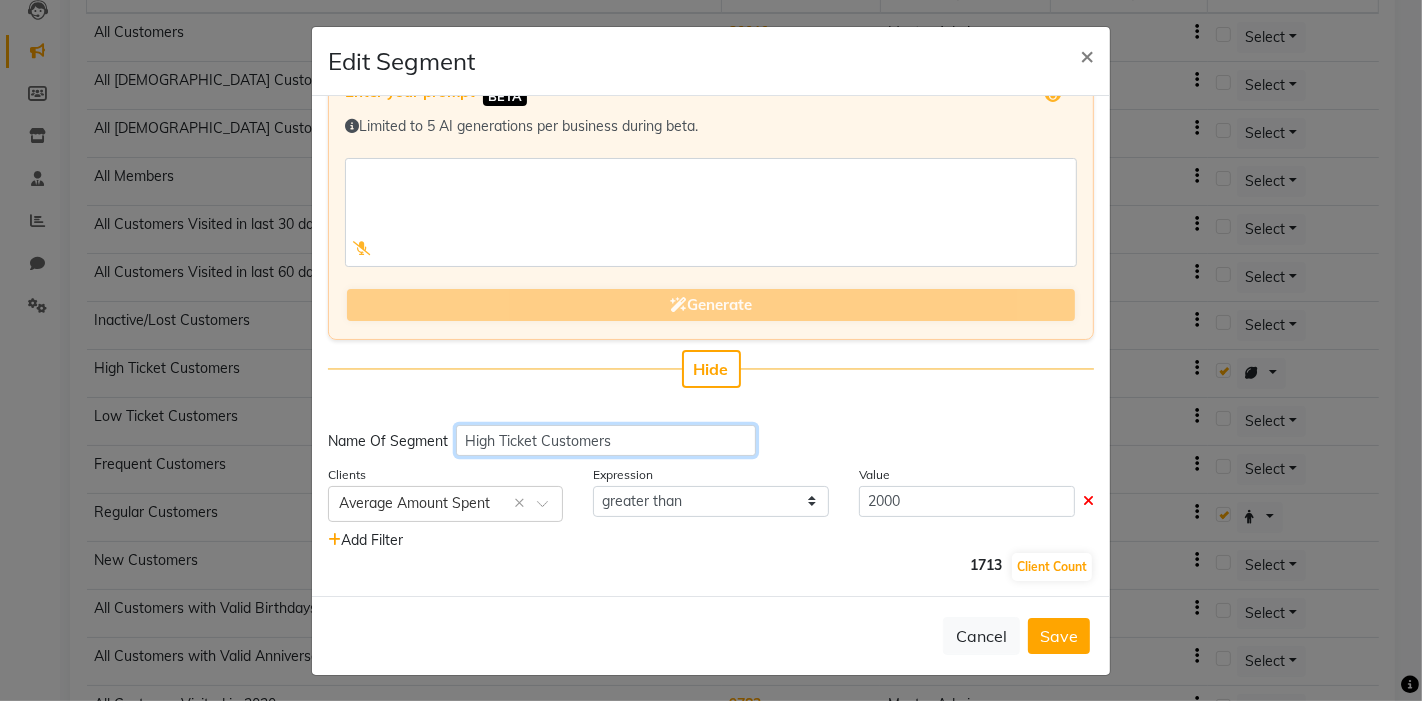 click on "High Ticket Customers" 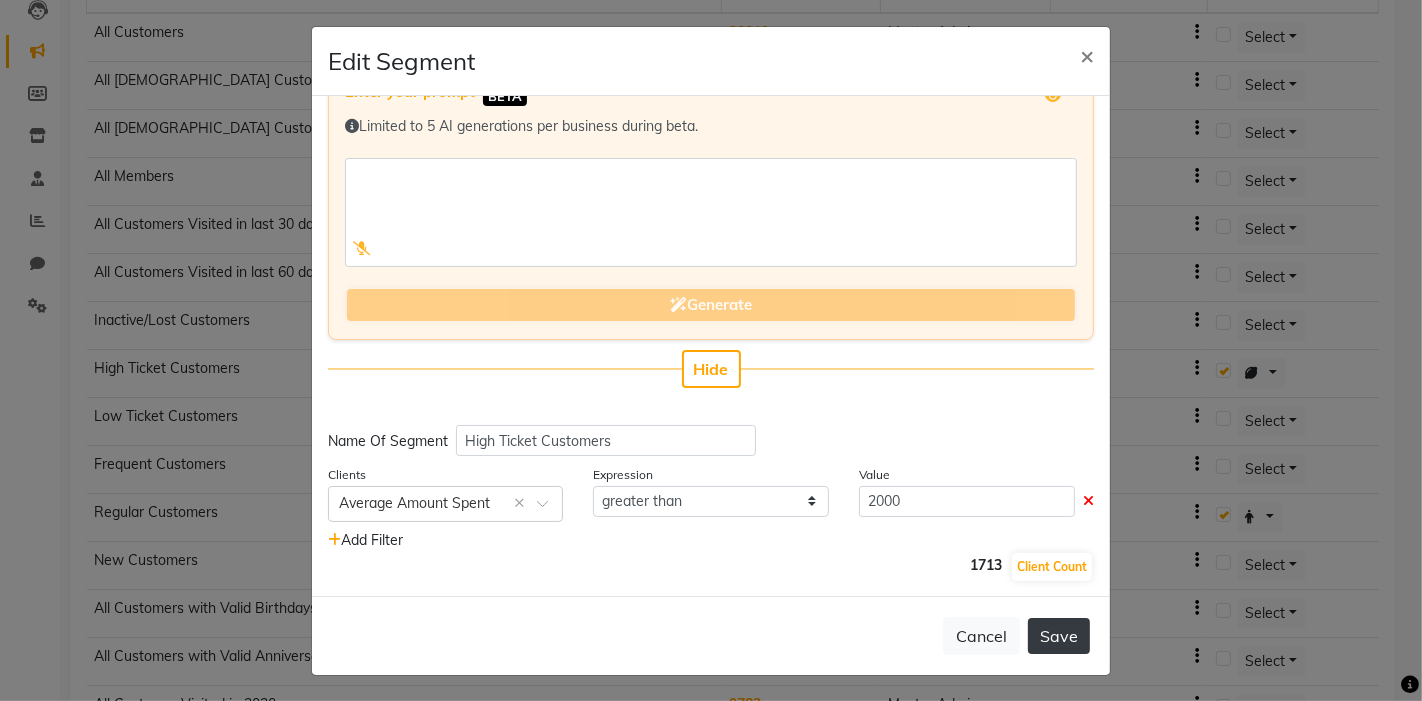 click on "Save" 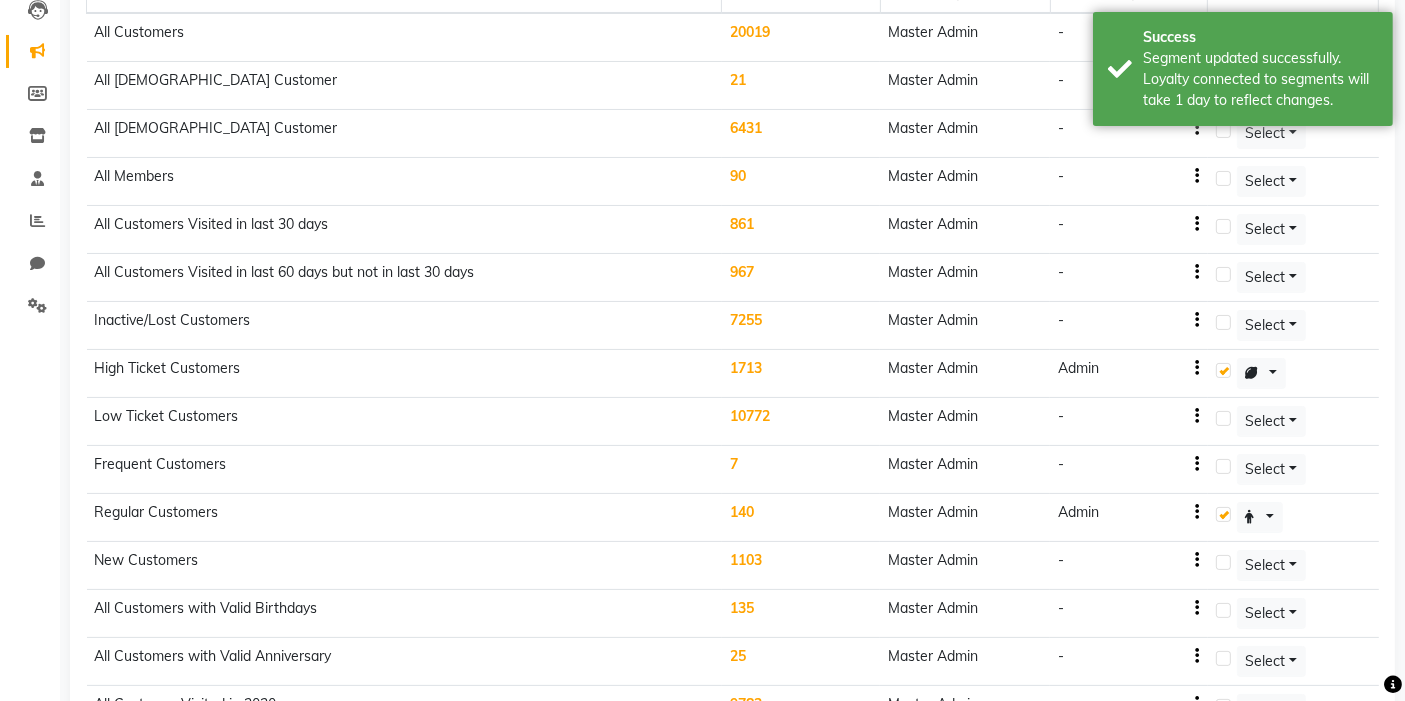 click 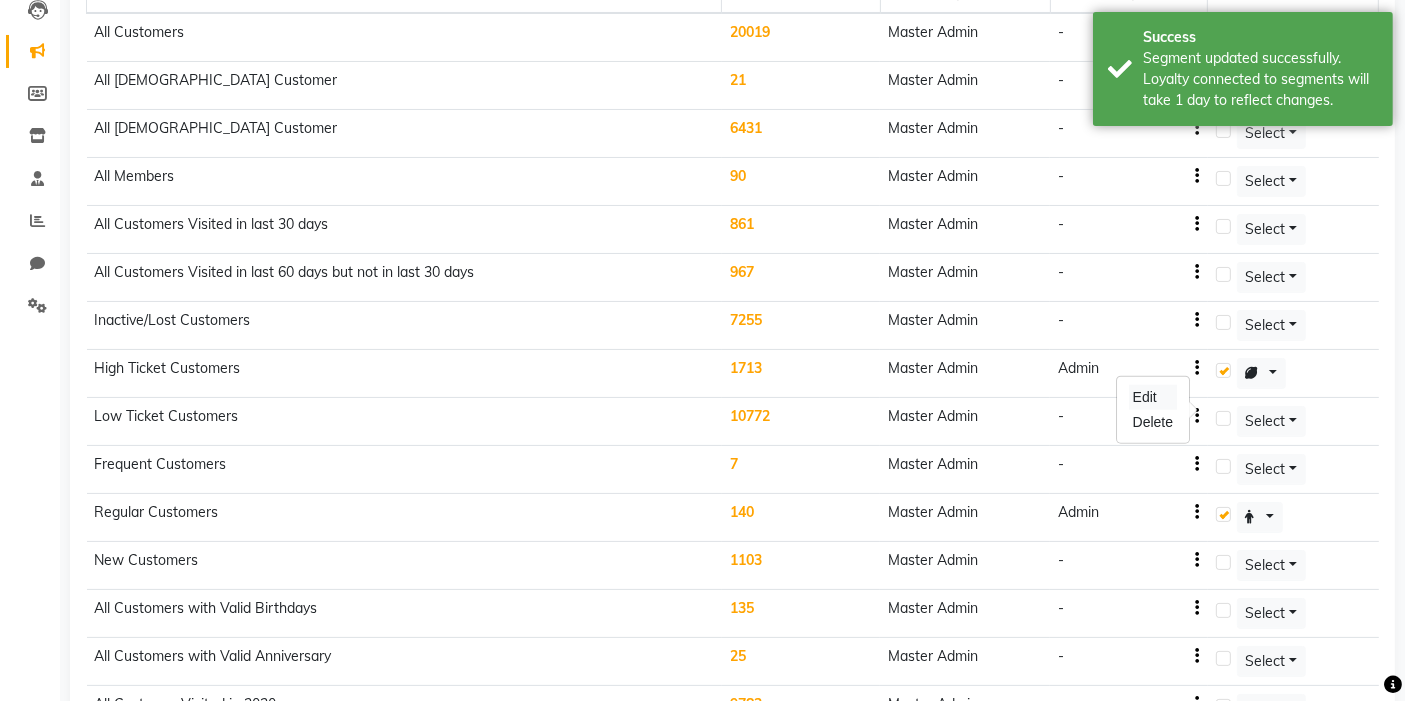 click on "Edit" at bounding box center [1153, 397] 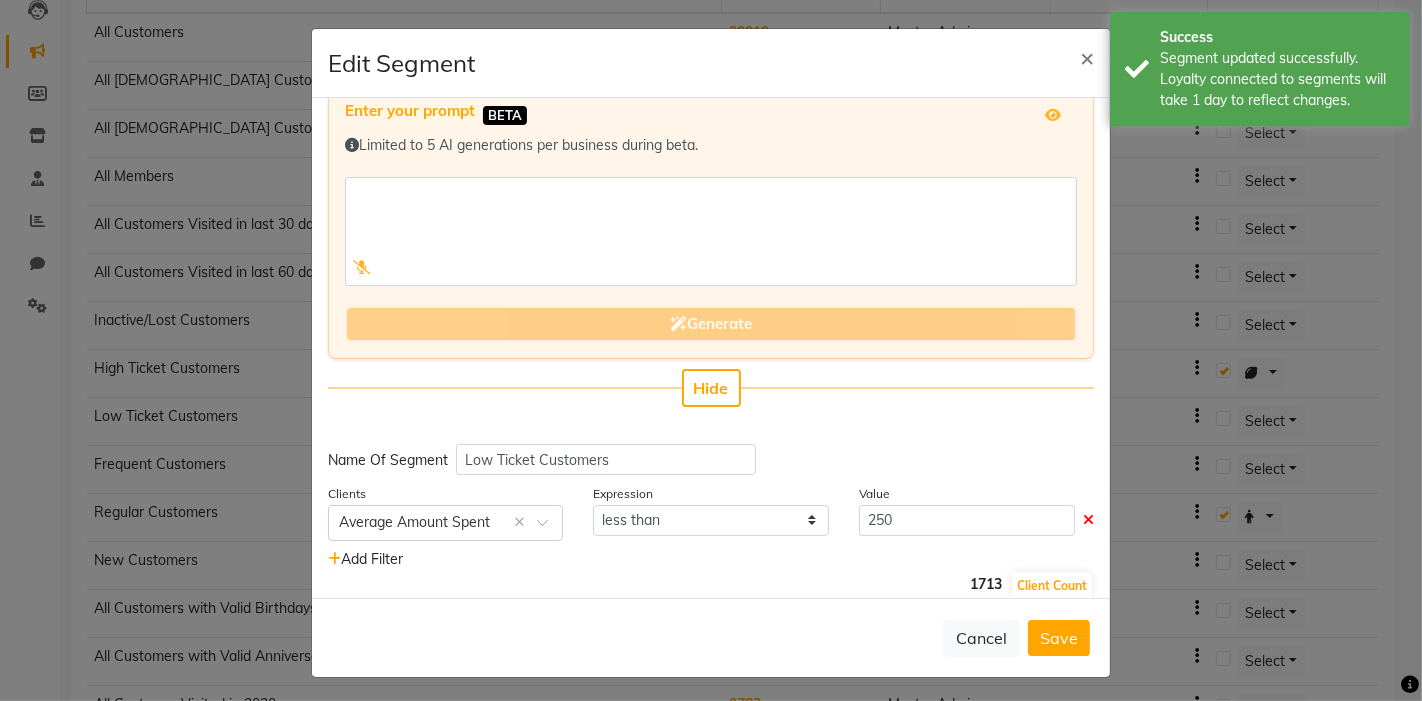 scroll, scrollTop: 48, scrollLeft: 0, axis: vertical 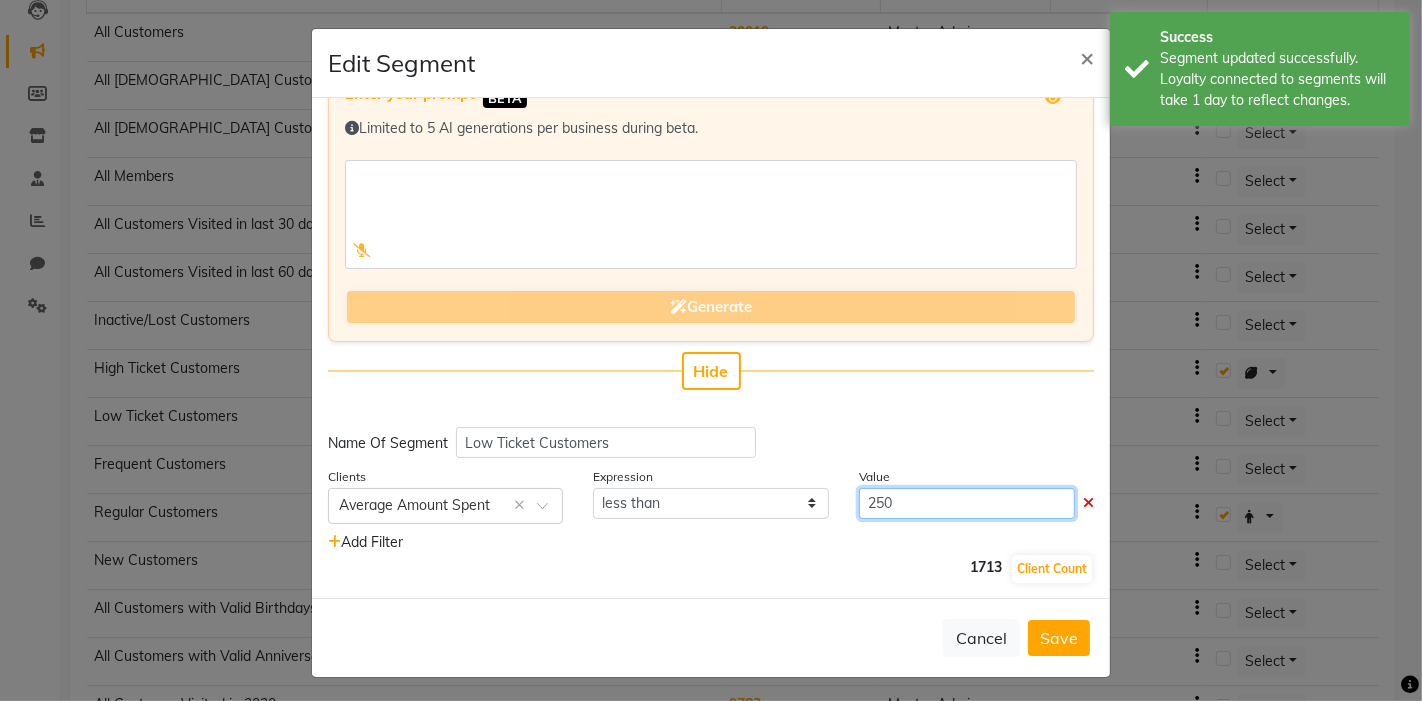 click on "250" 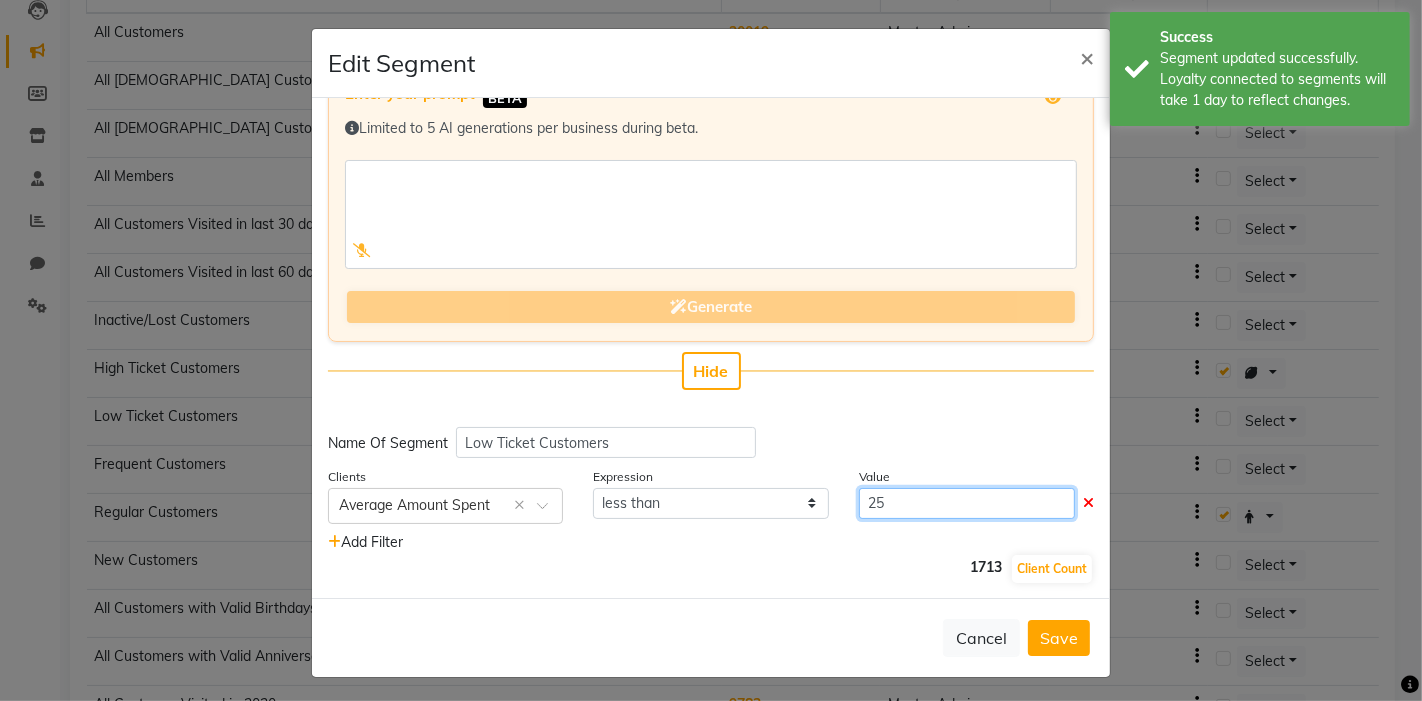type on "2" 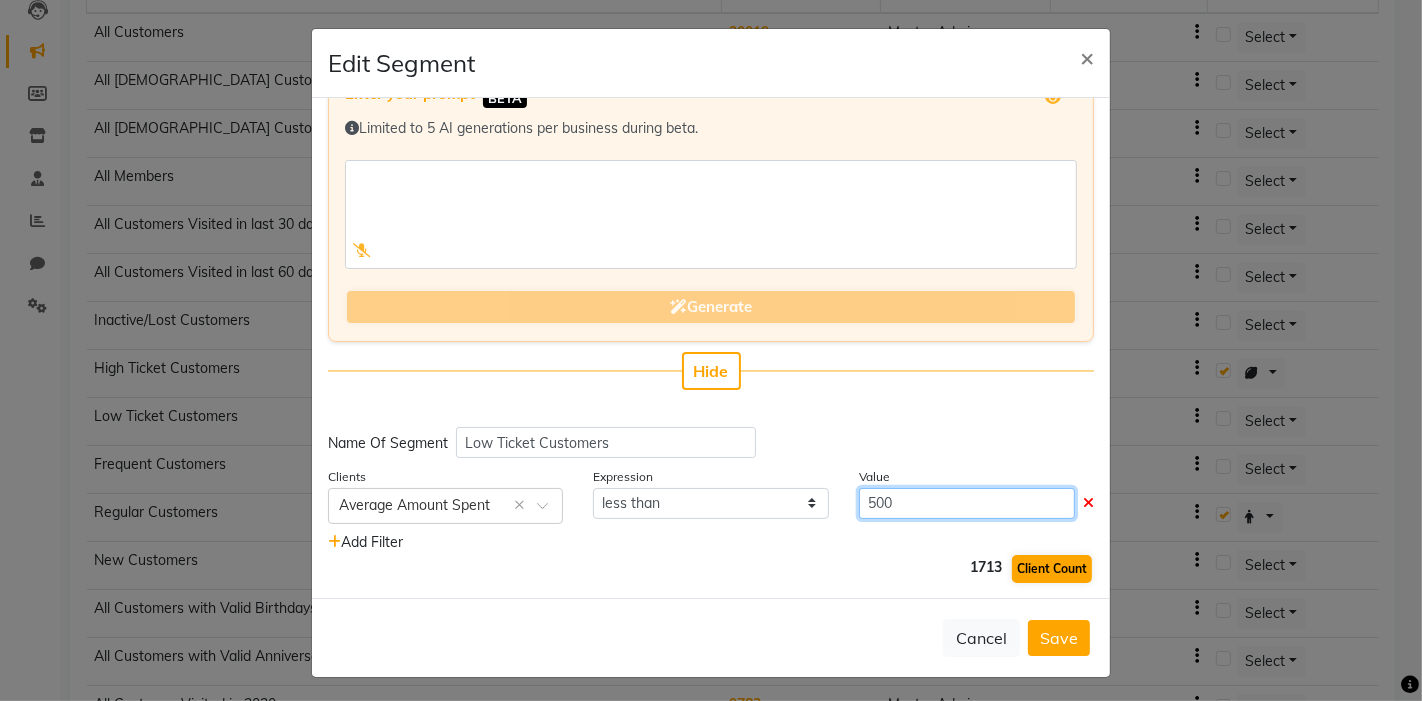 type on "500" 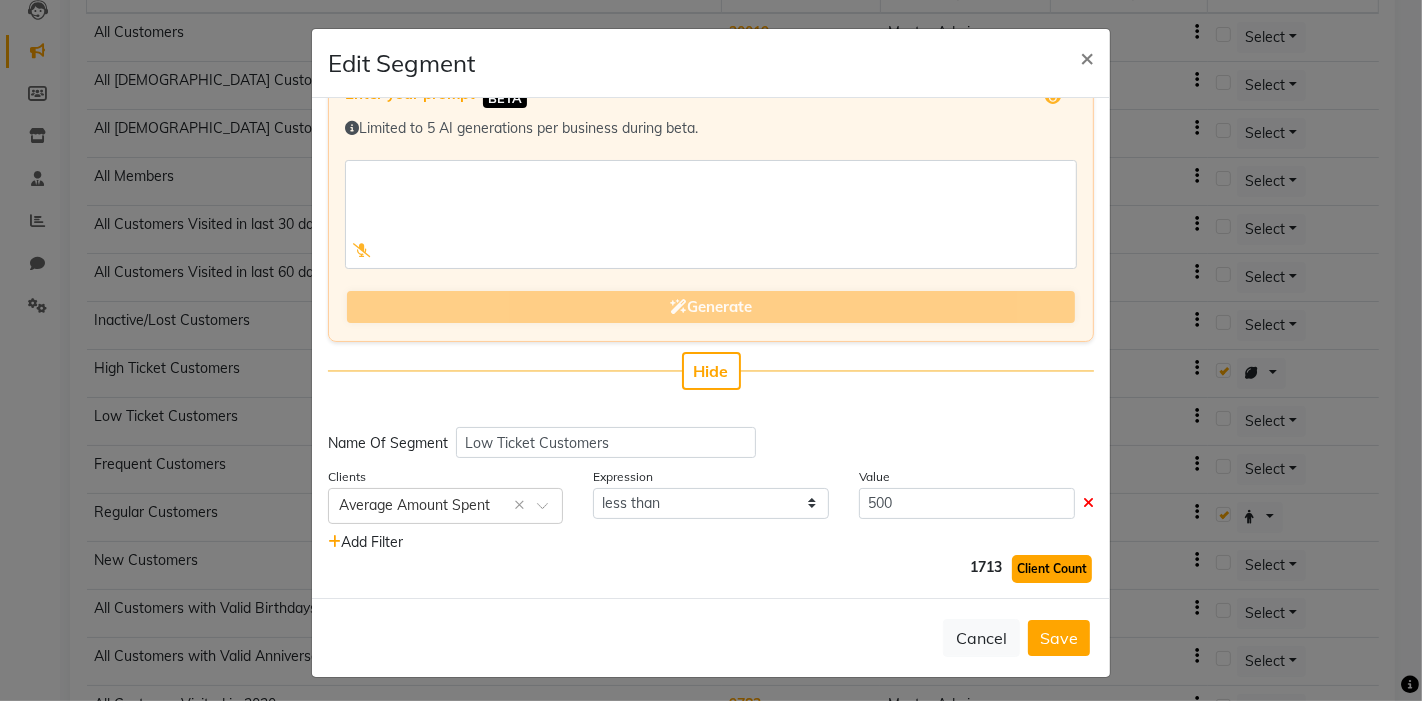 click on "Client Count" 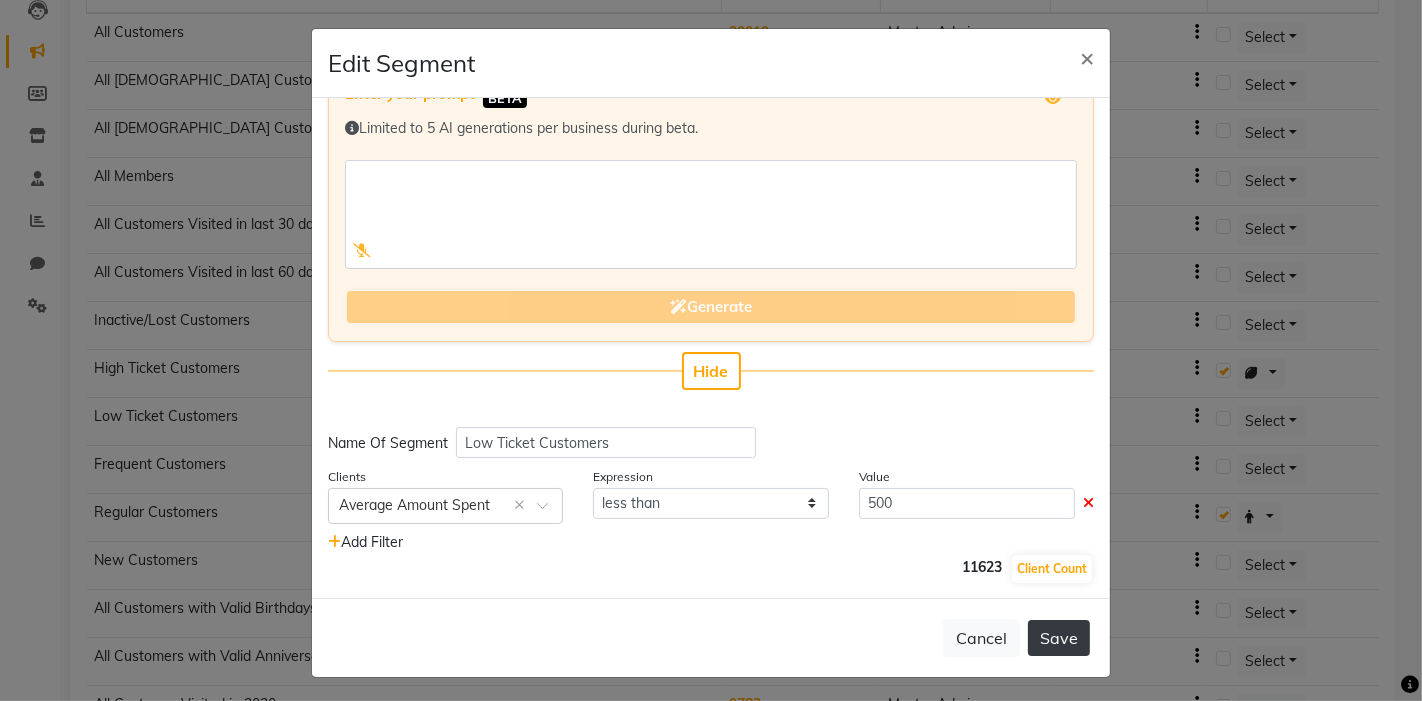 click on "Save" 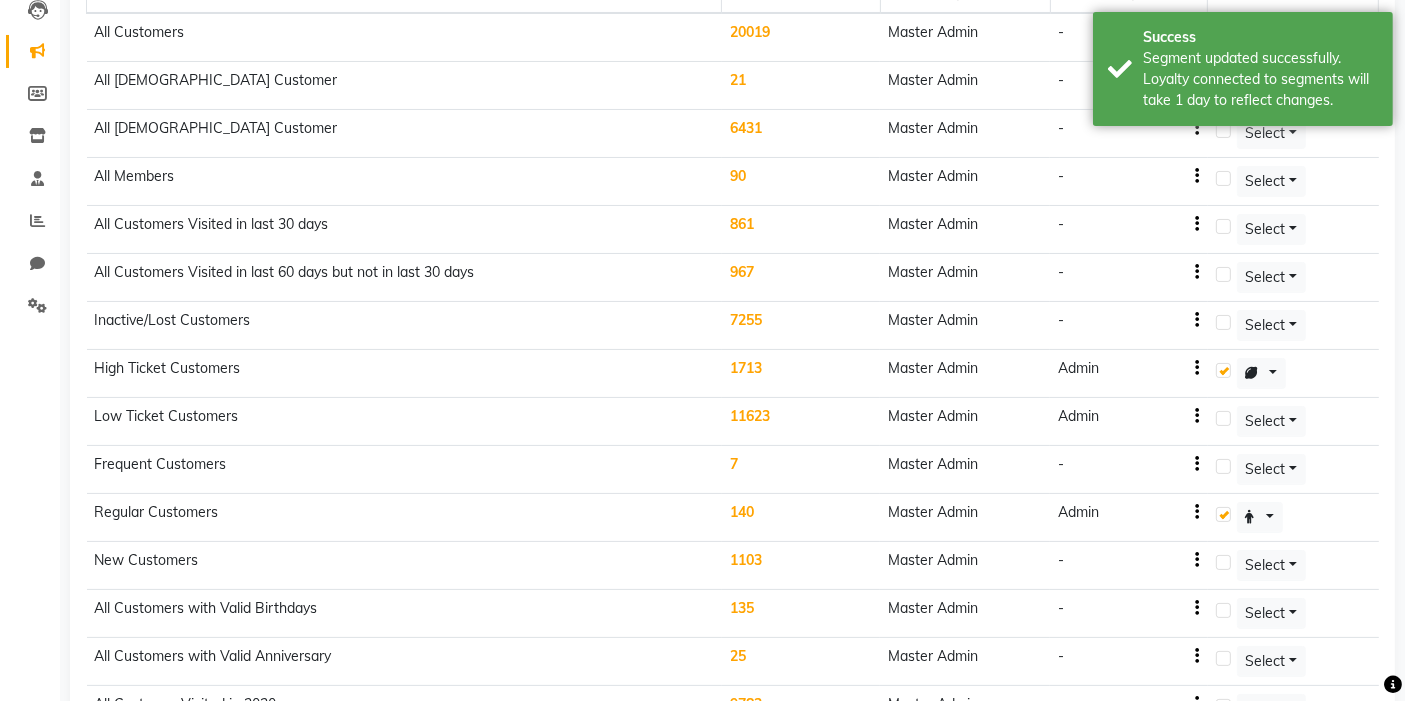 click 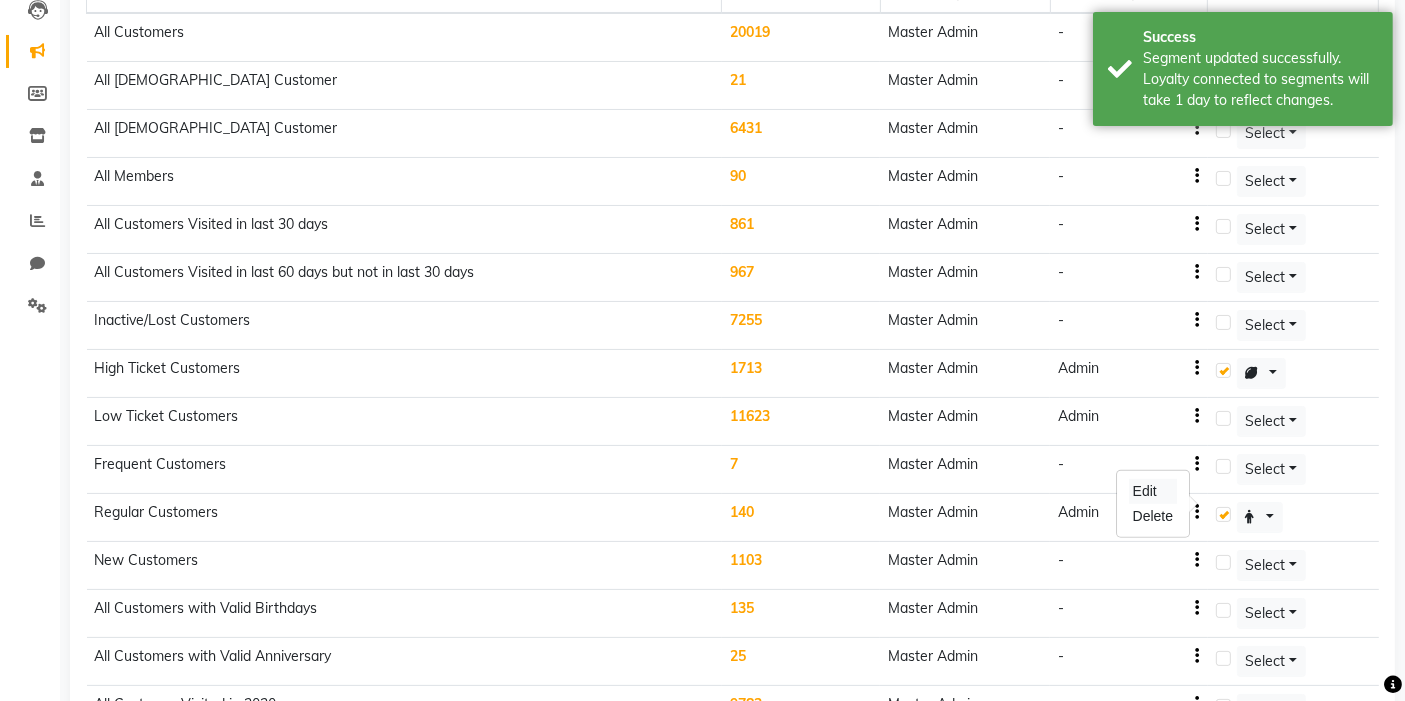 click on "Edit" at bounding box center (1153, 491) 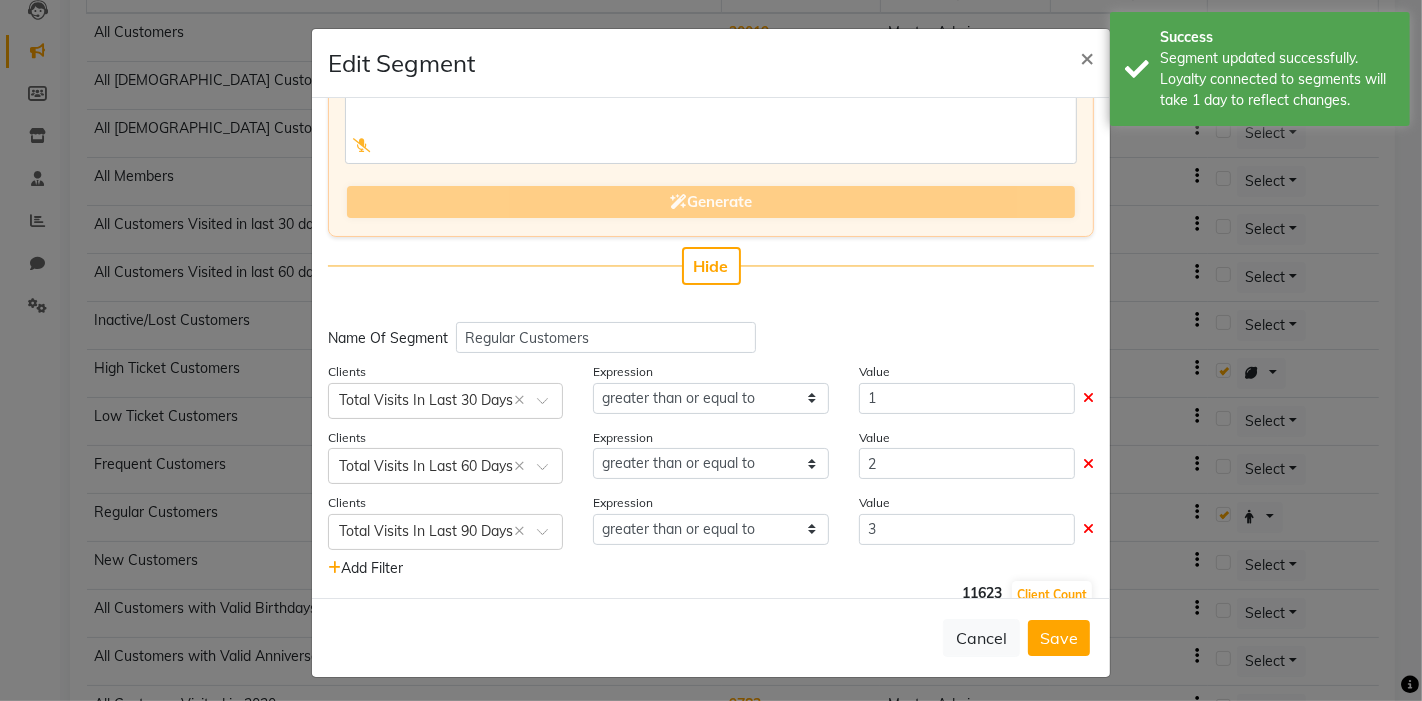scroll, scrollTop: 180, scrollLeft: 0, axis: vertical 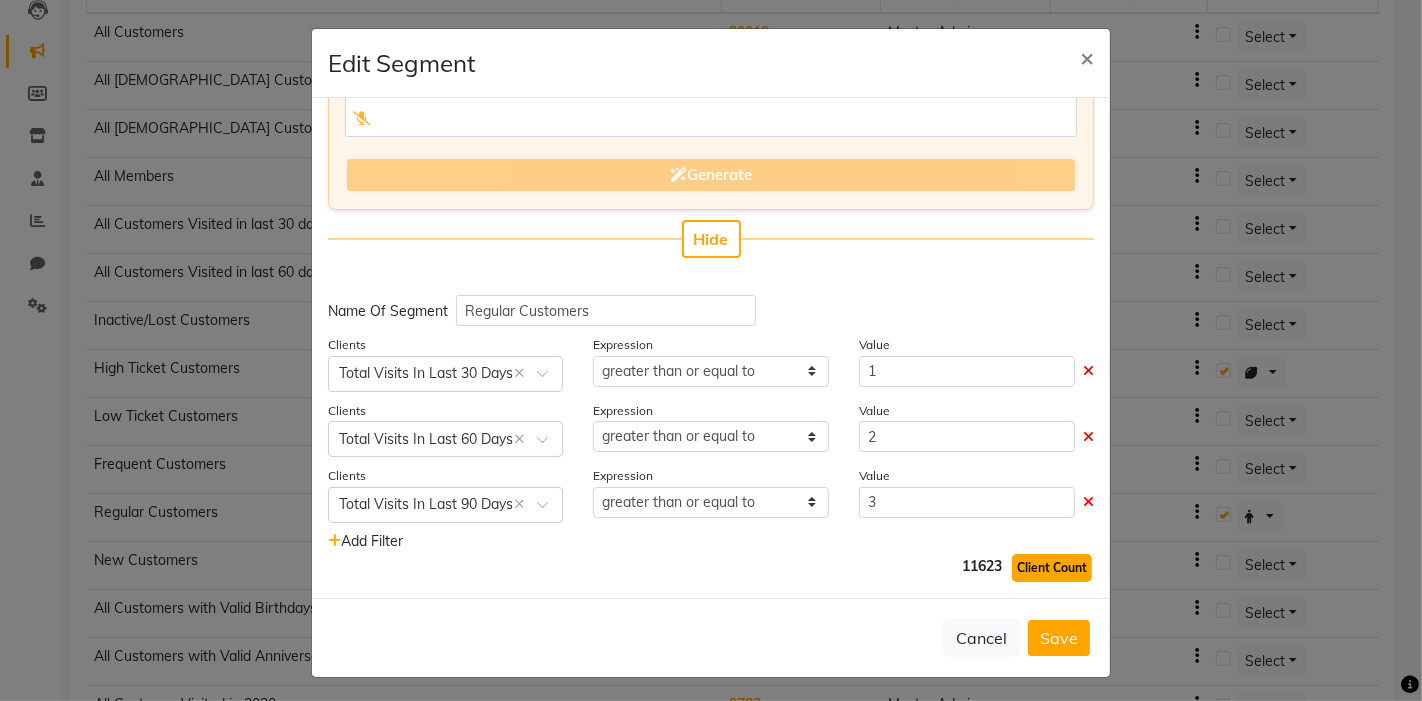 click on "Client Count" 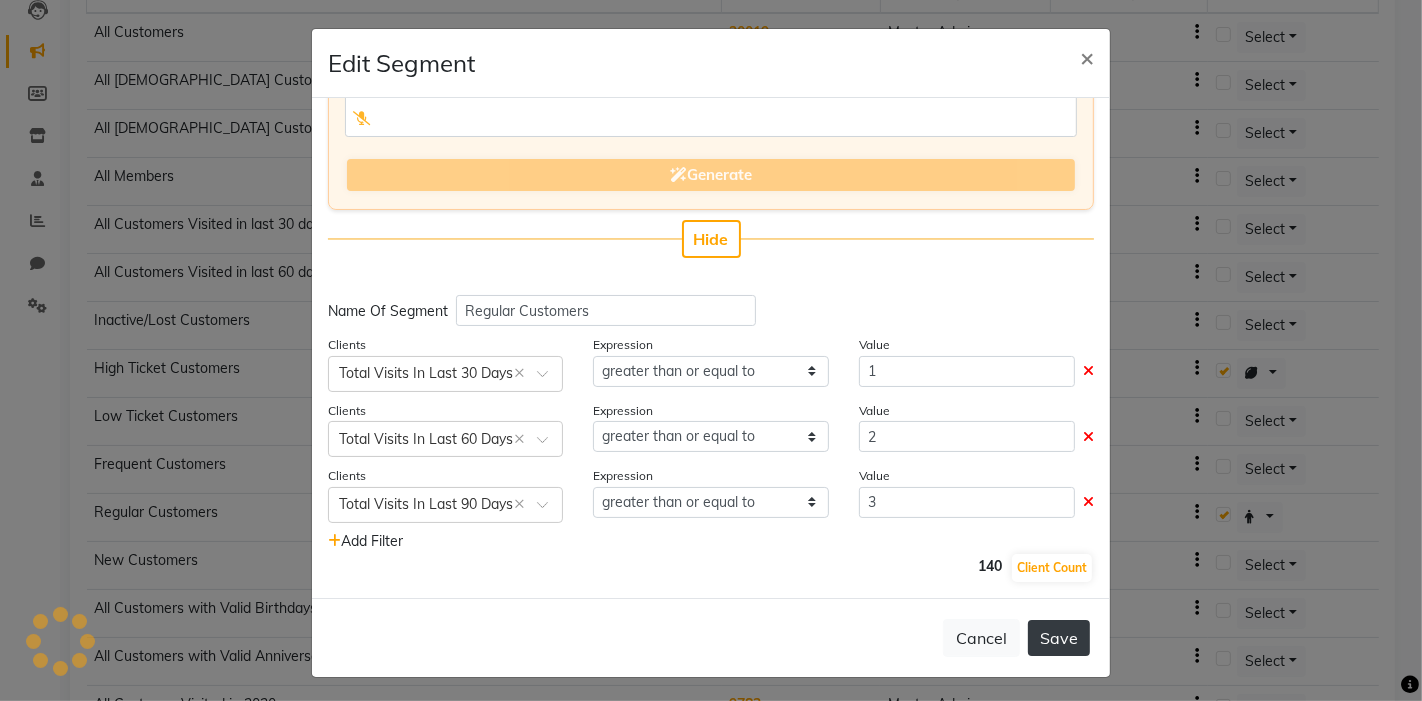 click on "Save" 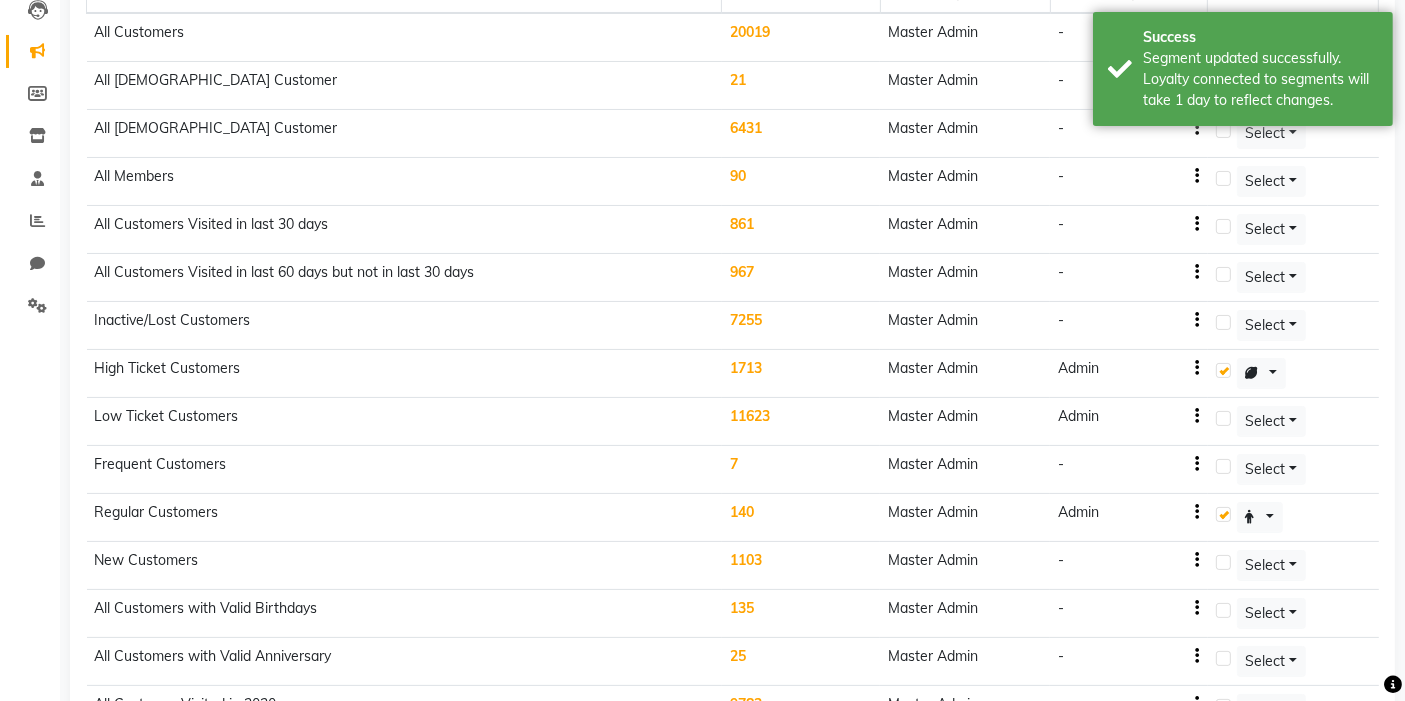 click 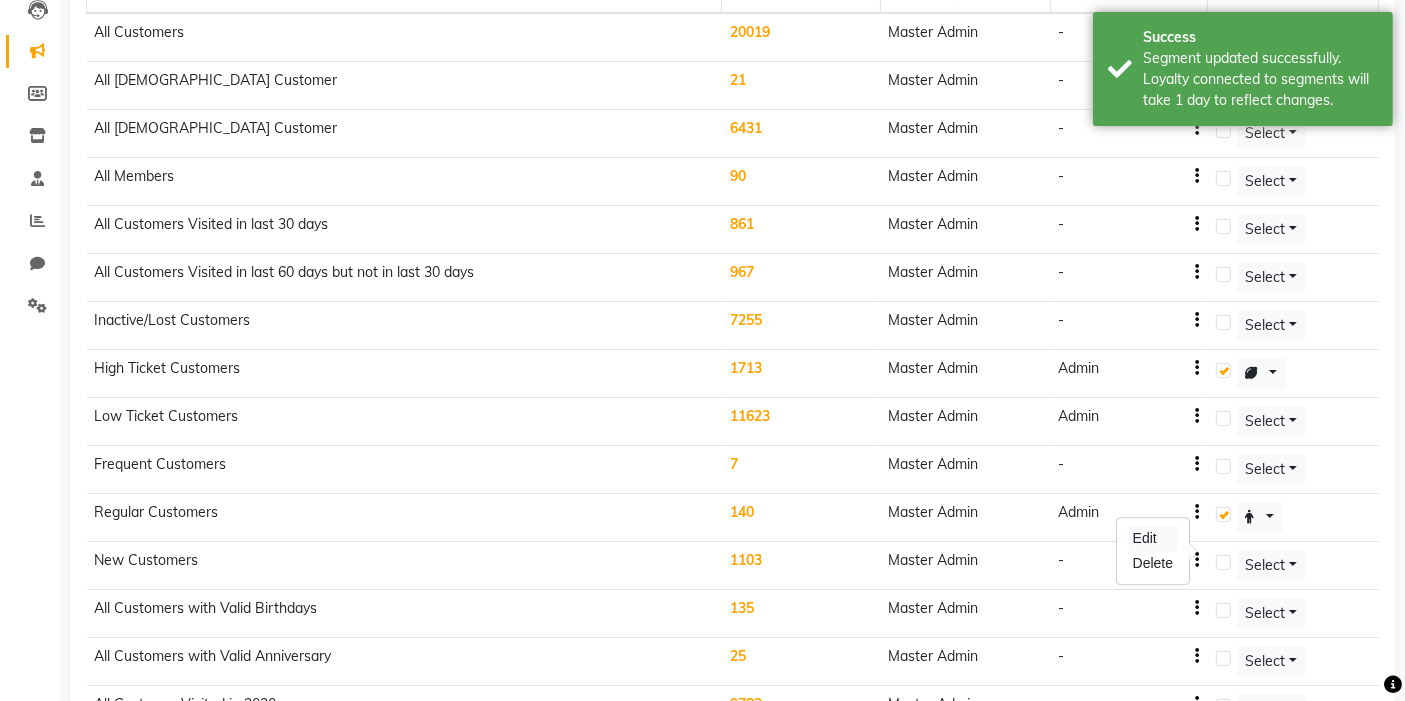 click on "Edit" at bounding box center [1153, 538] 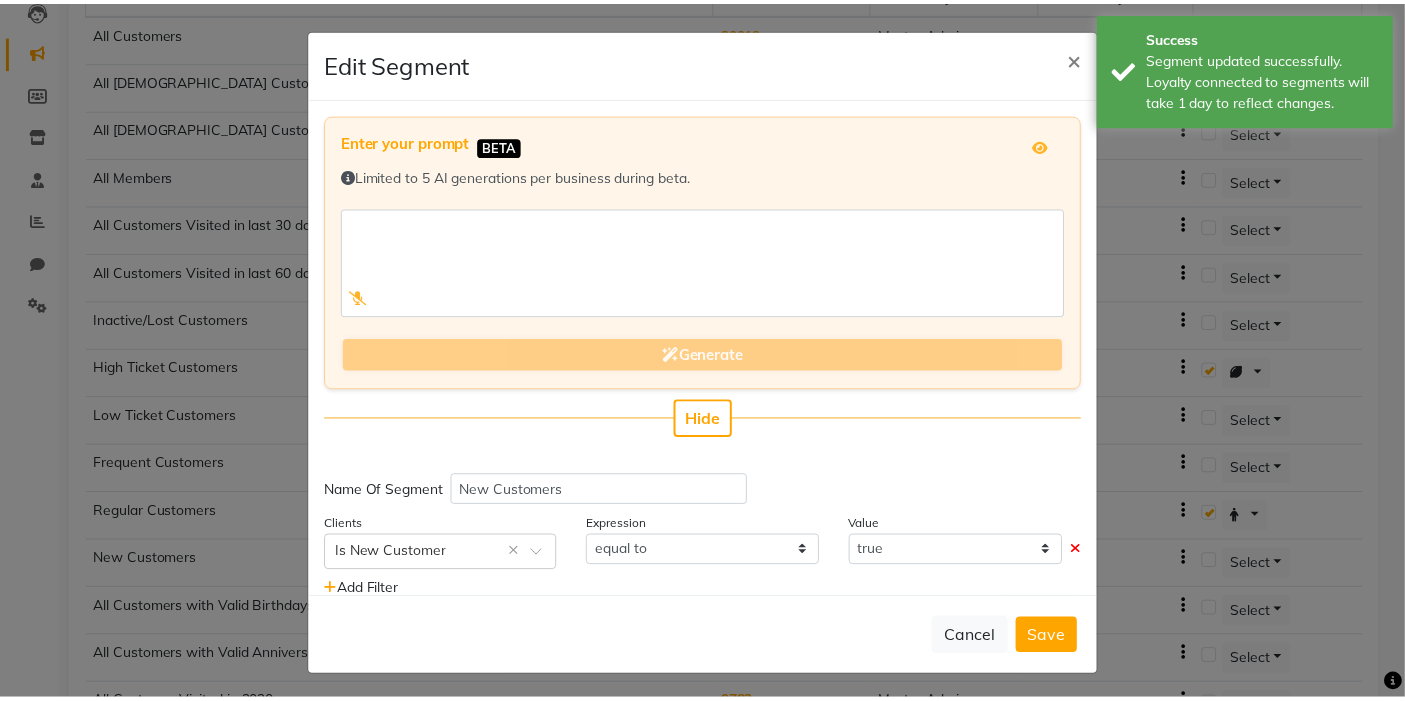scroll, scrollTop: 48, scrollLeft: 0, axis: vertical 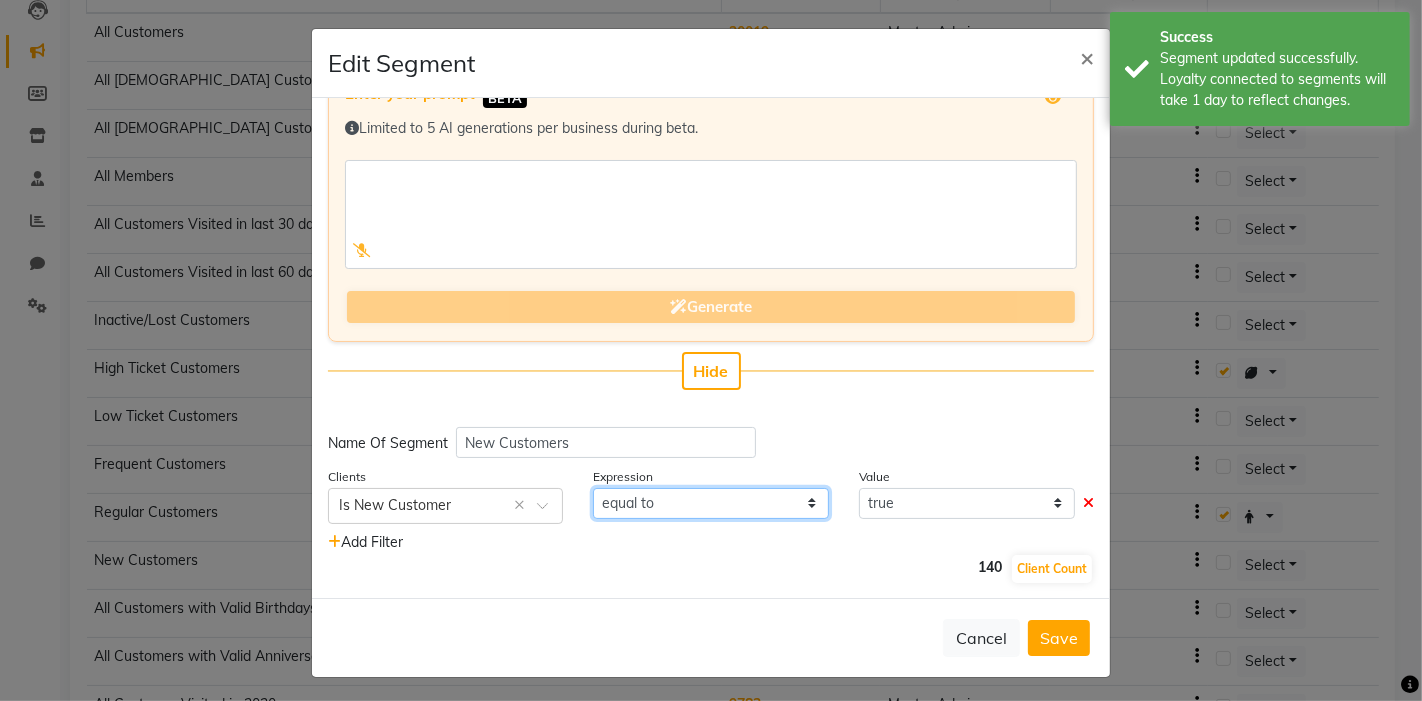 click on "equal to" 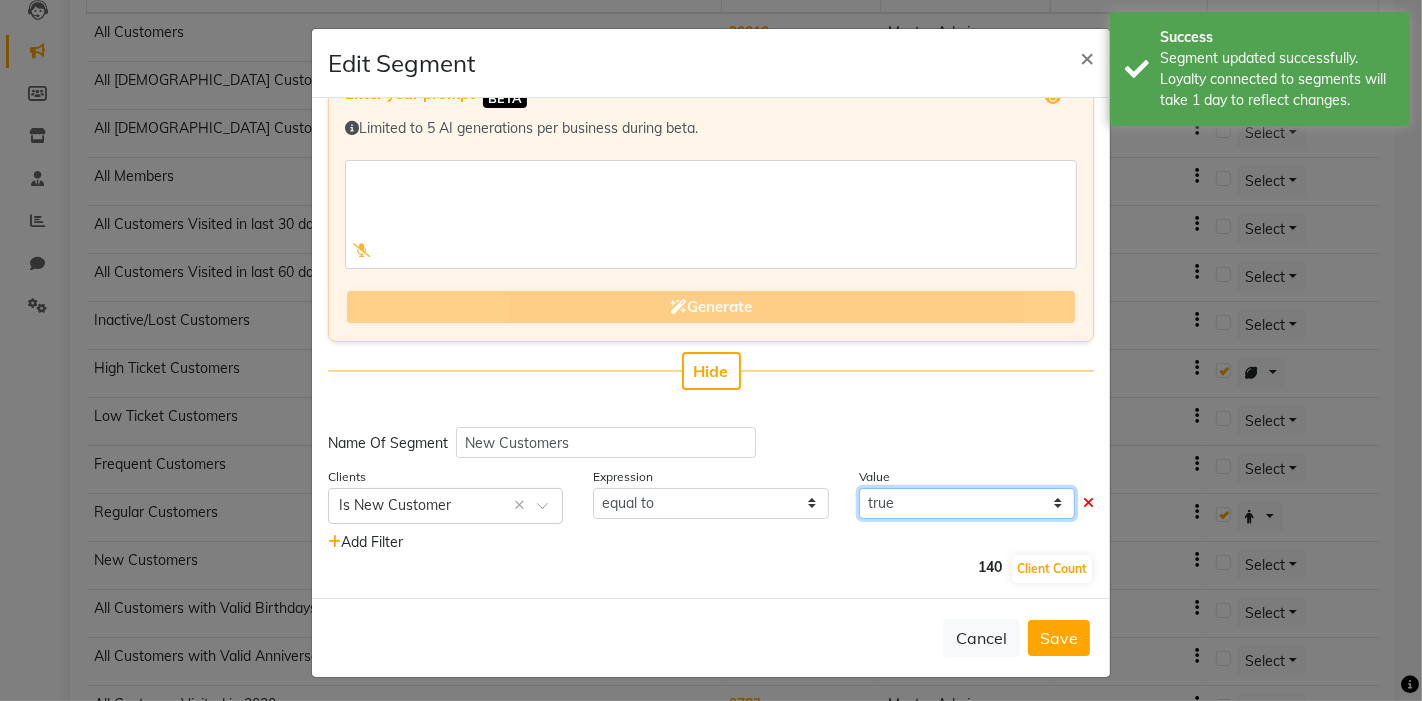 click on "true false" 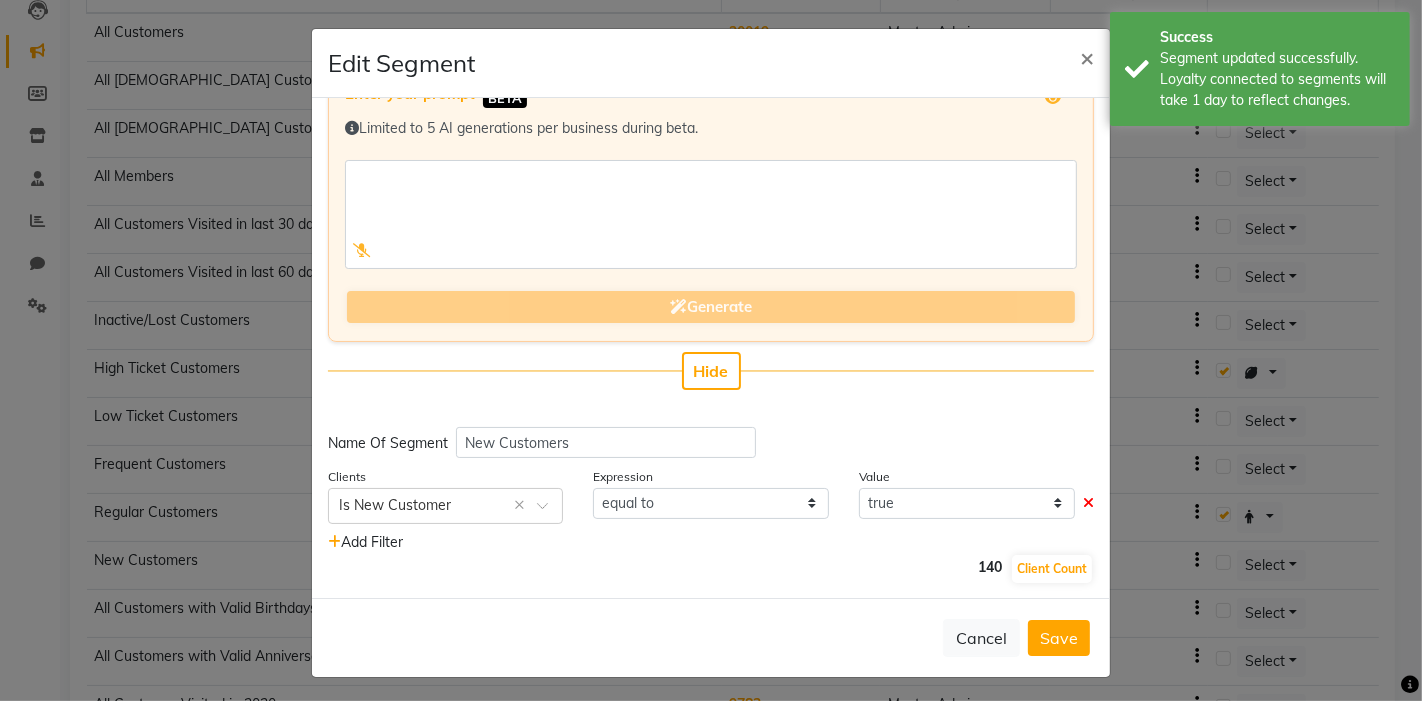 click on "Add Filter" 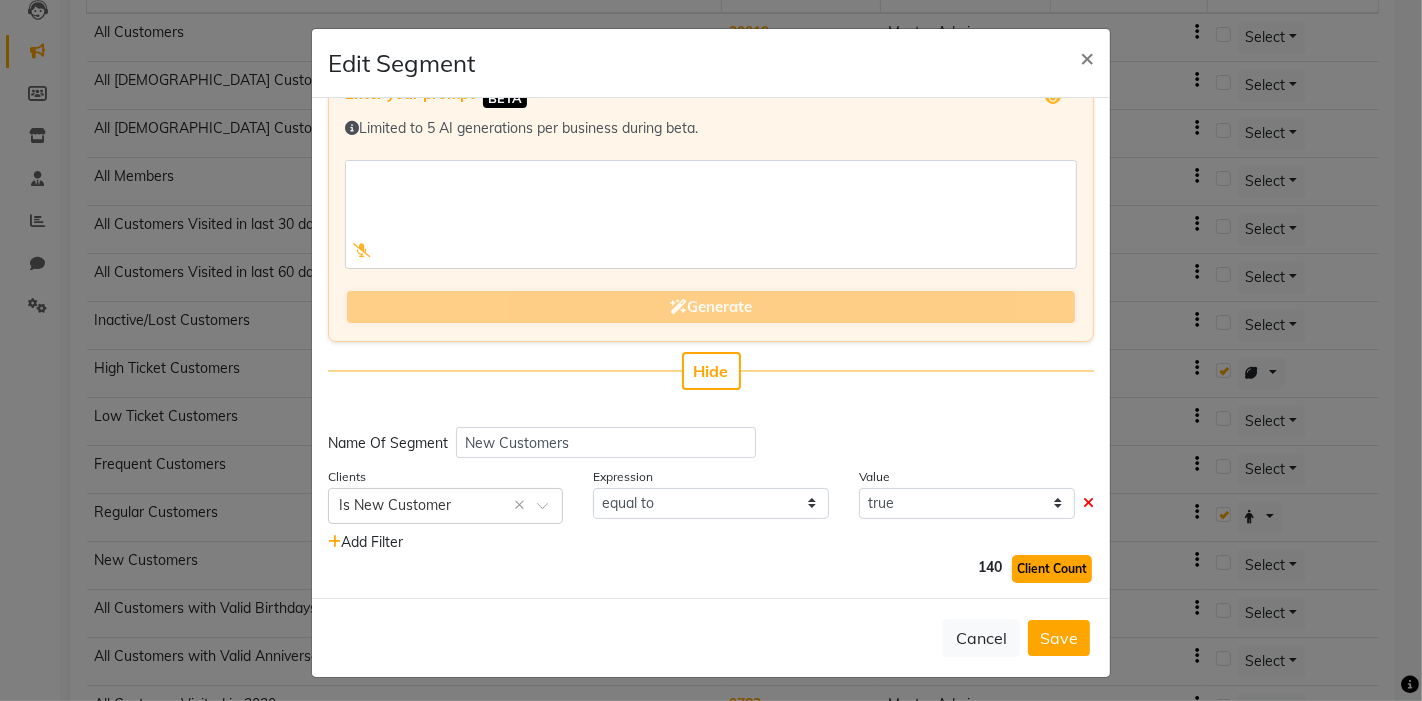 click on "Client Count" 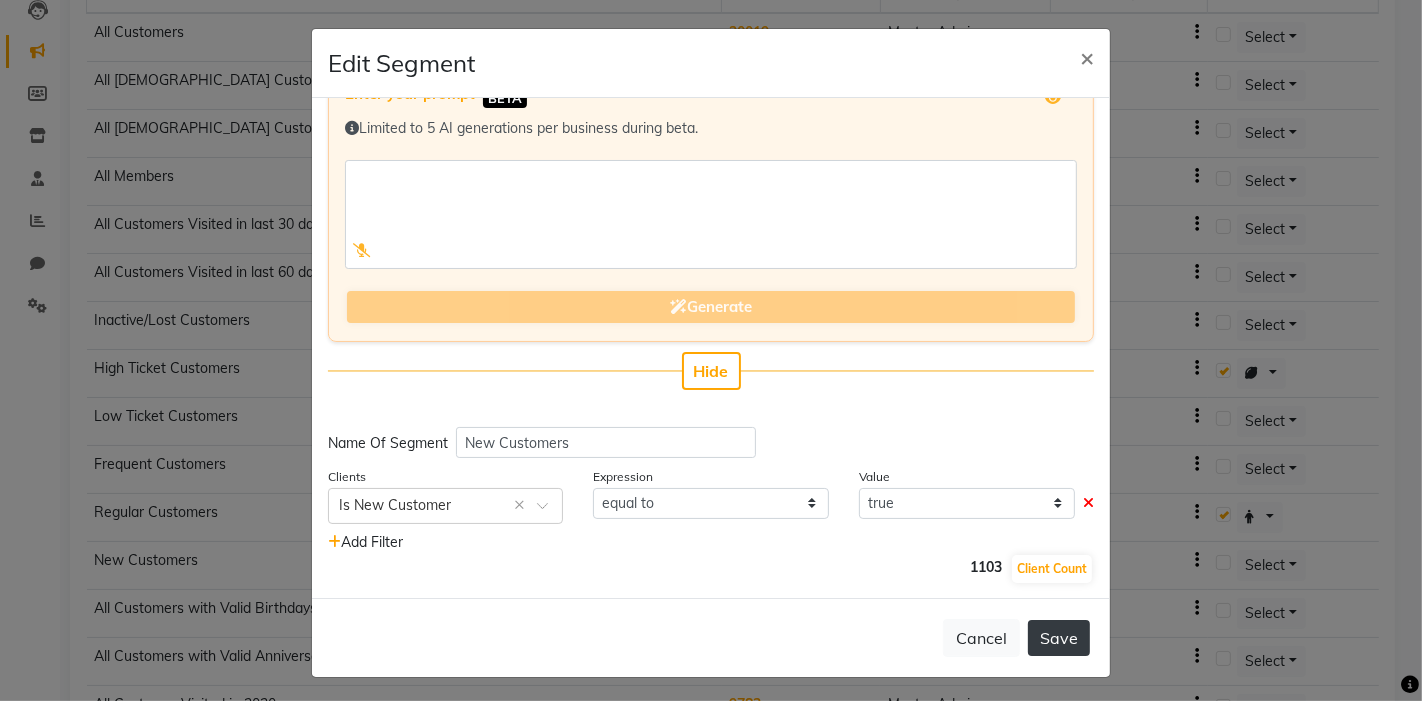 click on "Save" 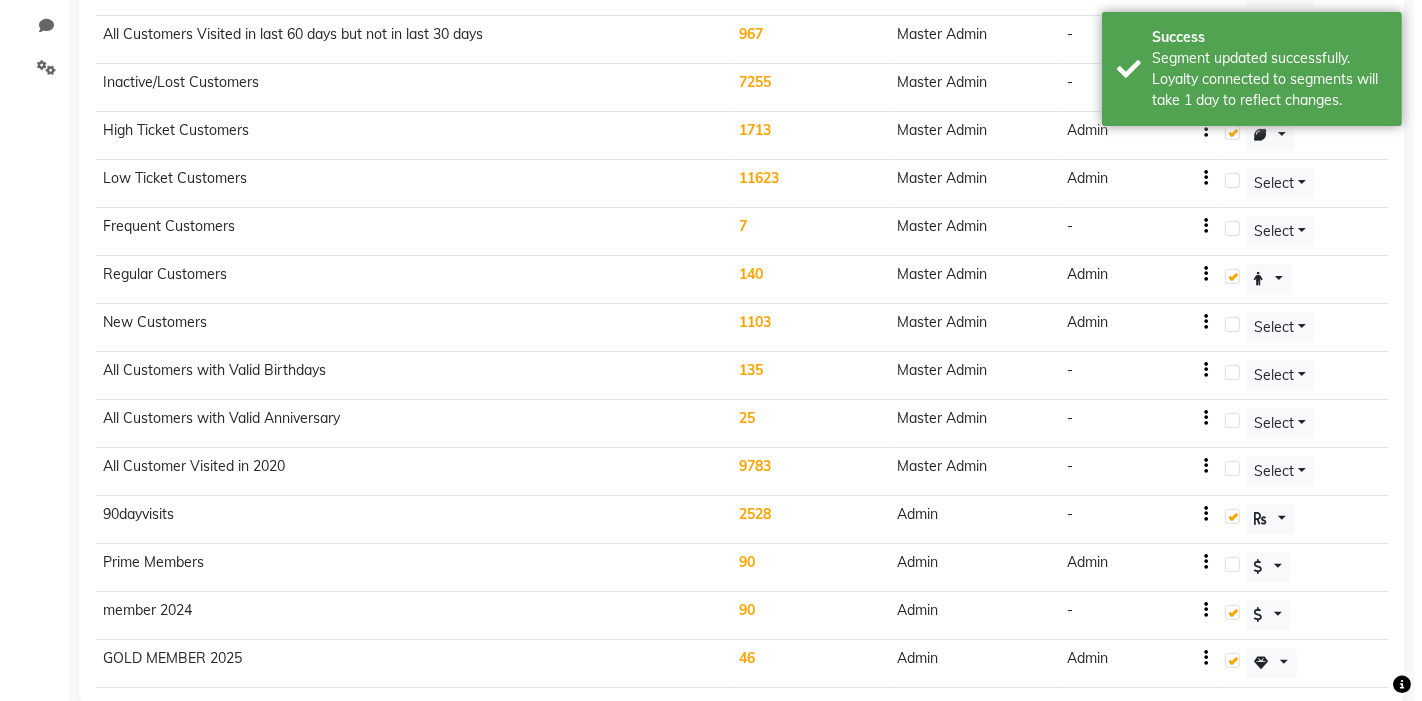 scroll, scrollTop: 476, scrollLeft: 0, axis: vertical 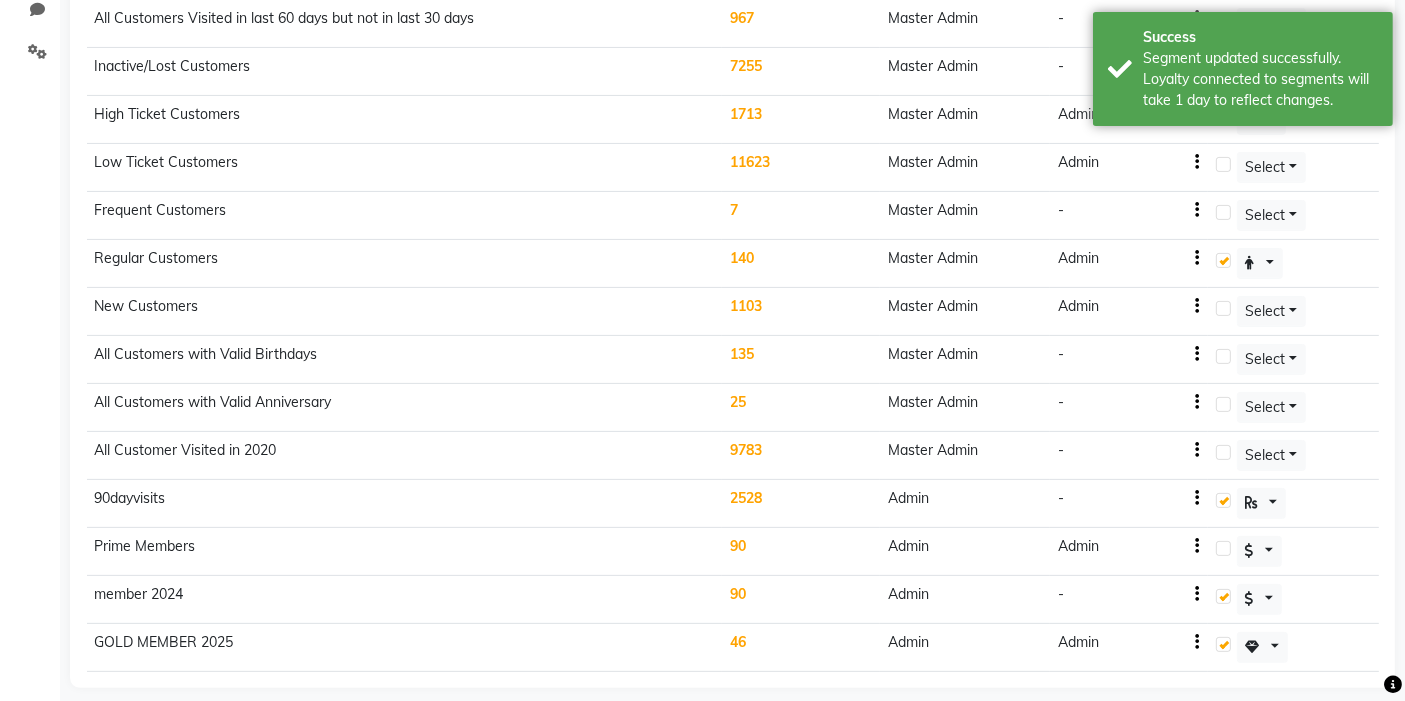 click 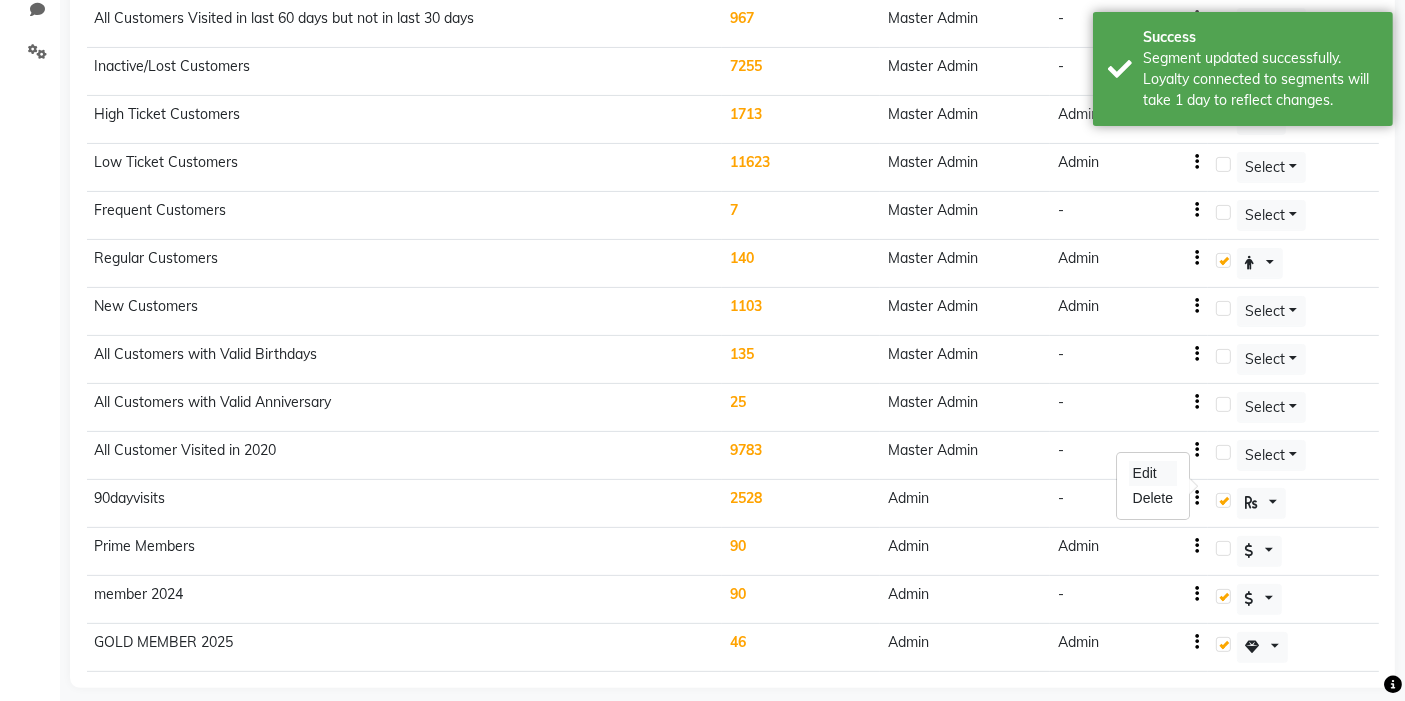 click on "Edit" at bounding box center (1153, 473) 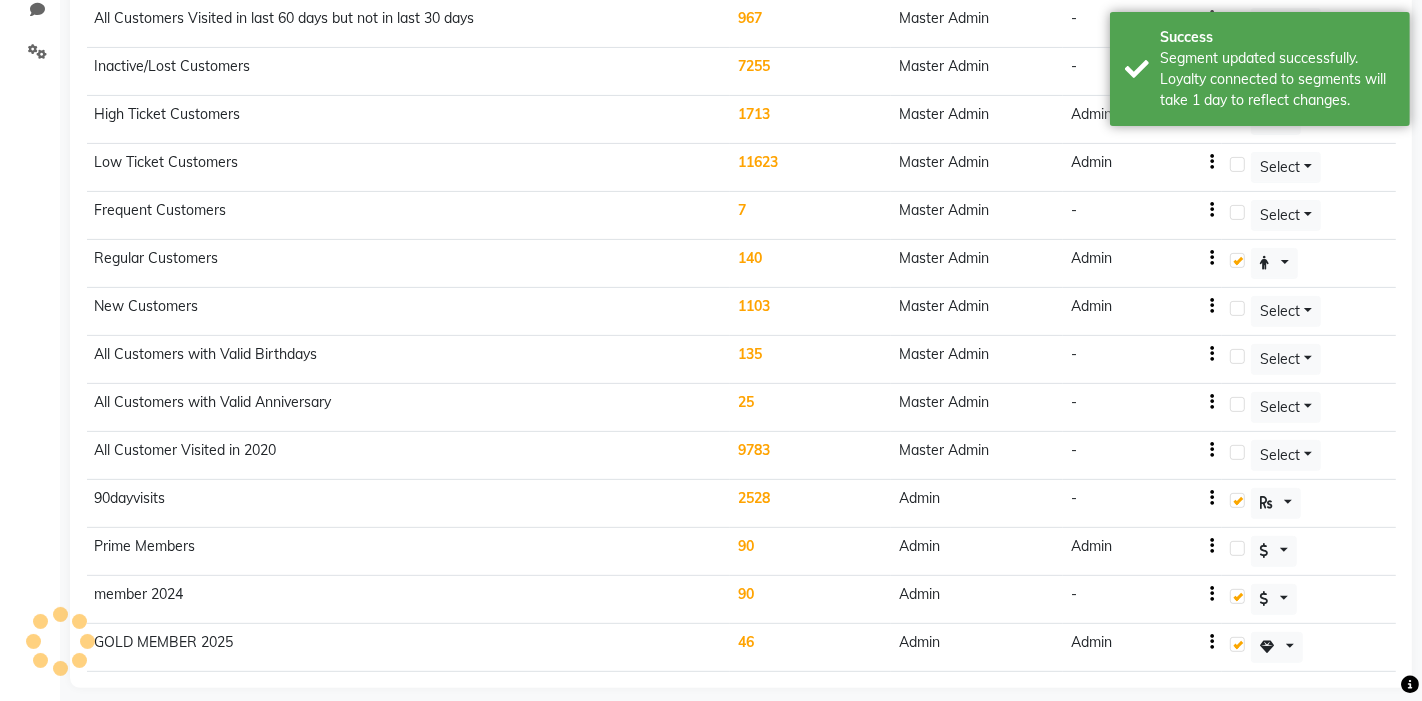 select on ">" 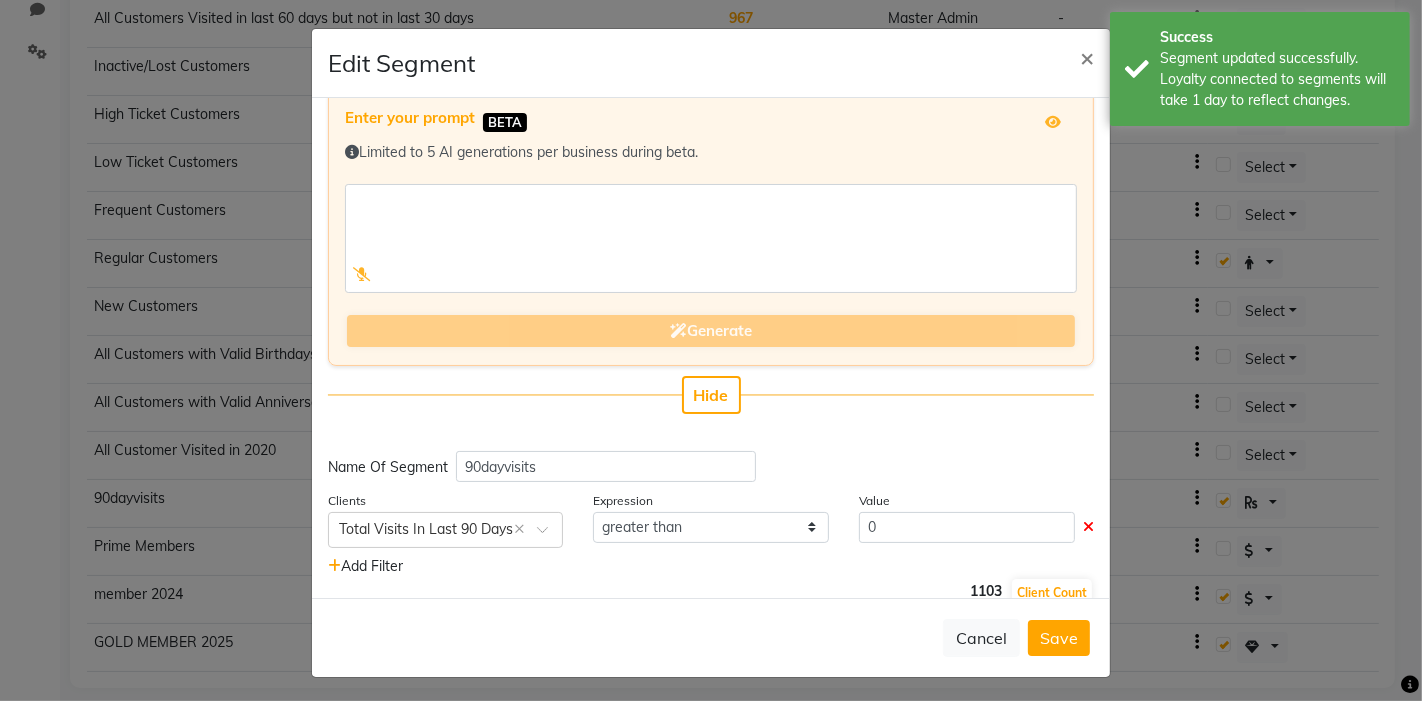 scroll, scrollTop: 48, scrollLeft: 0, axis: vertical 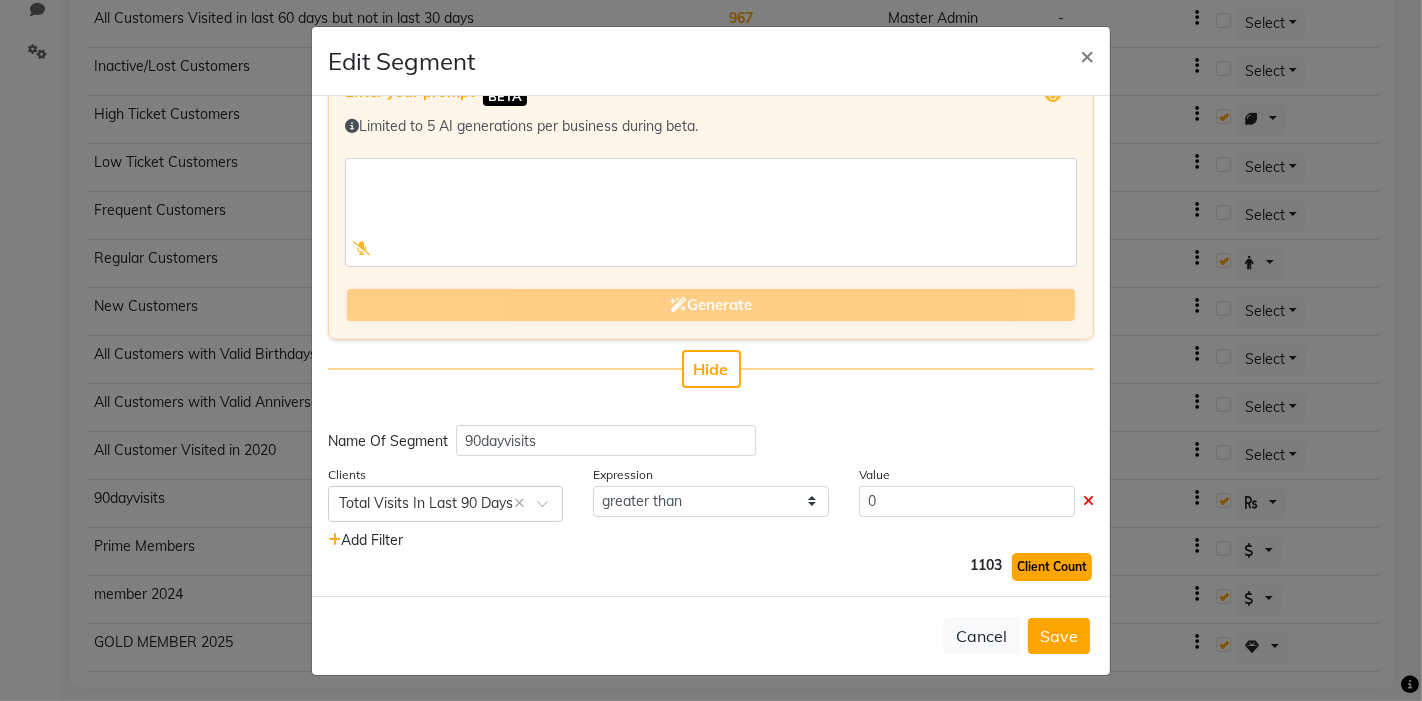 click on "Client Count" 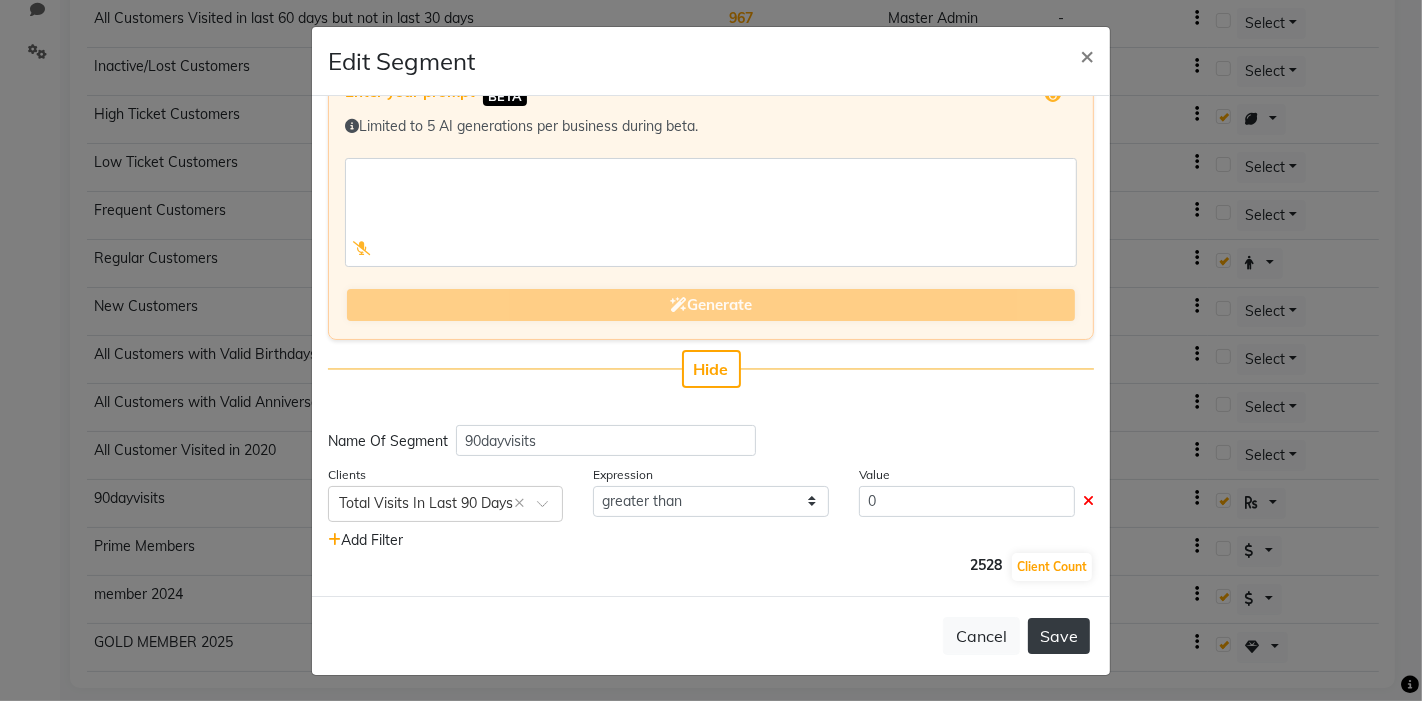 click on "Save" 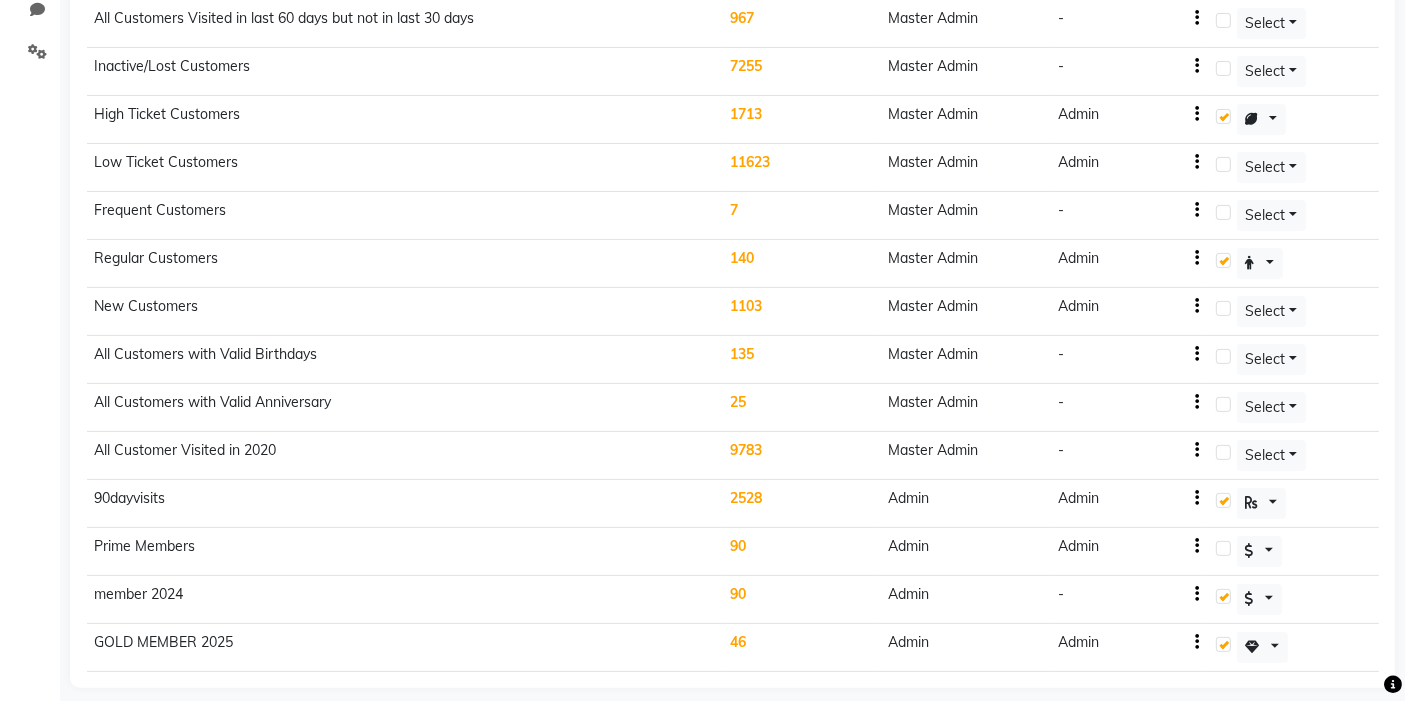 click 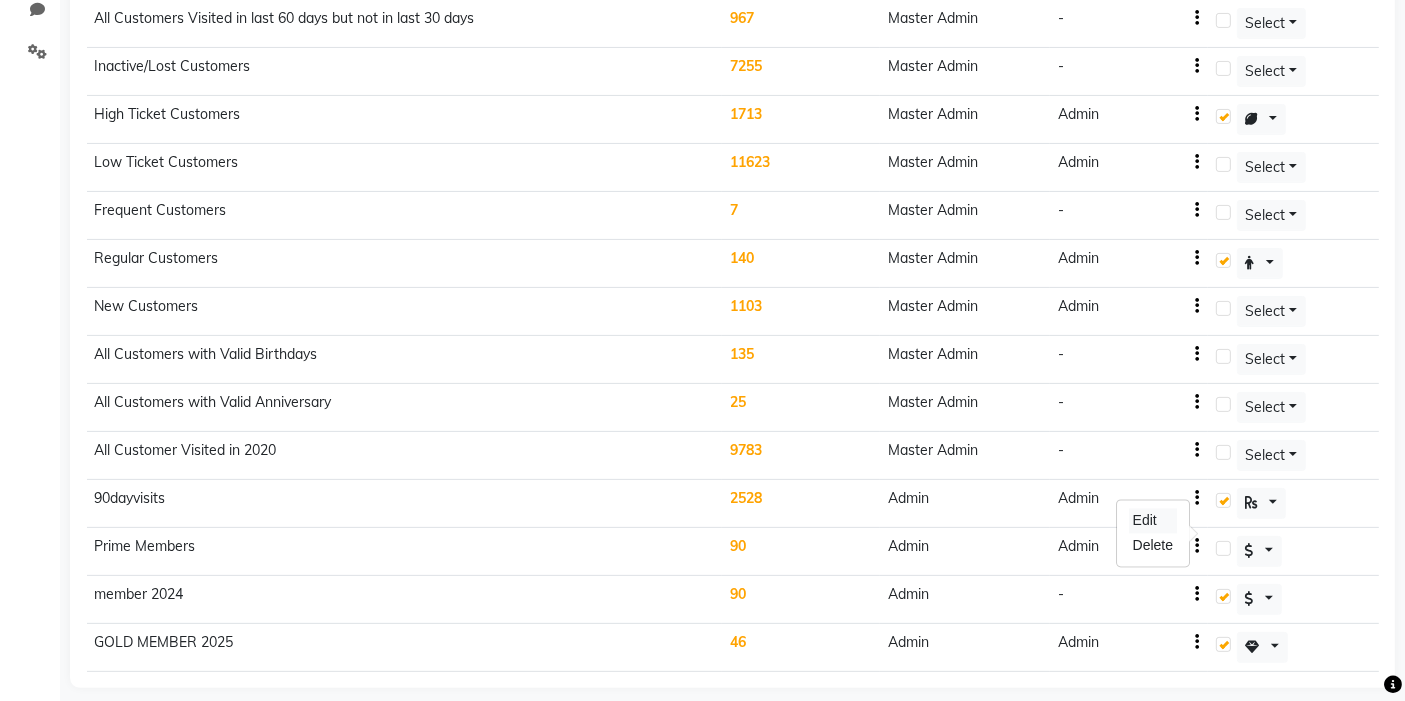 click on "Edit" at bounding box center (1153, 521) 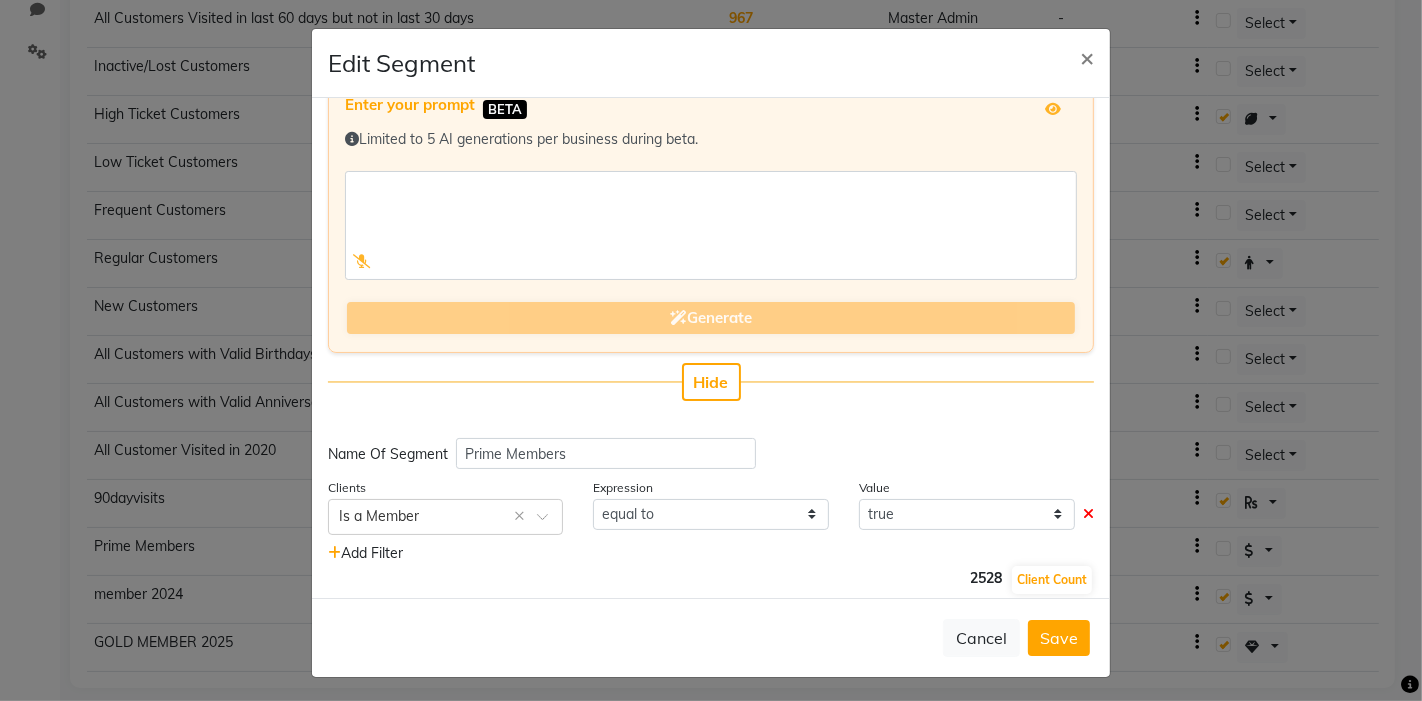 scroll, scrollTop: 48, scrollLeft: 0, axis: vertical 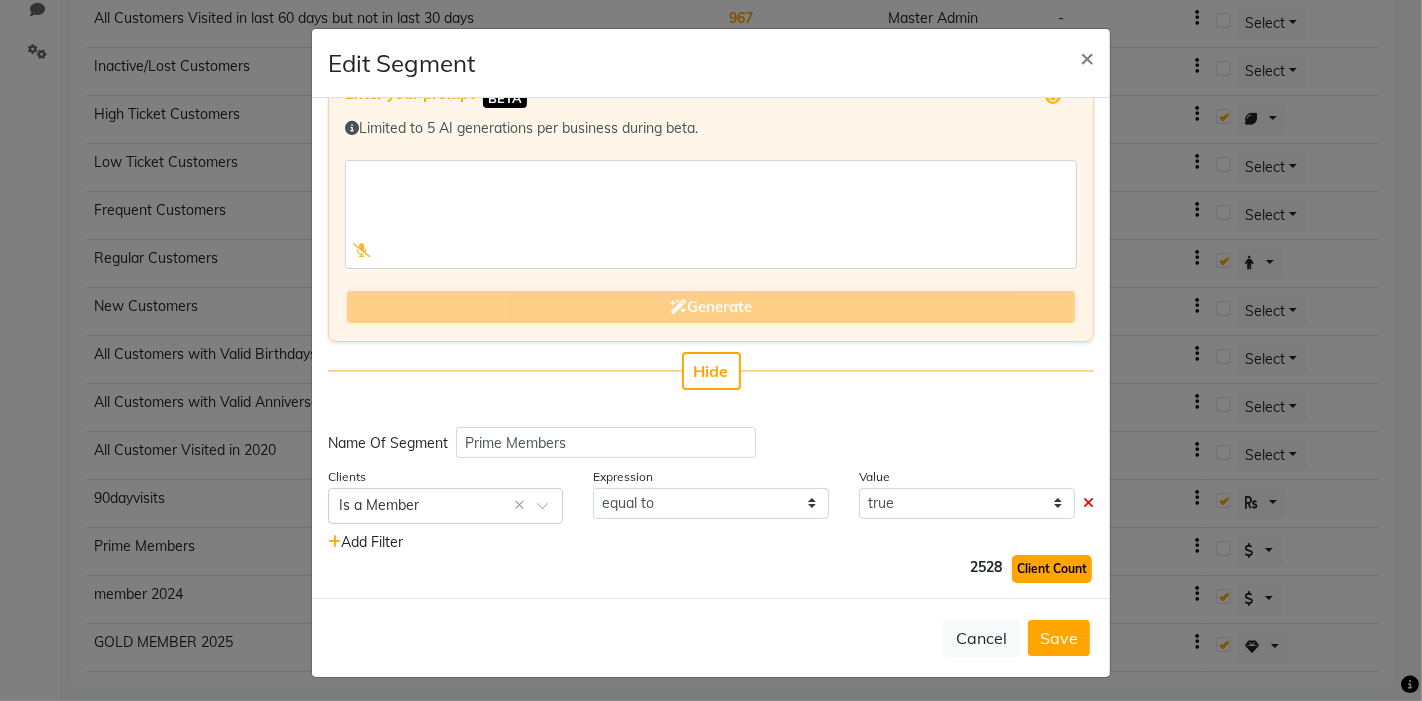 click on "Client Count" 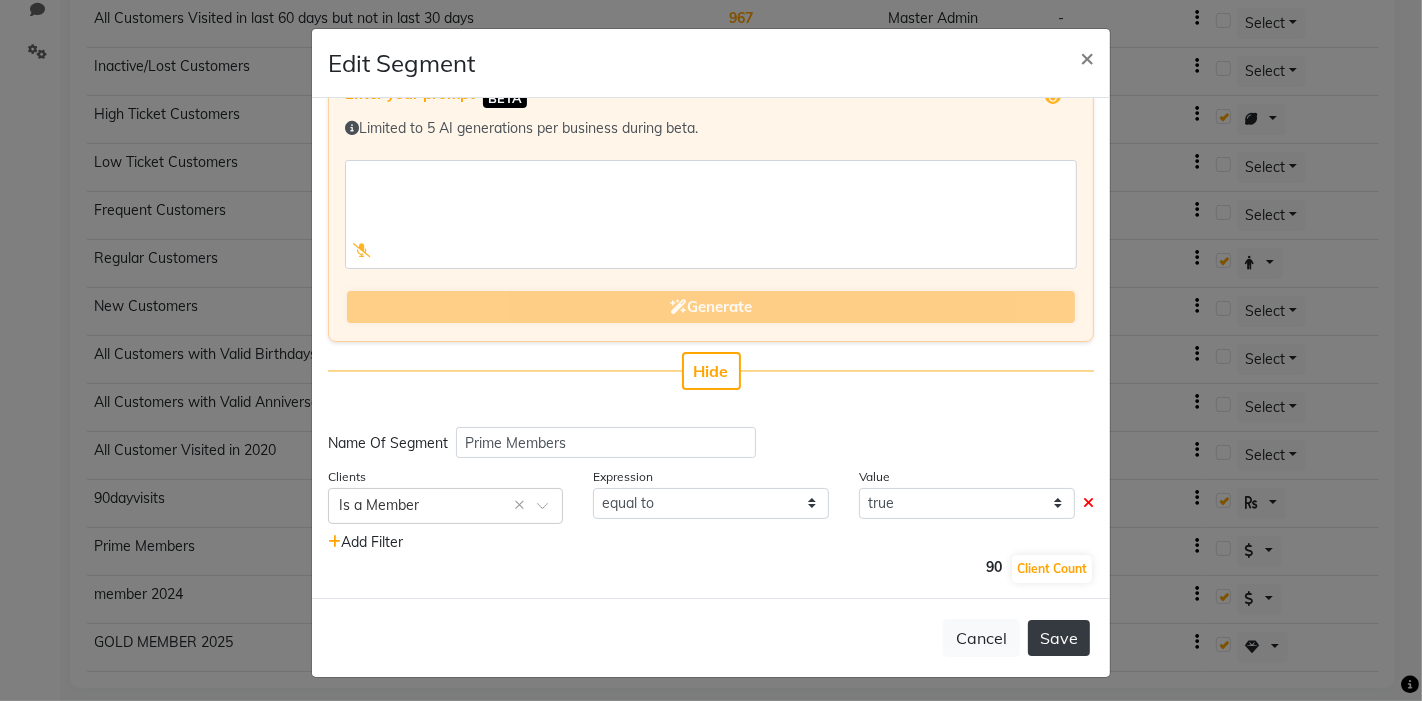 click on "Save" 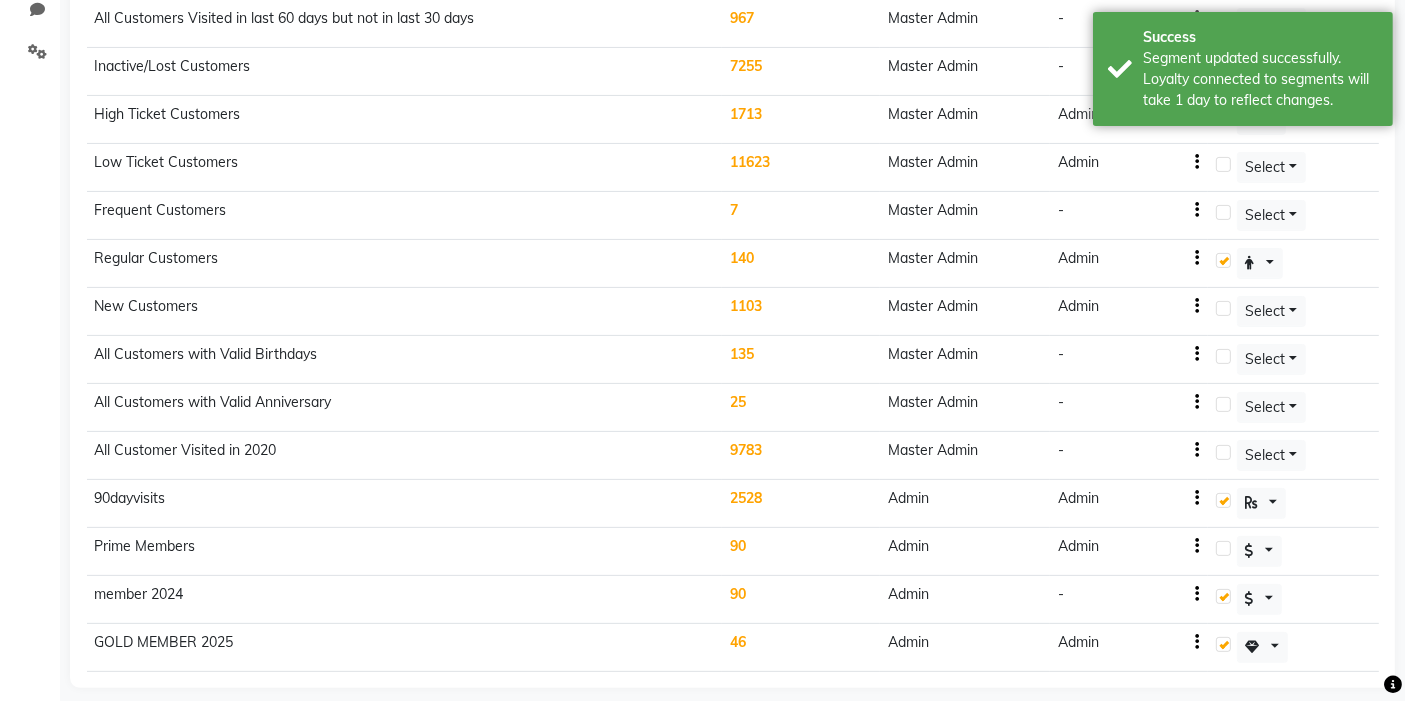 click 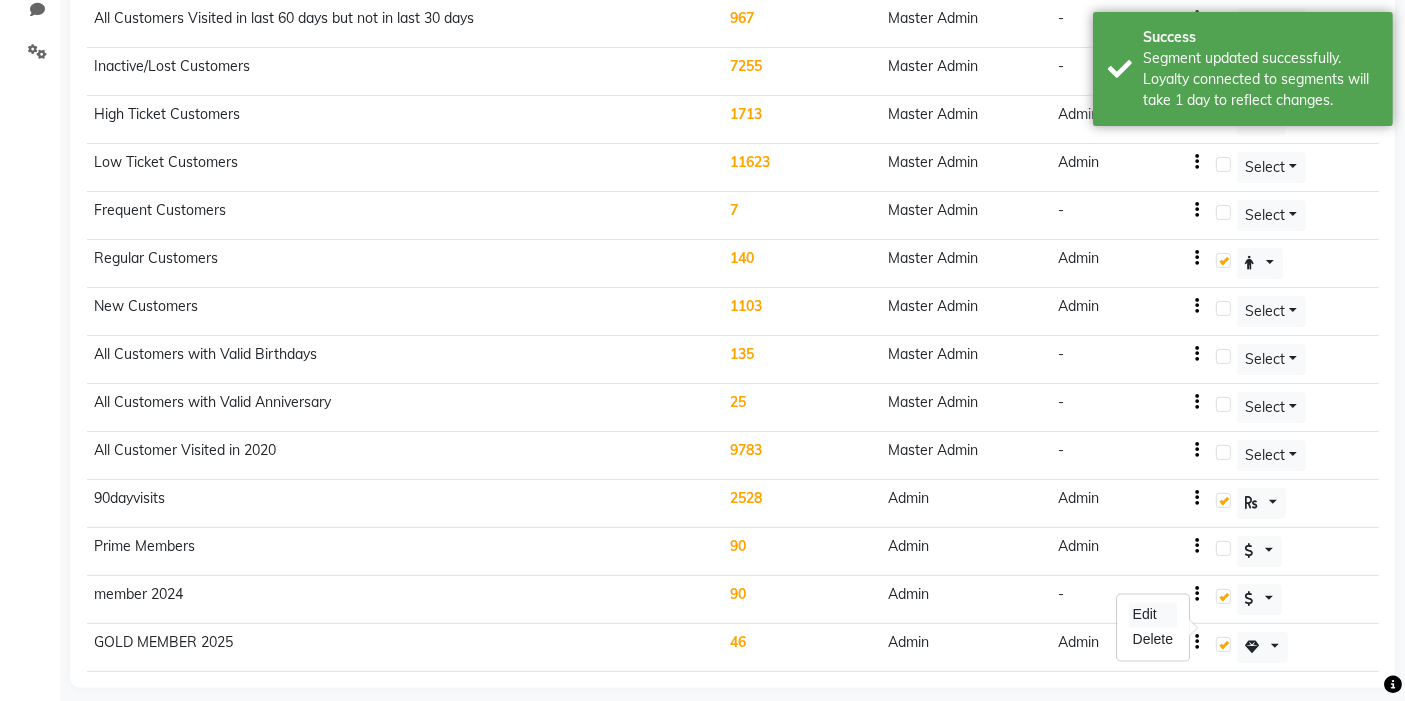 click on "Edit" at bounding box center (1153, 615) 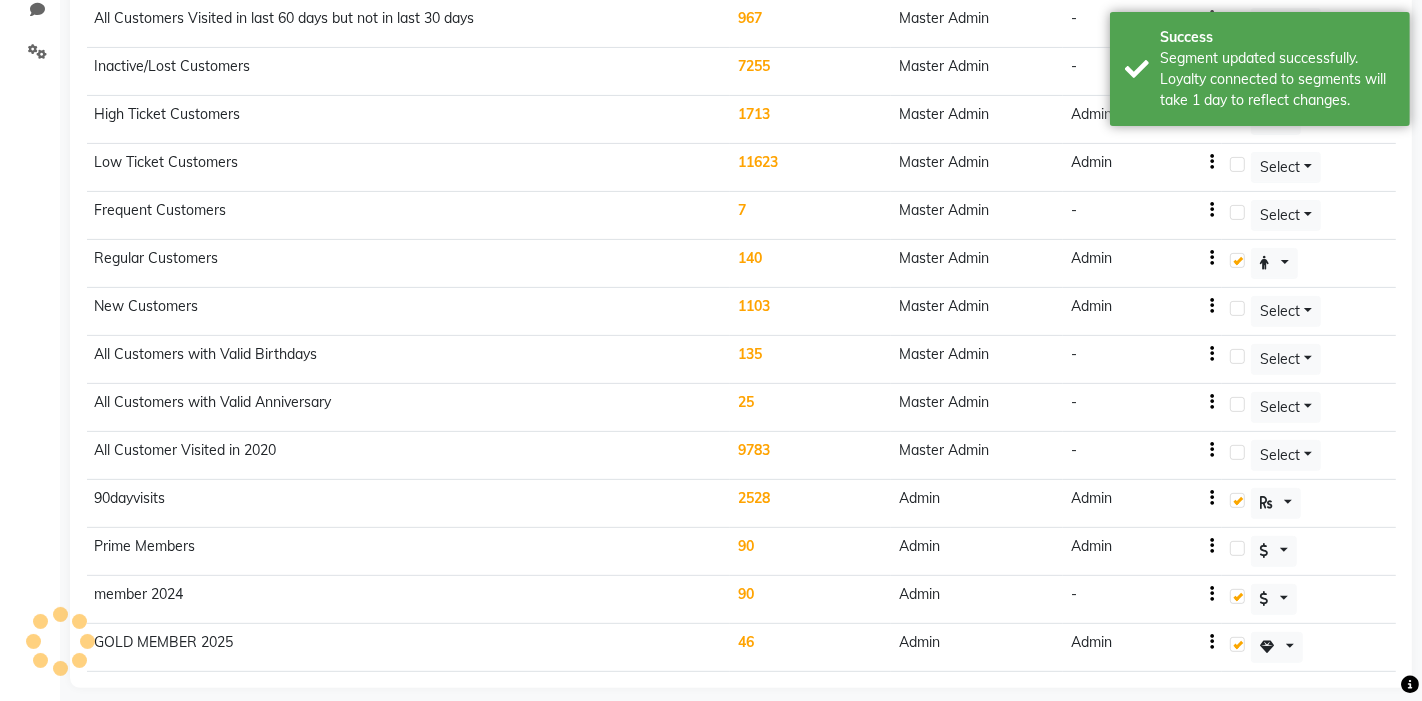 select on "<" 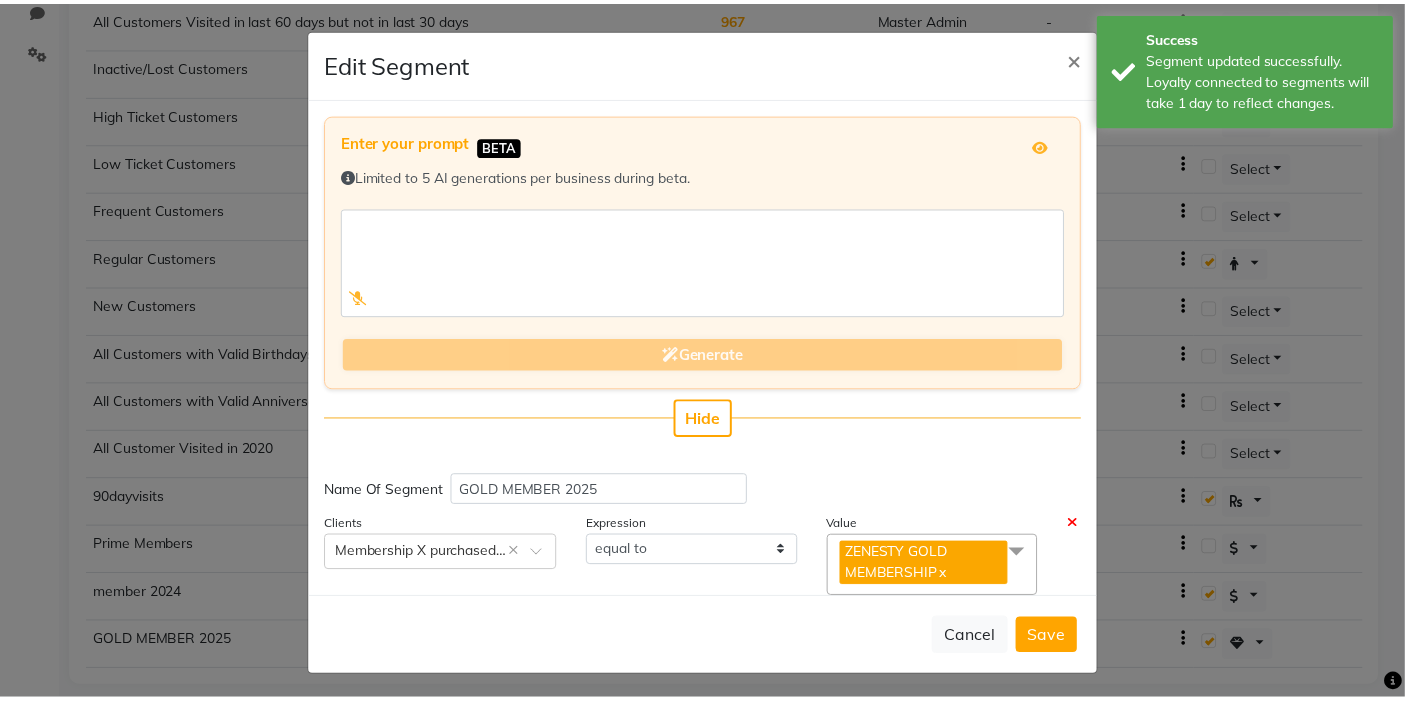 scroll, scrollTop: 145, scrollLeft: 0, axis: vertical 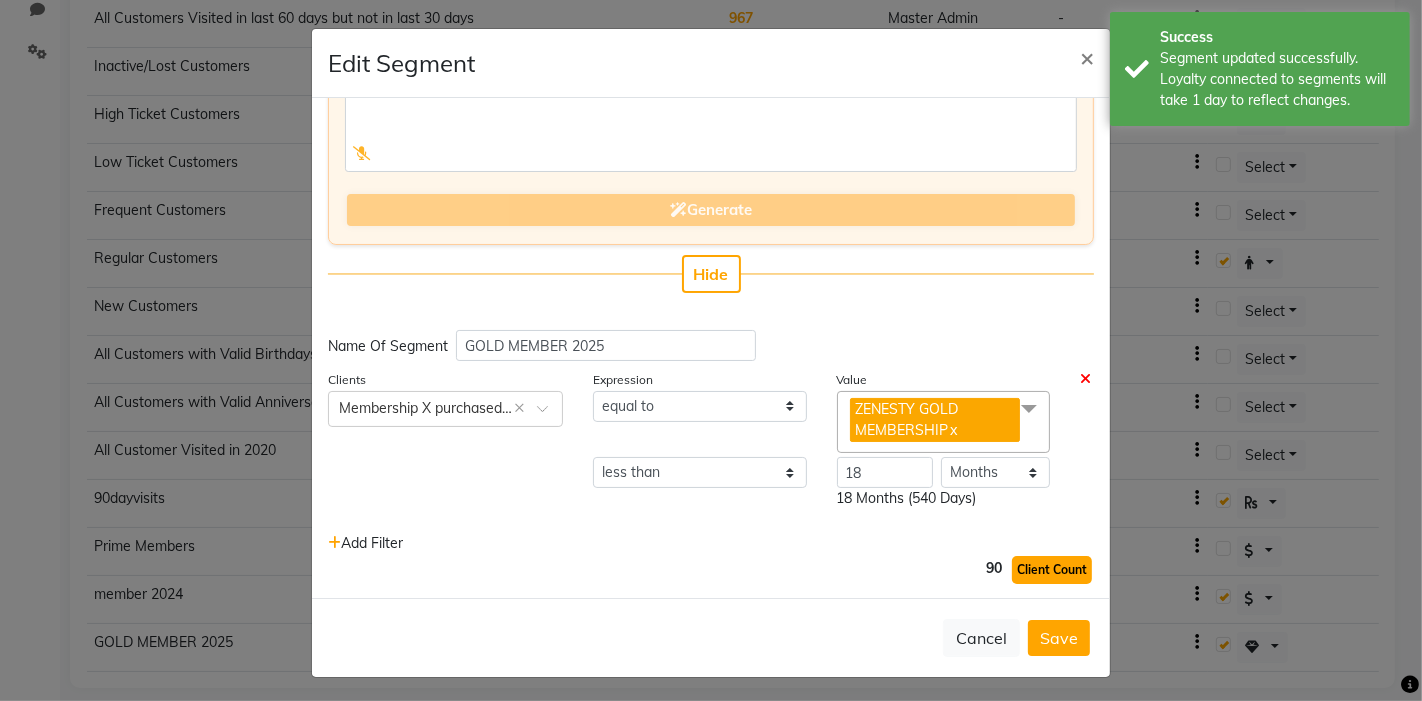 click on "Client Count" 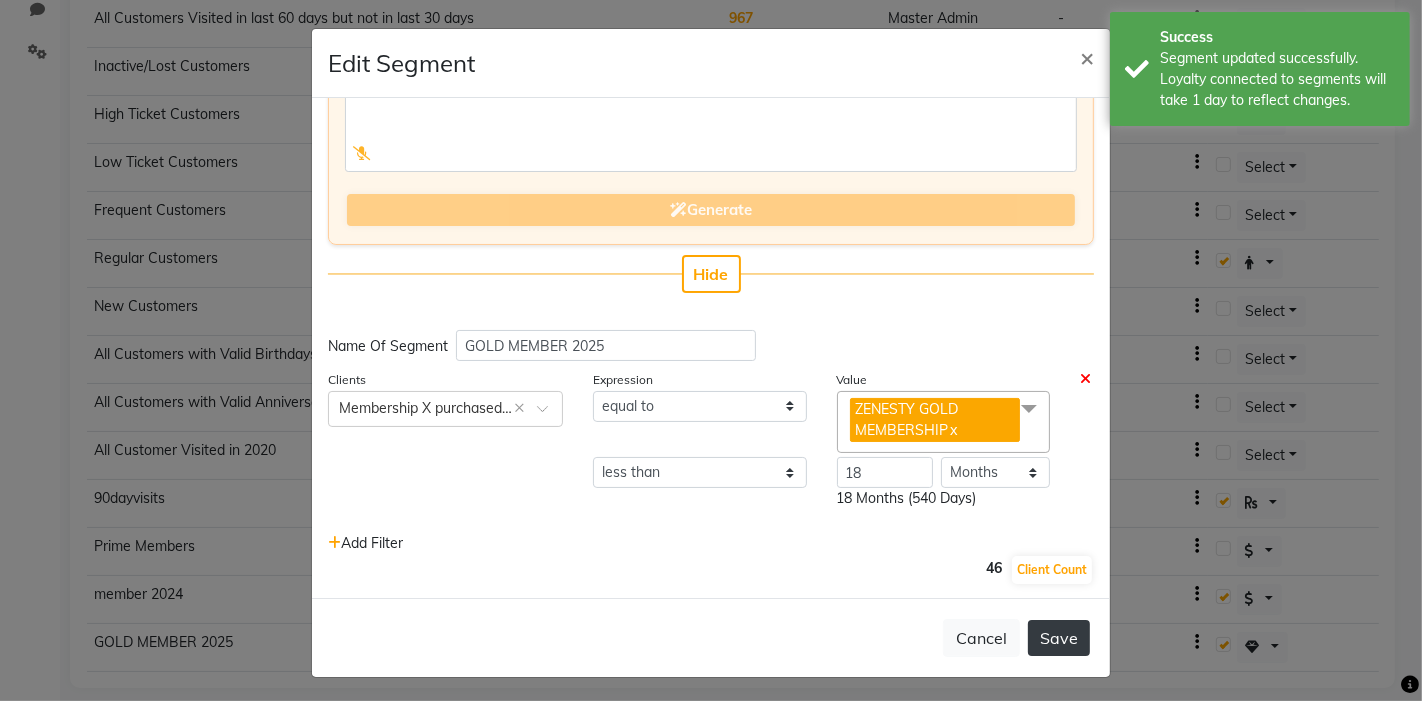 click on "Save" 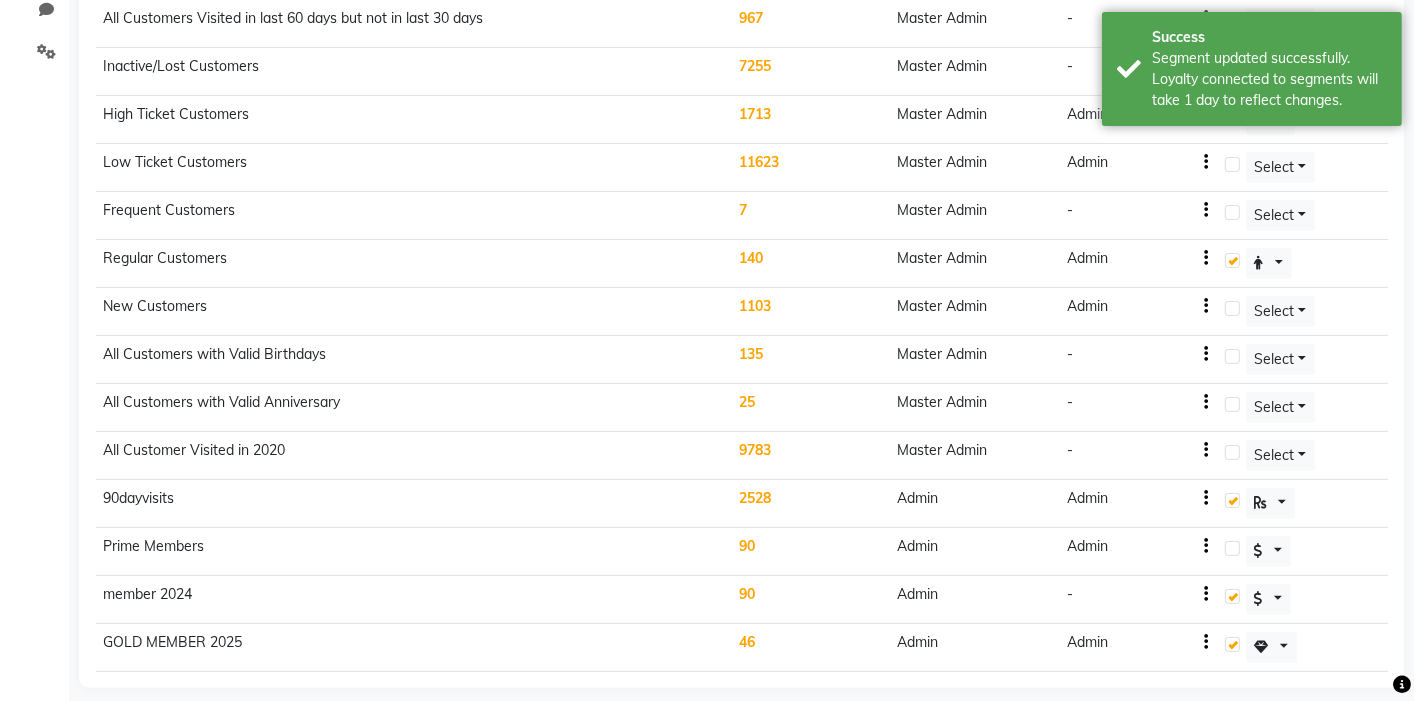 scroll, scrollTop: 0, scrollLeft: 0, axis: both 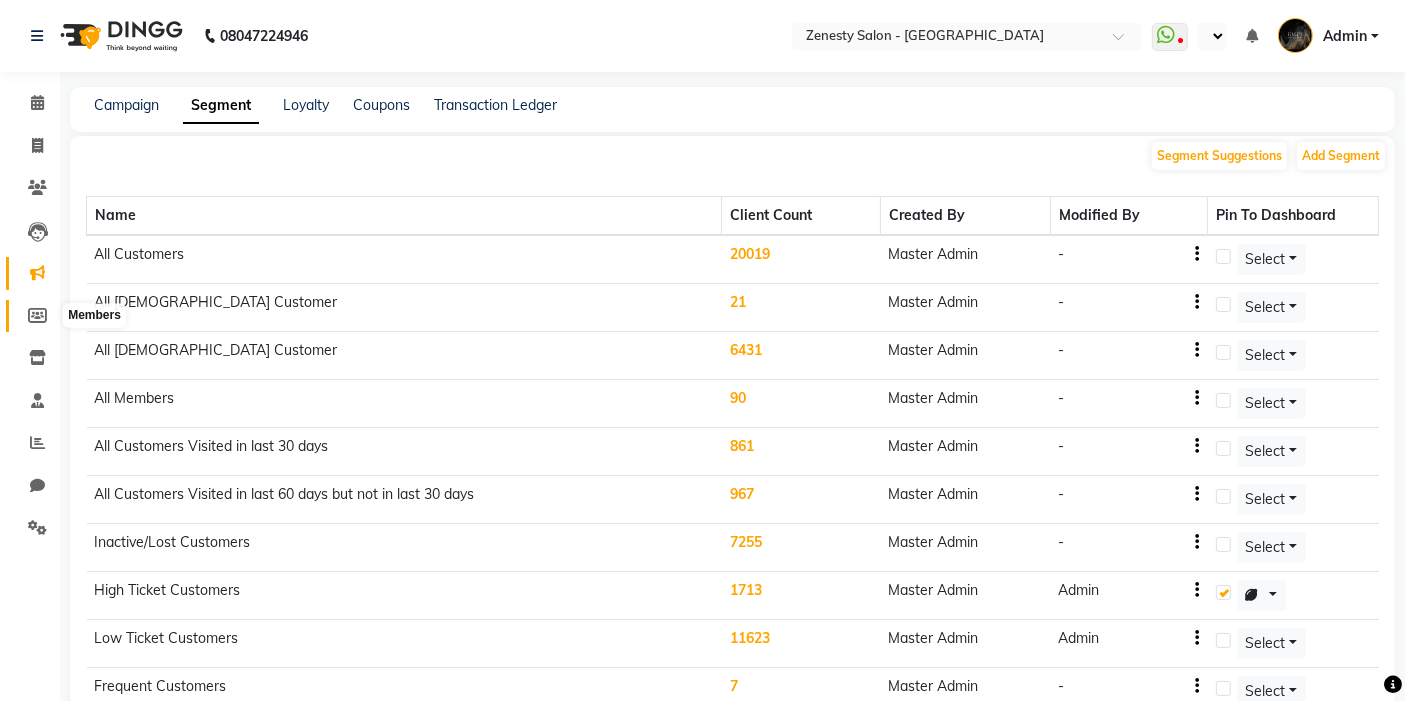 click 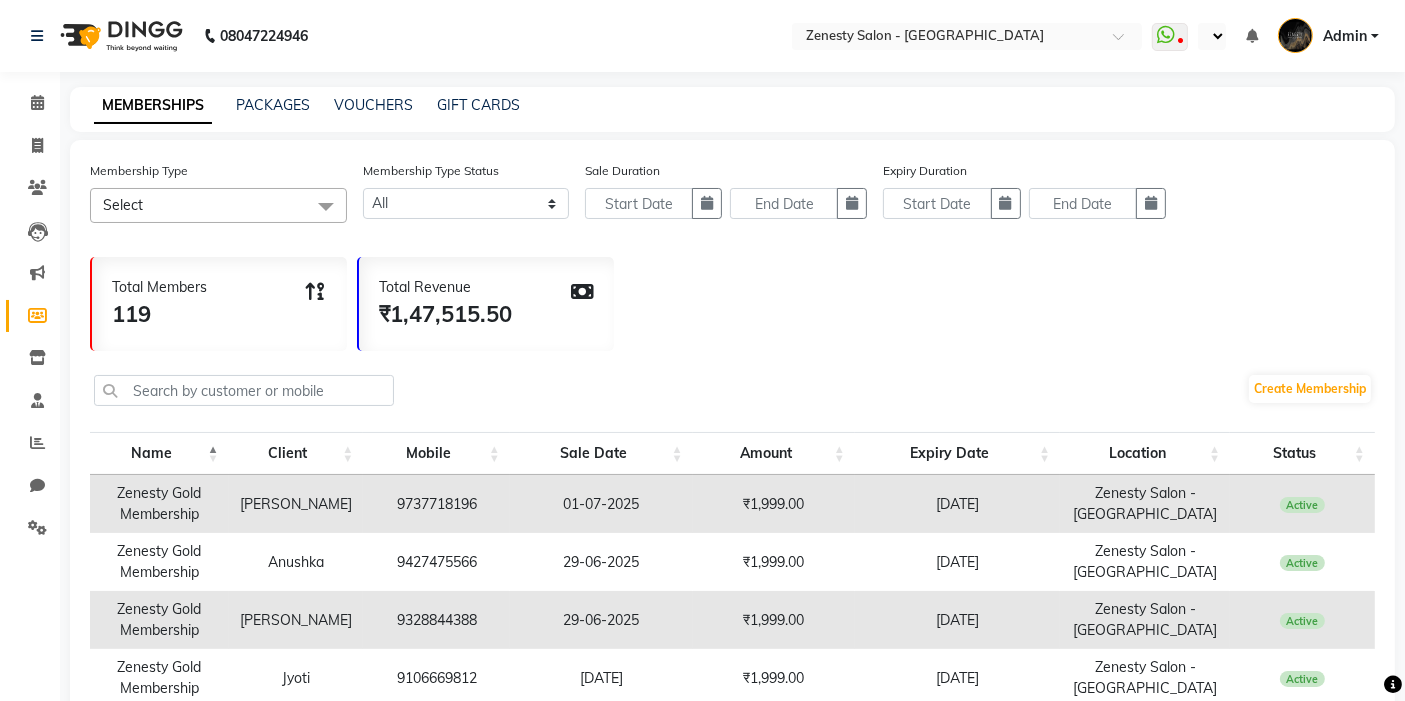 click on "MEMBERSHIPS" 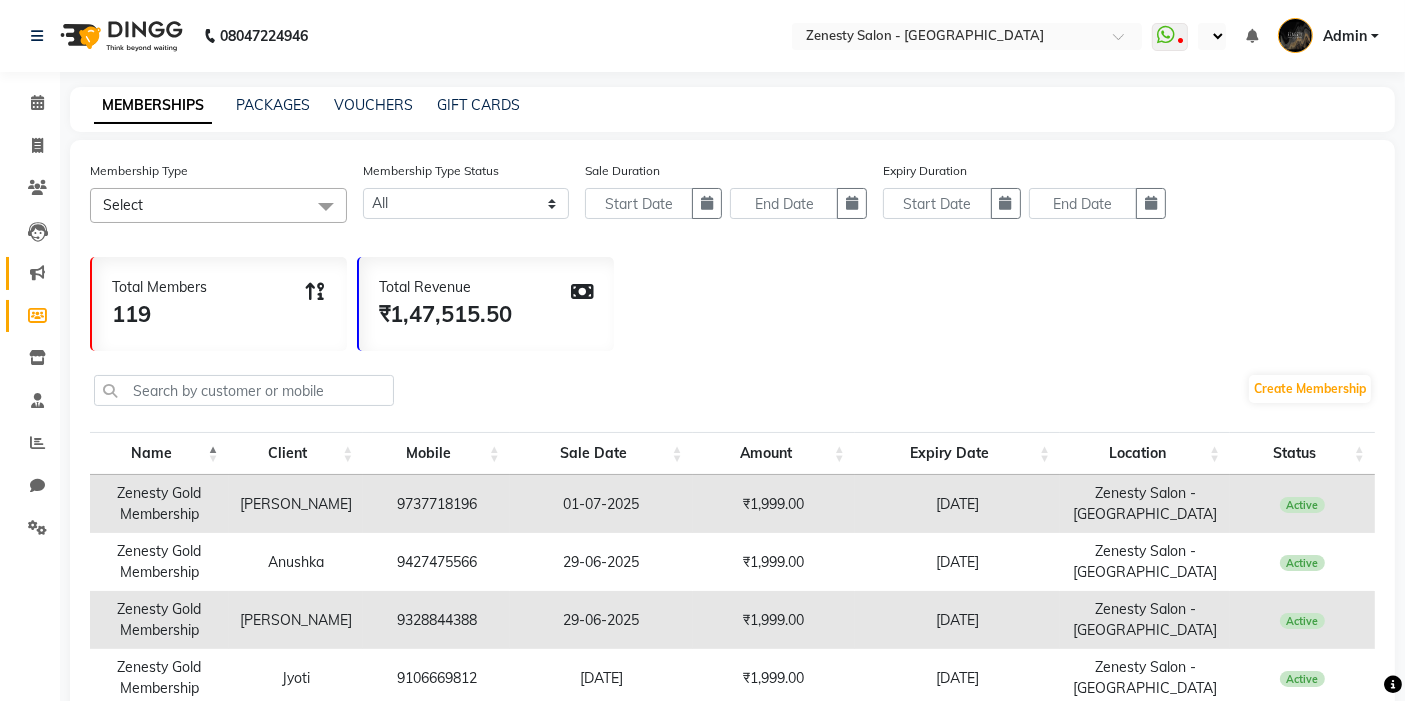 click 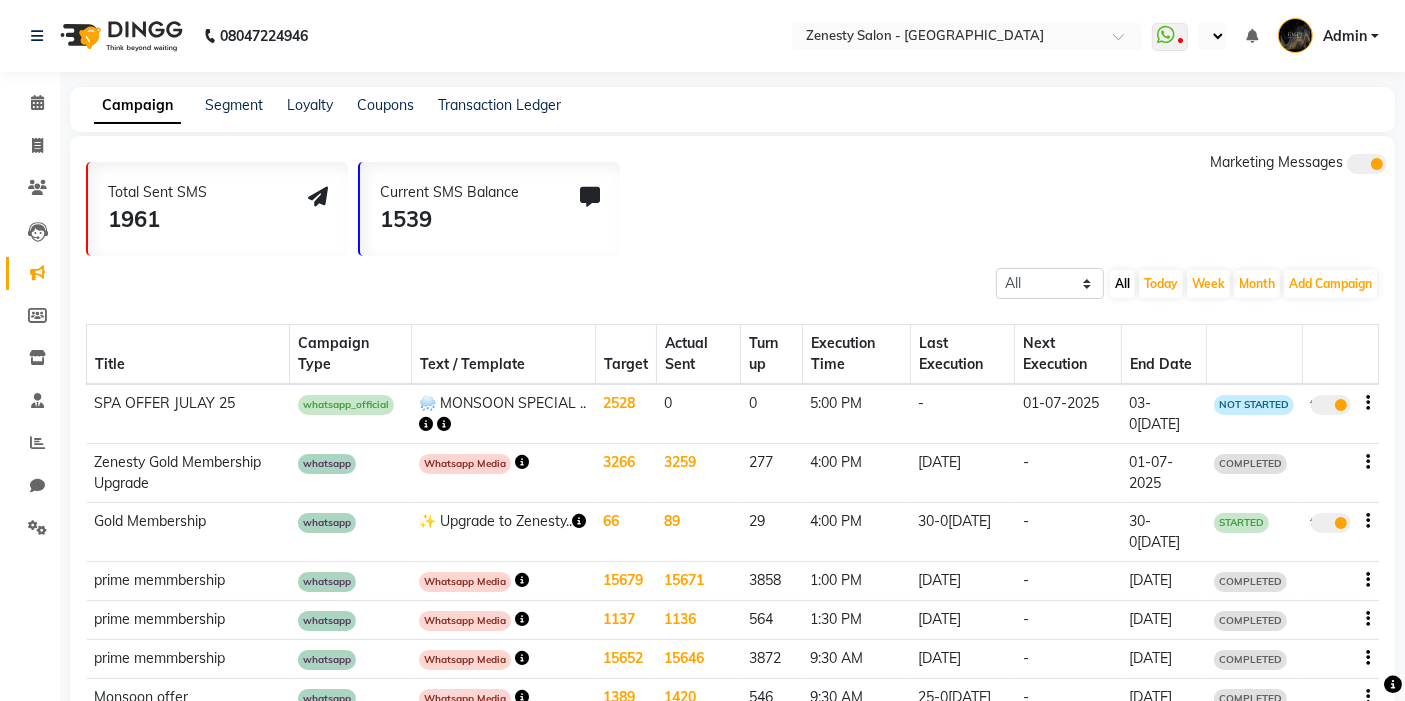 click on "true" 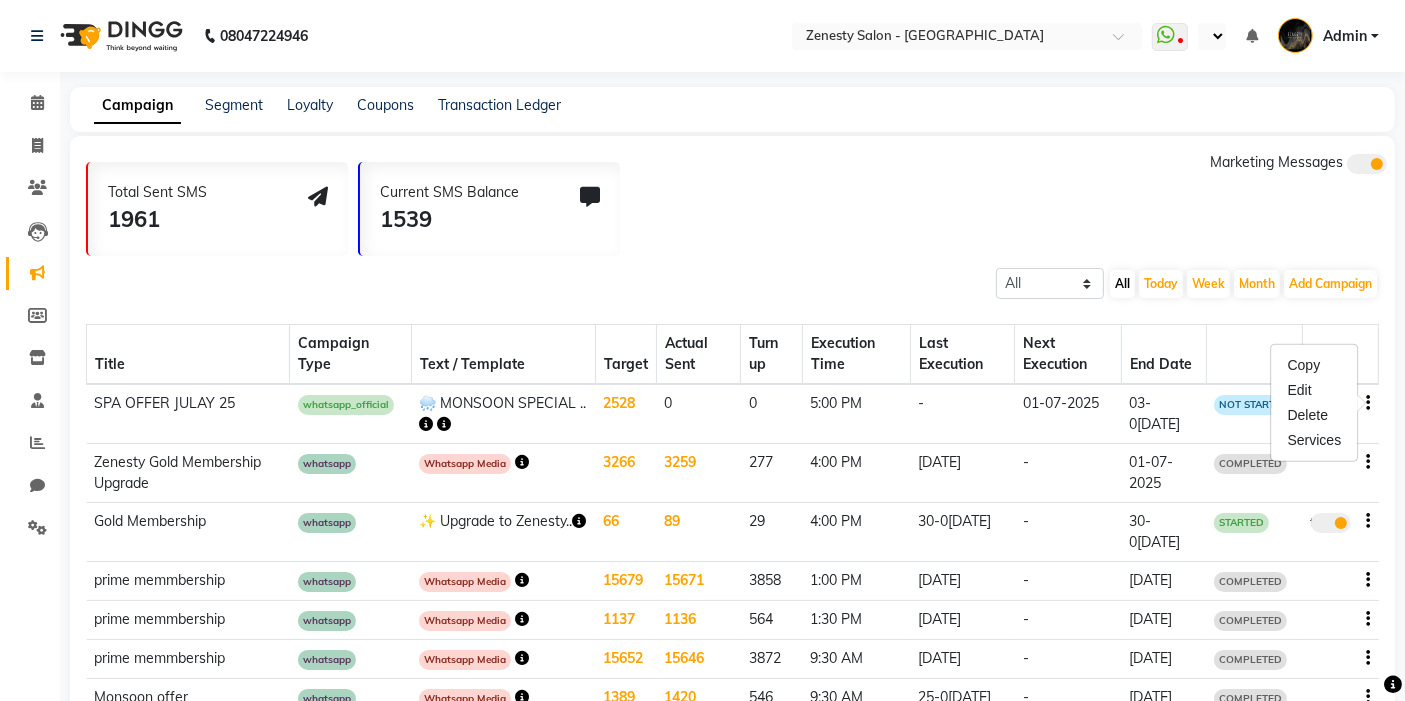 click 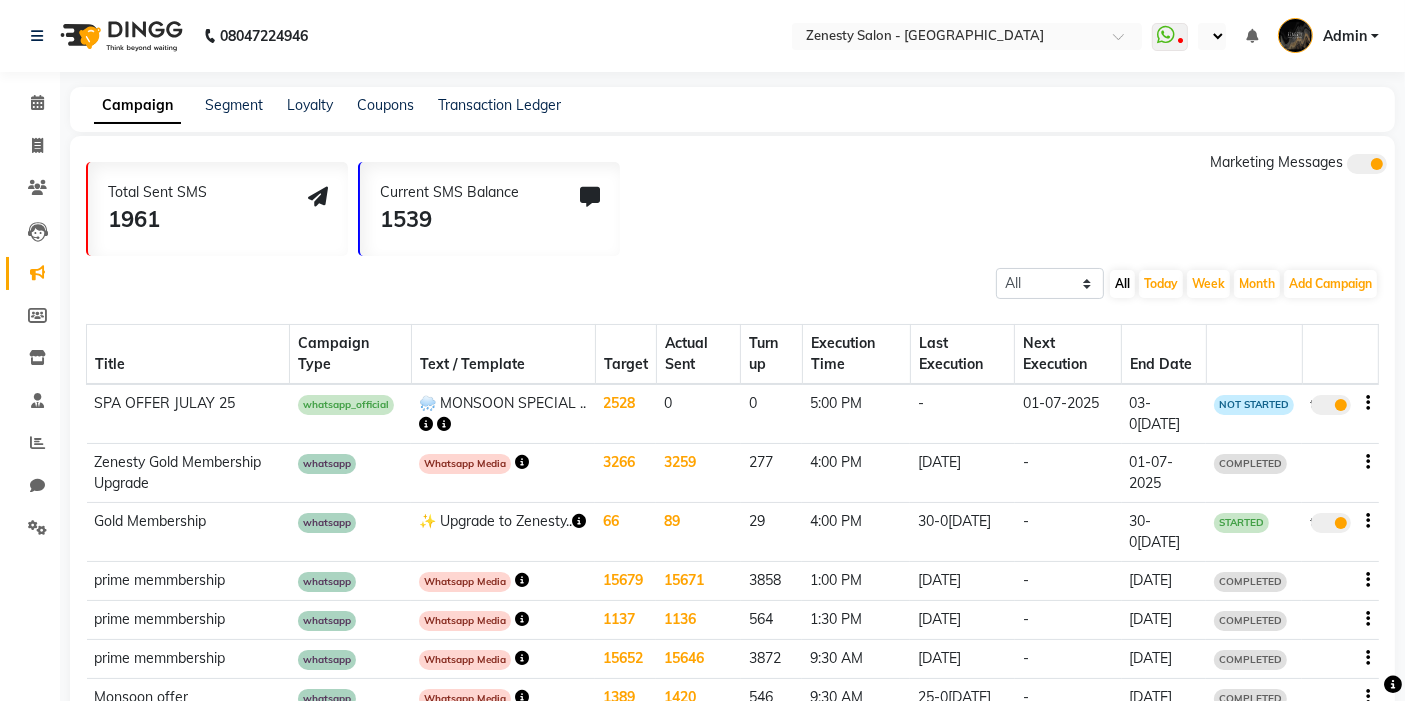 click 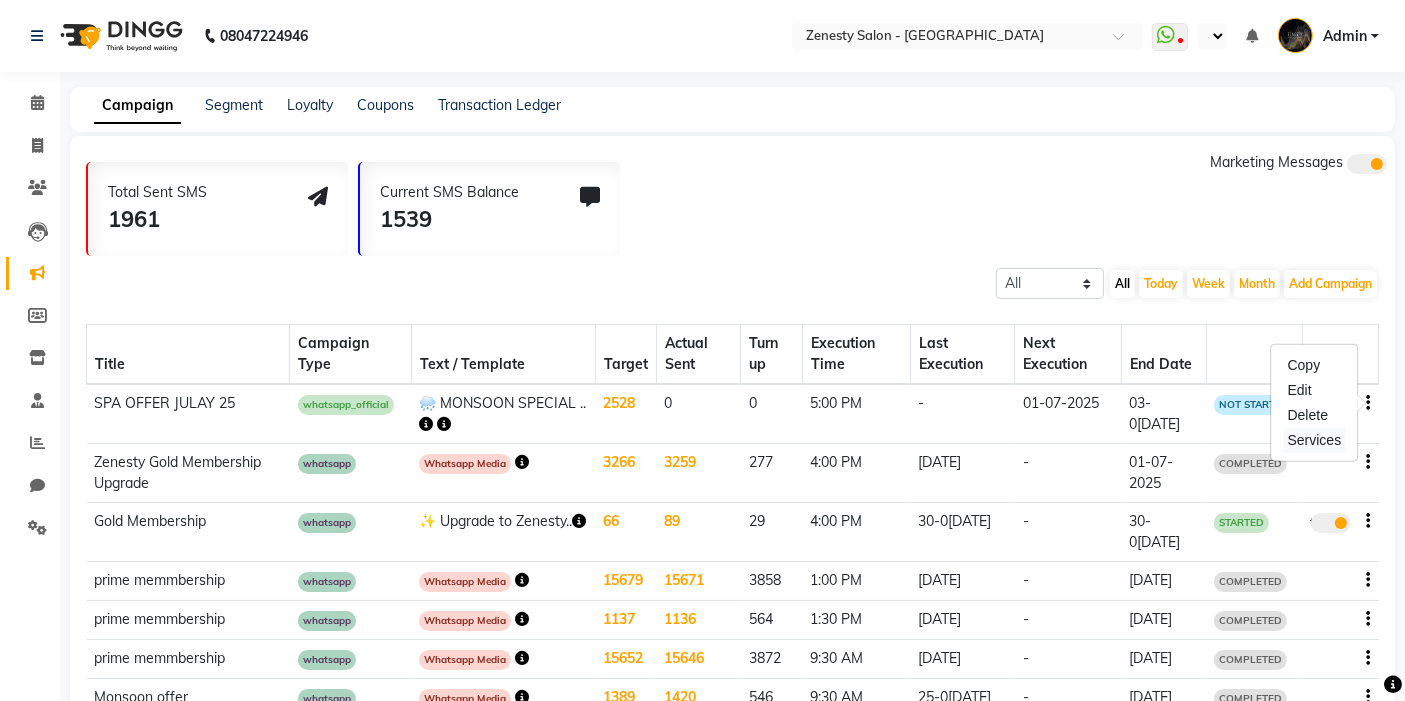 click on "Services" at bounding box center [1315, 440] 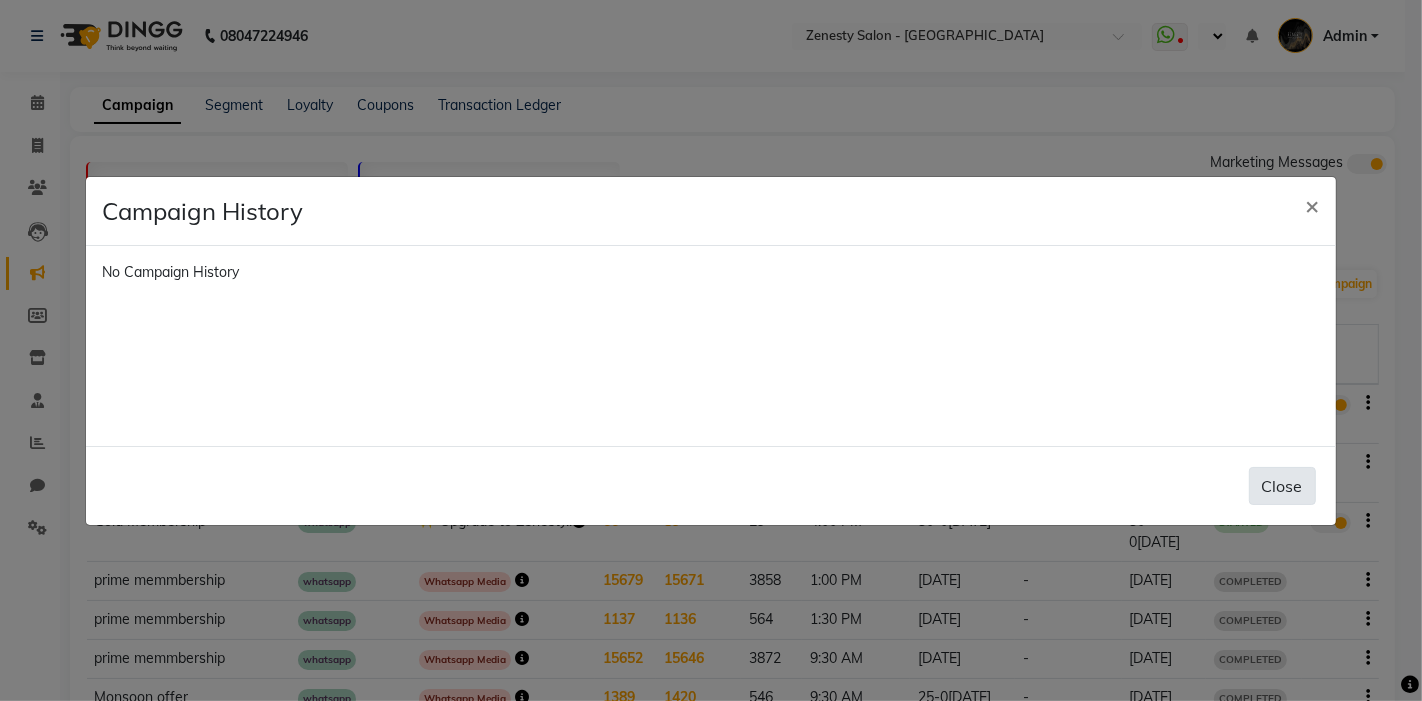 click on "Close" 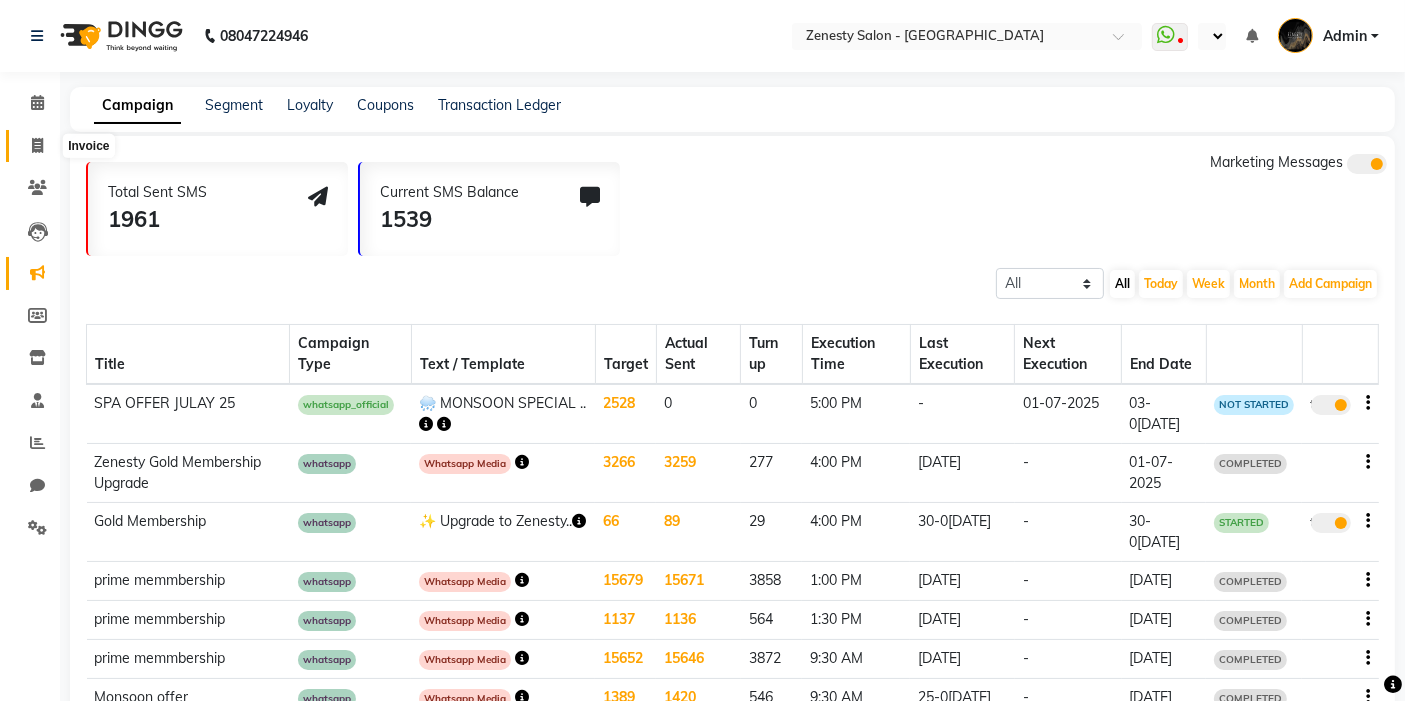 click 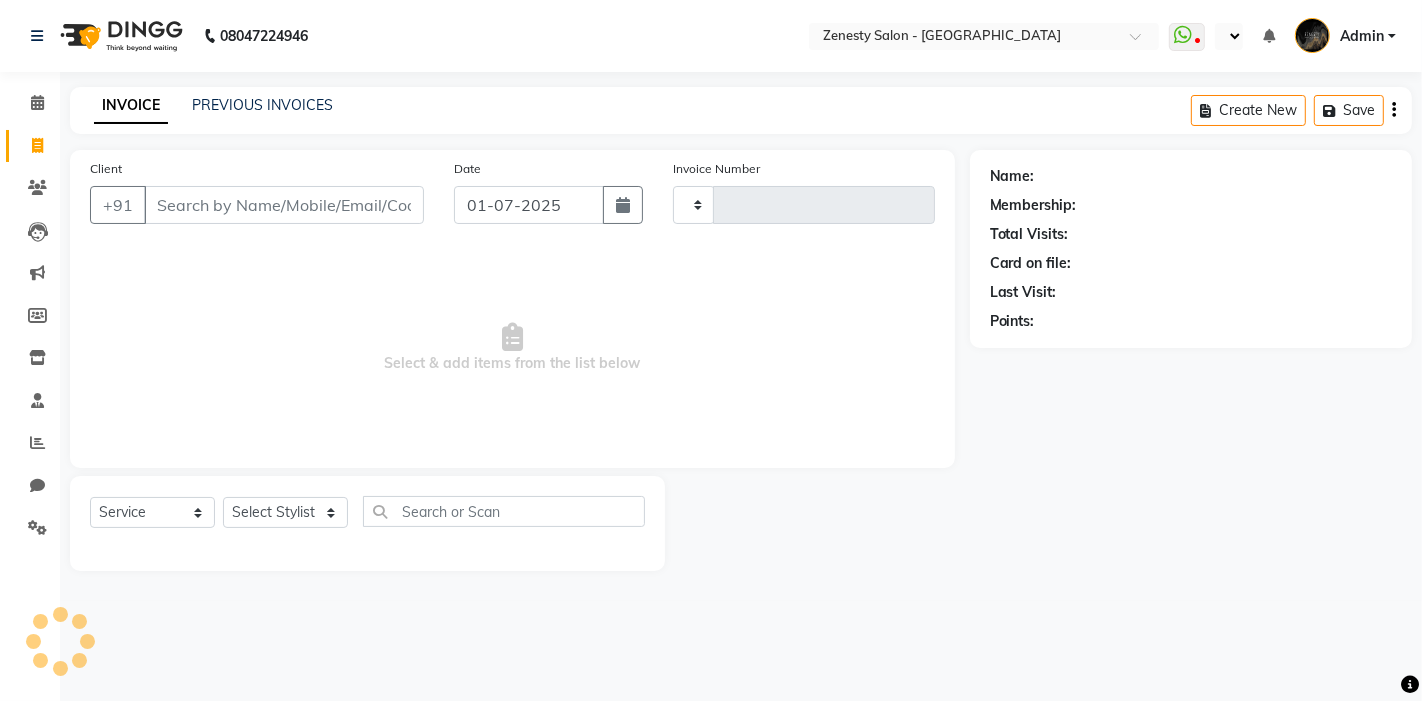 type on "3468" 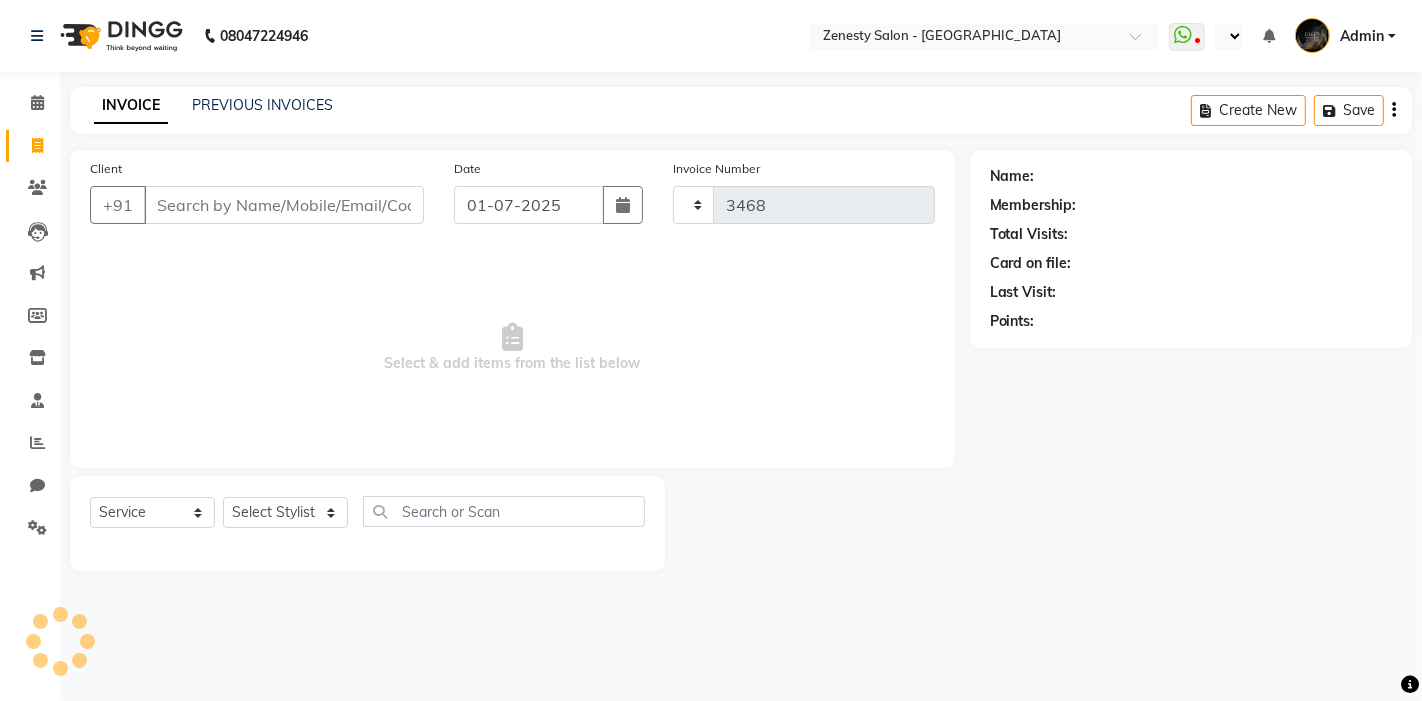 select on "5713" 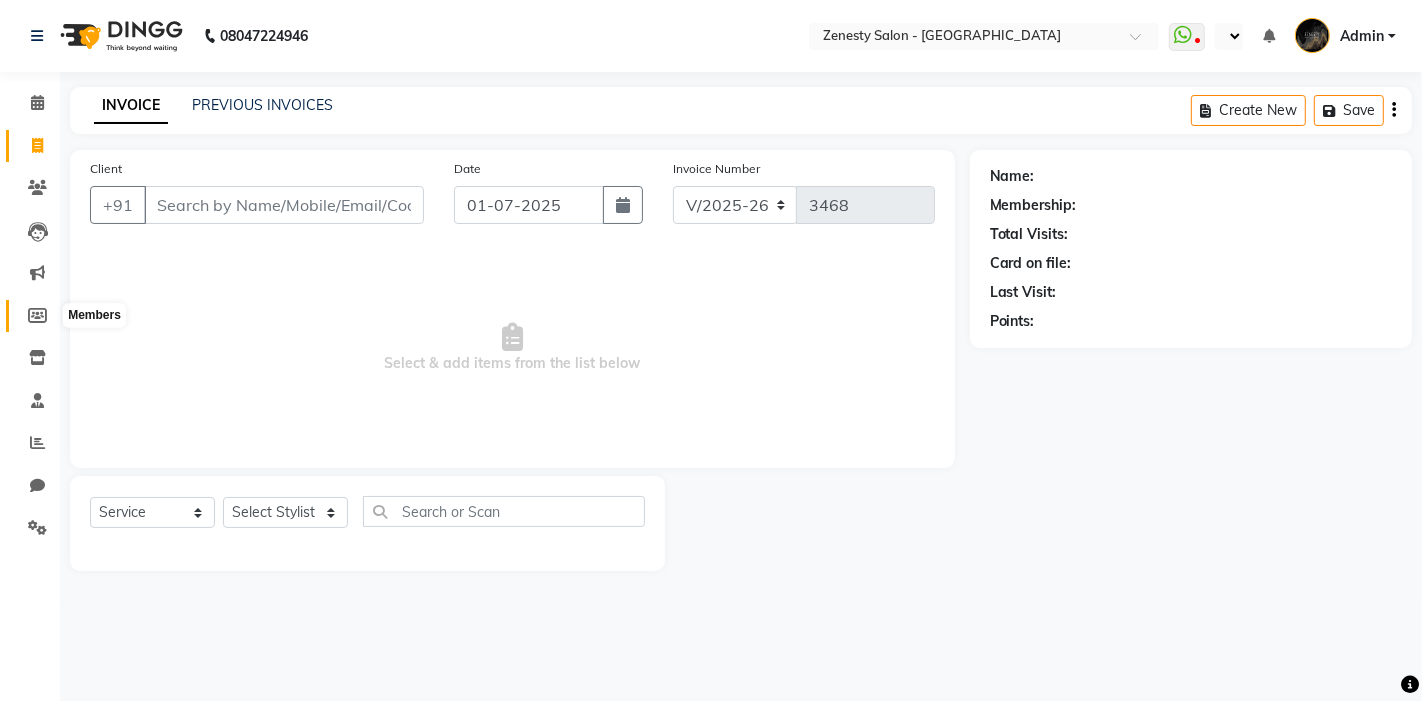 click 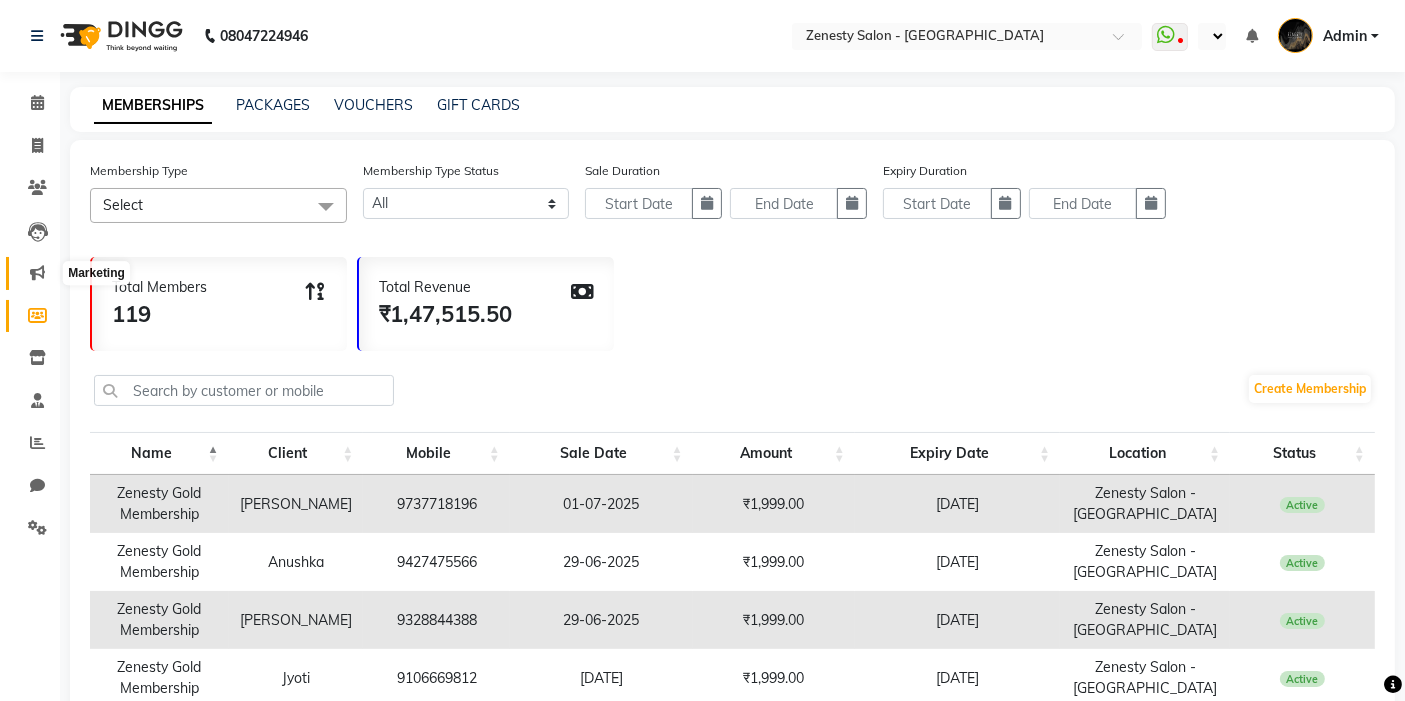 click 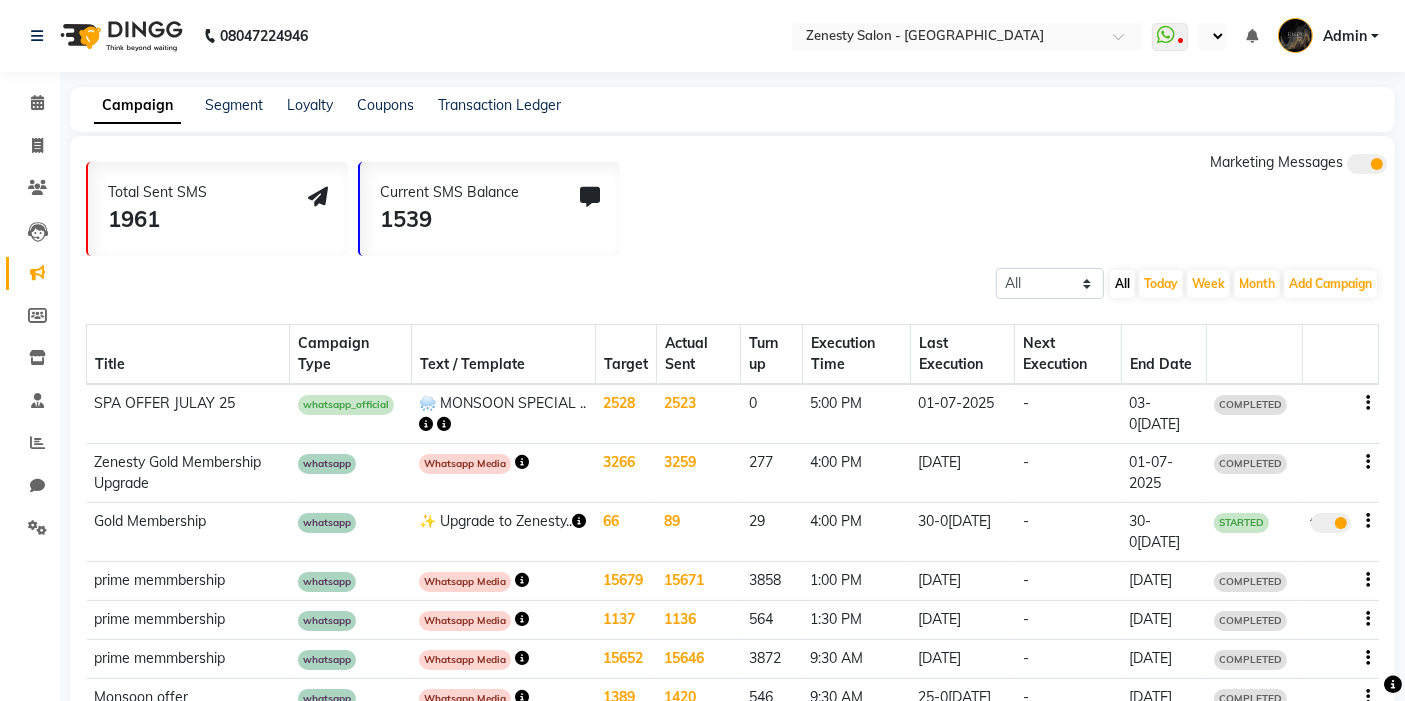 click on "2523" 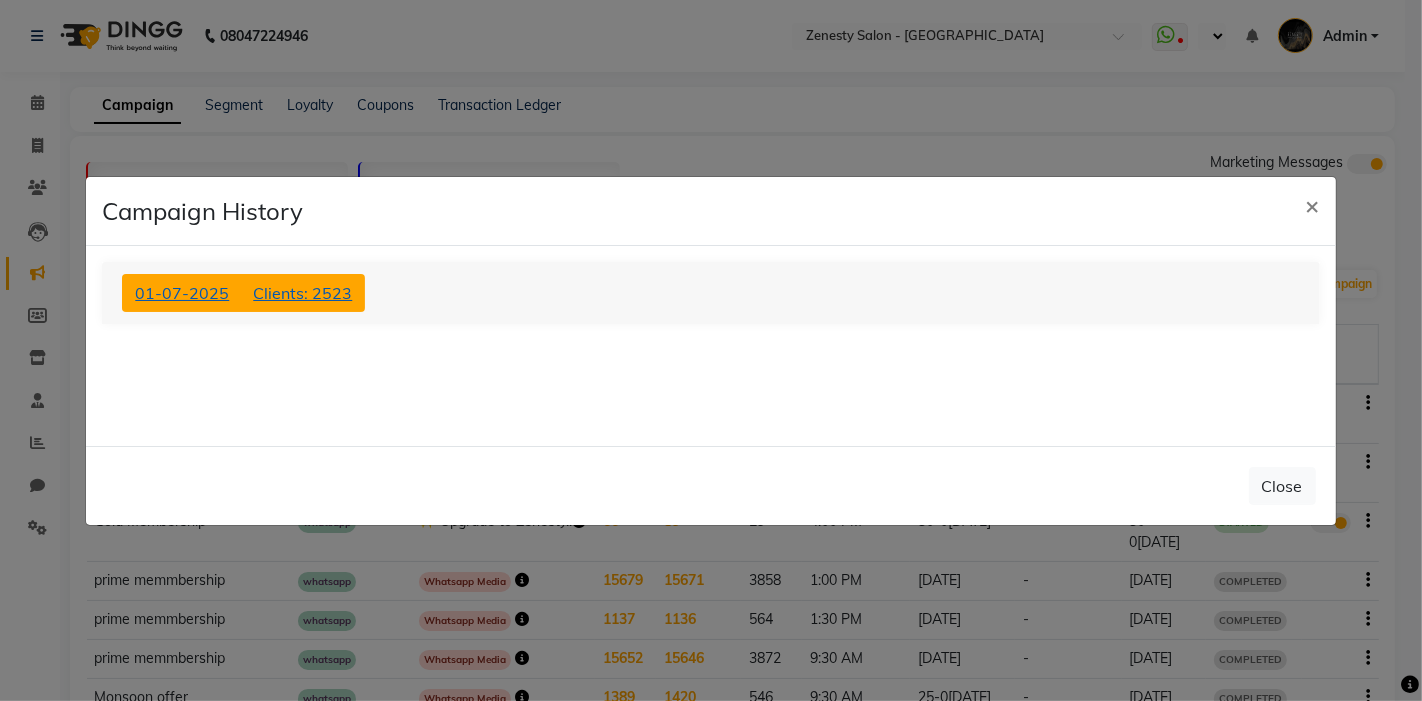 click on "Clients: 2523" at bounding box center (302, 293) 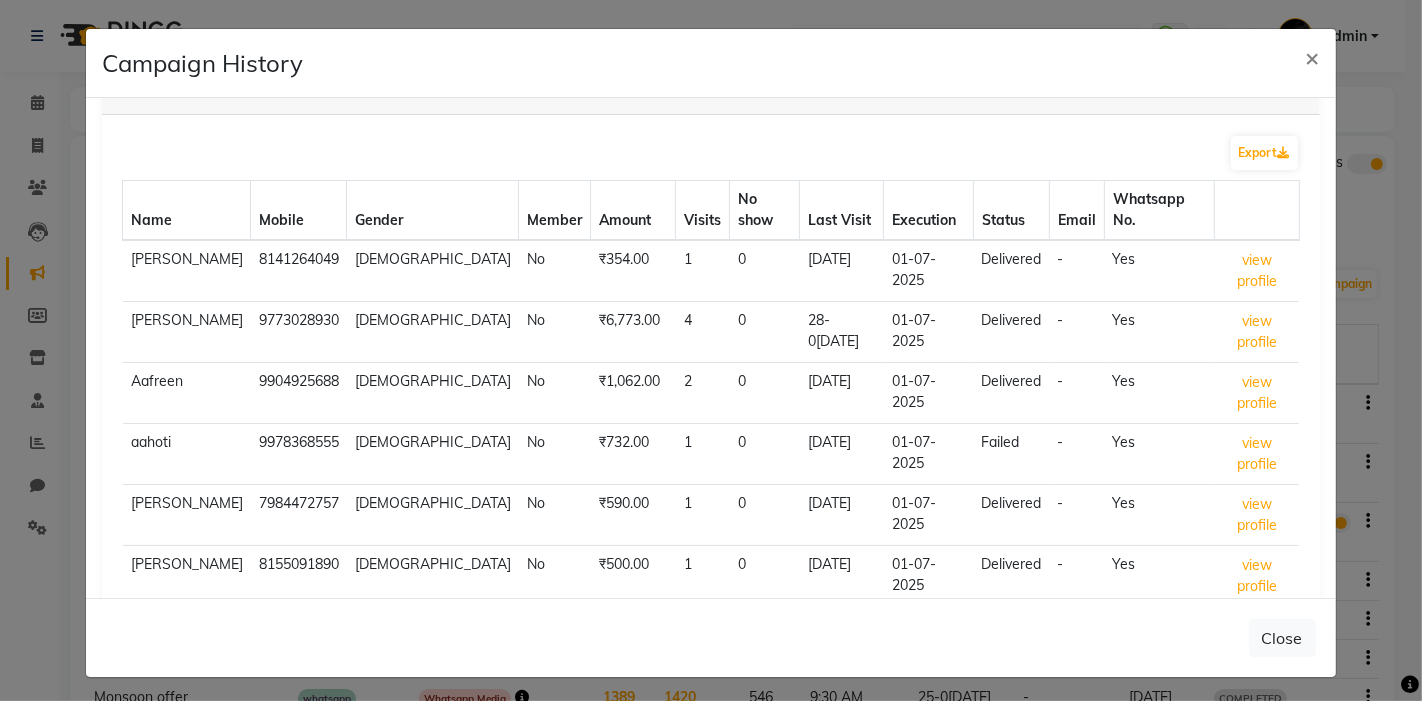 scroll, scrollTop: 0, scrollLeft: 0, axis: both 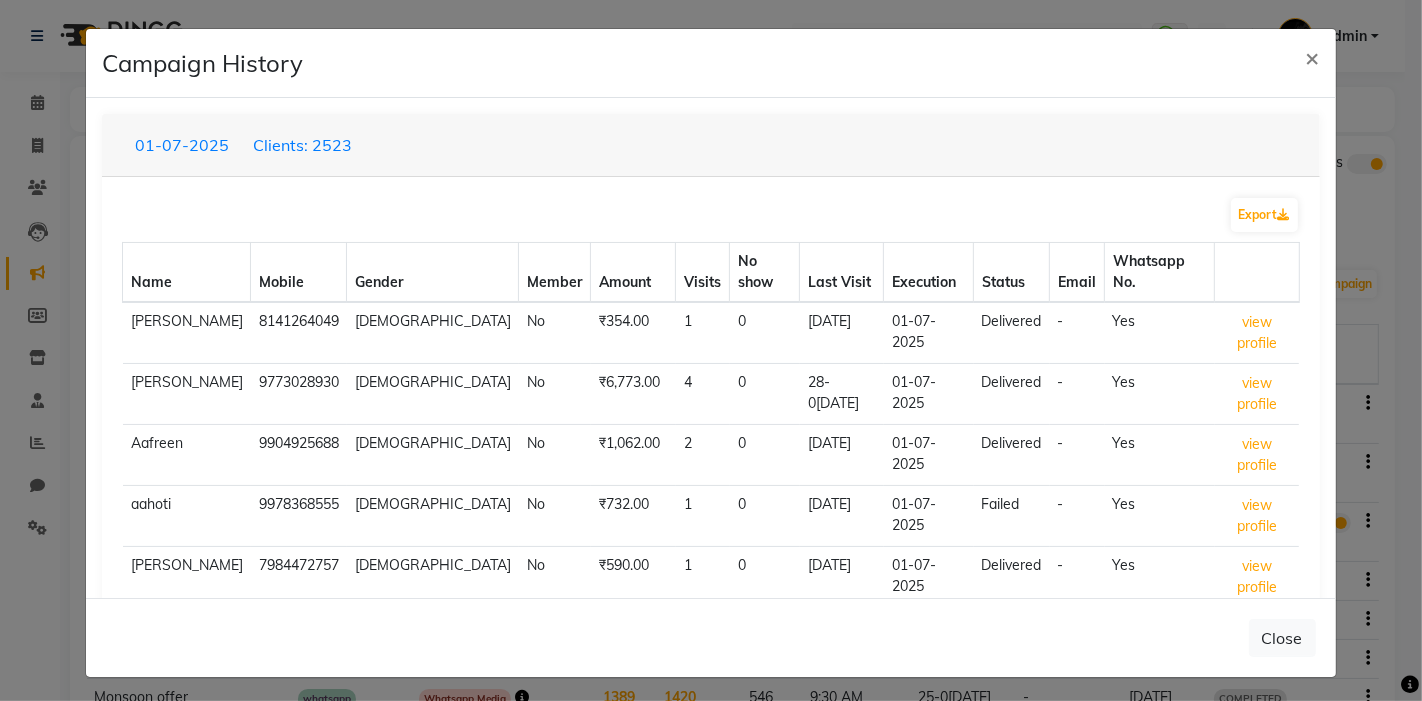 click on "Status" at bounding box center (1012, 273) 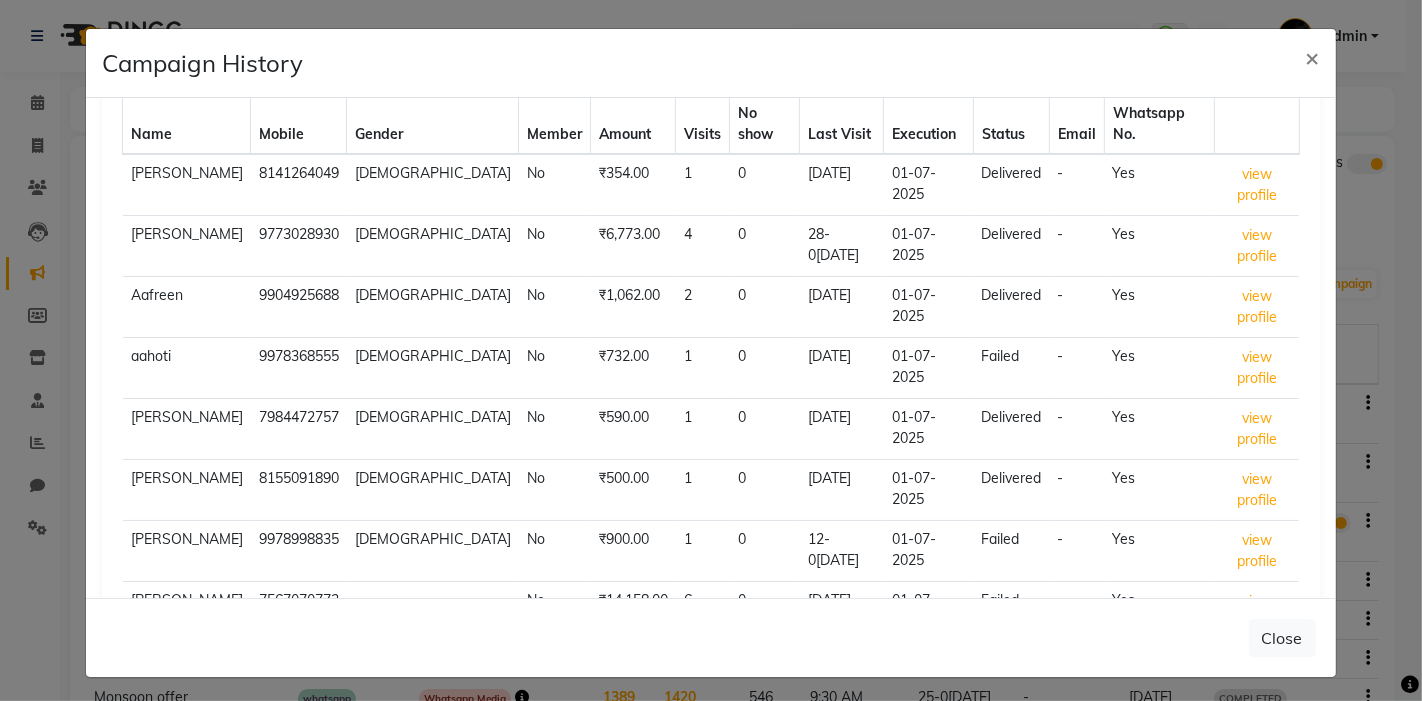 scroll, scrollTop: 174, scrollLeft: 0, axis: vertical 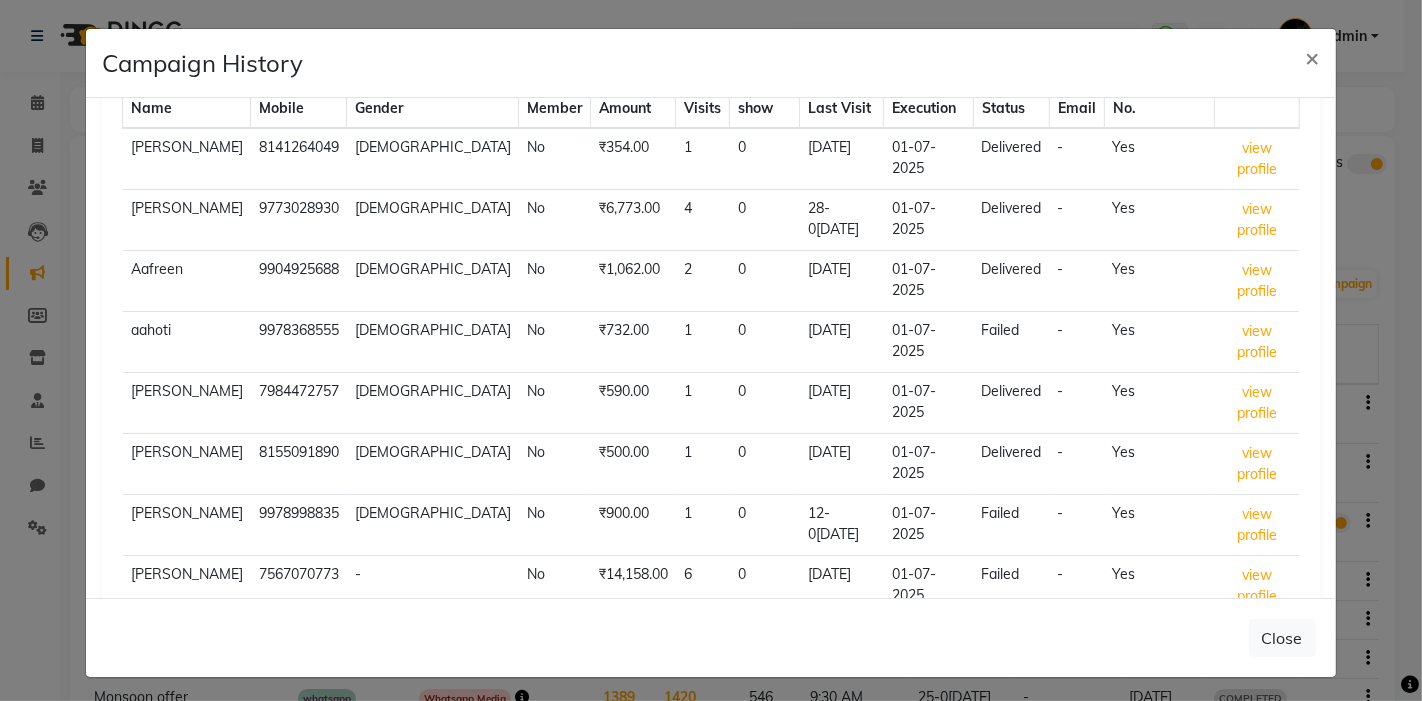 click on "10 50 100 500" at bounding box center (1228, 769) 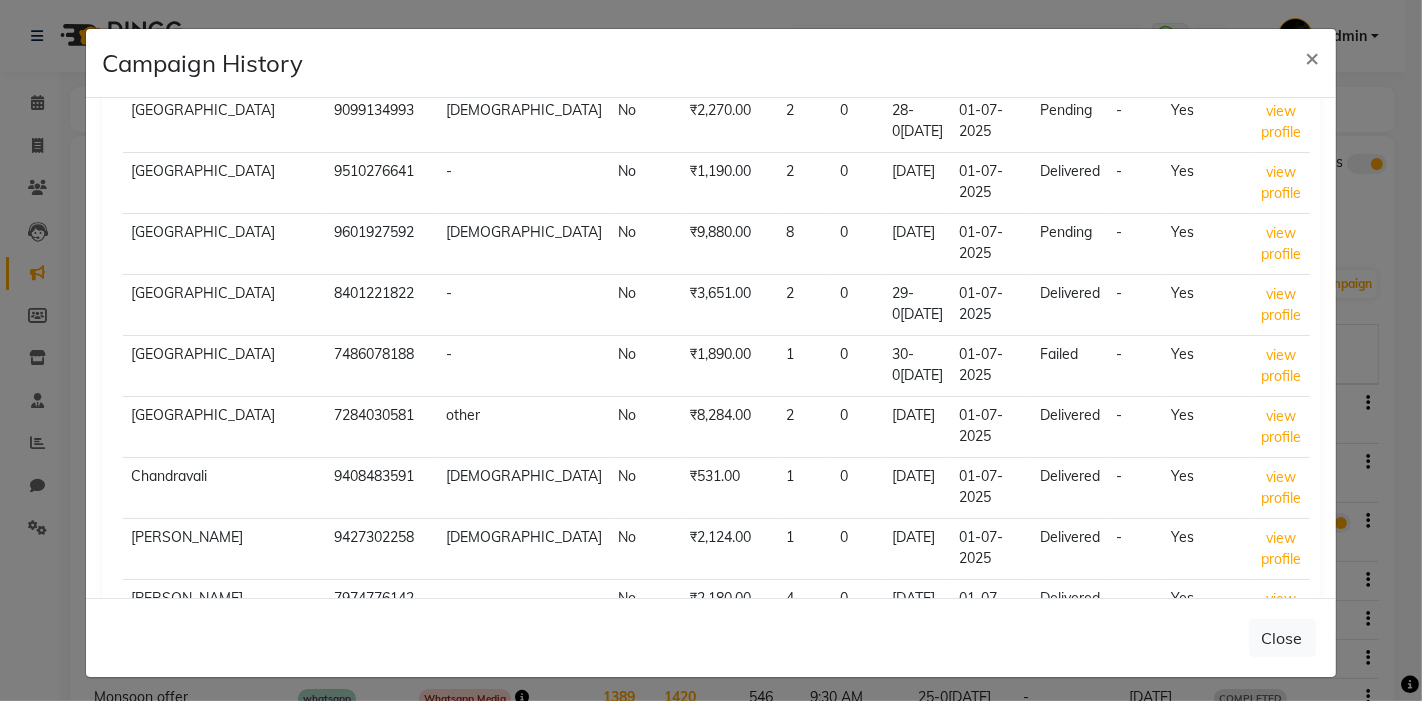 scroll, scrollTop: 19785, scrollLeft: 0, axis: vertical 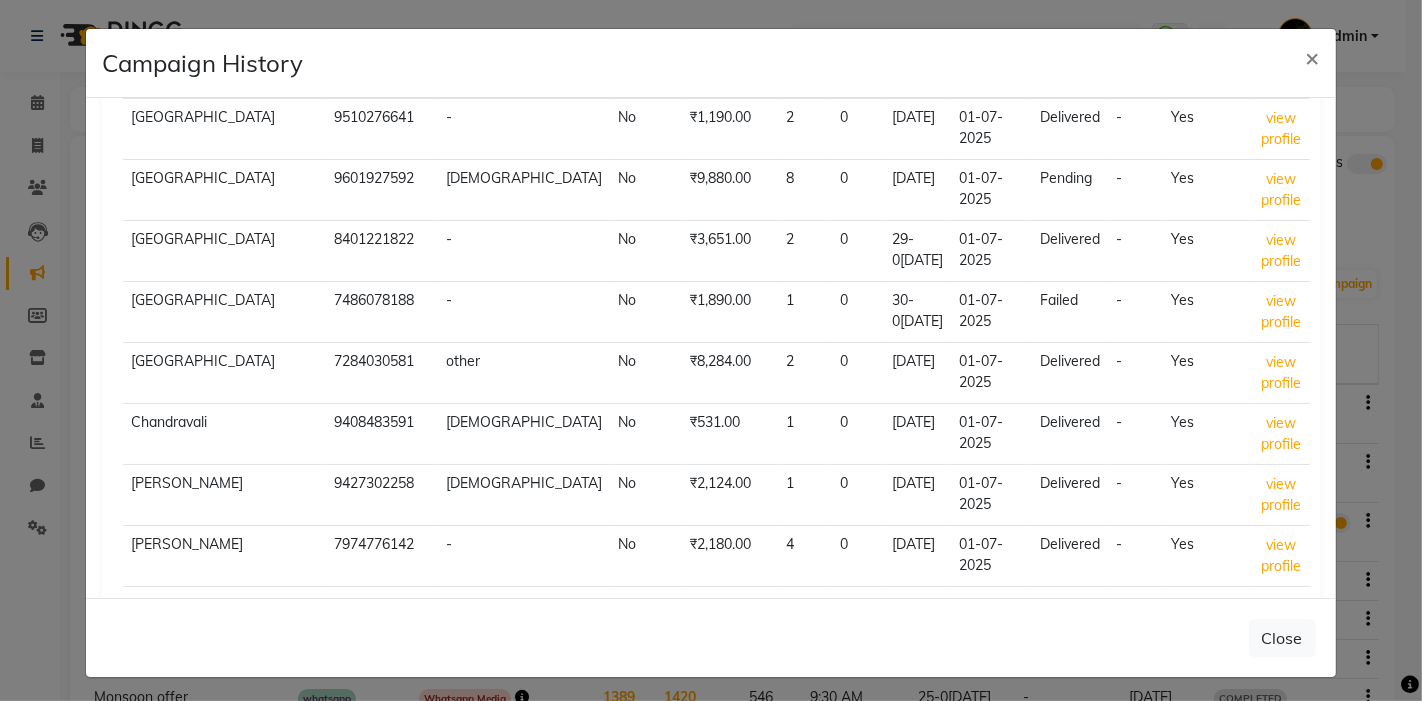 click on "Next" at bounding box center [227, 11050] 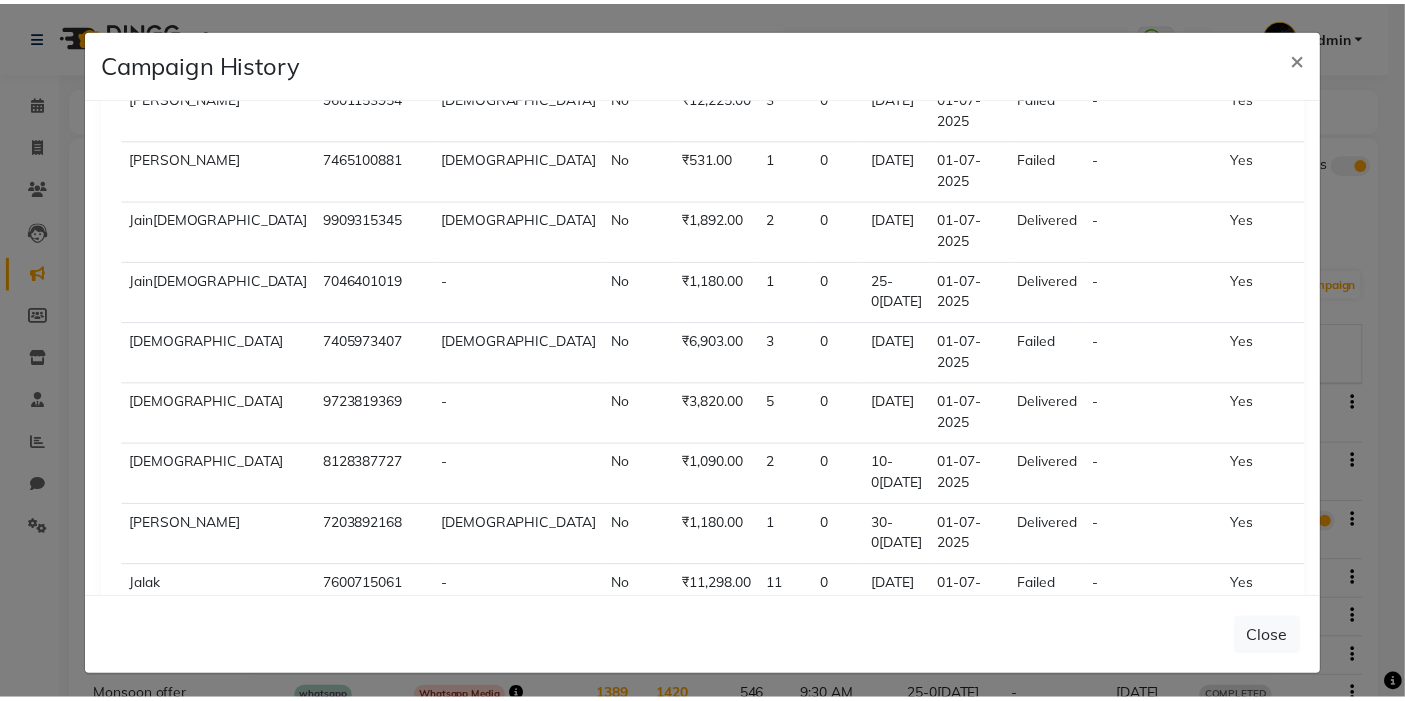 scroll, scrollTop: 18362, scrollLeft: 0, axis: vertical 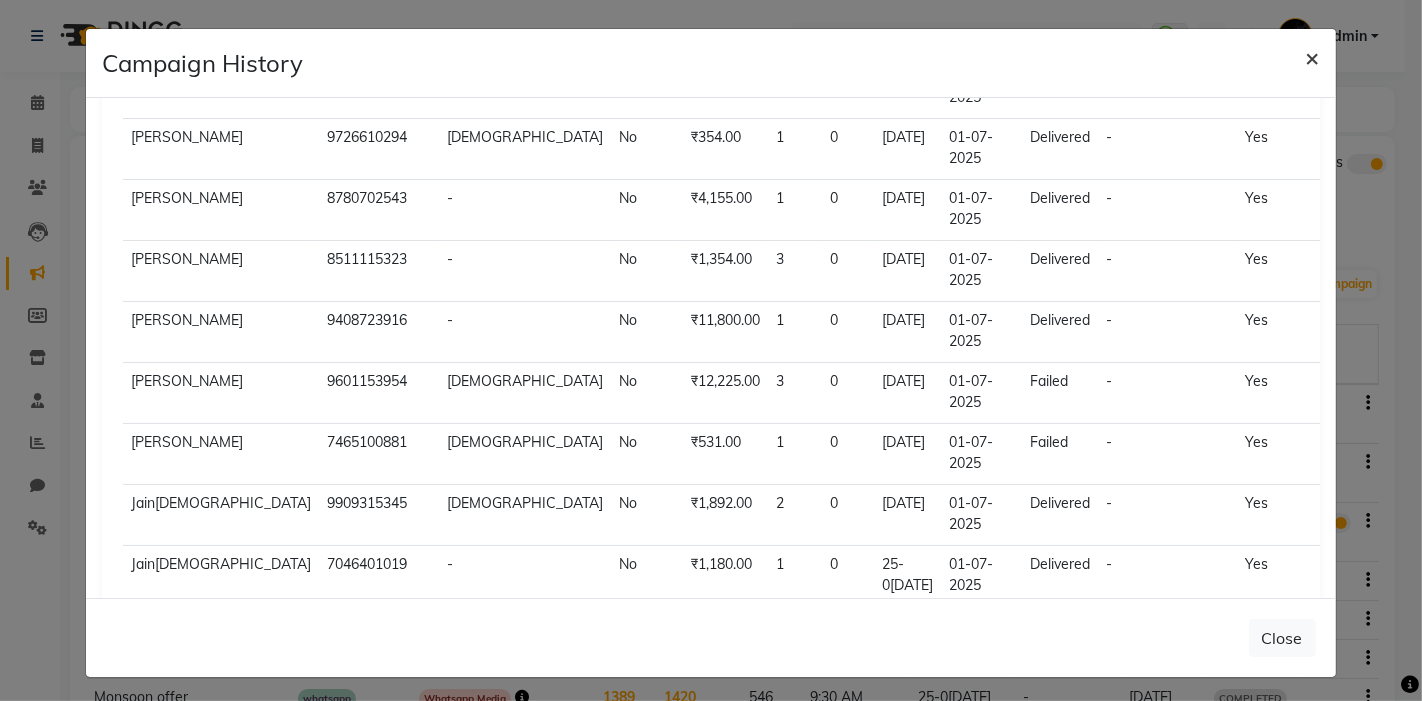 click on "×" 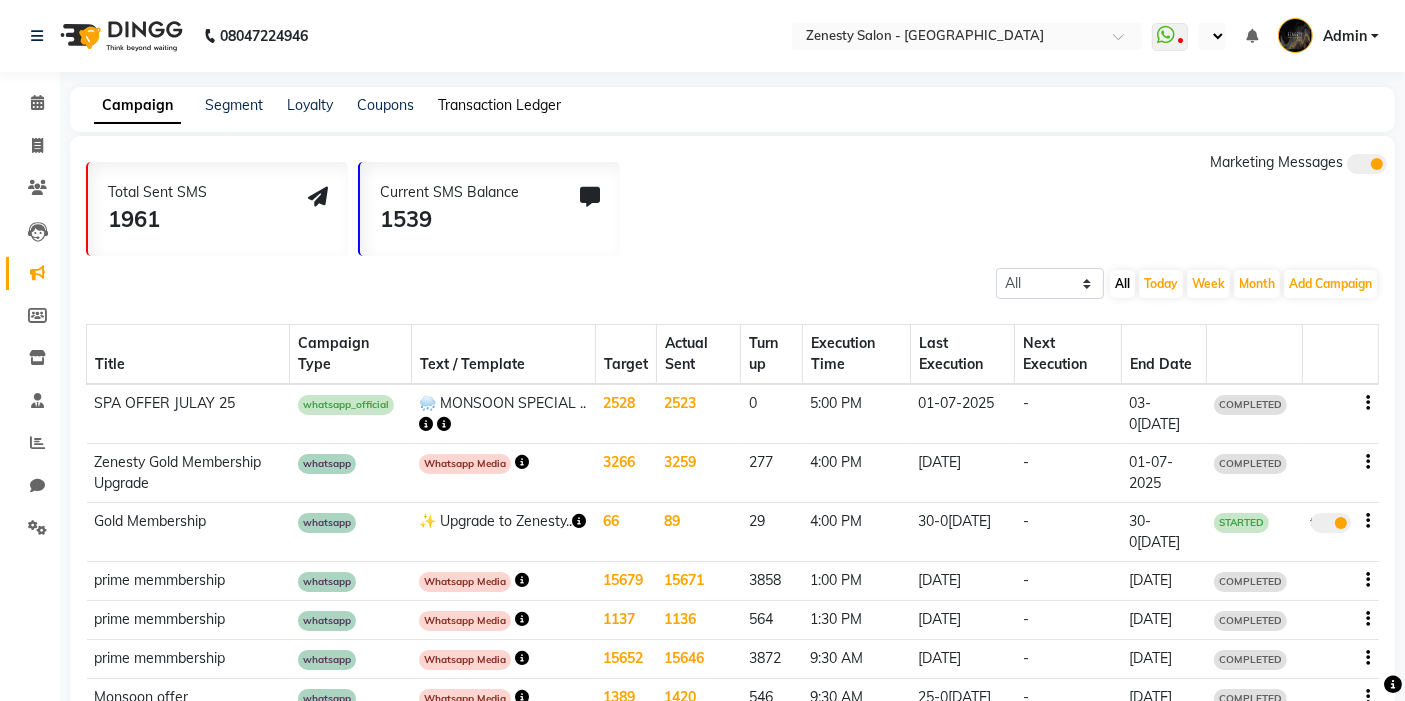 click on "Transaction Ledger" 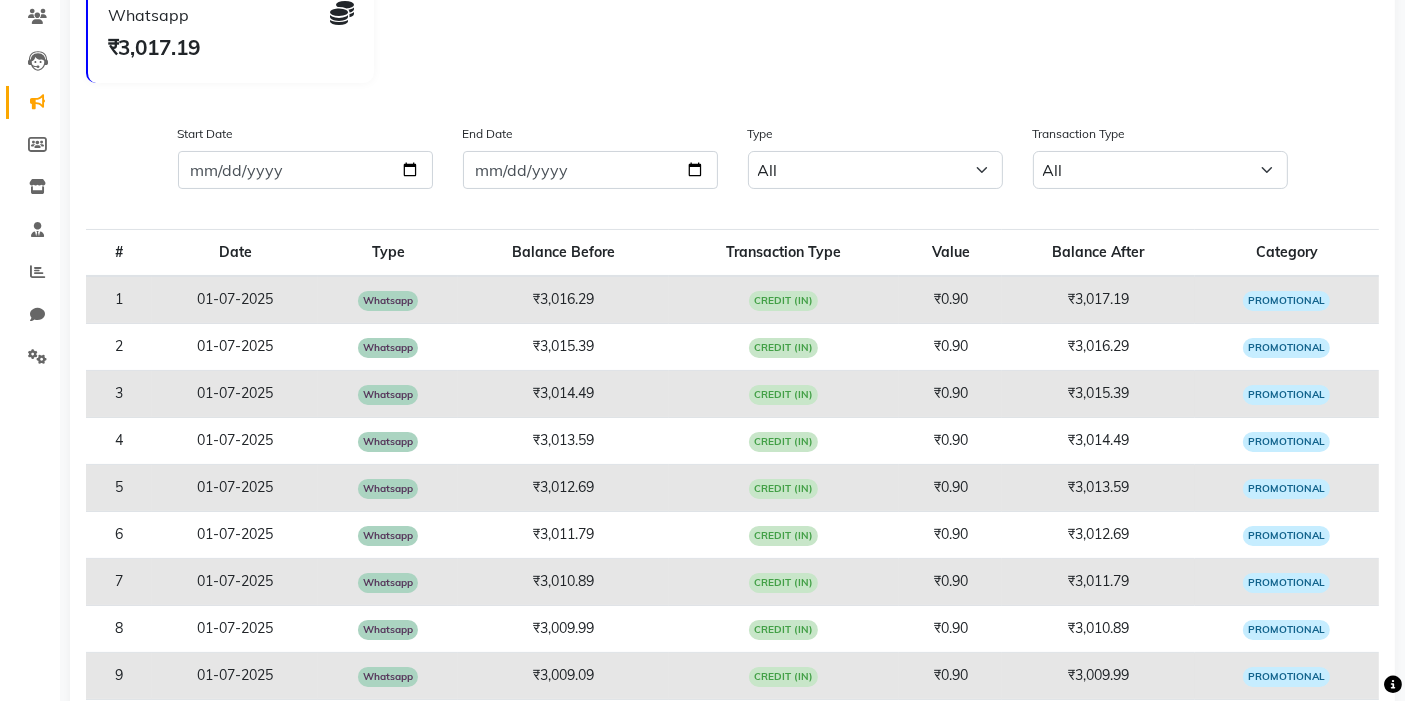 scroll, scrollTop: 0, scrollLeft: 0, axis: both 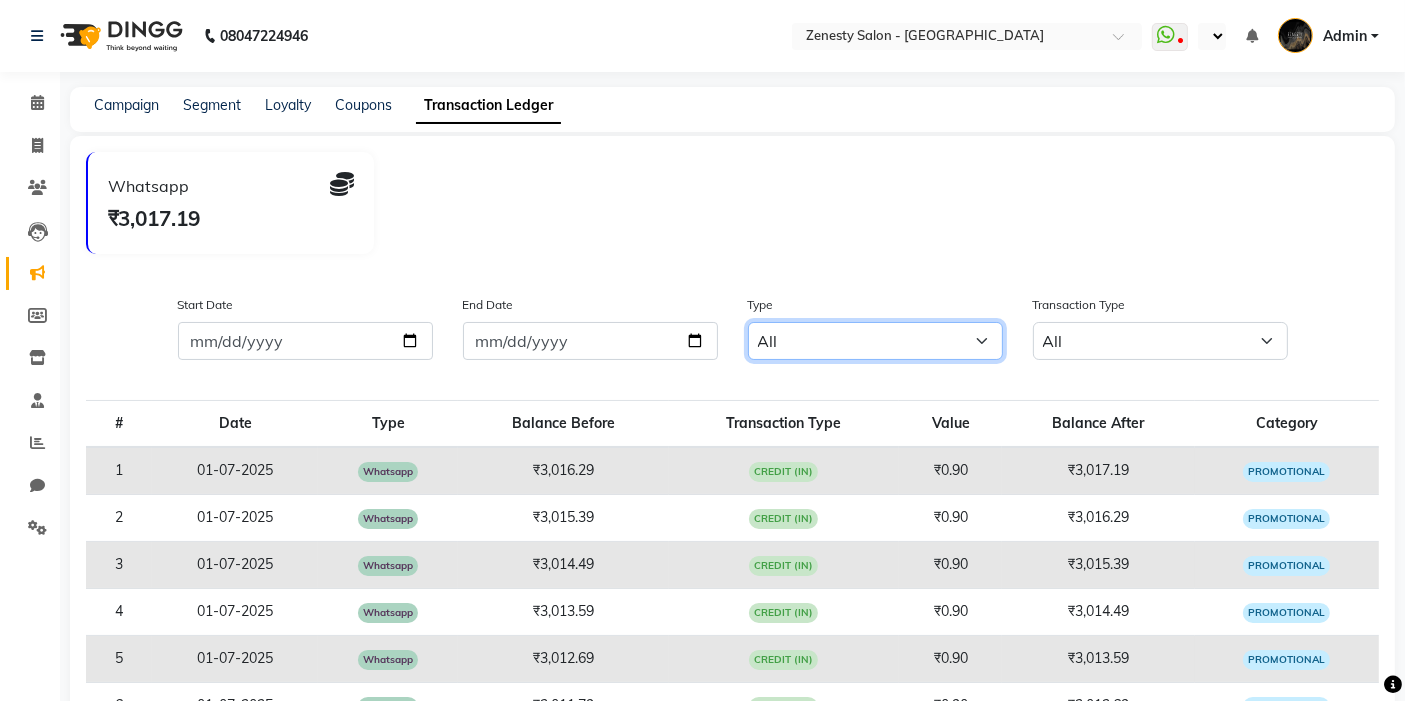 click on "All Email WhatsApp SMS" at bounding box center [875, 341] 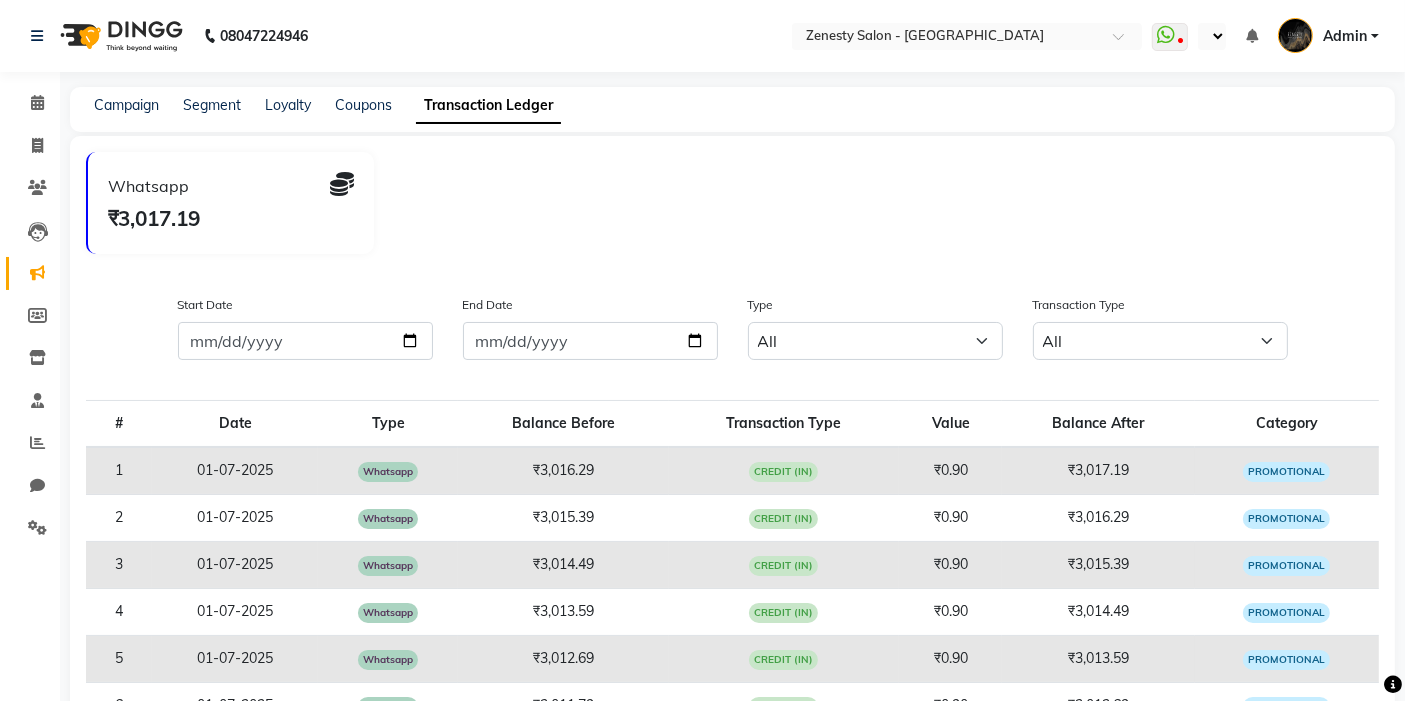 click on "Type All Email WhatsApp SMS" 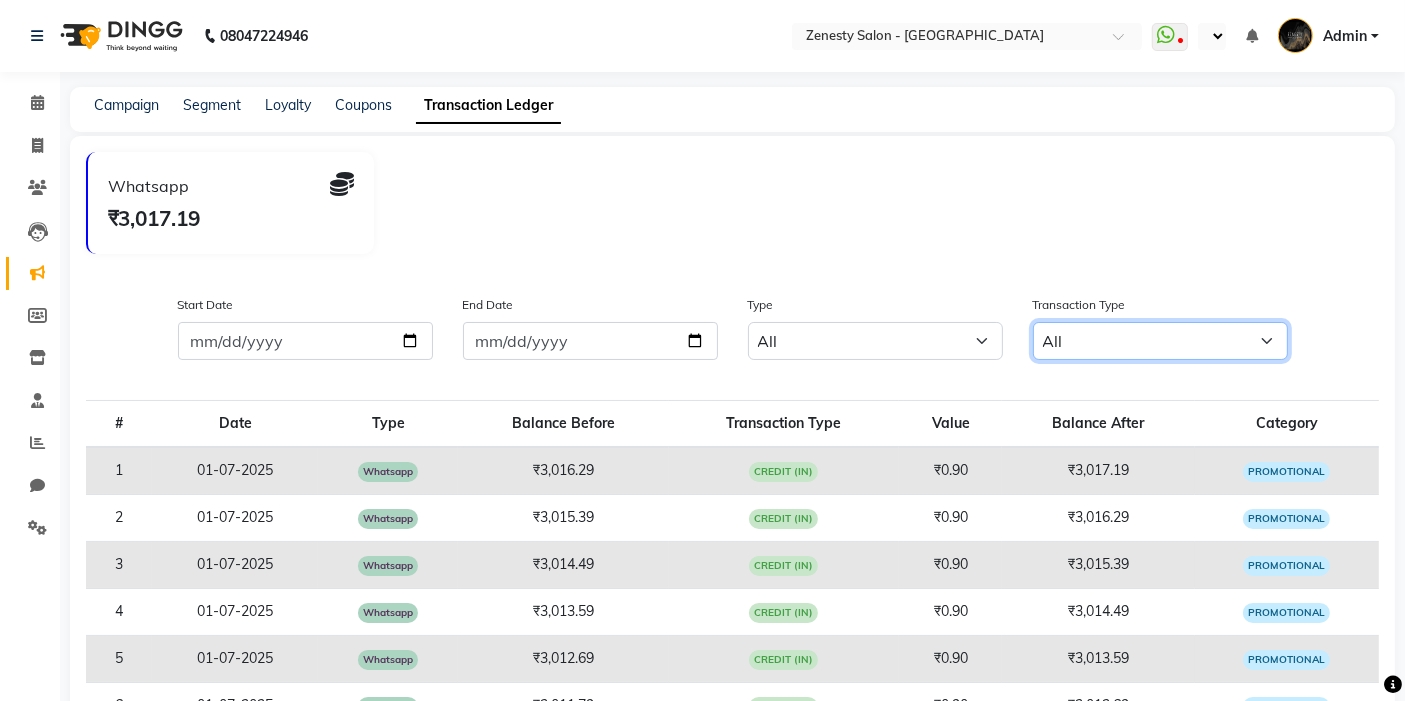click on "All Debit Credit" at bounding box center (1160, 341) 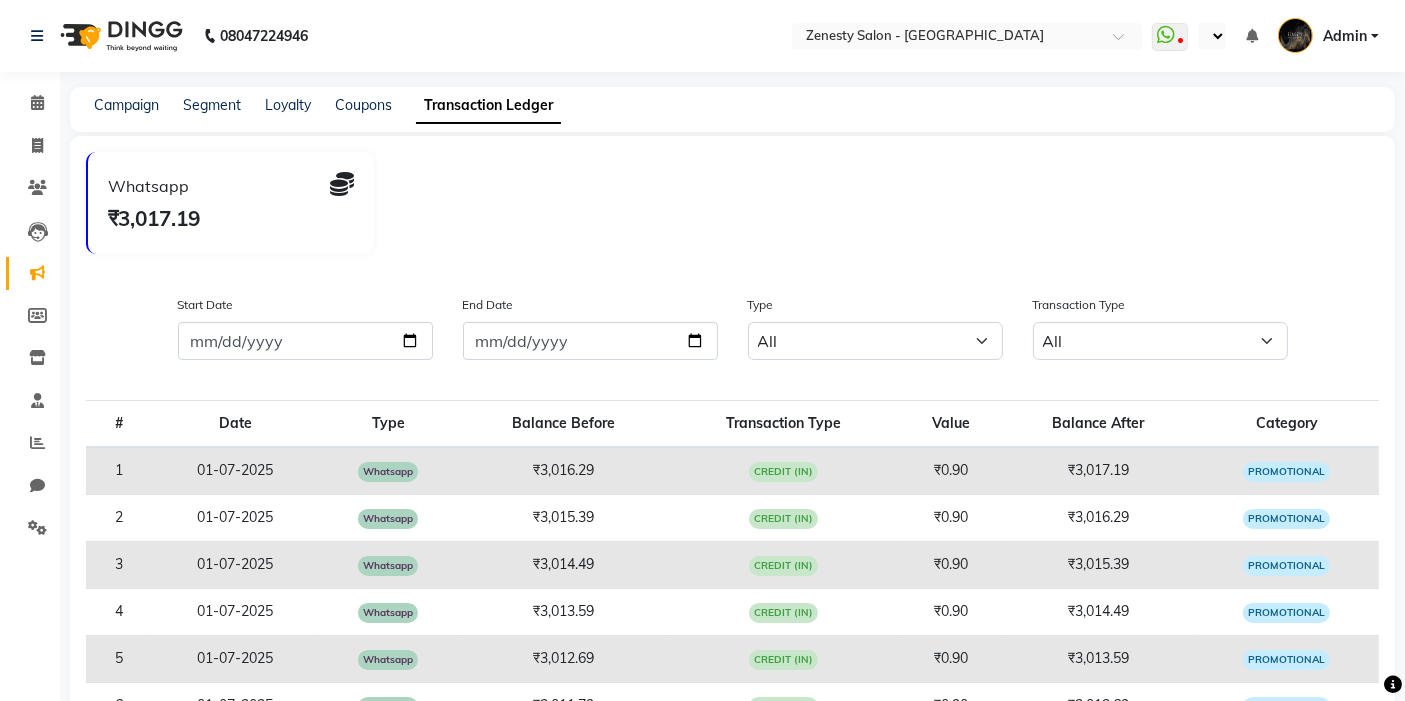 click on "Whatsapp" 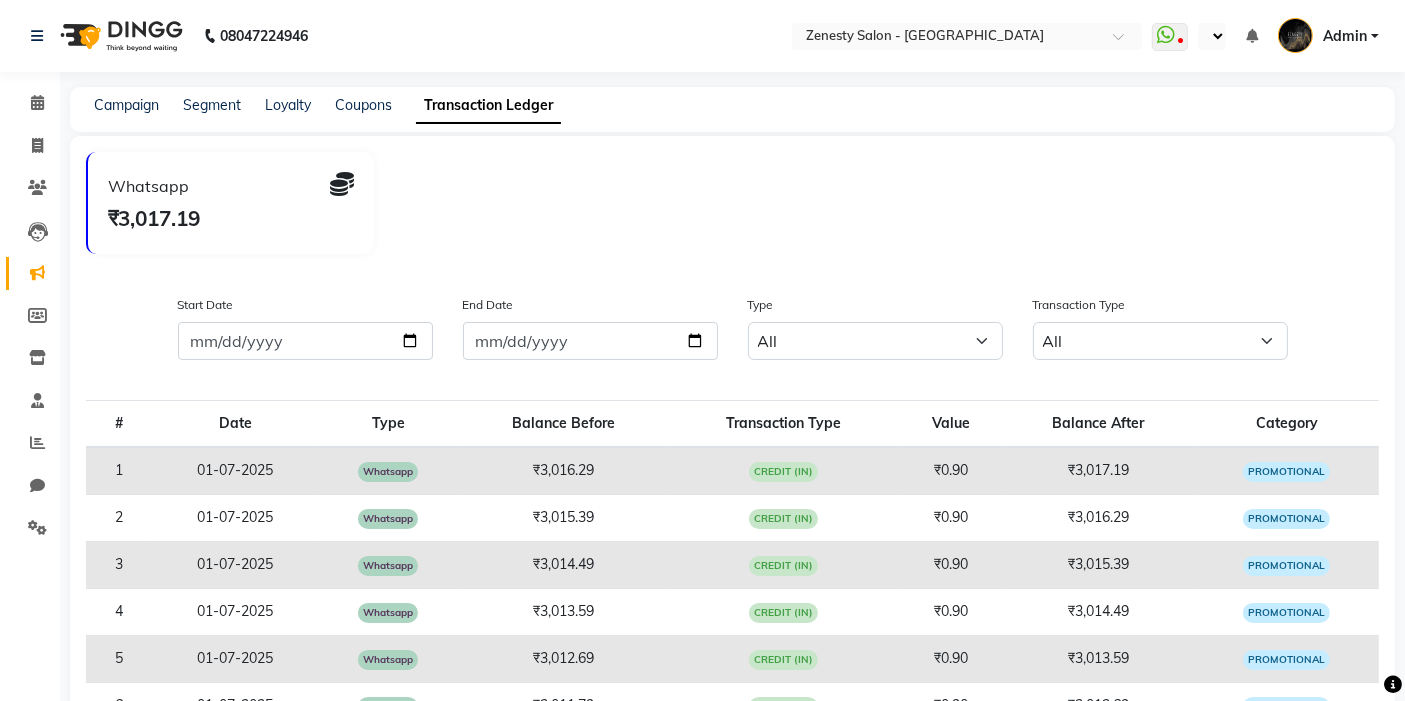 click on "Campaign Segment Loyalty Coupons Transaction Ledger" 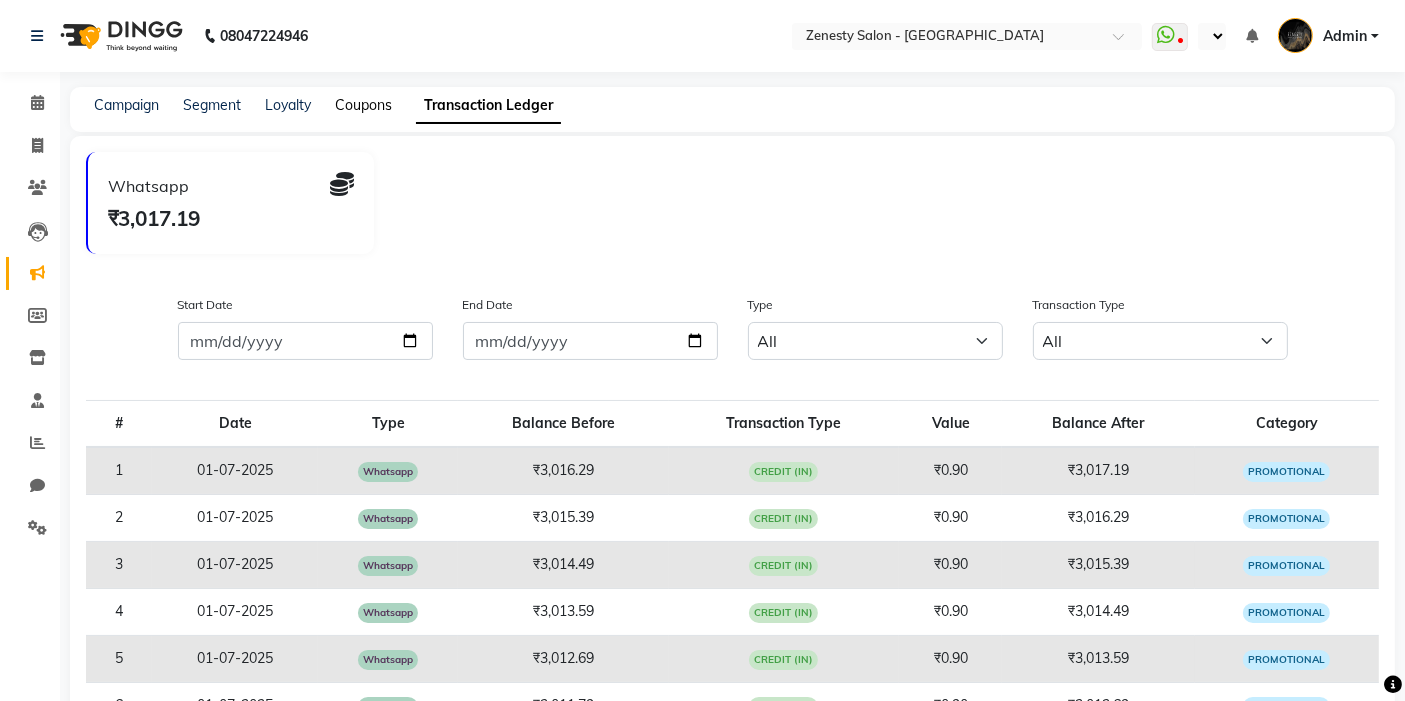 click on "Coupons" 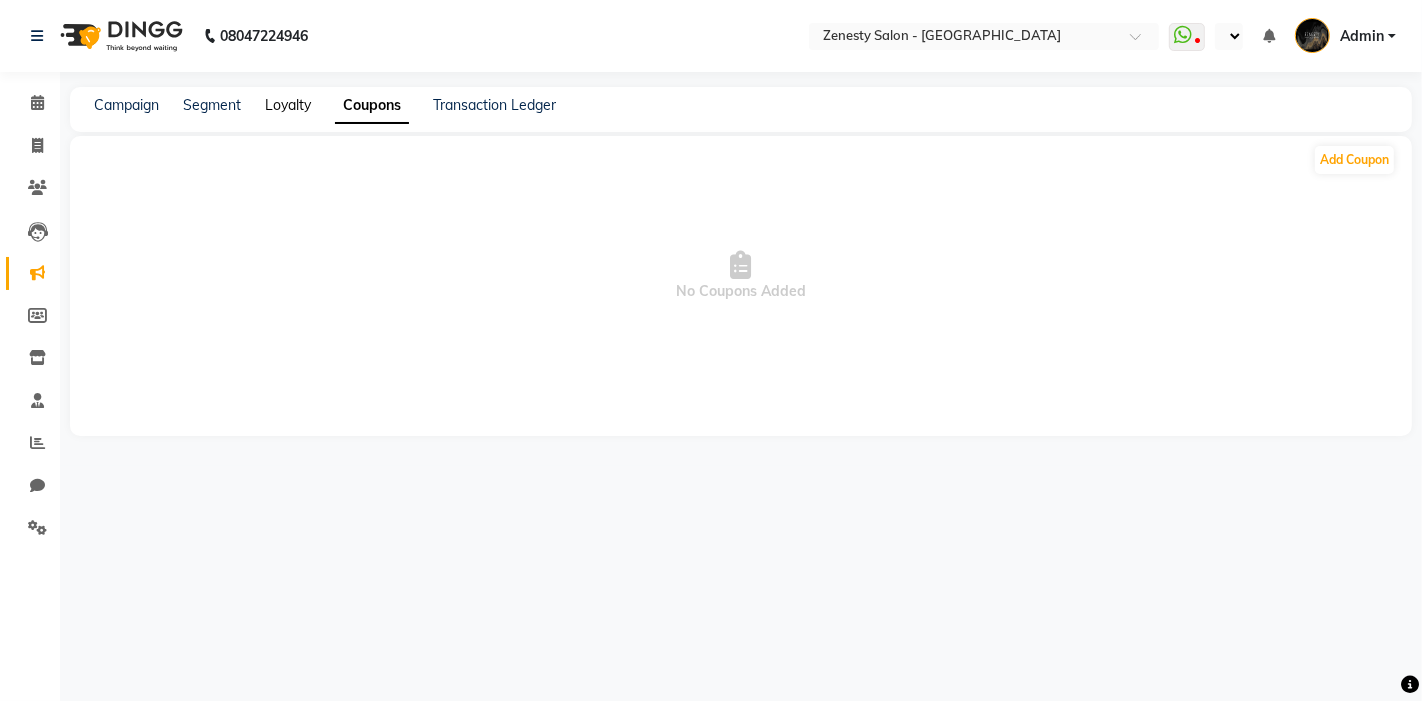click on "Loyalty" 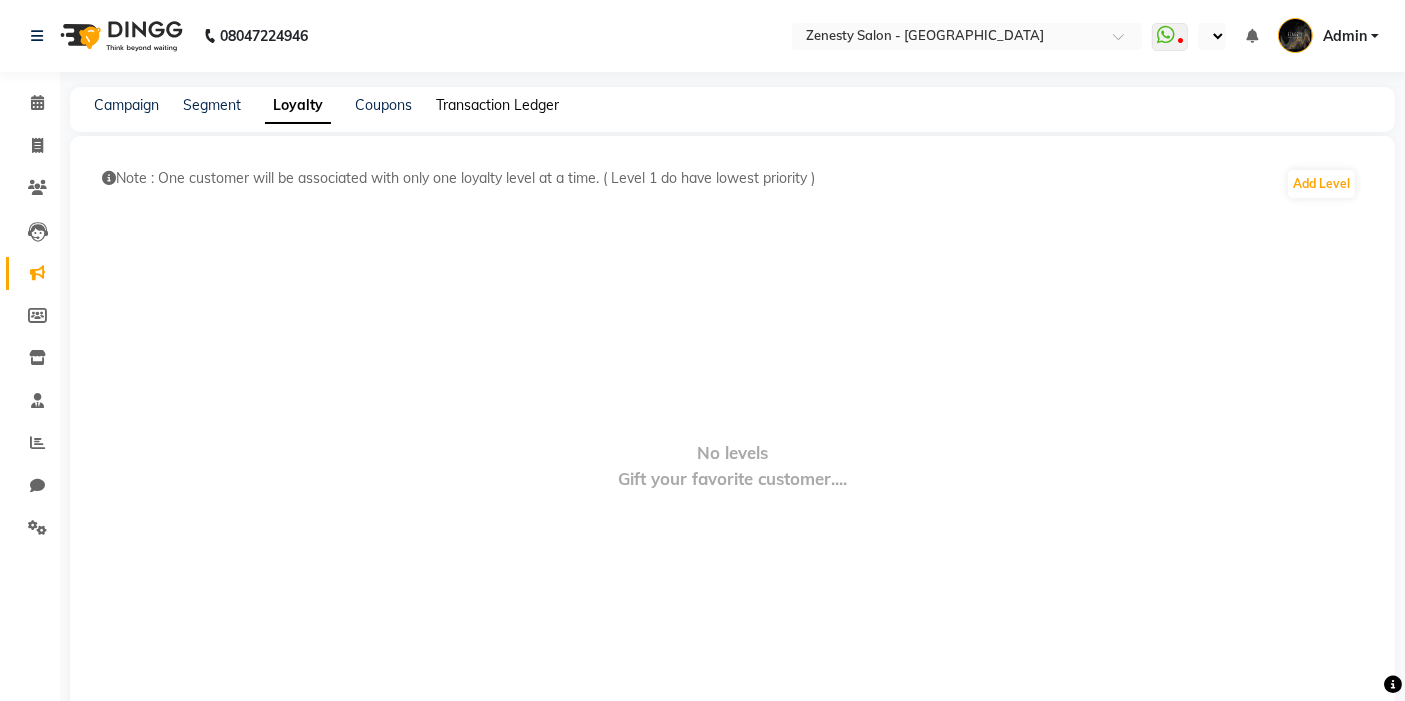 click on "Transaction Ledger" 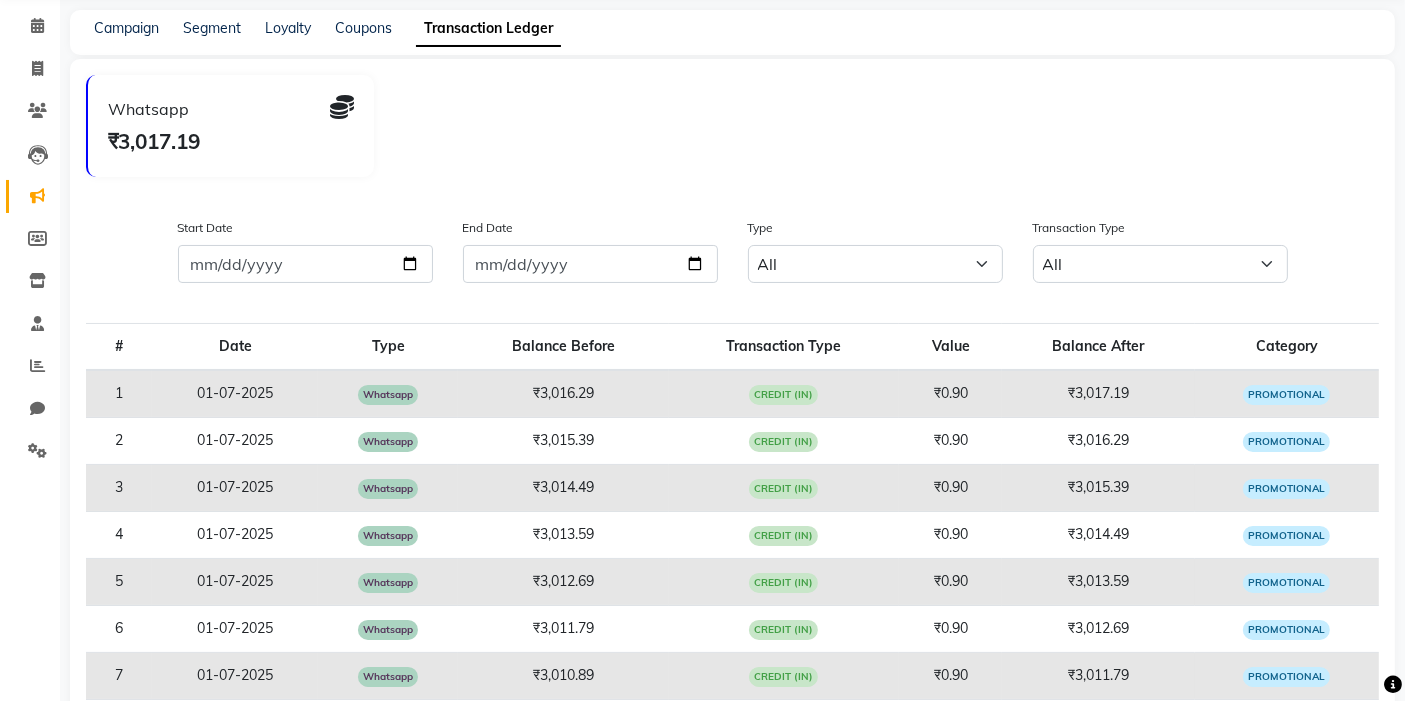 scroll, scrollTop: 111, scrollLeft: 0, axis: vertical 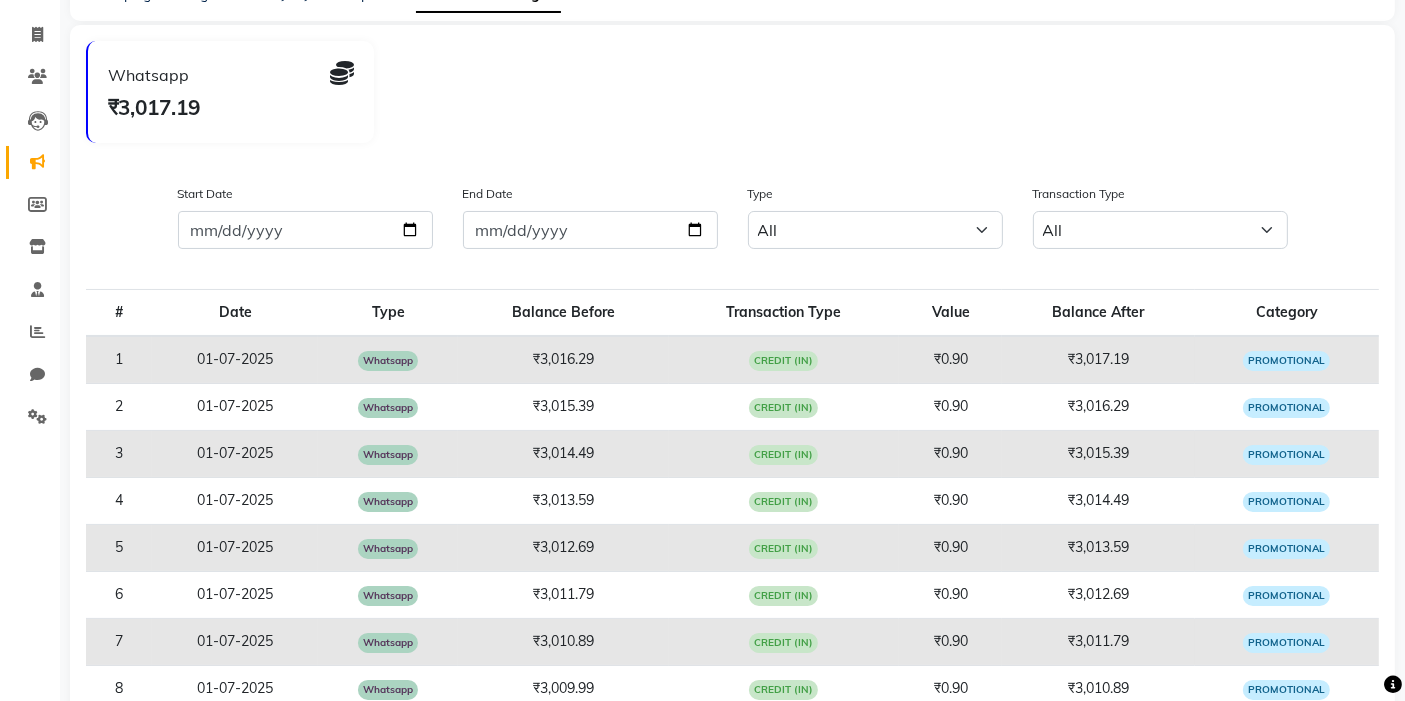 click on "Promotional" 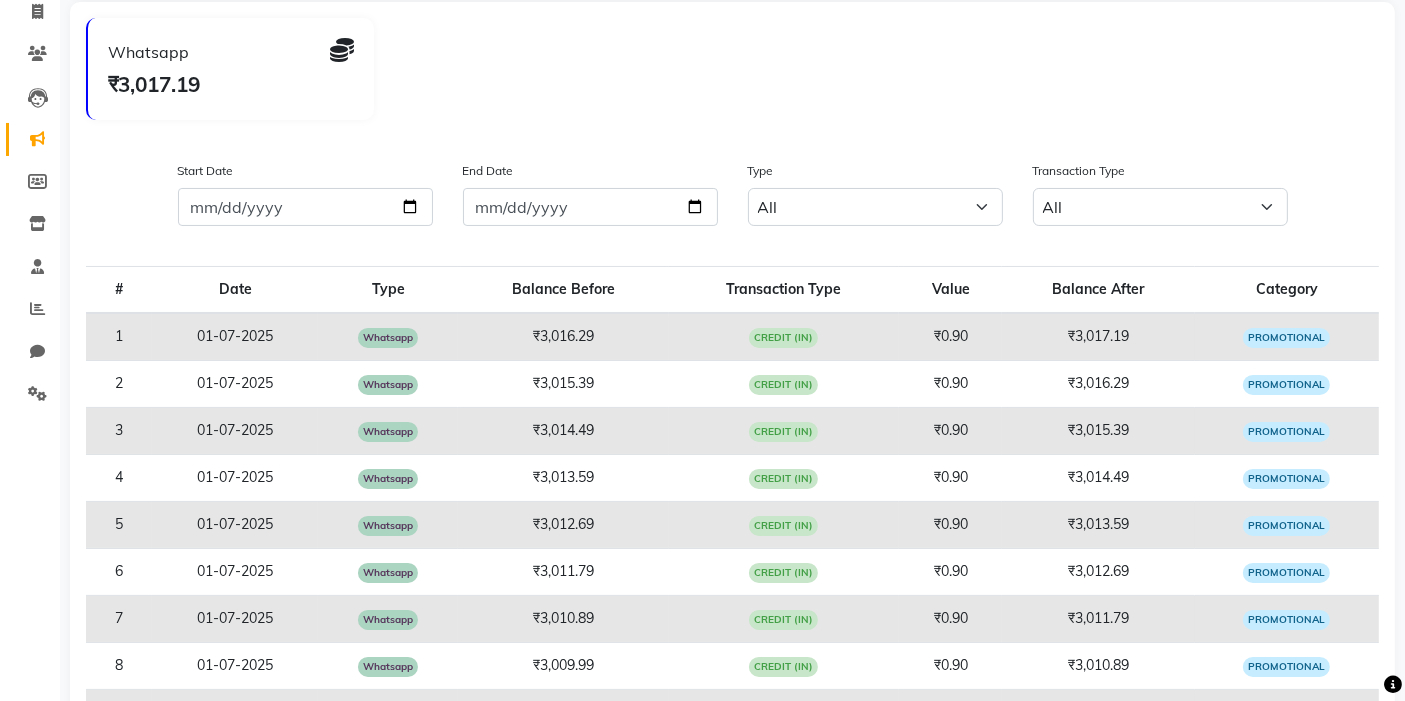 scroll, scrollTop: 0, scrollLeft: 0, axis: both 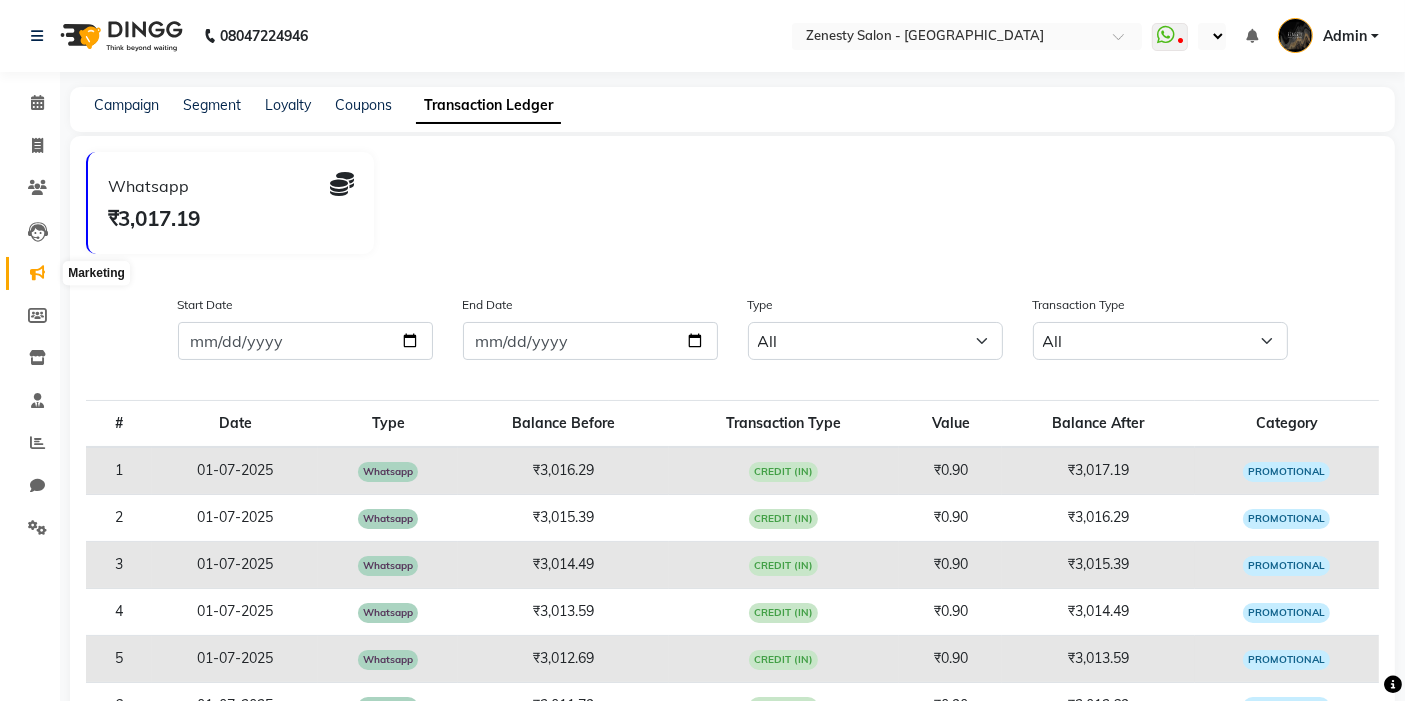 click 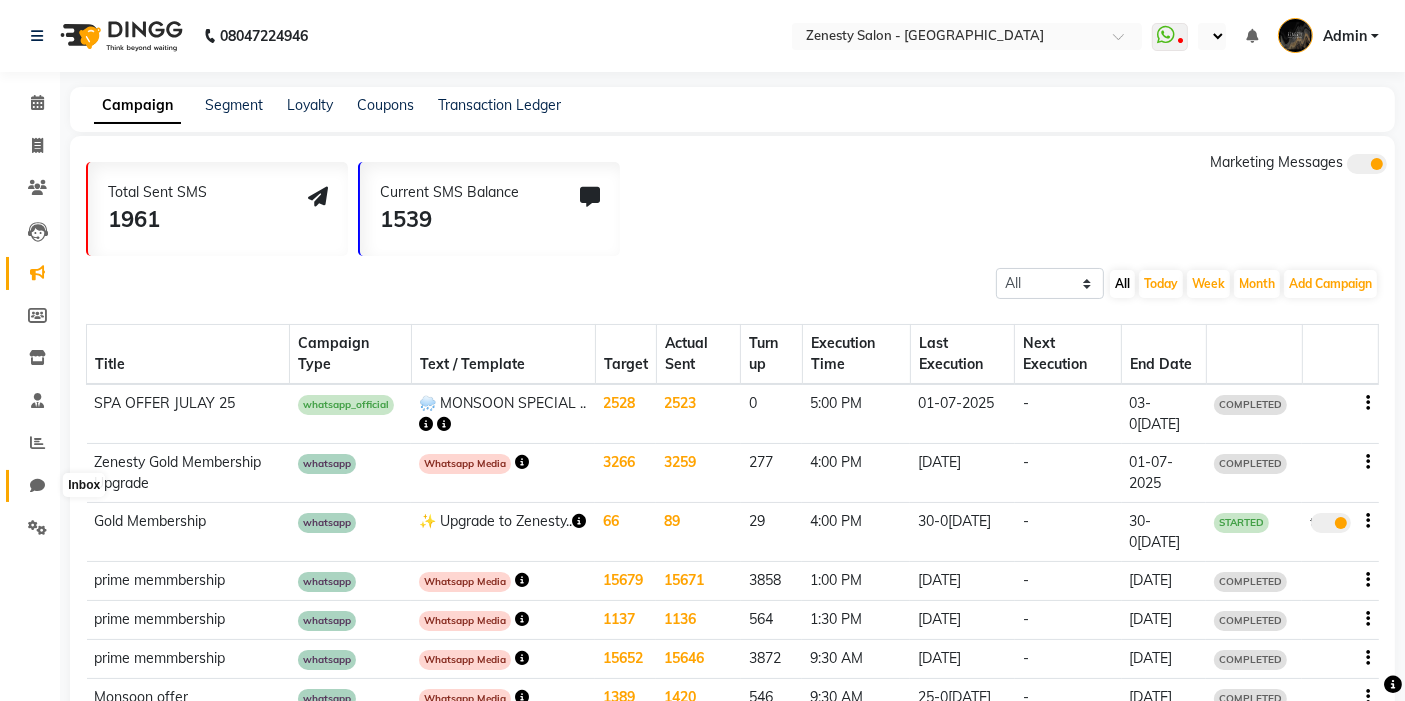 click 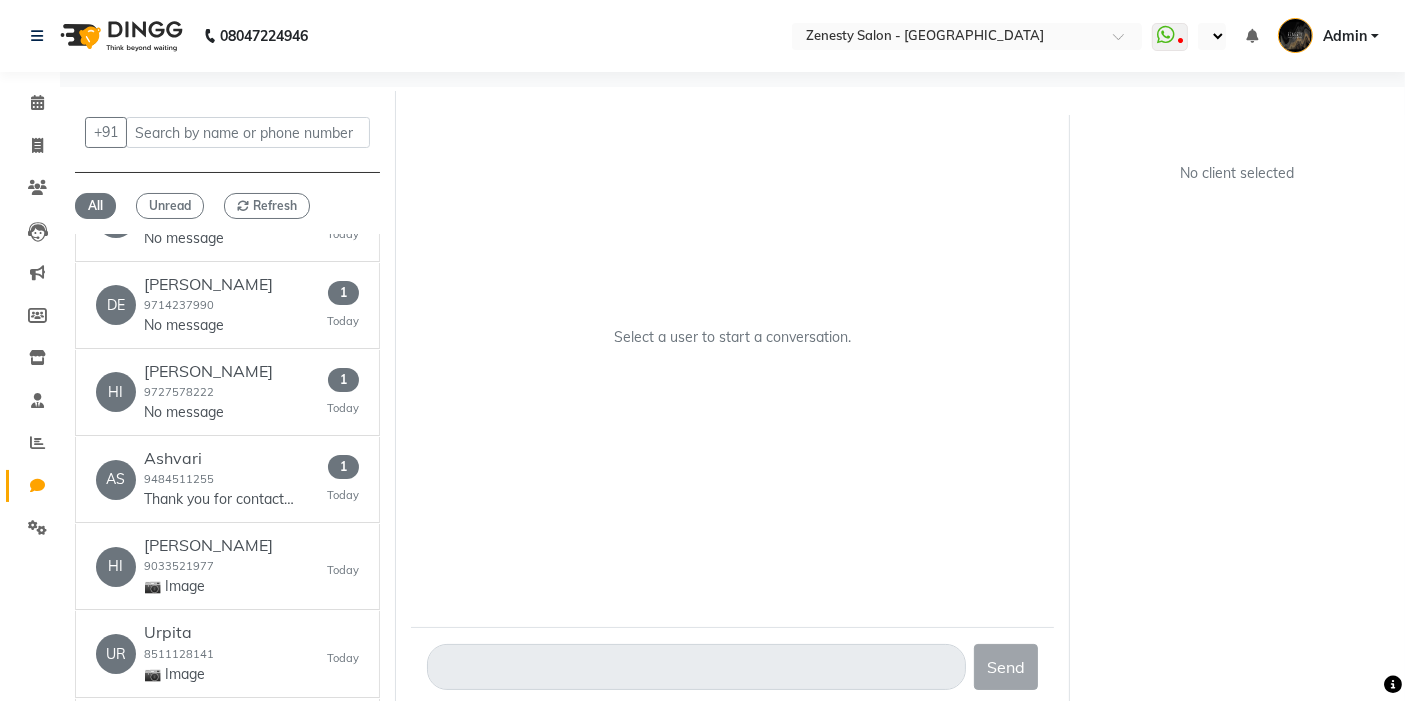 scroll, scrollTop: 777, scrollLeft: 0, axis: vertical 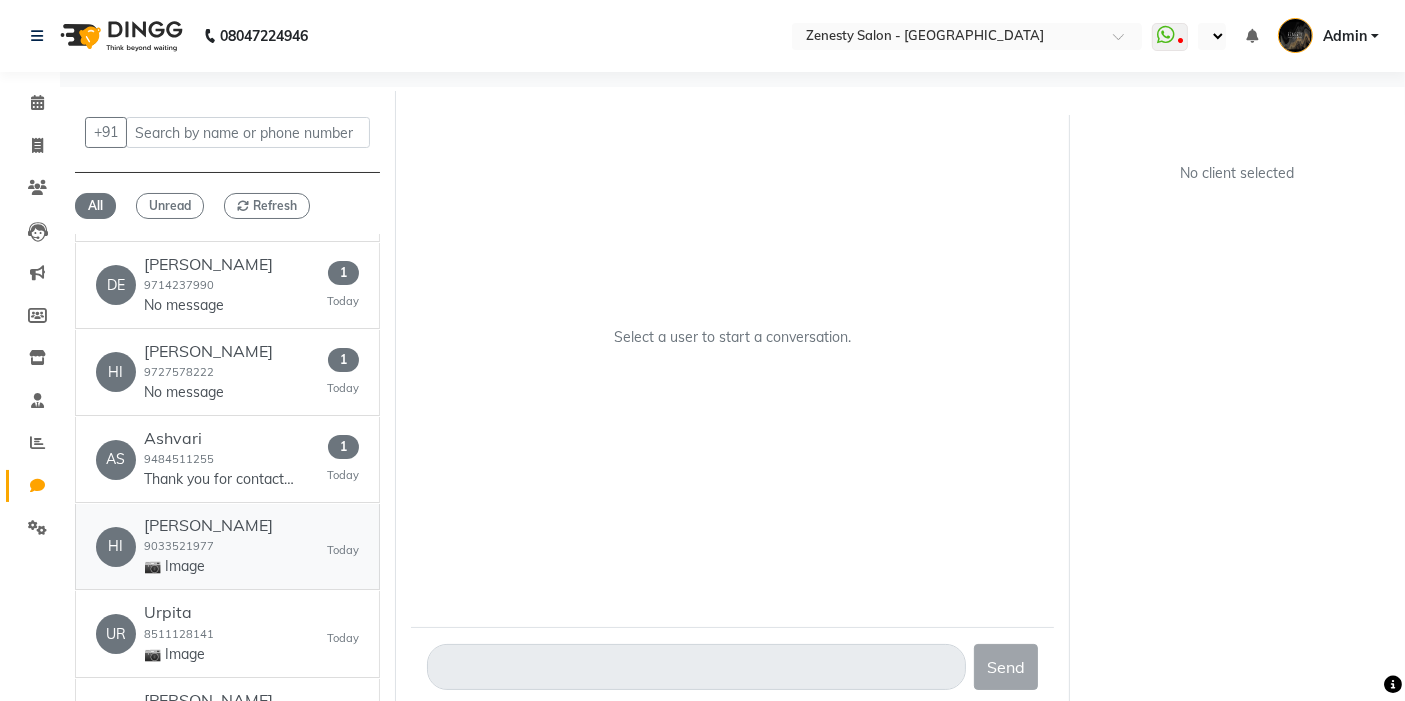 click on "📷 Image" 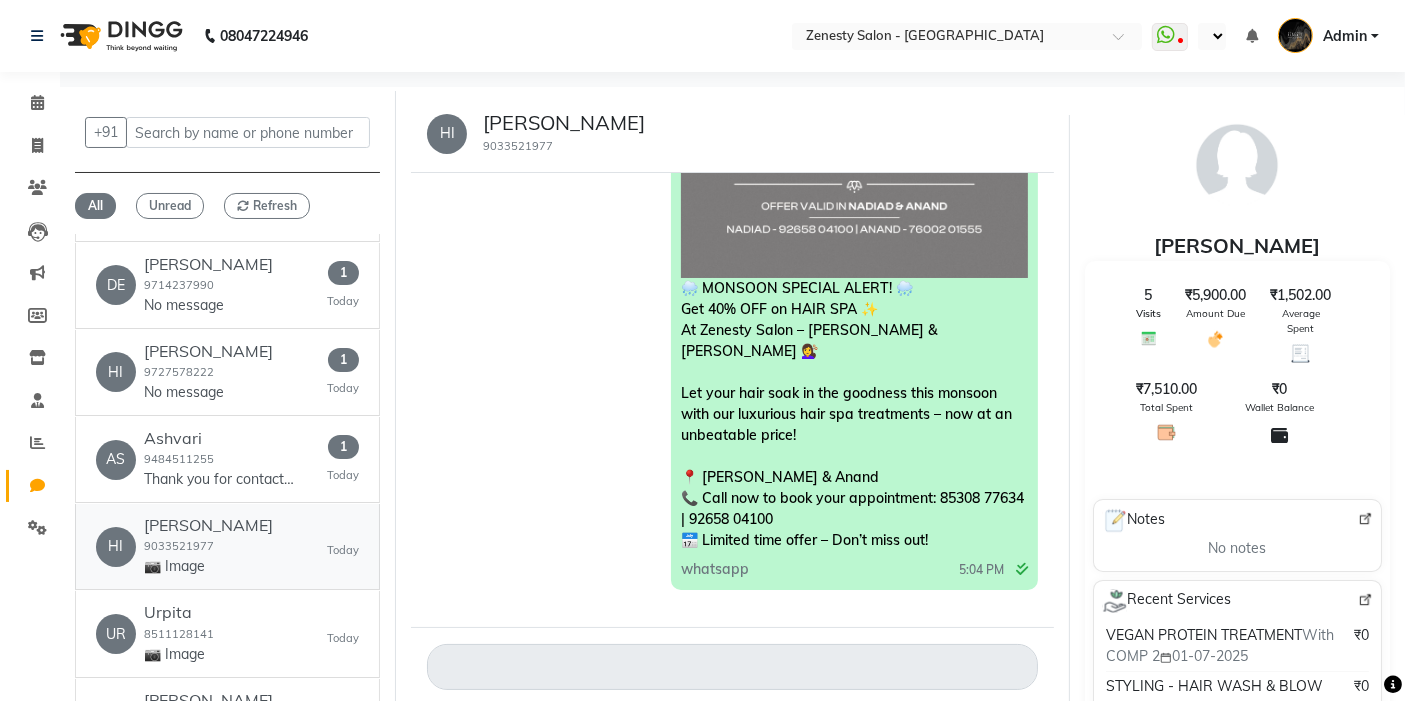 scroll, scrollTop: 1546, scrollLeft: 0, axis: vertical 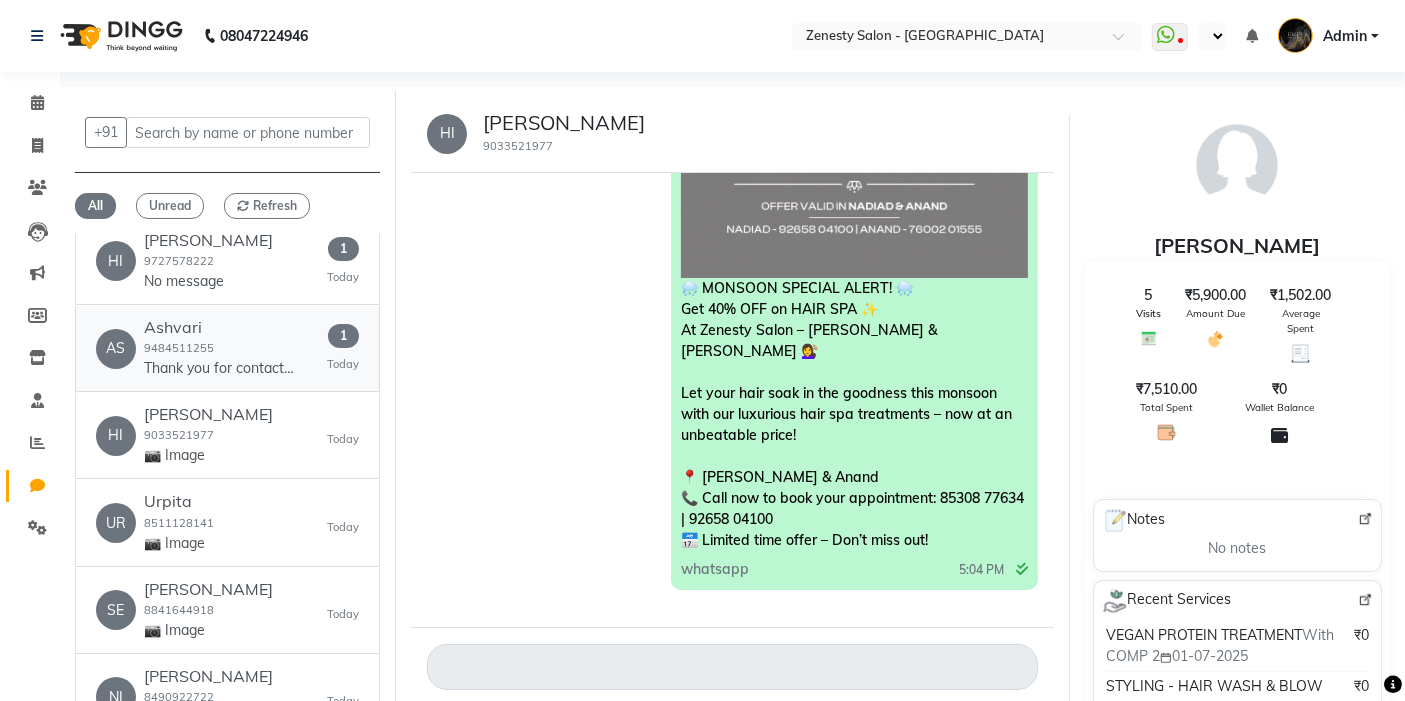click on "AS   Ashvari  9484511255  Thank you for contacting Zephyrarchiteclada💐! Please let us know how we can help you.☺️   1   [DATE]" 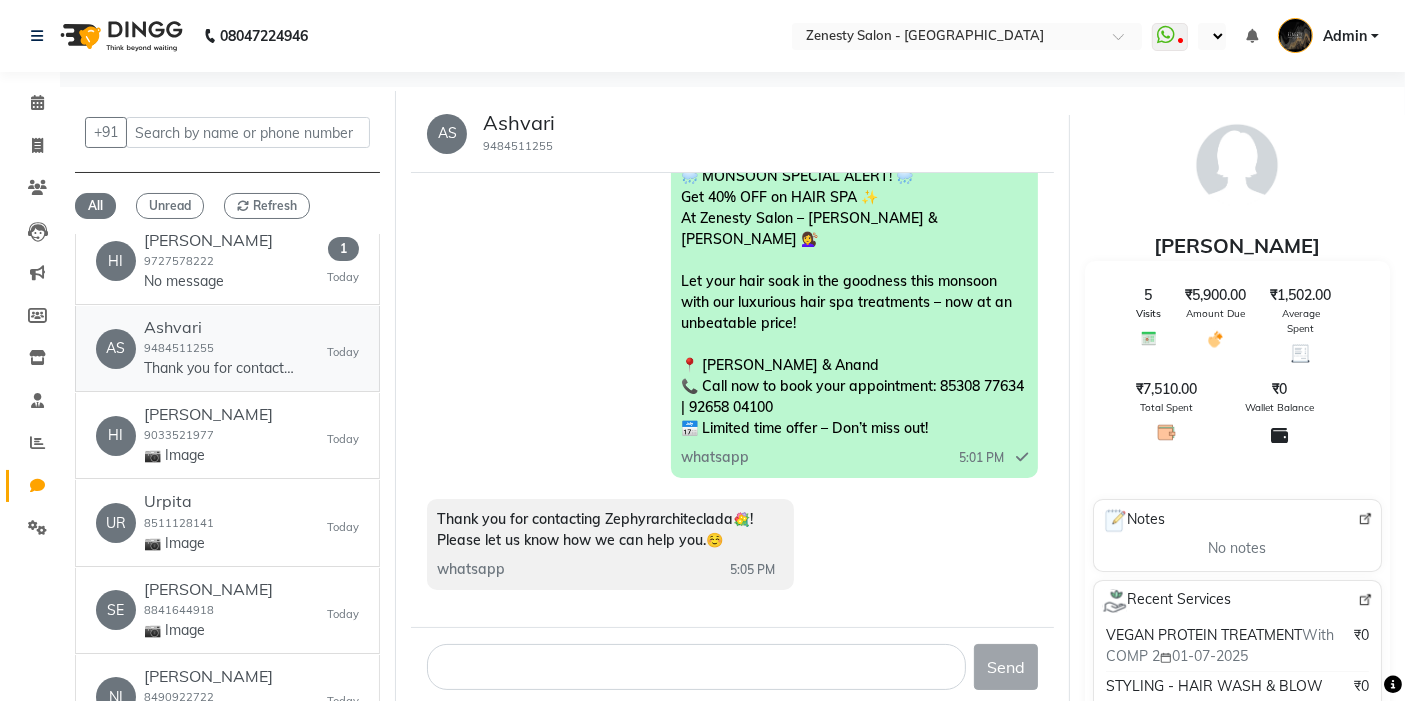 scroll, scrollTop: 662, scrollLeft: 0, axis: vertical 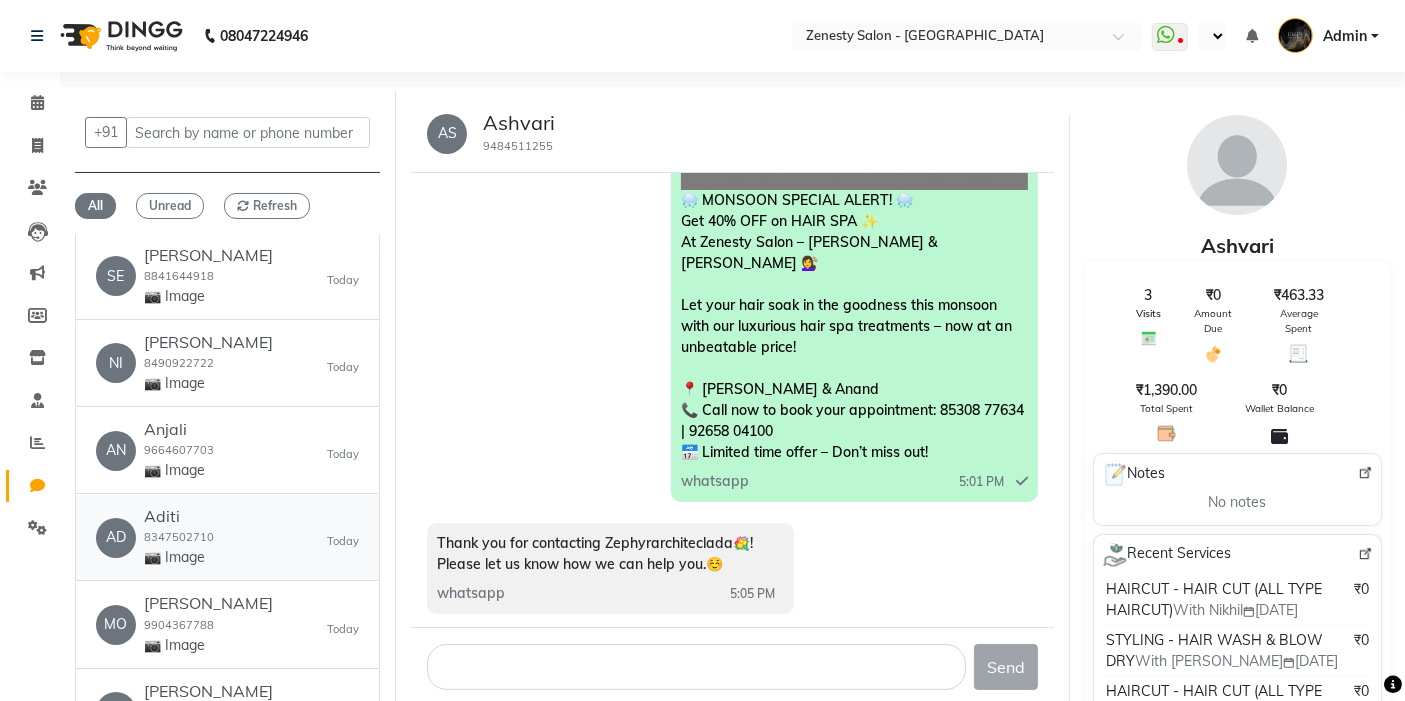 click on "AD   Aditi  8347502710  📷 Image   [DATE]" 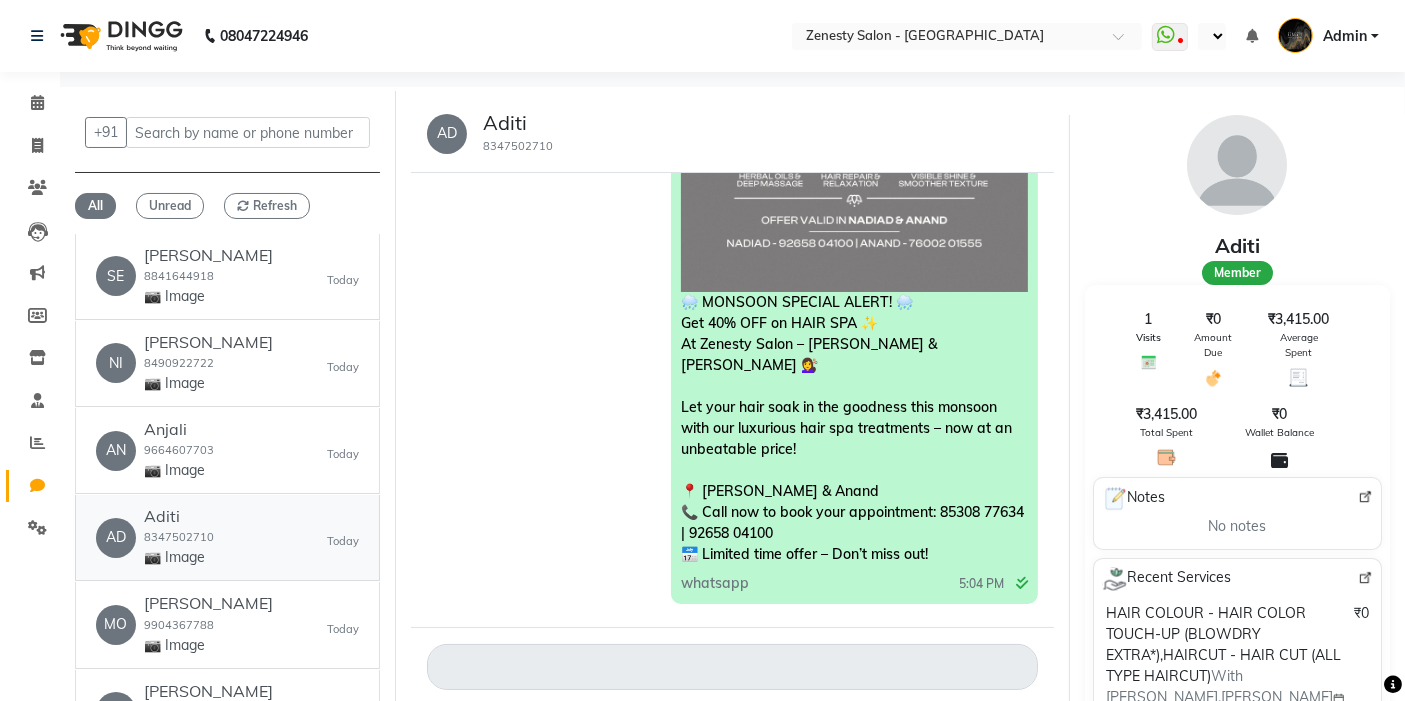 scroll, scrollTop: 1111, scrollLeft: 0, axis: vertical 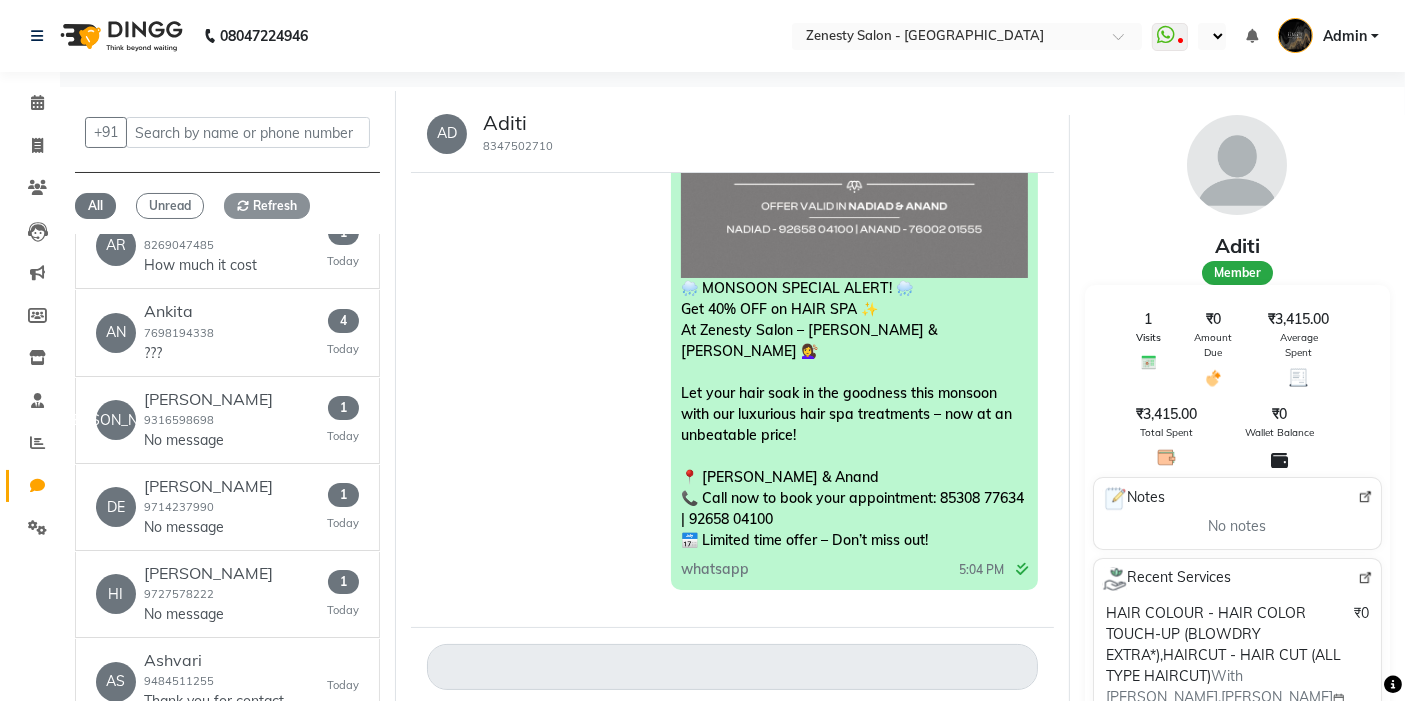 click on "Refresh" 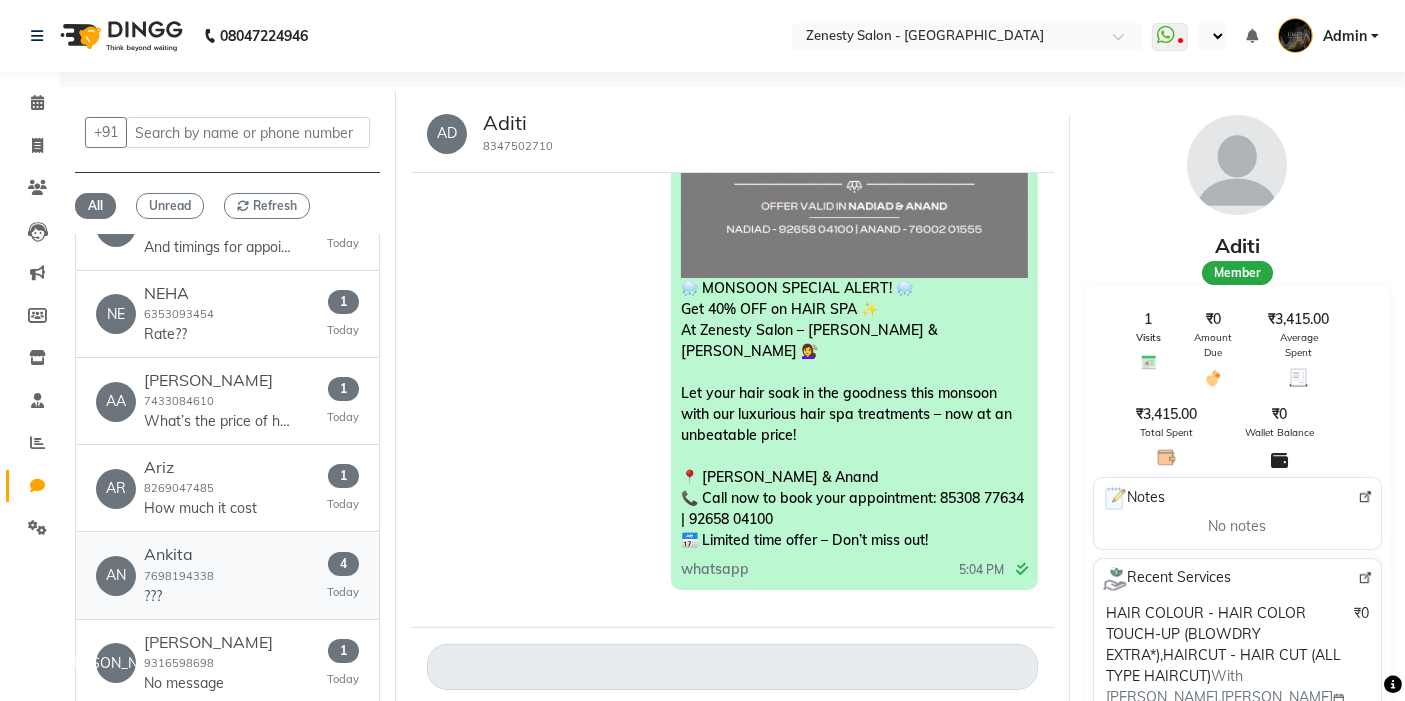 scroll, scrollTop: 0, scrollLeft: 0, axis: both 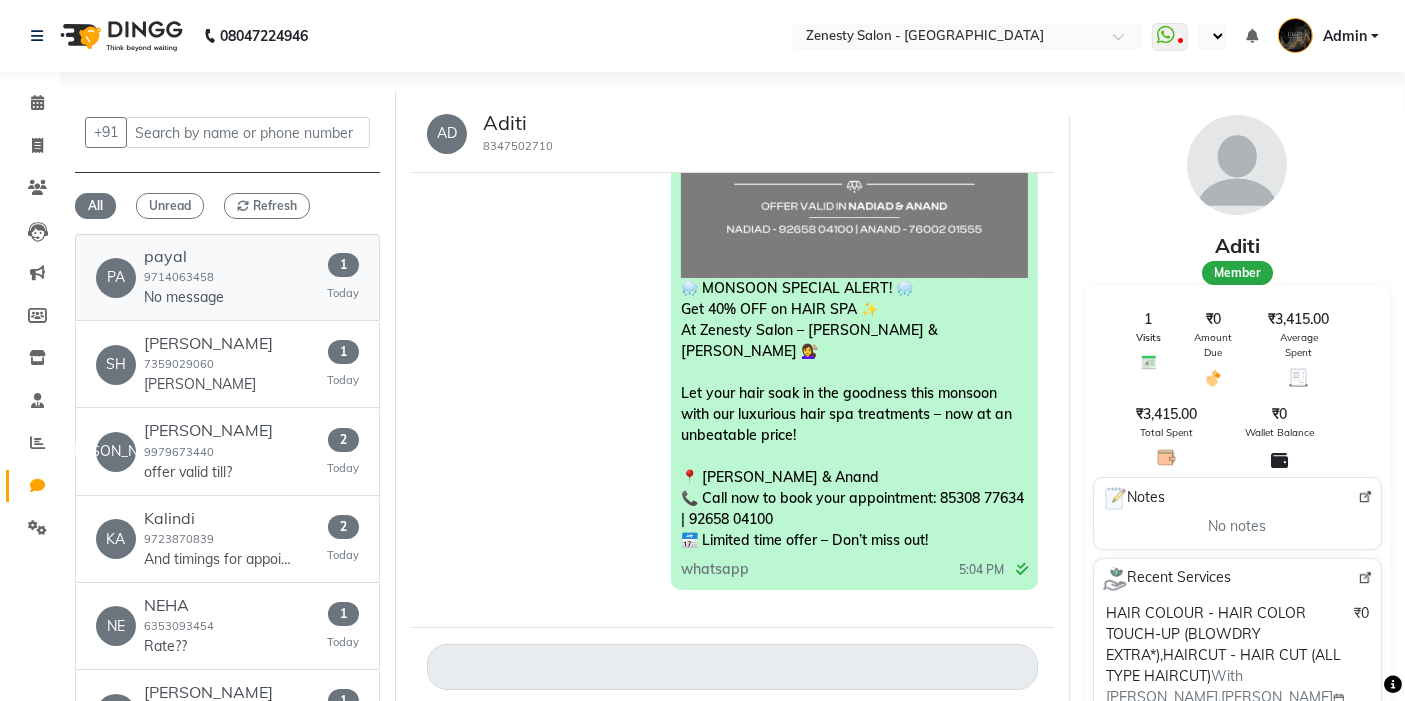 click on "payal" 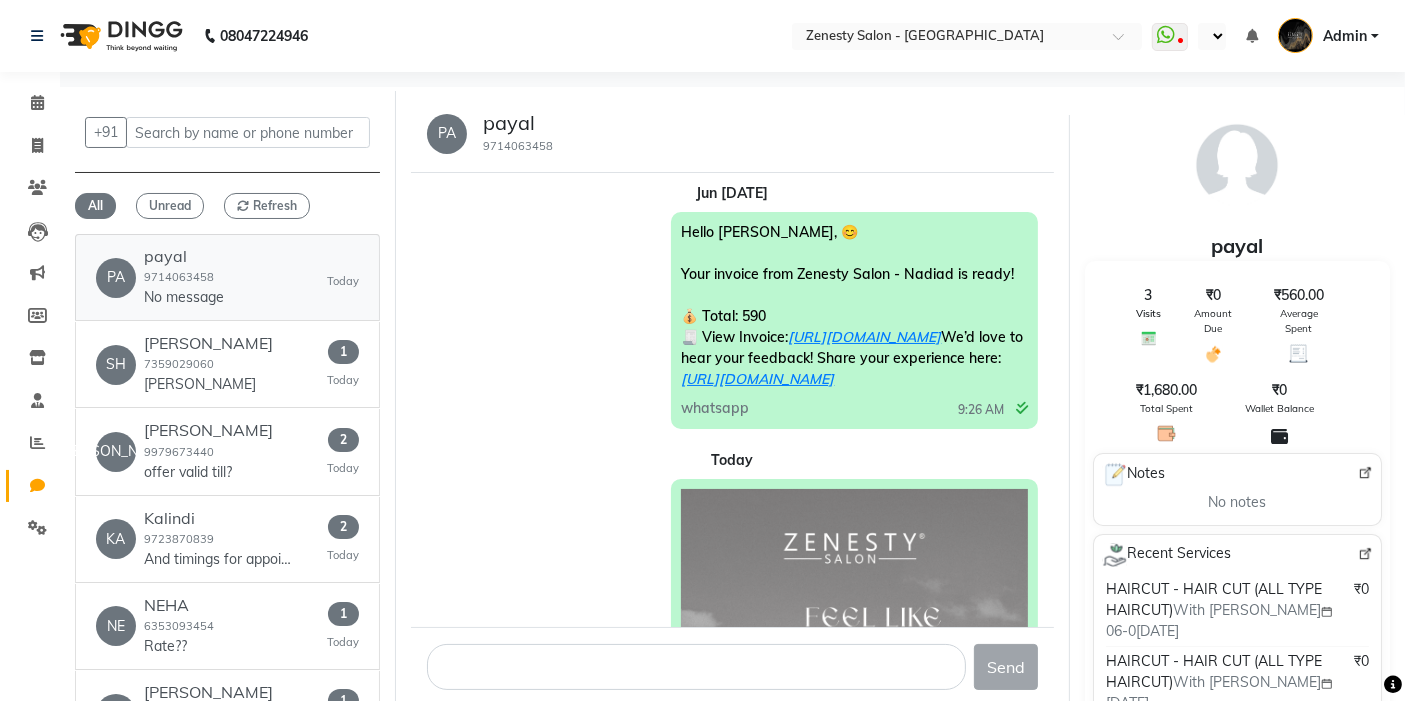 scroll, scrollTop: 0, scrollLeft: 0, axis: both 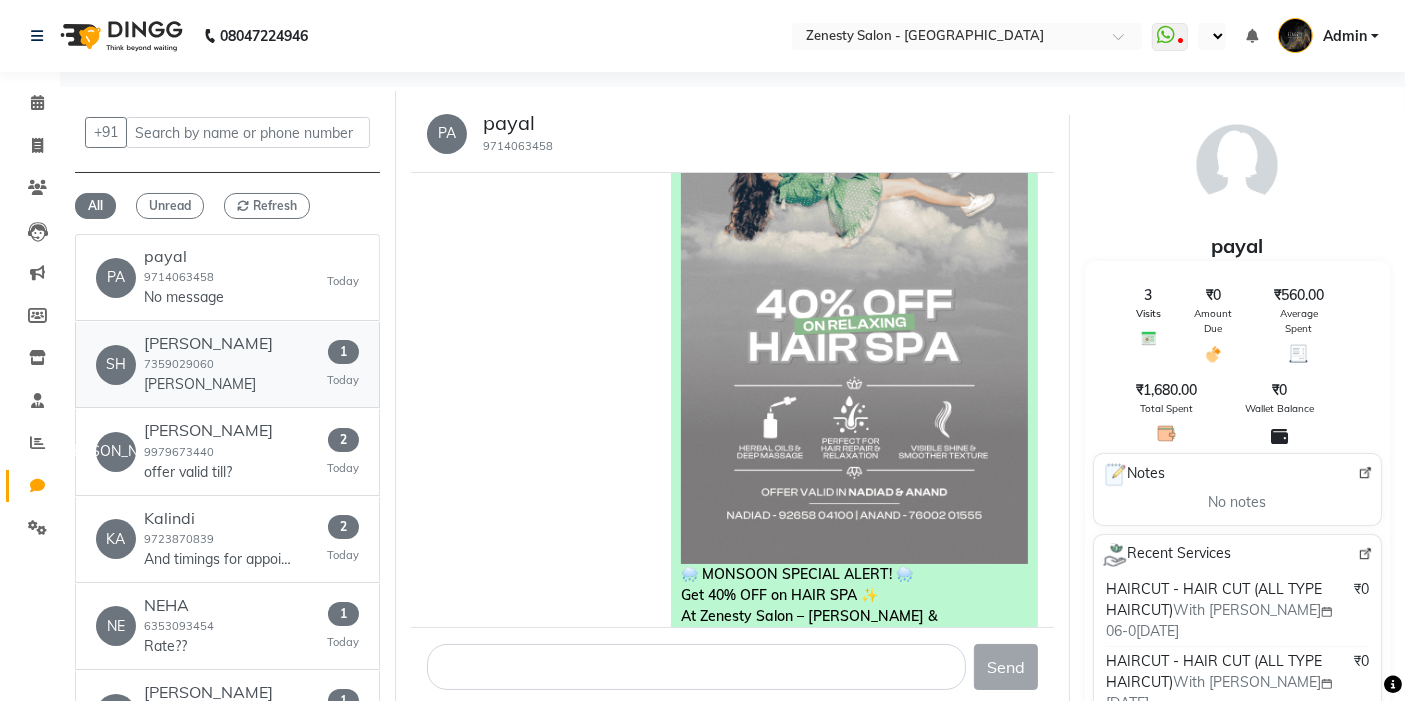 click on "[PERSON_NAME]" 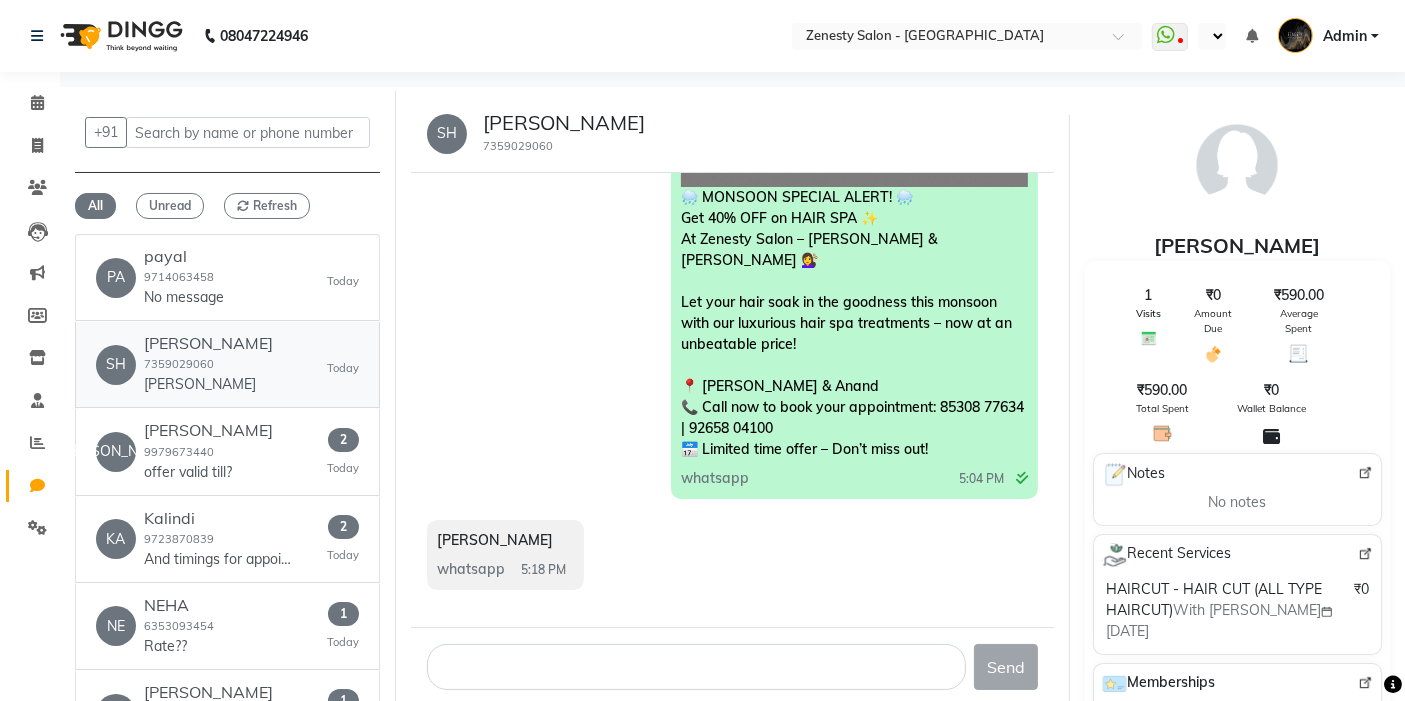 scroll, scrollTop: 1014, scrollLeft: 0, axis: vertical 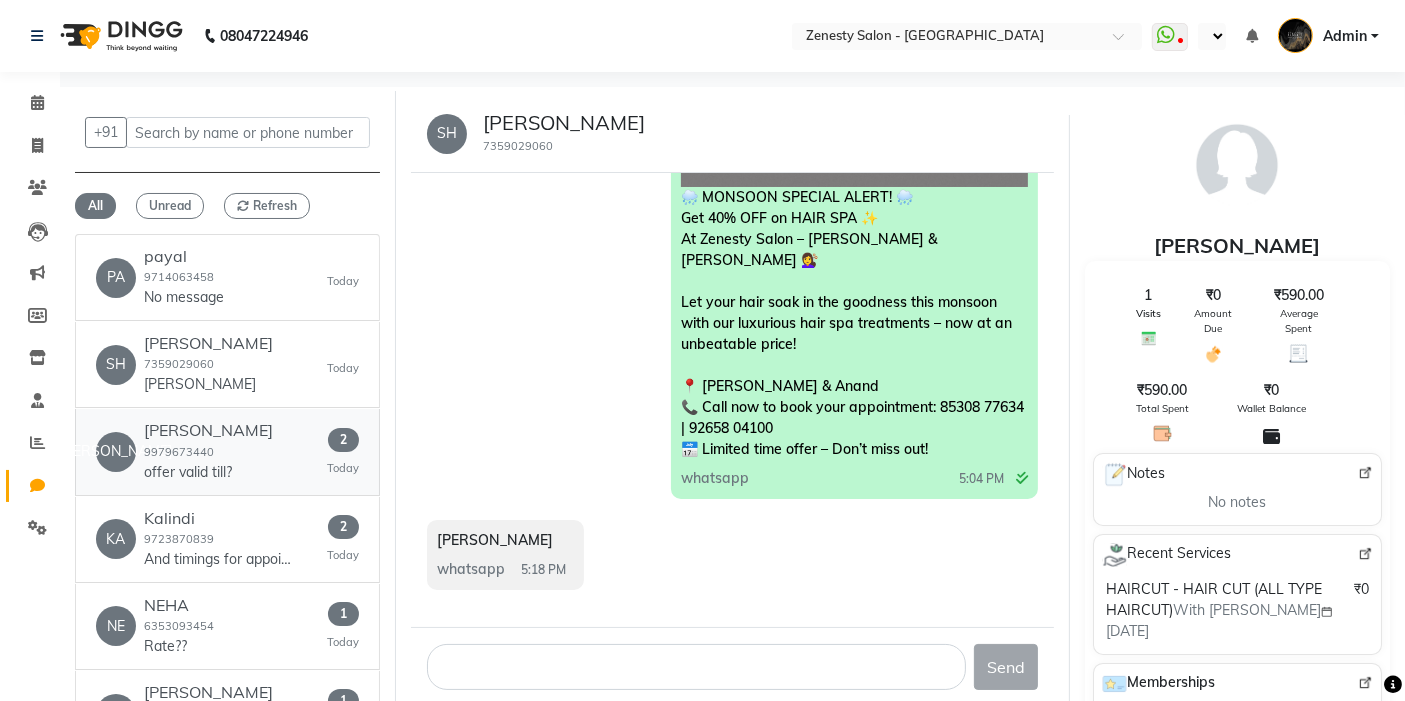 click on "[PERSON_NAME]  9979673440  offer valid till?   2   [DATE]" 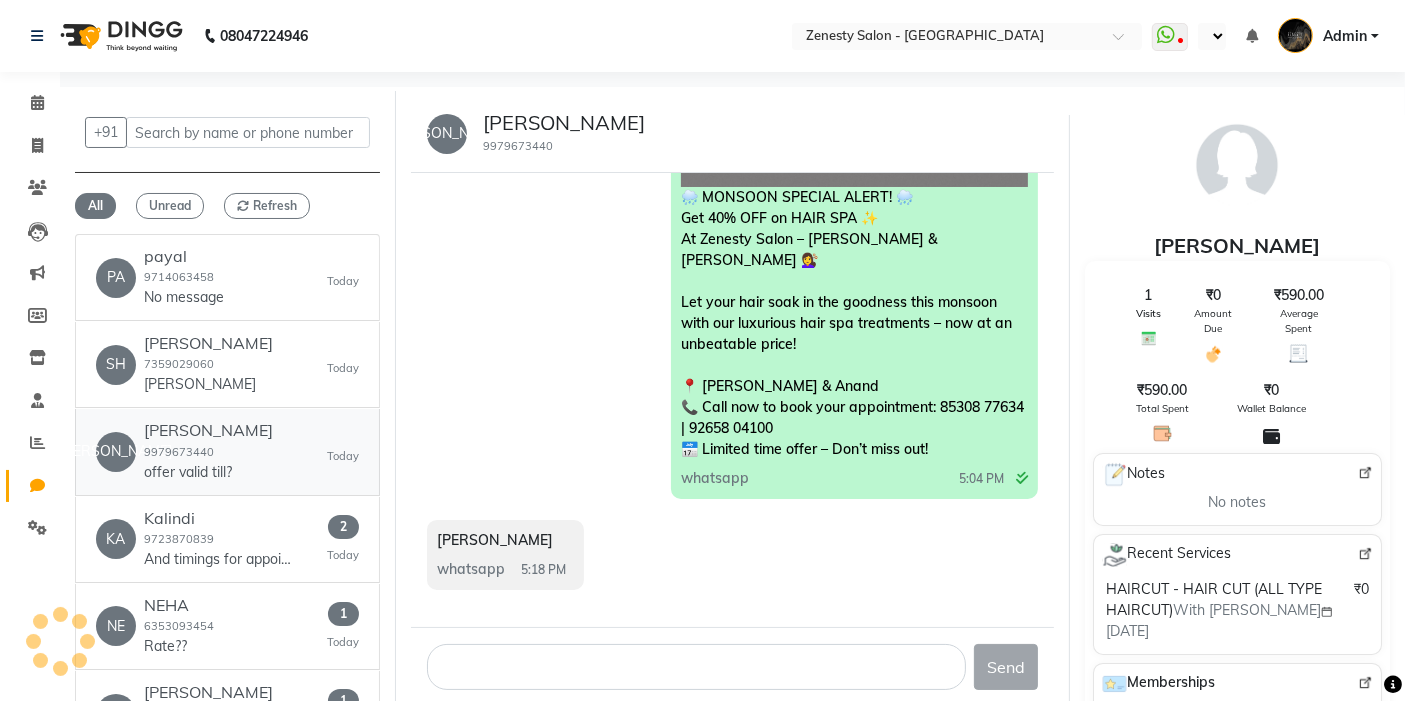 scroll, scrollTop: 733, scrollLeft: 0, axis: vertical 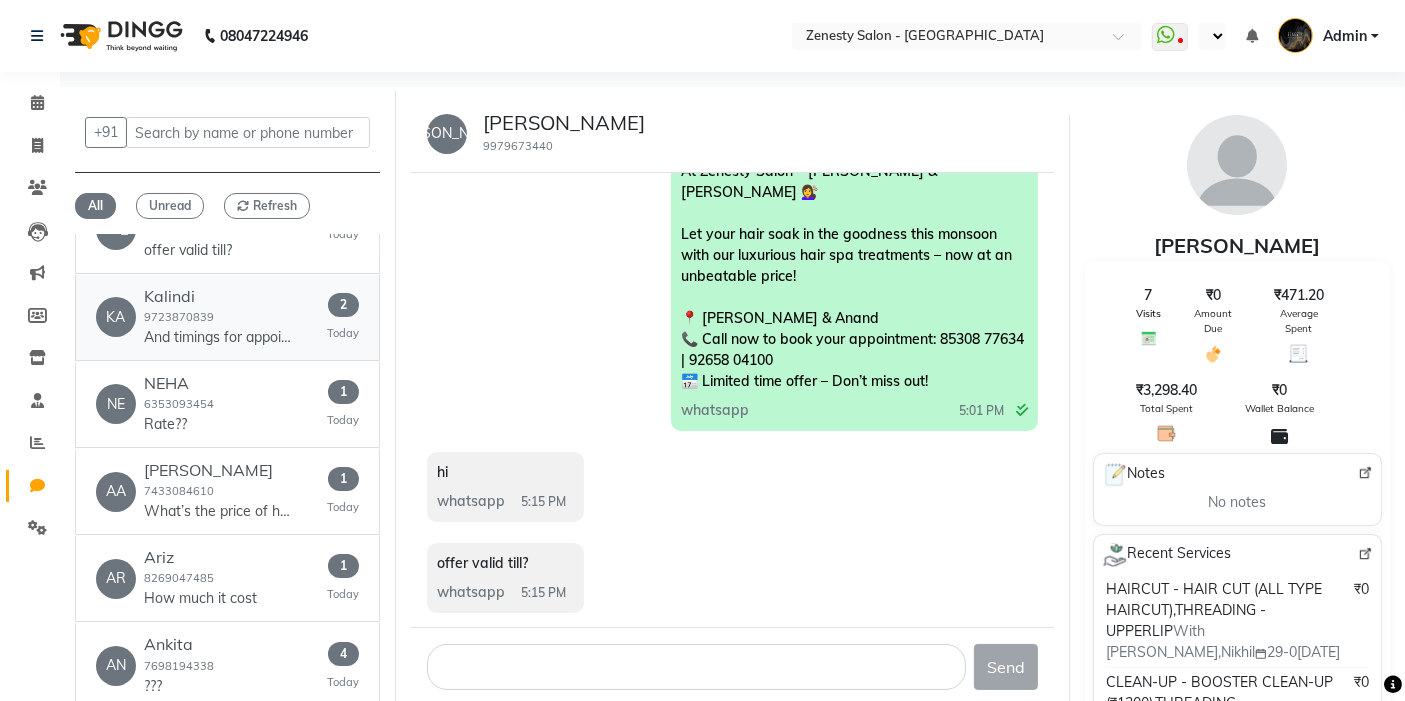 click on "And timings for appointment?" 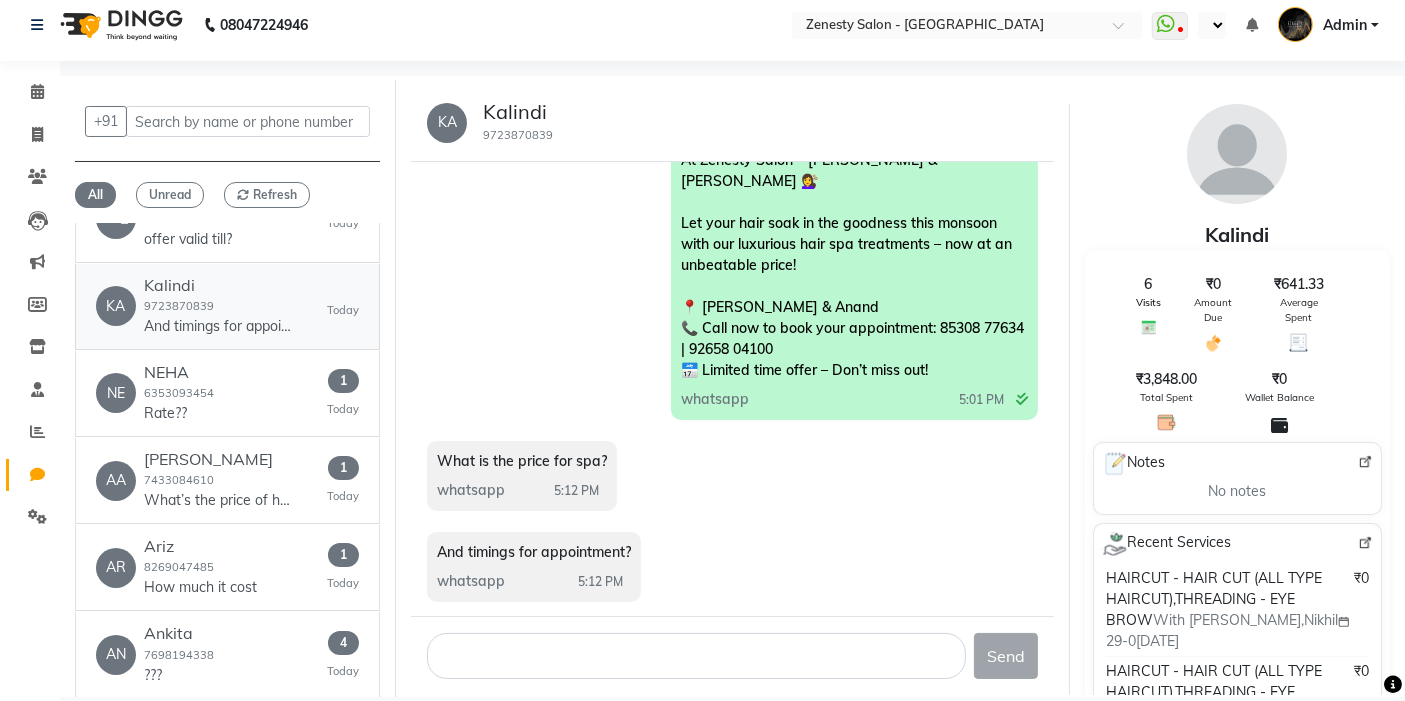 scroll, scrollTop: 14, scrollLeft: 0, axis: vertical 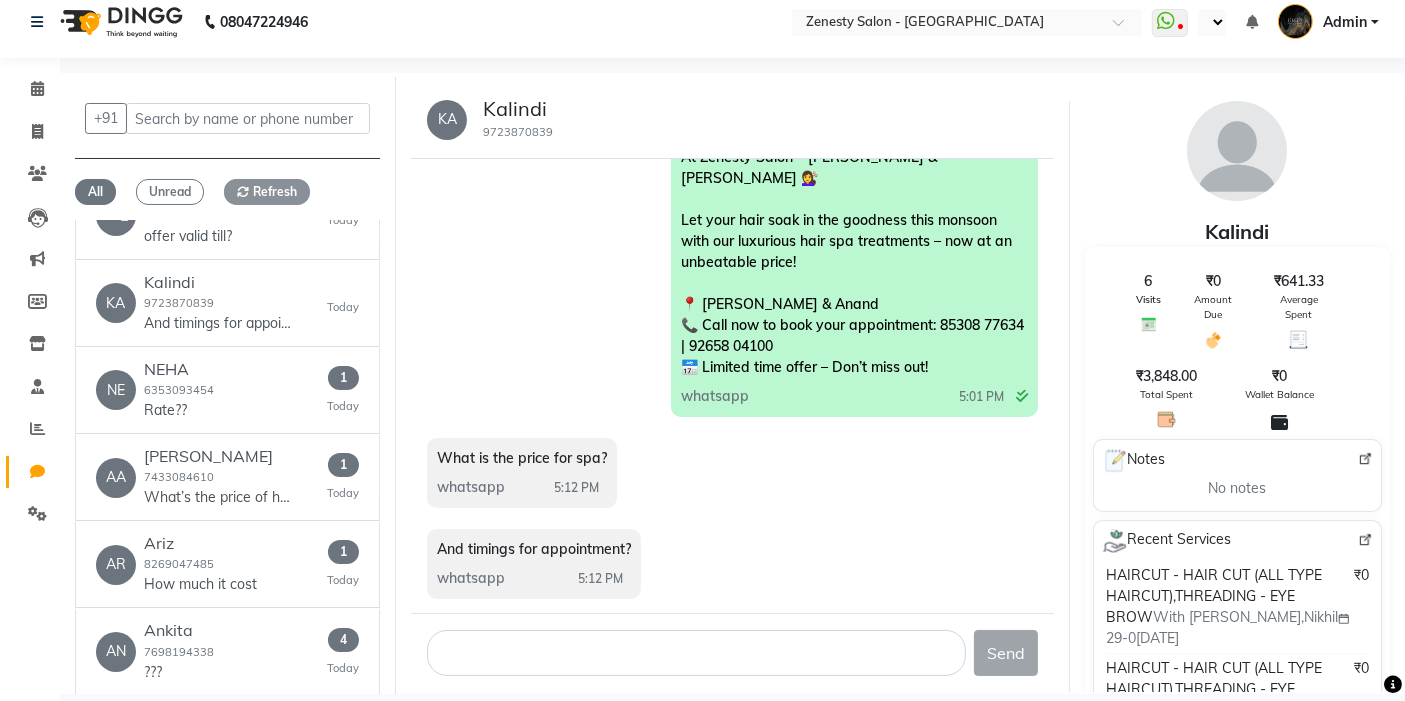 click on "Refresh" 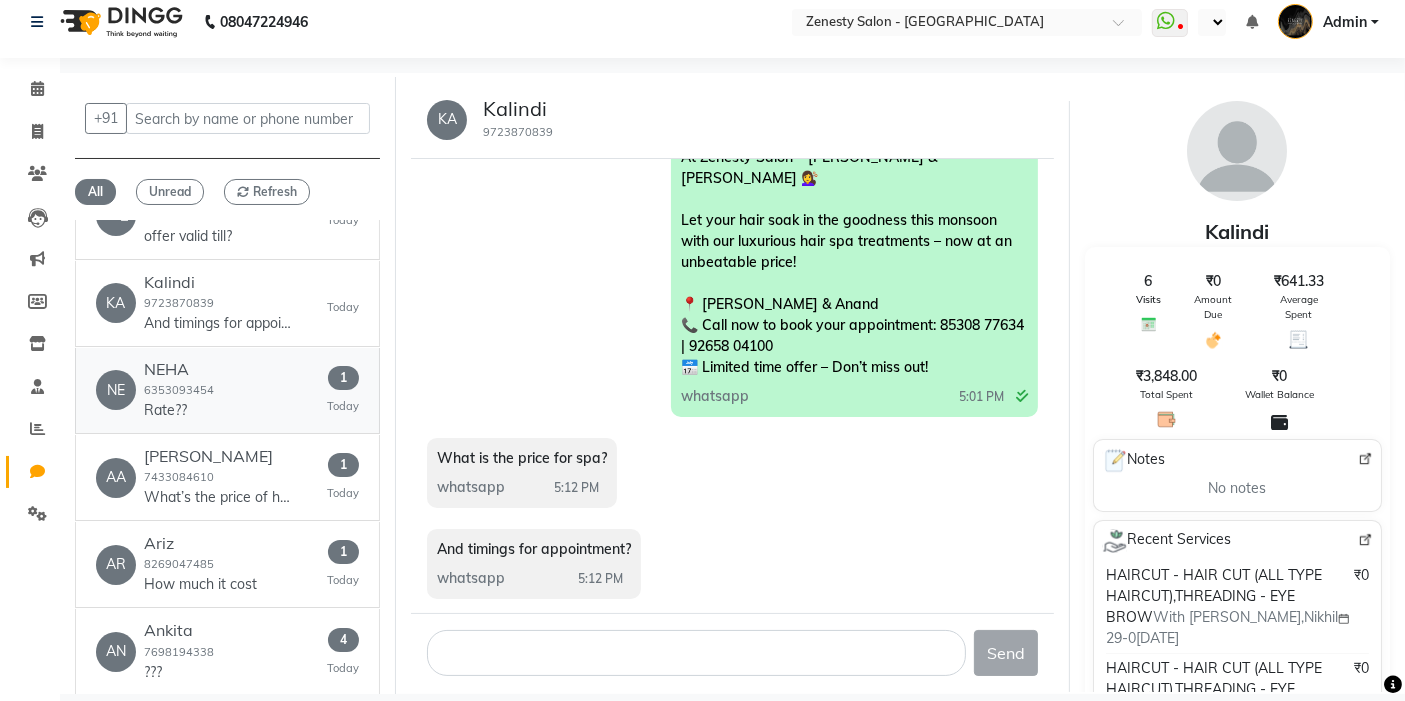 click on "6353093454" 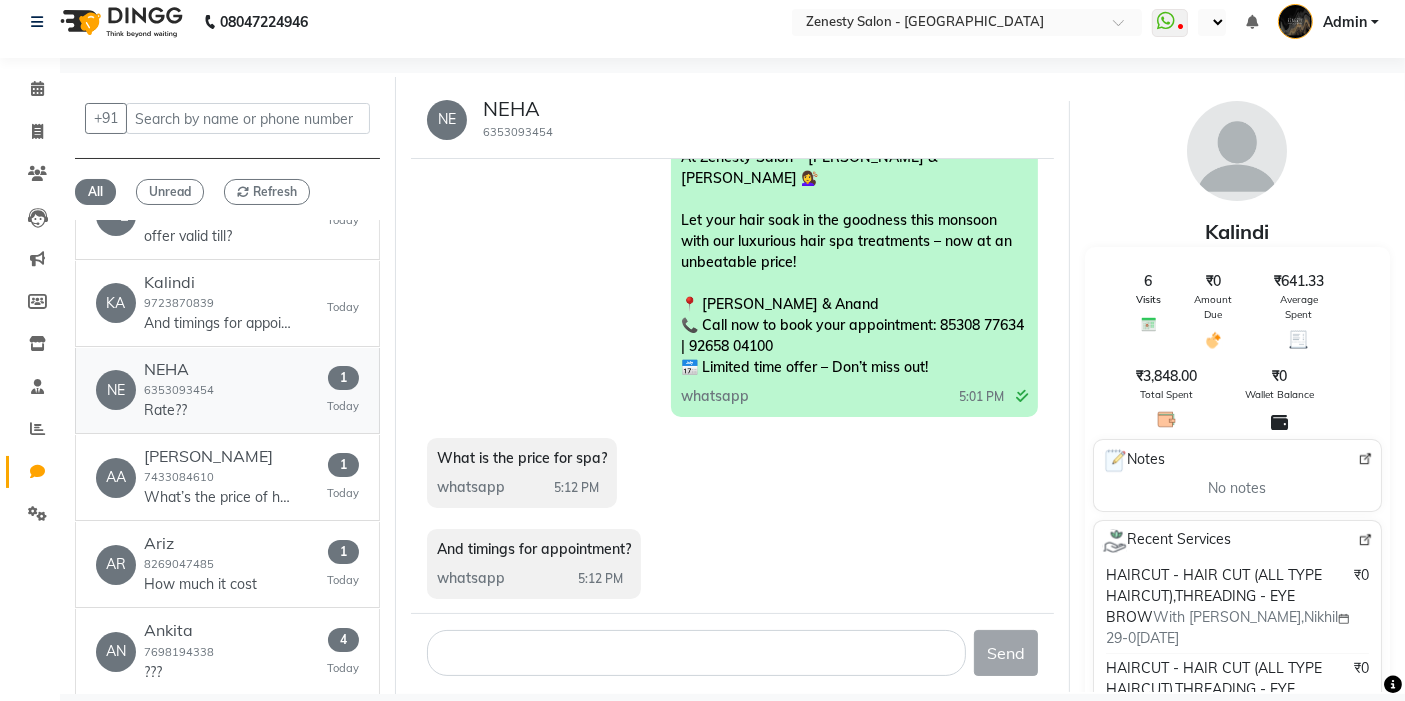 scroll, scrollTop: 642, scrollLeft: 0, axis: vertical 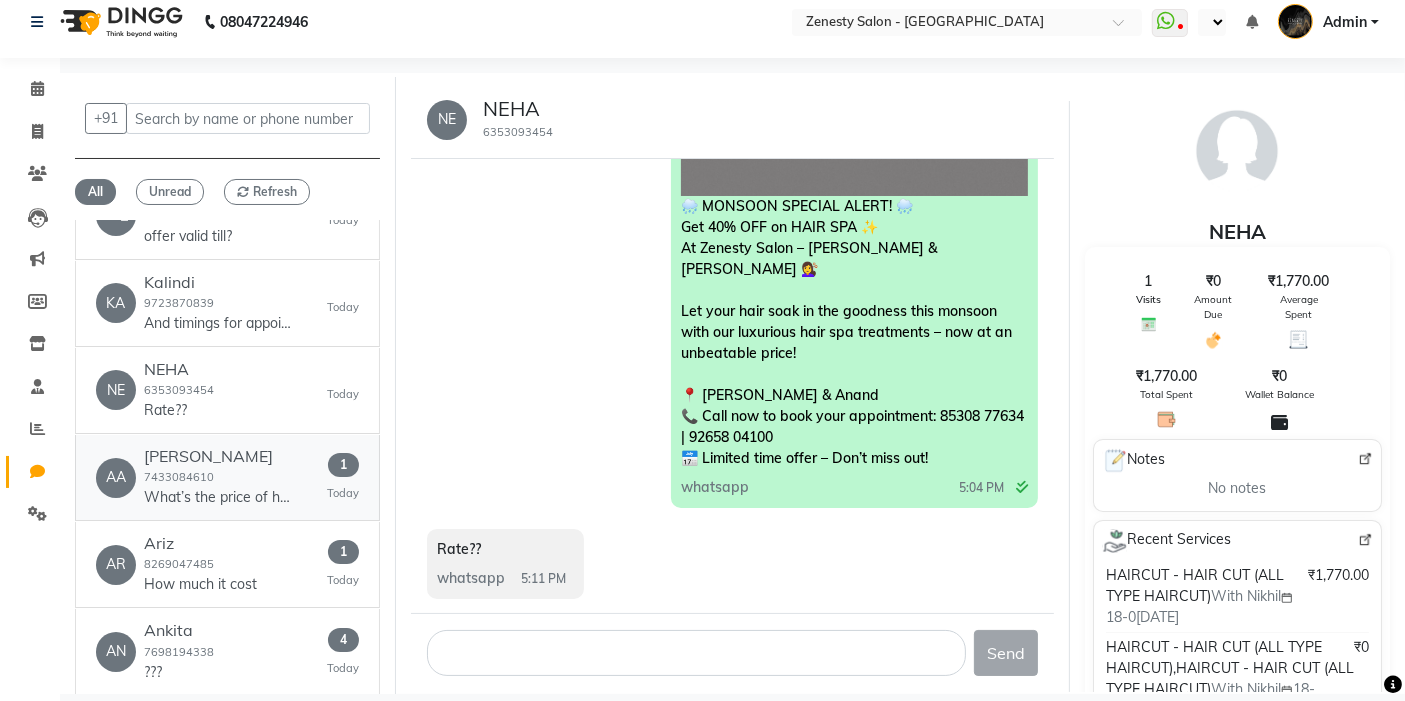click on "7433084610" 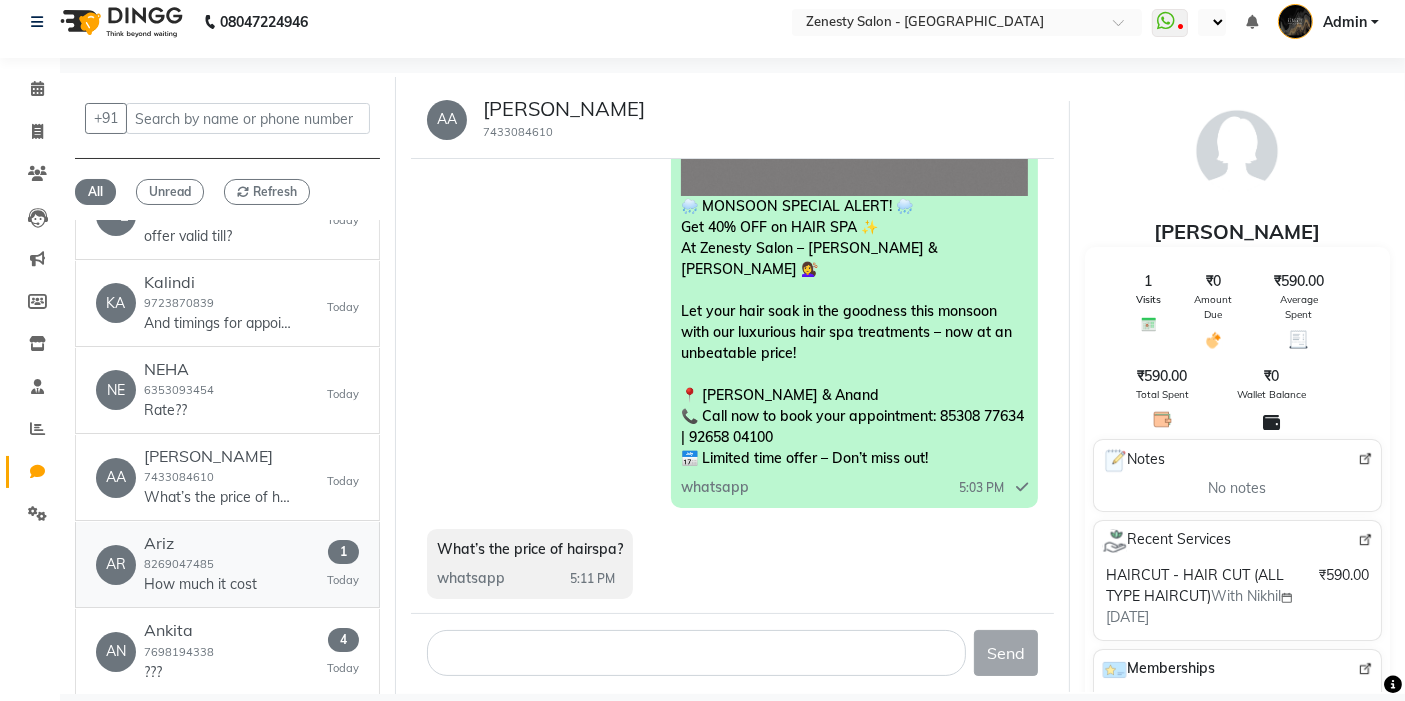 click on "Ariz" 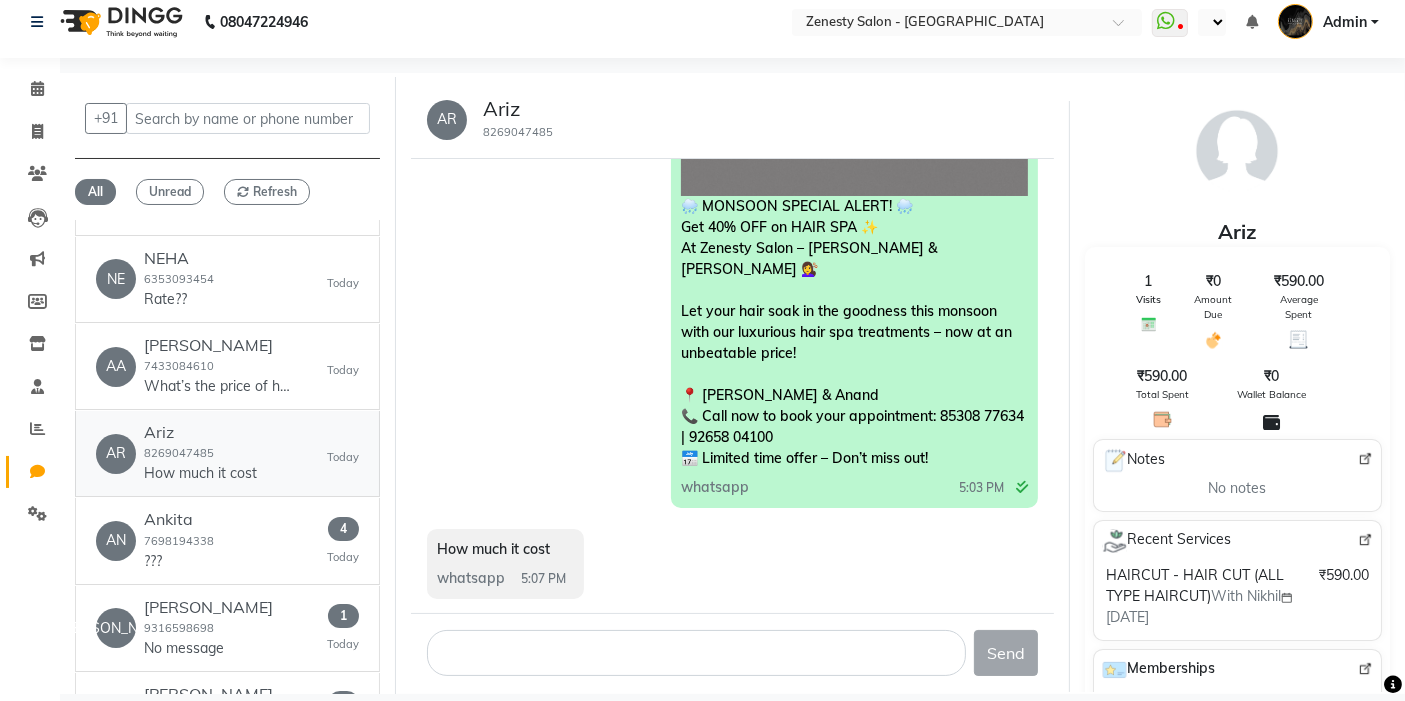 scroll, scrollTop: 444, scrollLeft: 0, axis: vertical 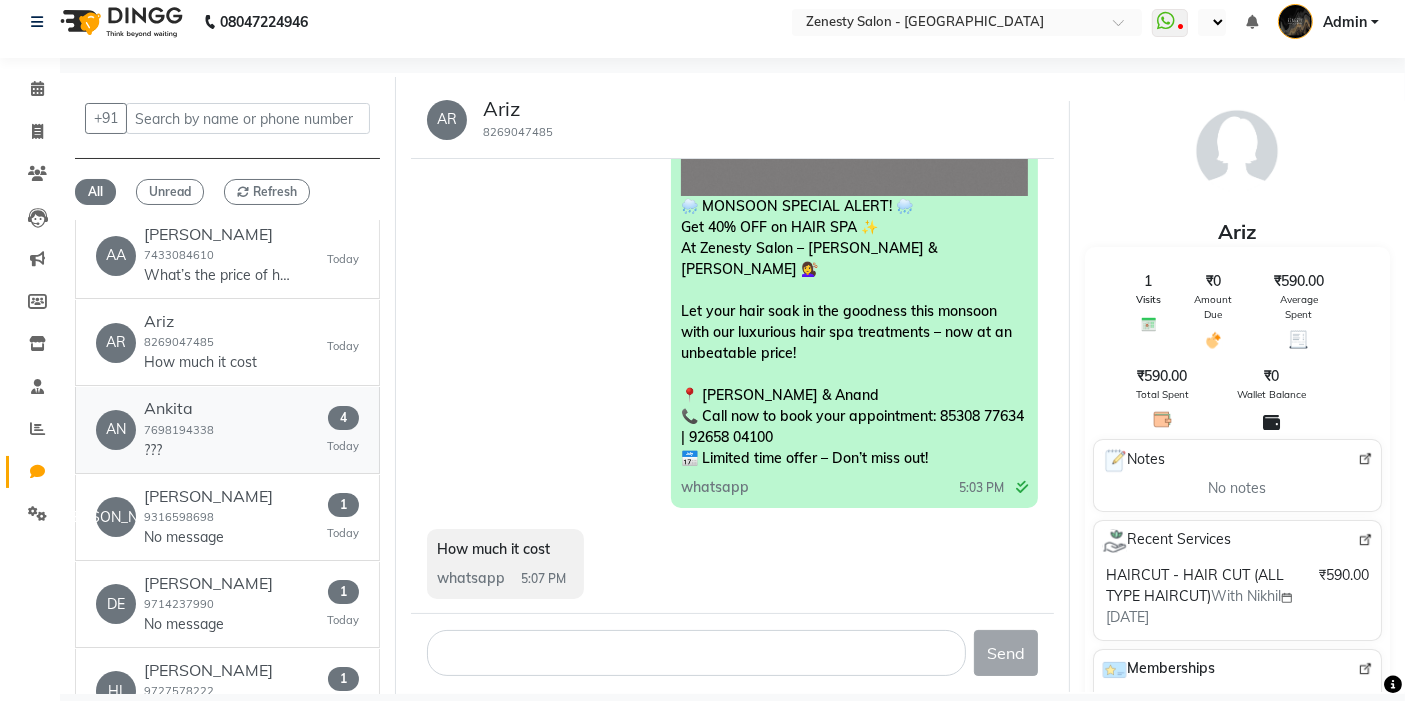click on "AN   [PERSON_NAME]  7698194338  ???   4   [DATE]" 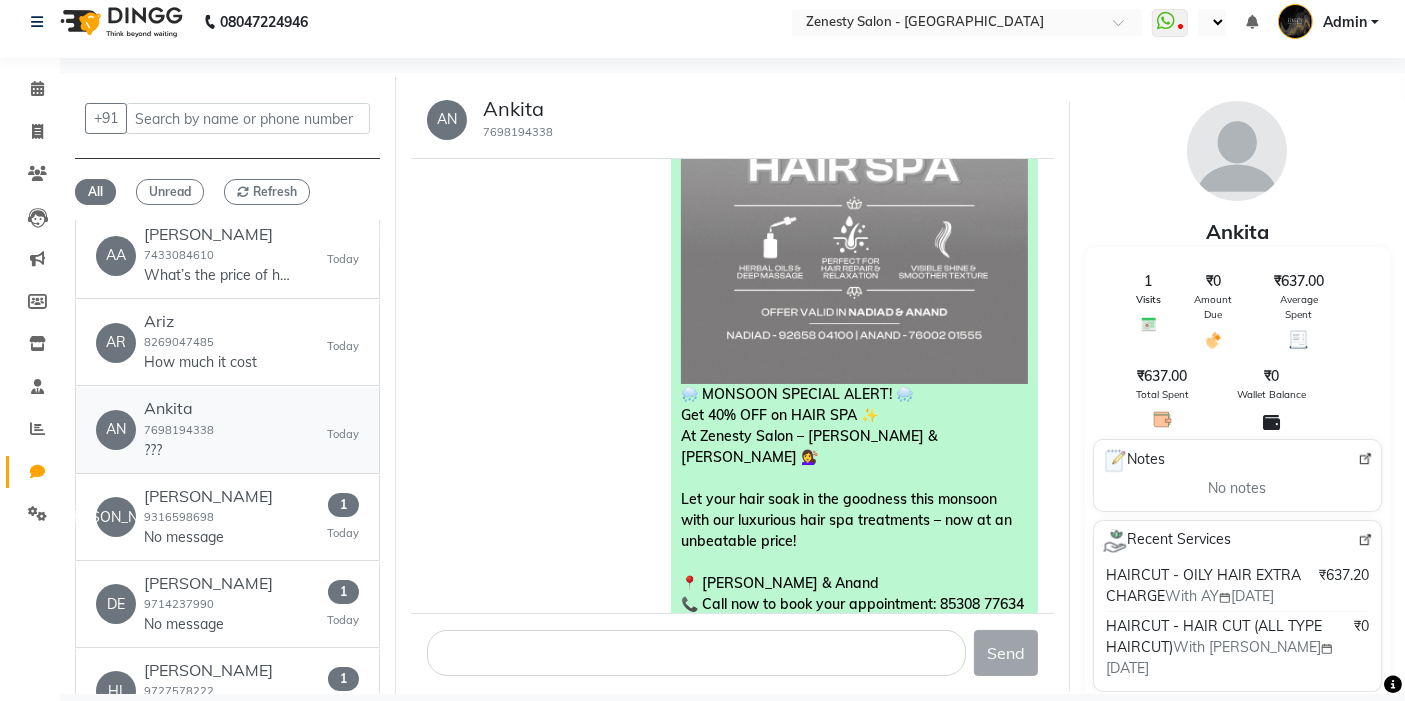 scroll, scrollTop: 915, scrollLeft: 0, axis: vertical 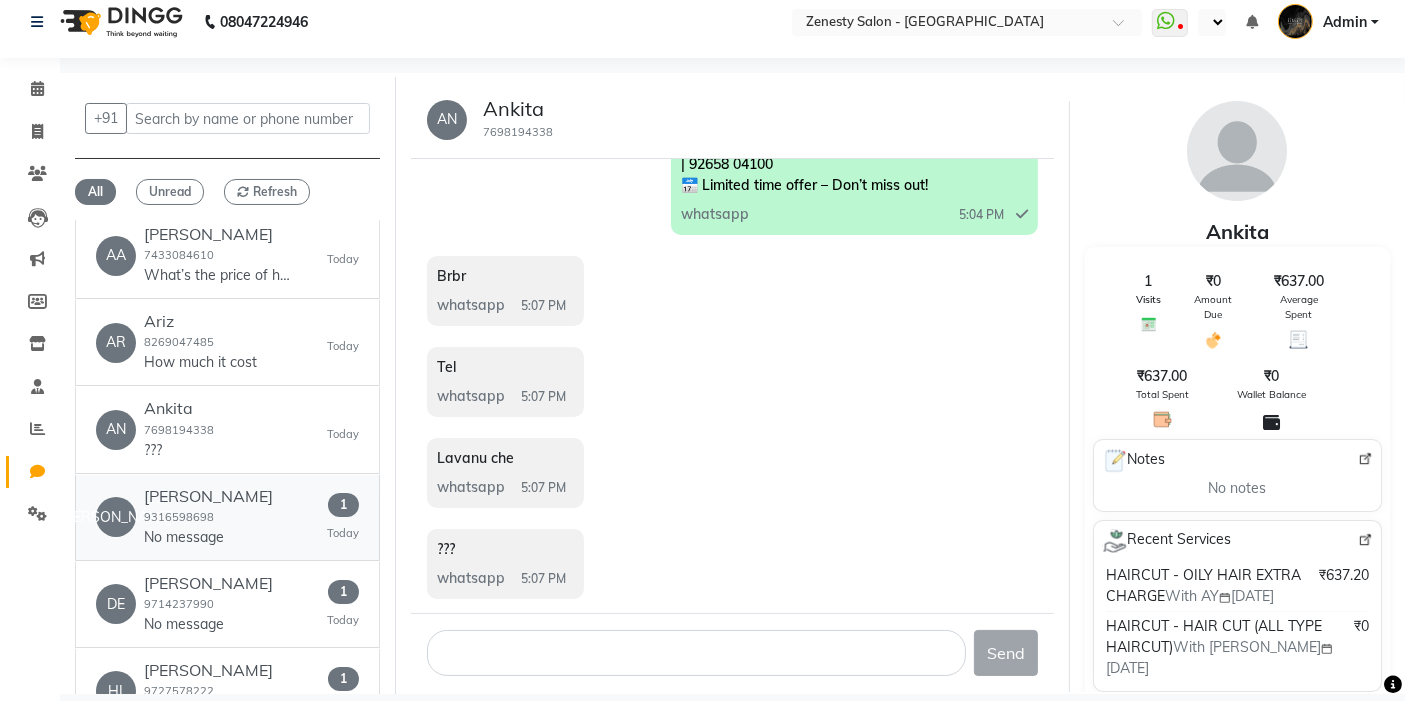 click on "[PERSON_NAME]" 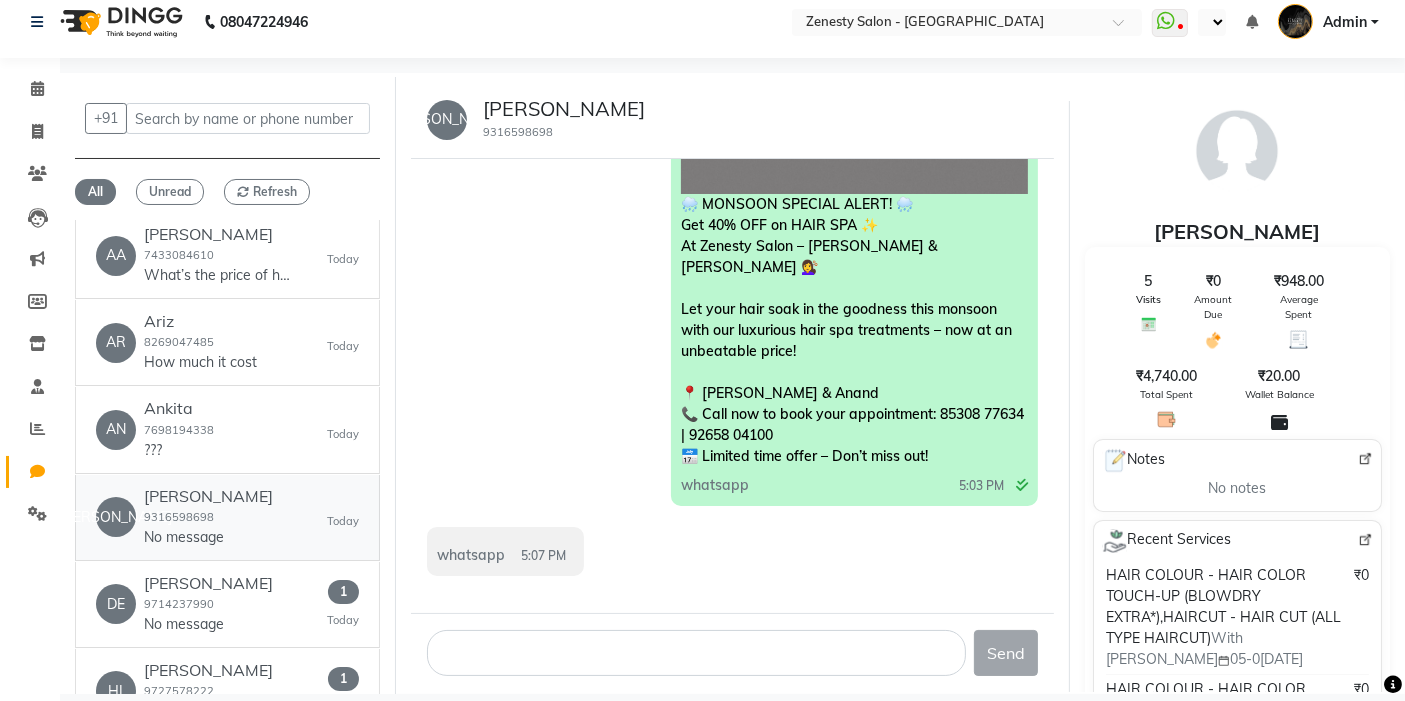 scroll, scrollTop: 1014, scrollLeft: 0, axis: vertical 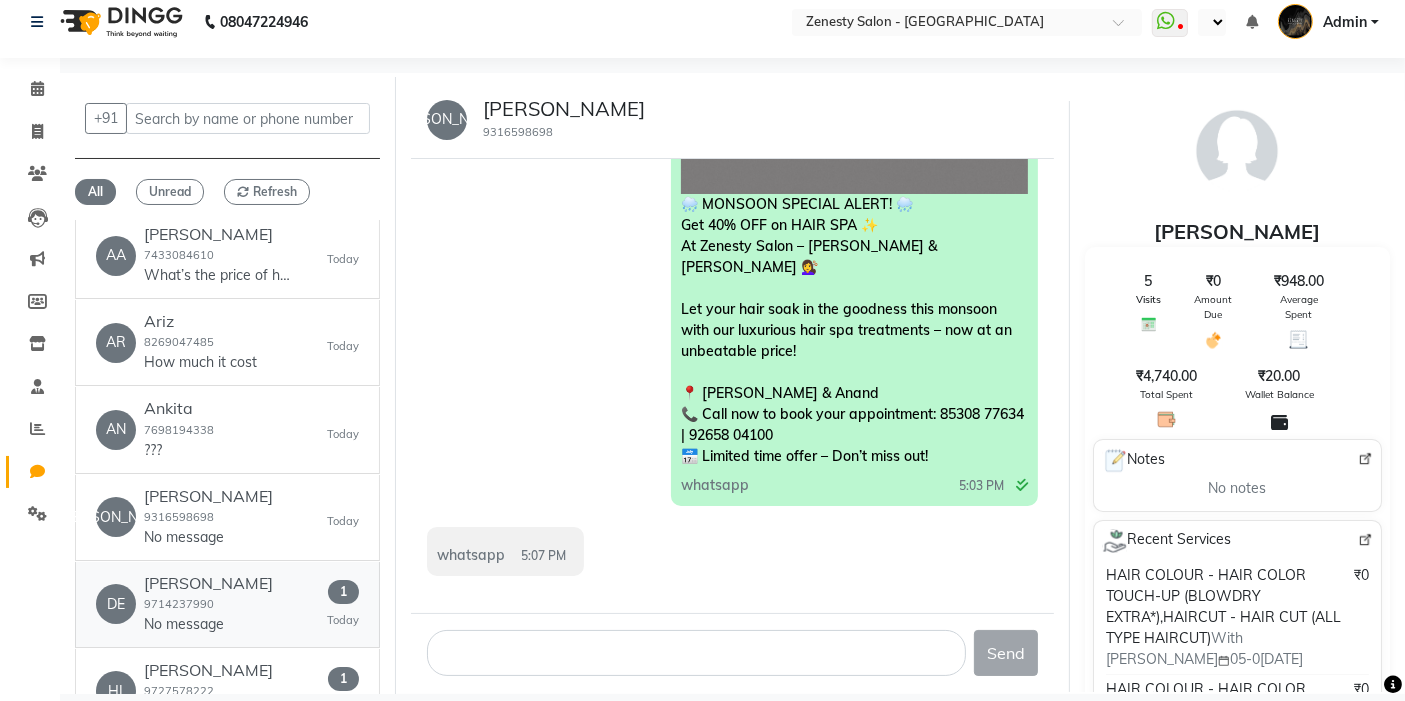 click on "[PERSON_NAME]" 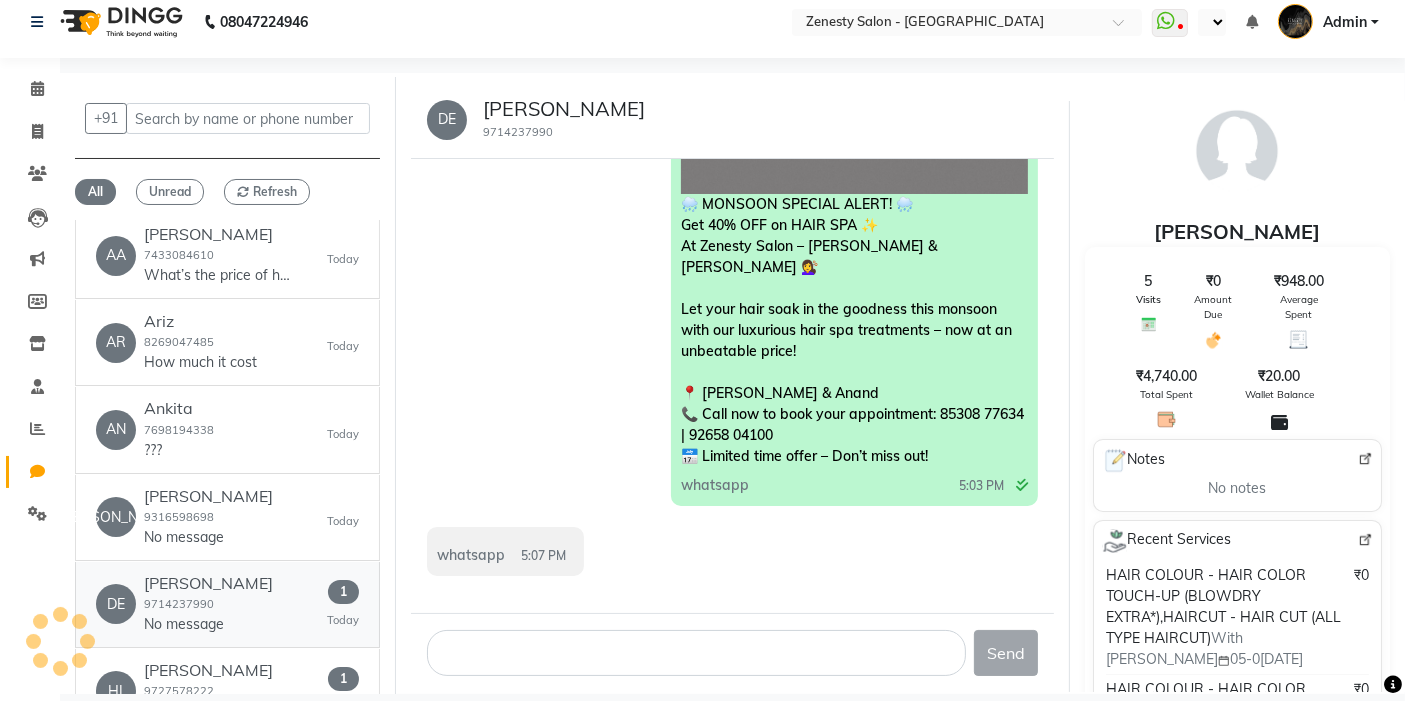 scroll, scrollTop: 621, scrollLeft: 0, axis: vertical 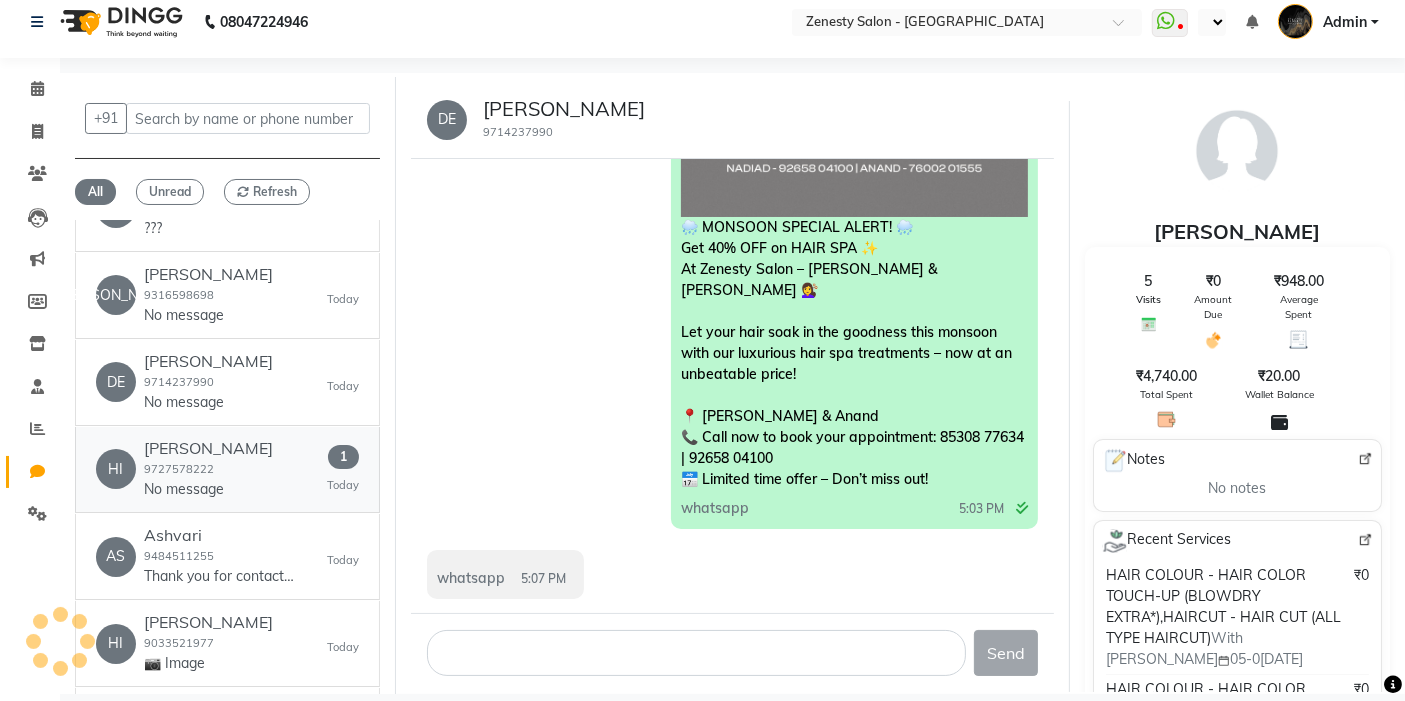 click on "HI   [PERSON_NAME]  9727578222  No message   1   [DATE]" 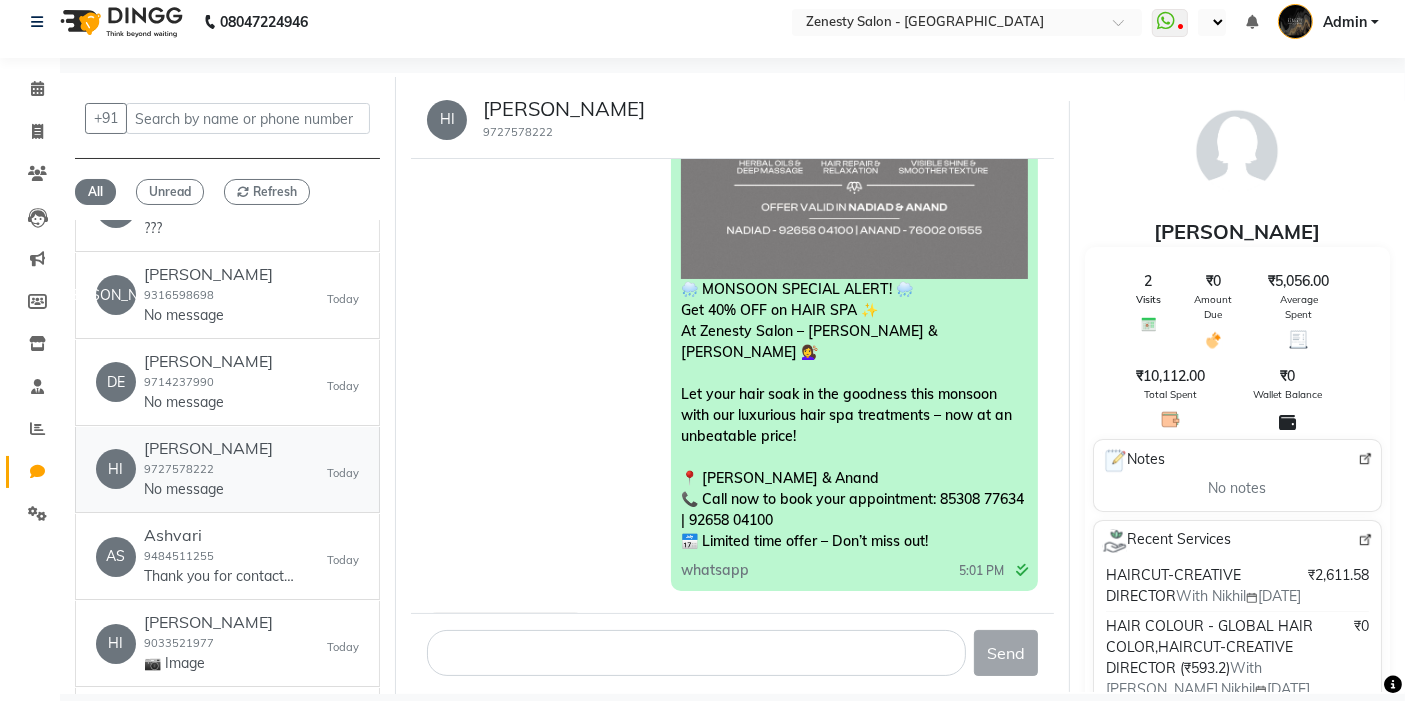 scroll, scrollTop: 621, scrollLeft: 0, axis: vertical 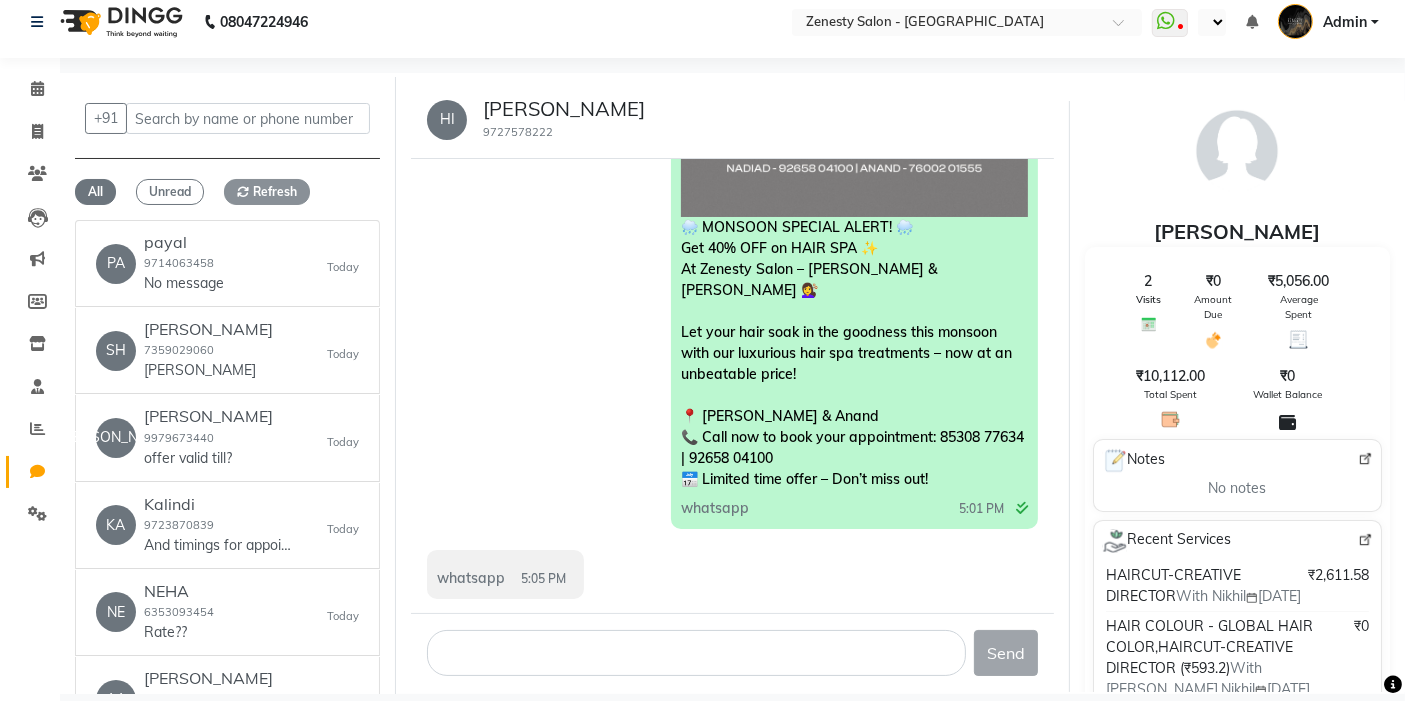 click on "Refresh" 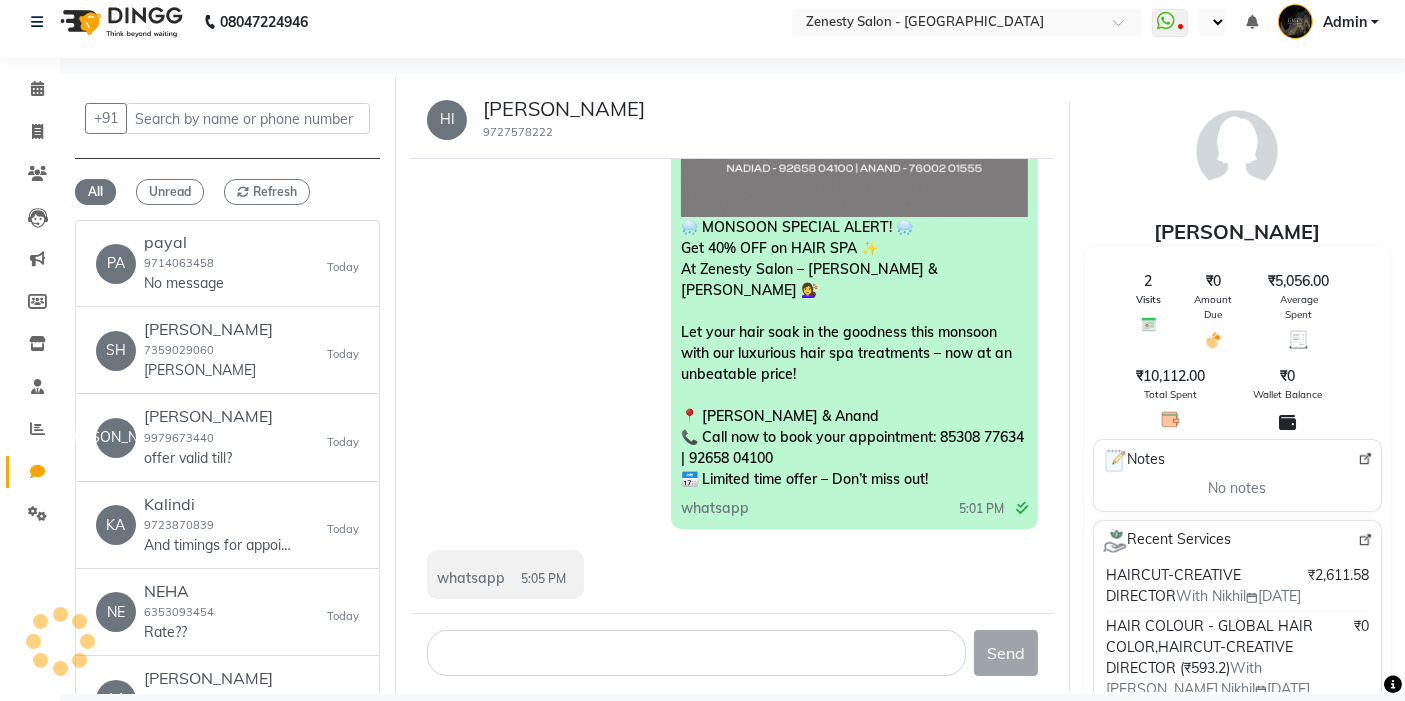 click on "All   Unread   Refresh" 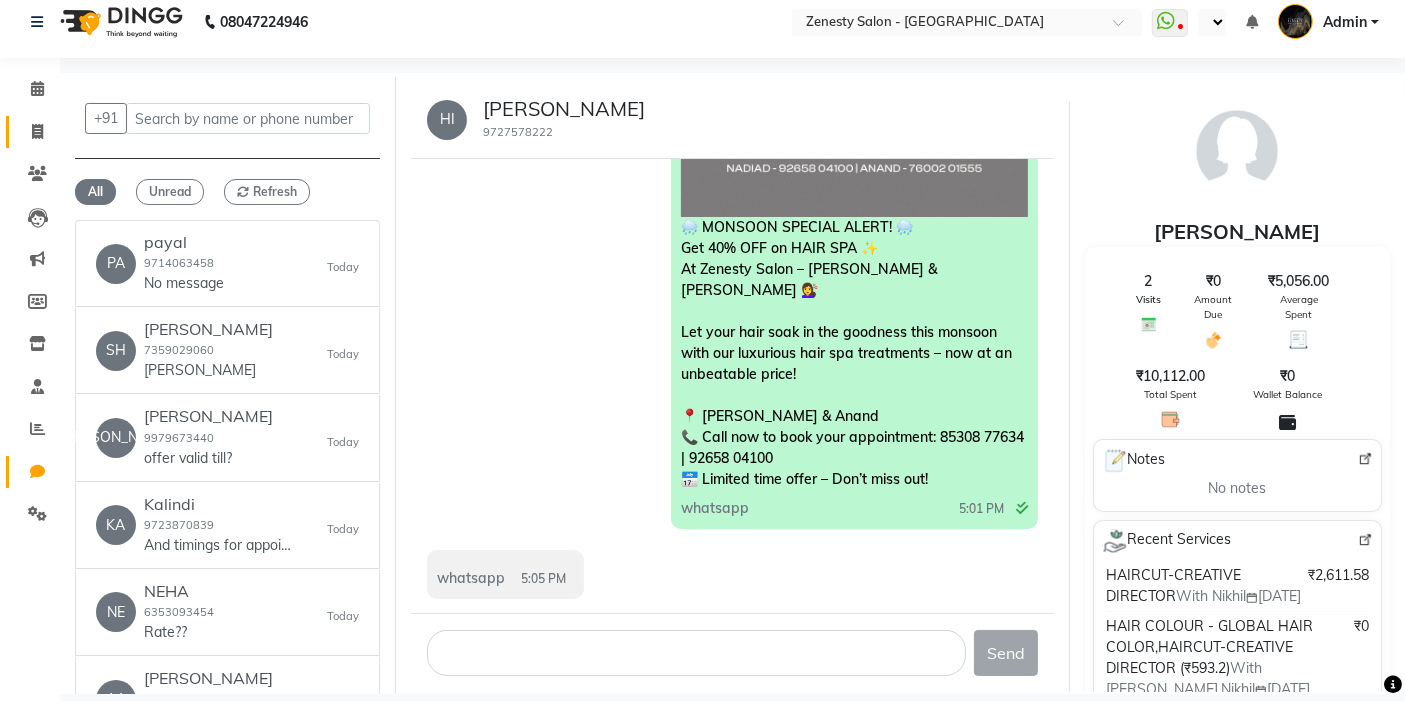 click 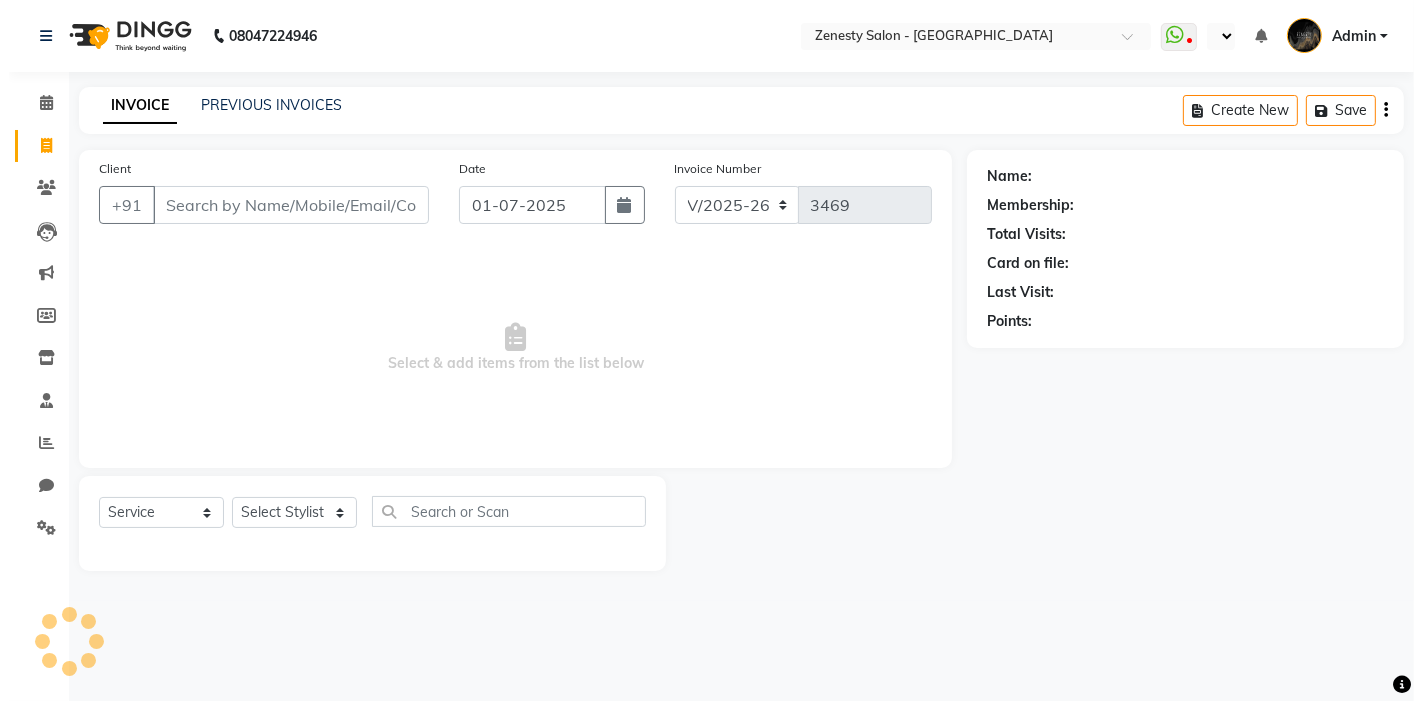 scroll, scrollTop: 0, scrollLeft: 0, axis: both 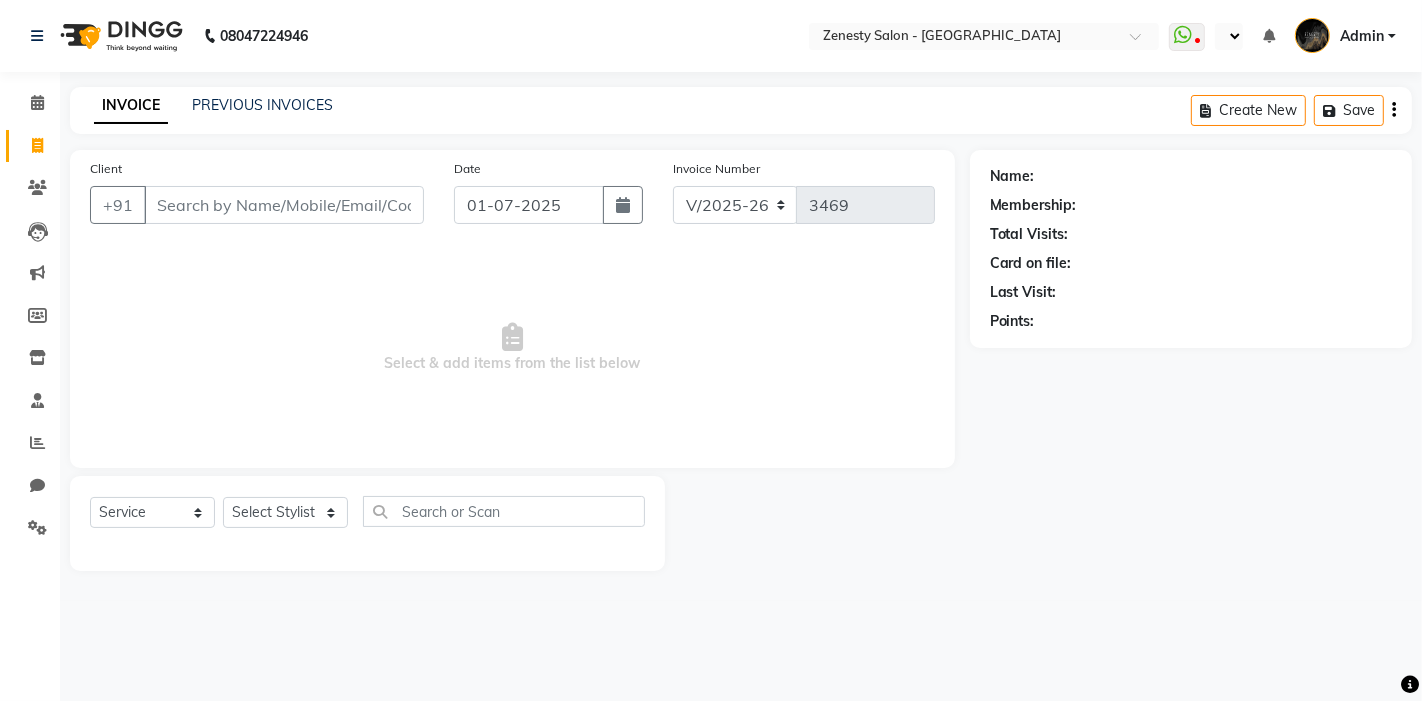 click on "Select & add items from the list below" at bounding box center (512, 348) 